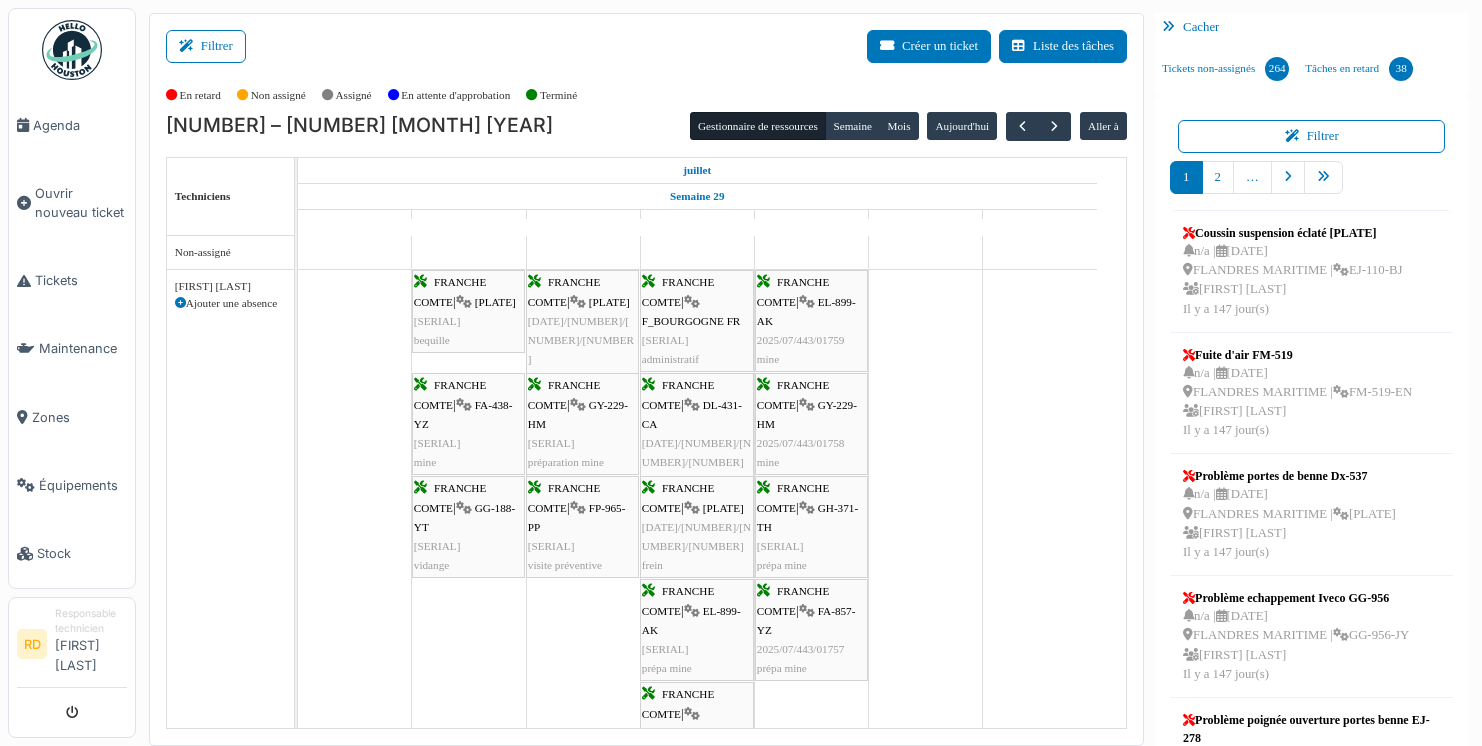 scroll, scrollTop: 0, scrollLeft: 0, axis: both 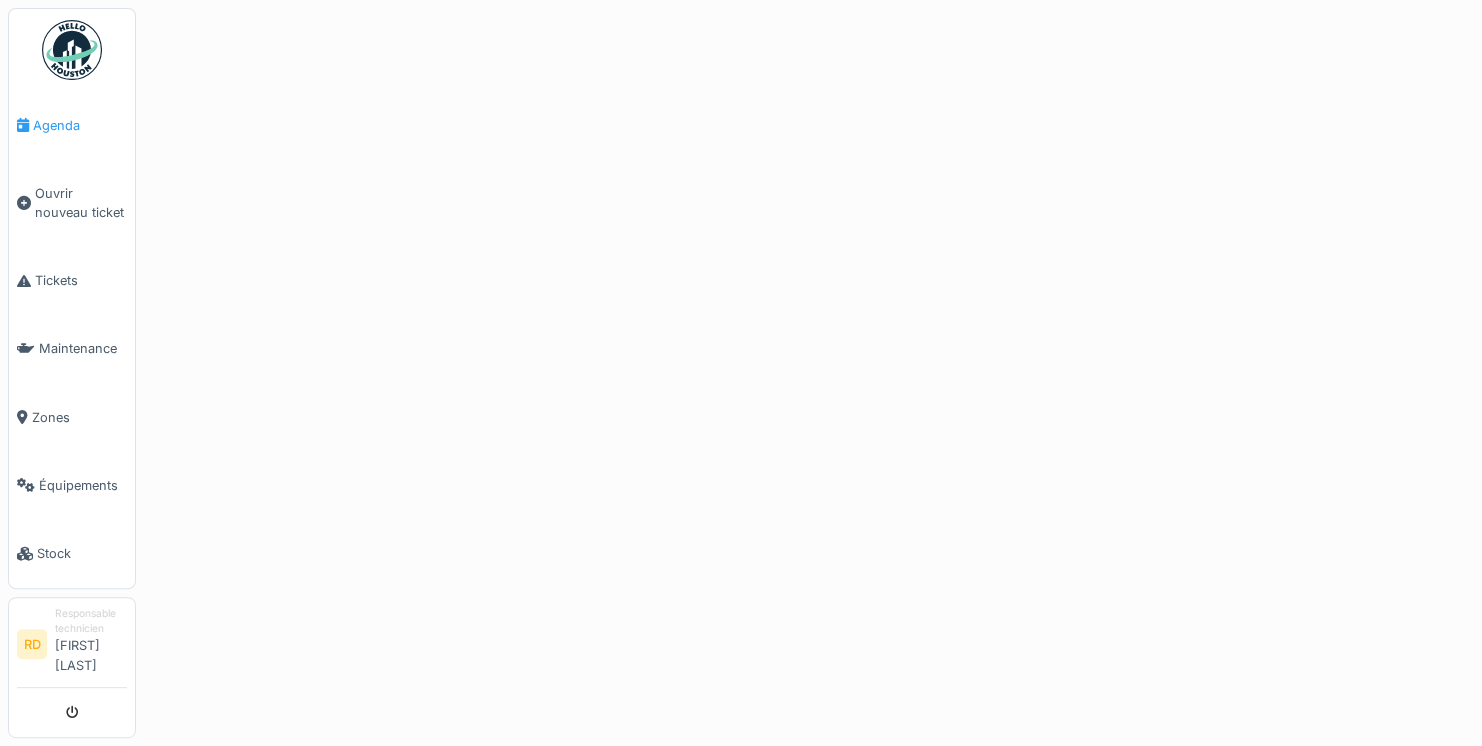 click on "Agenda" at bounding box center (80, 125) 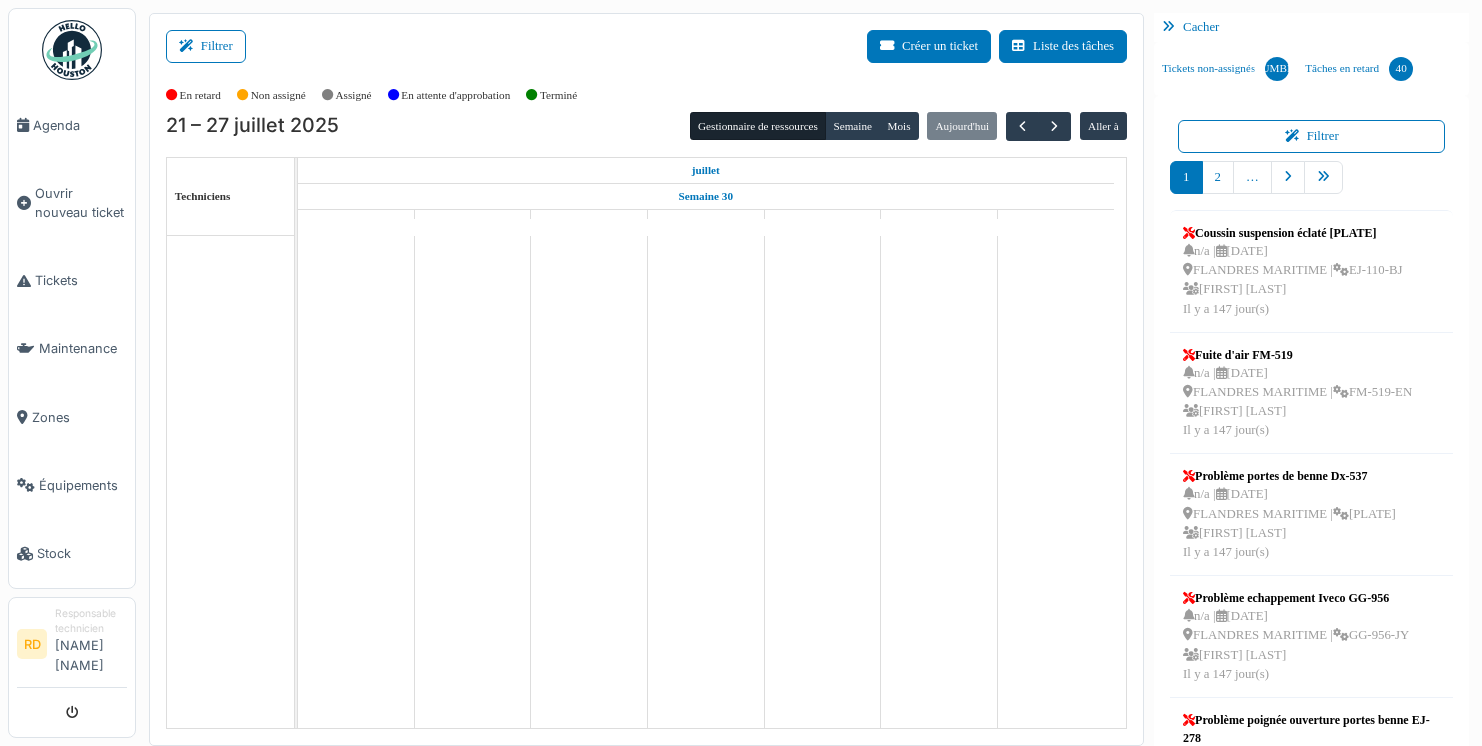 scroll, scrollTop: 0, scrollLeft: 0, axis: both 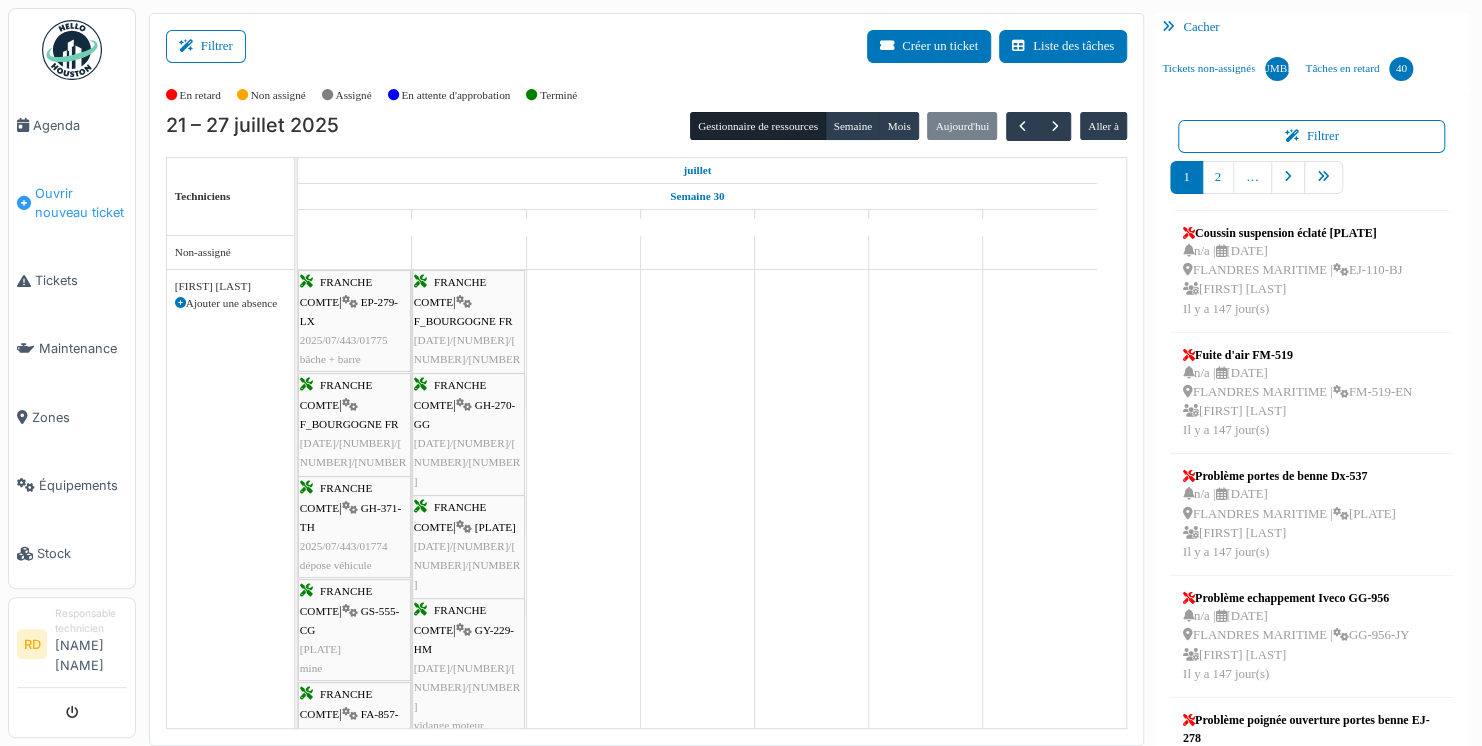 click on "Ouvrir nouveau ticket" at bounding box center (81, 203) 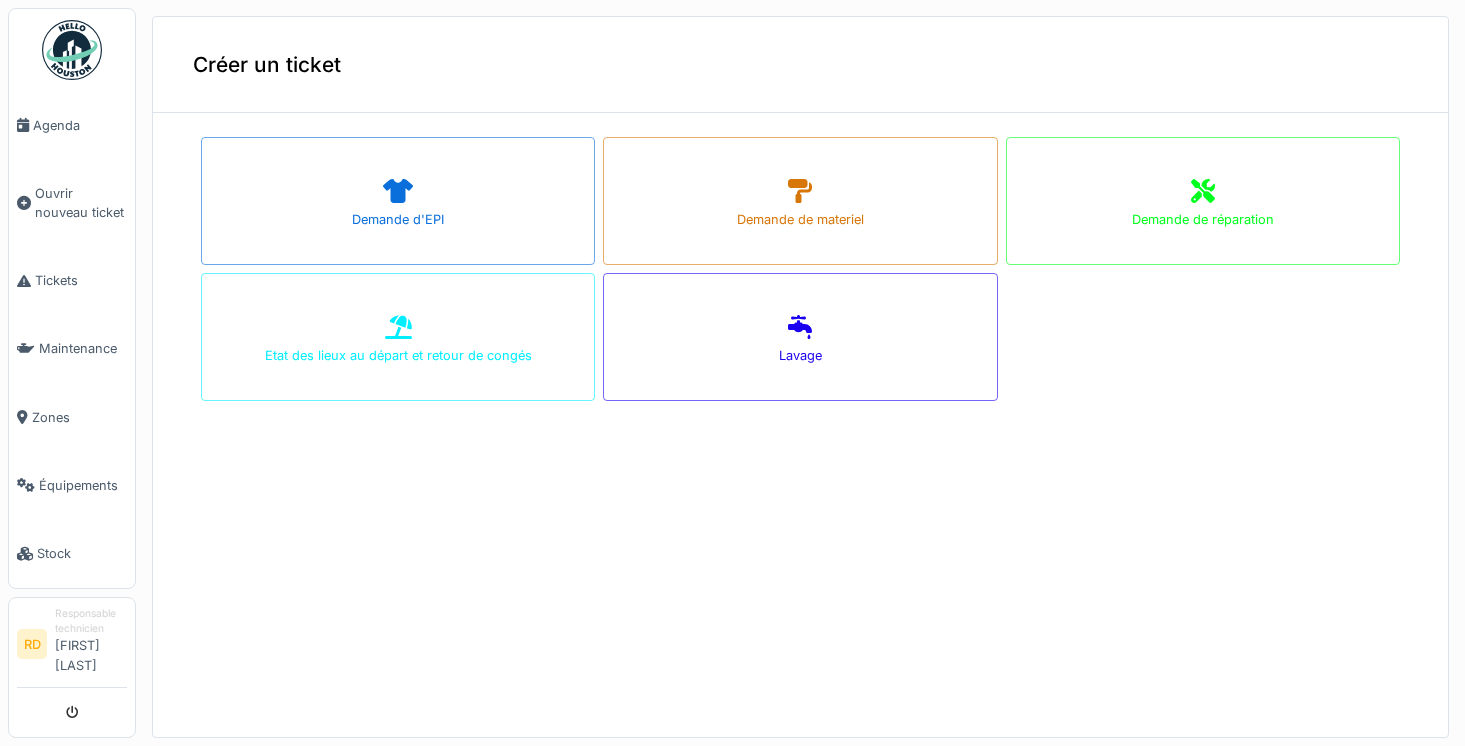 scroll, scrollTop: 0, scrollLeft: 0, axis: both 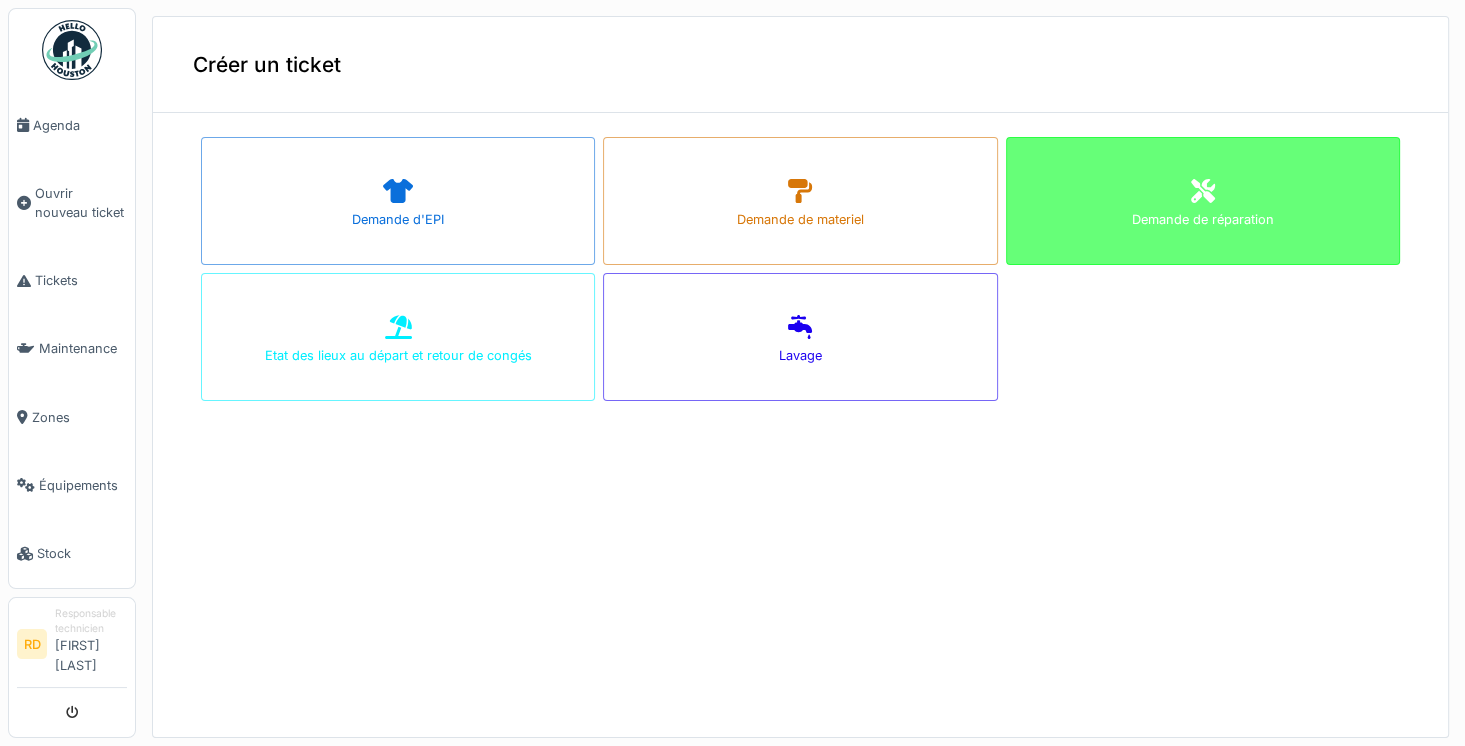 click on "Demande de réparation" at bounding box center [1203, 201] 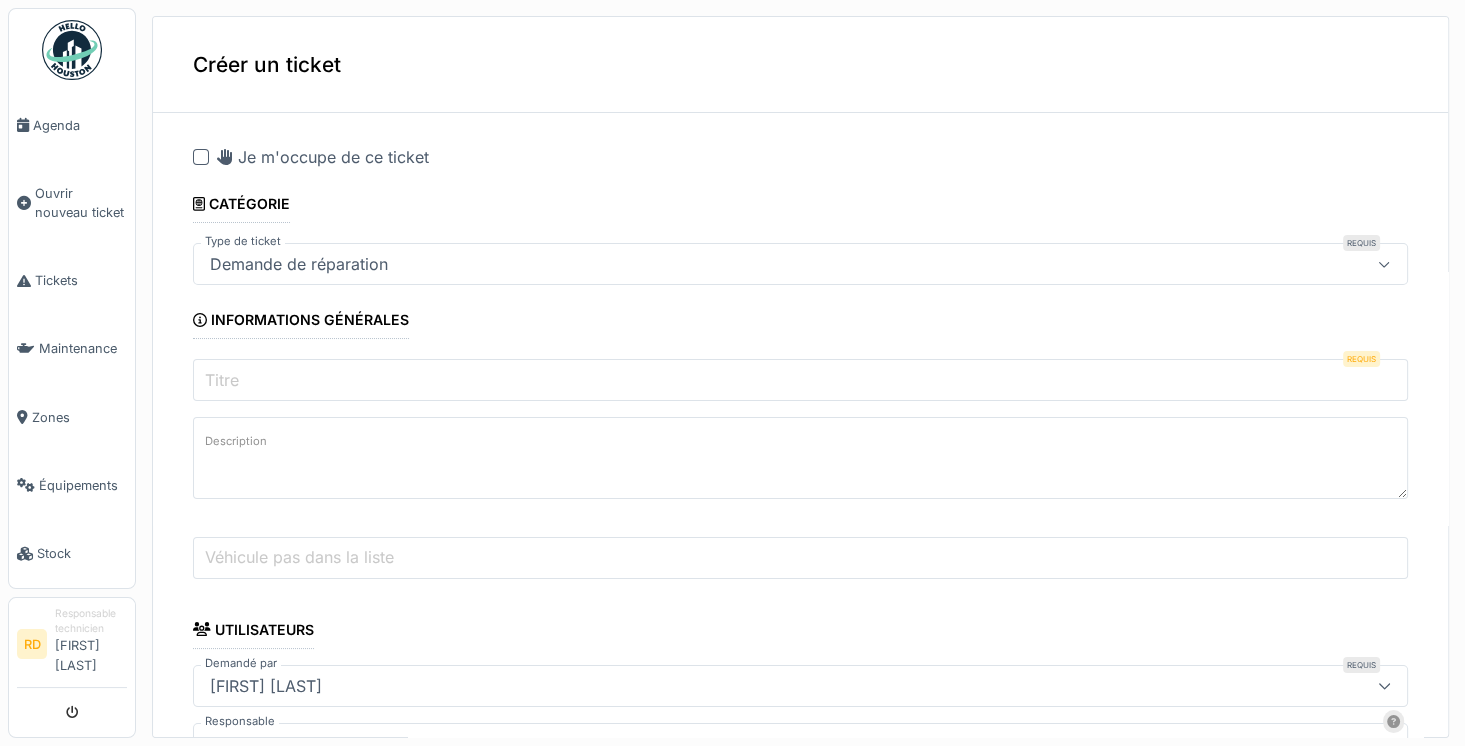 click on "Titre" at bounding box center [800, 380] 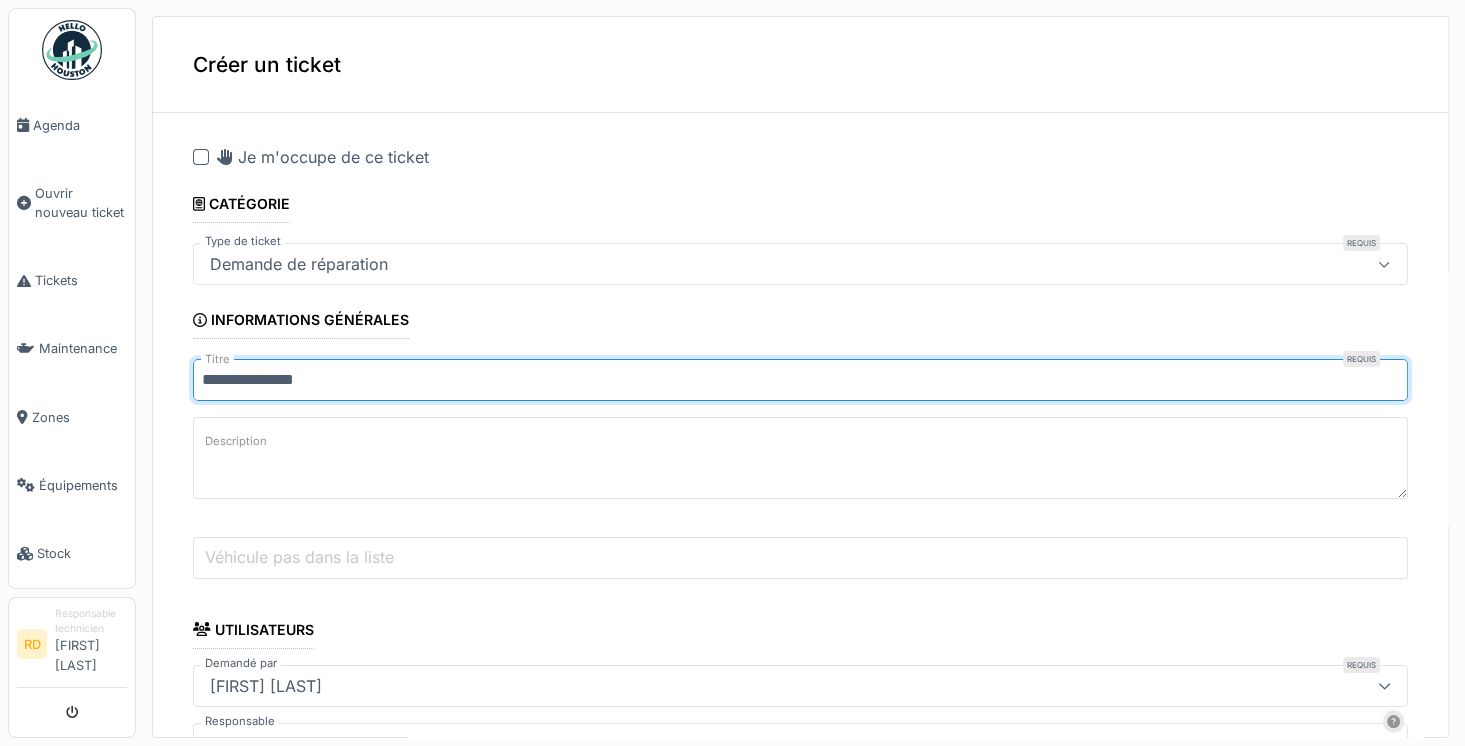 click on "Description" at bounding box center (800, 458) 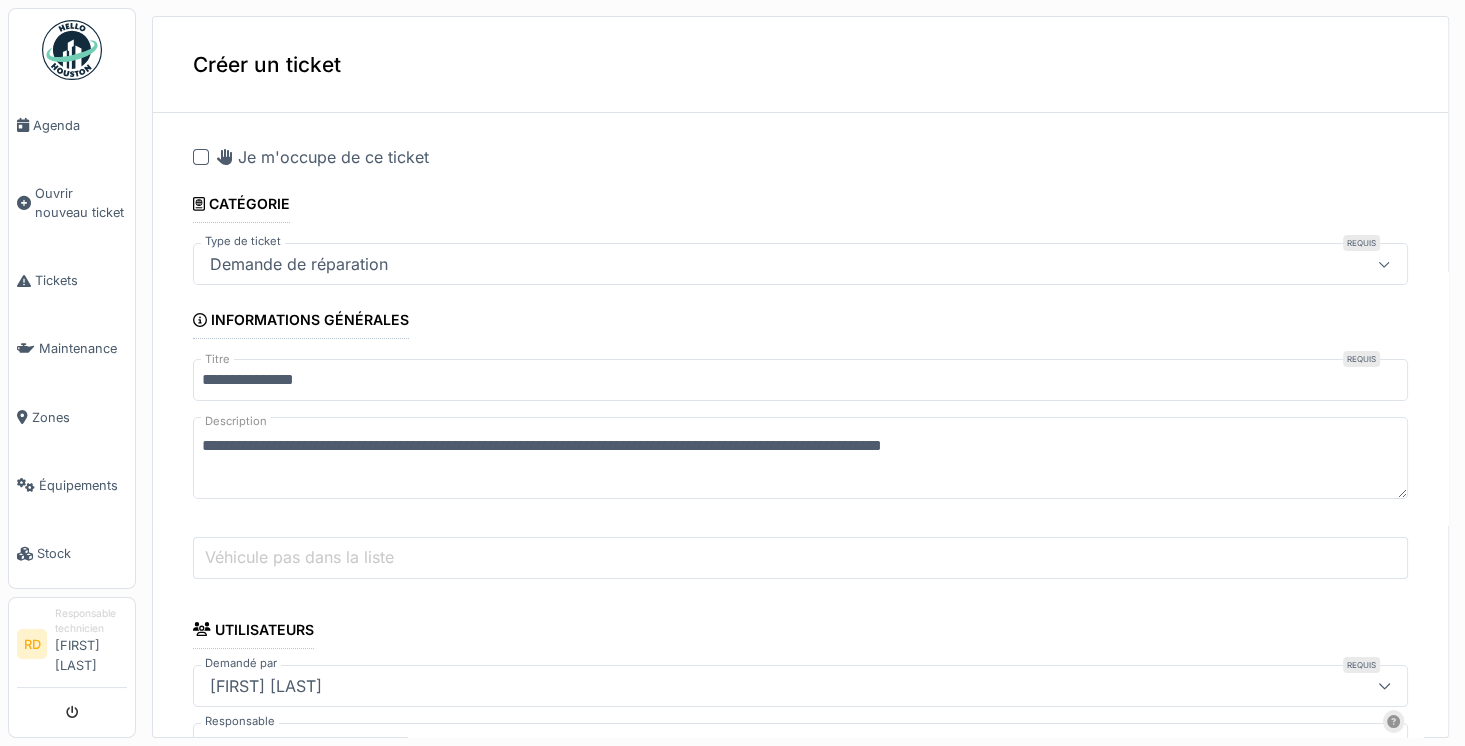 click on "**********" at bounding box center (800, 458) 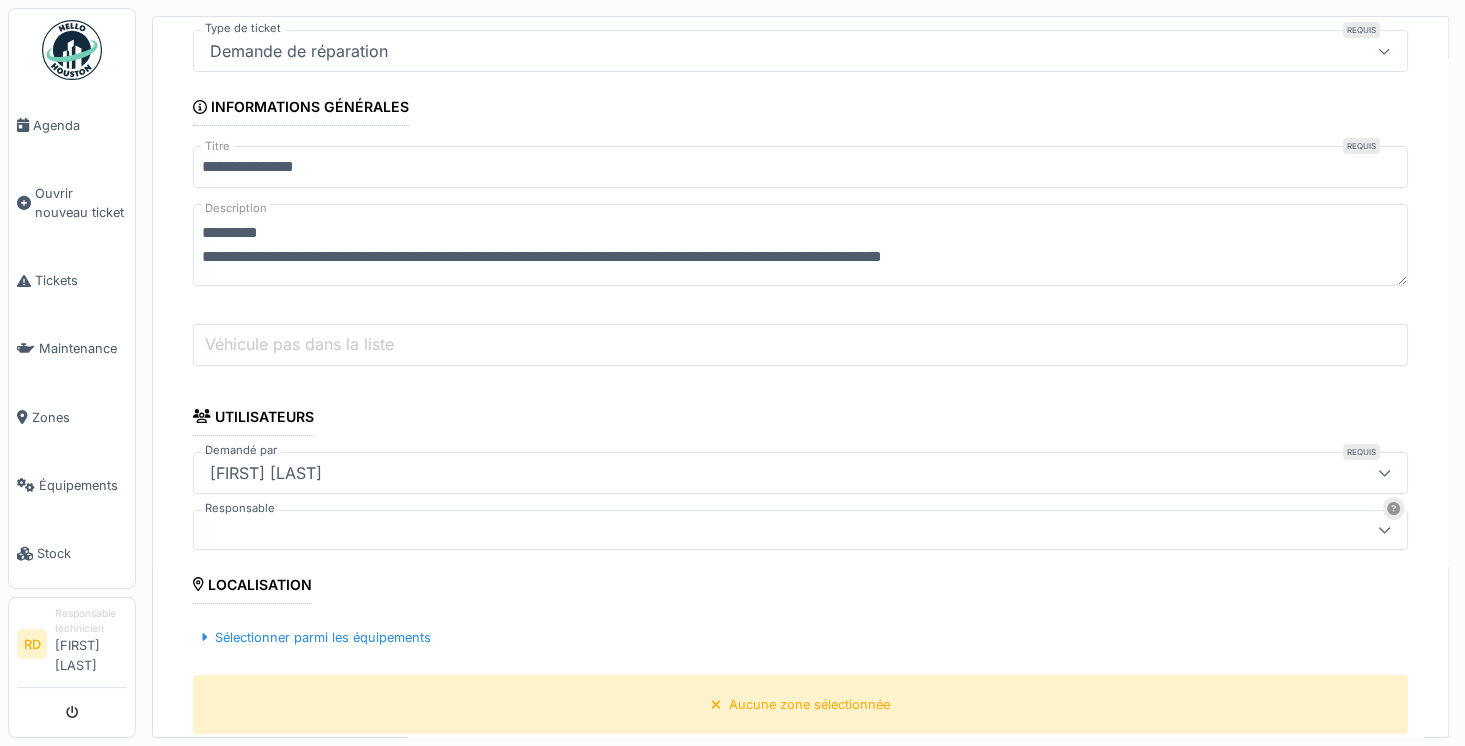 scroll, scrollTop: 216, scrollLeft: 0, axis: vertical 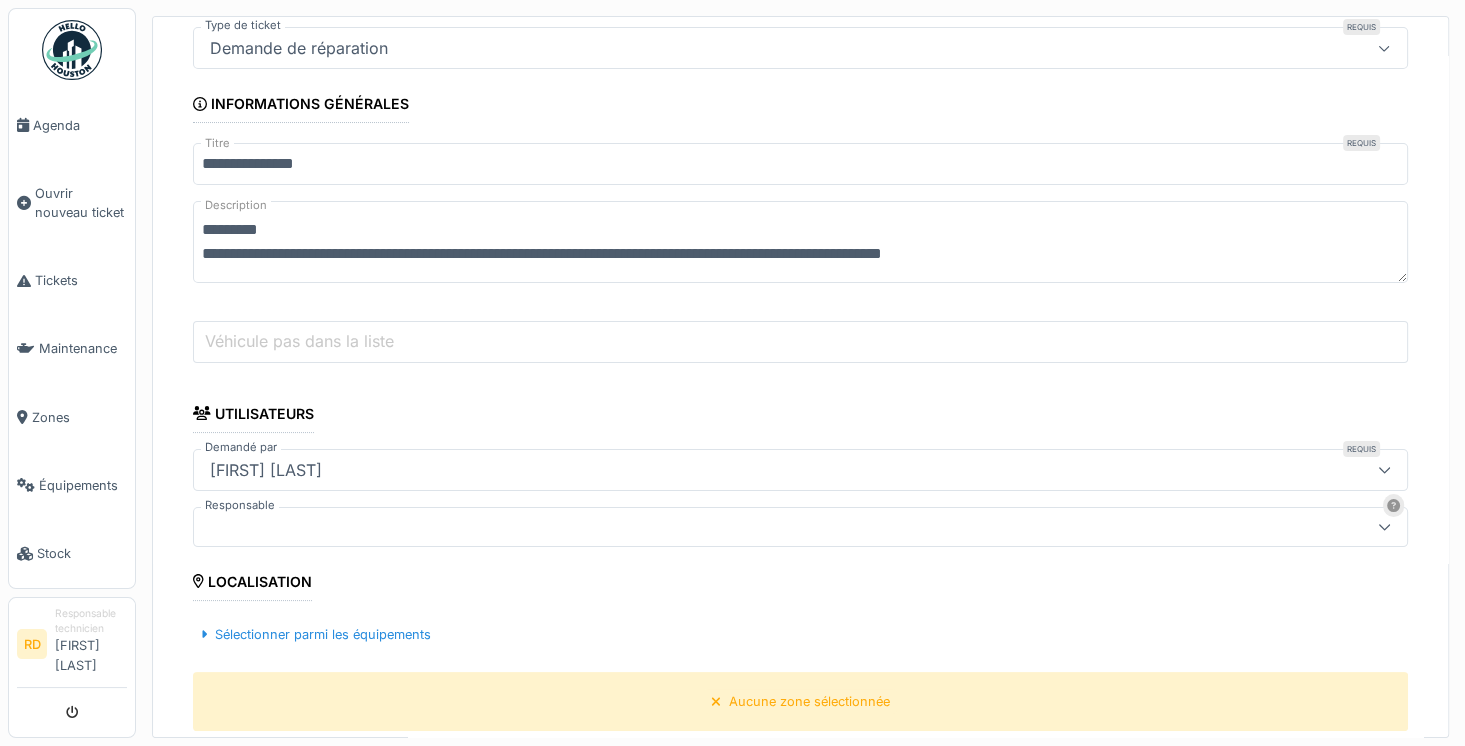 type on "**********" 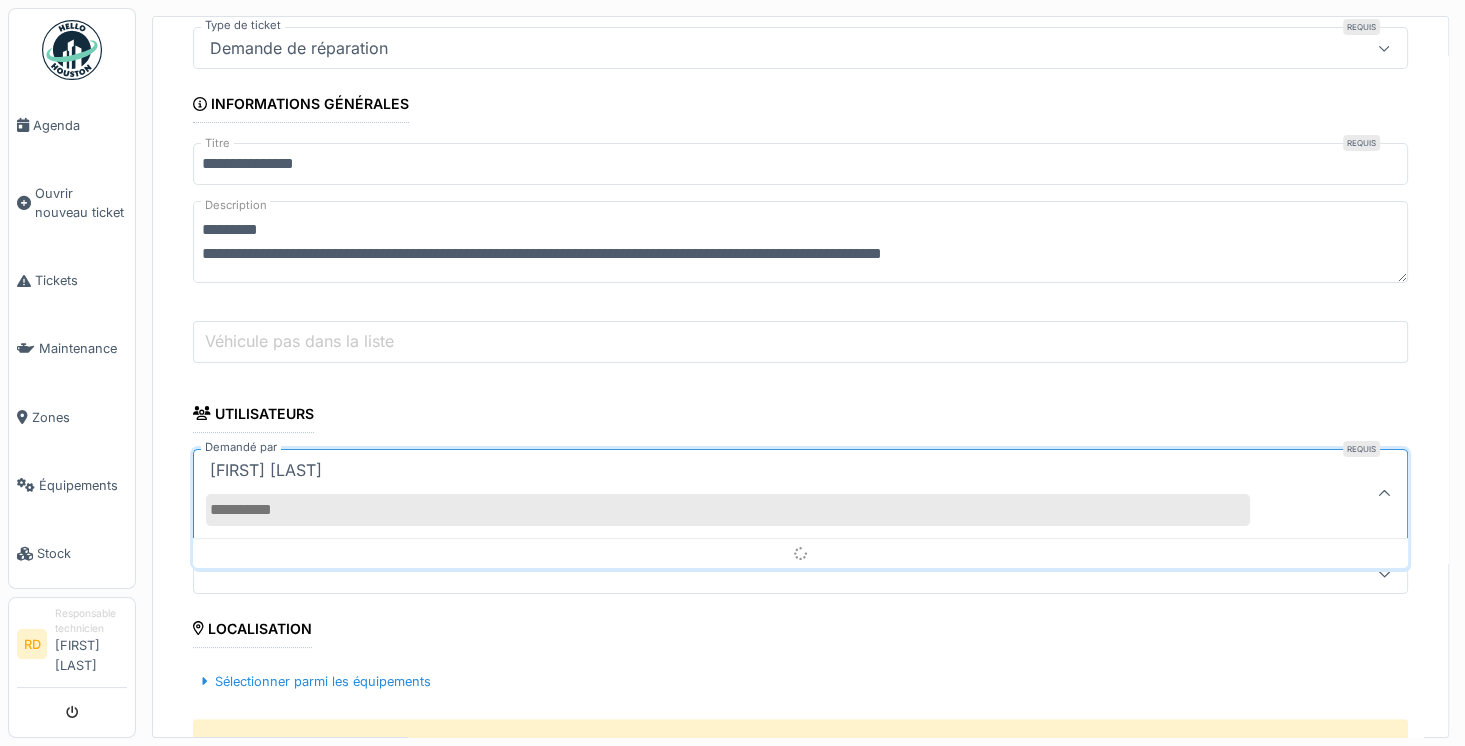 scroll, scrollTop: 3, scrollLeft: 0, axis: vertical 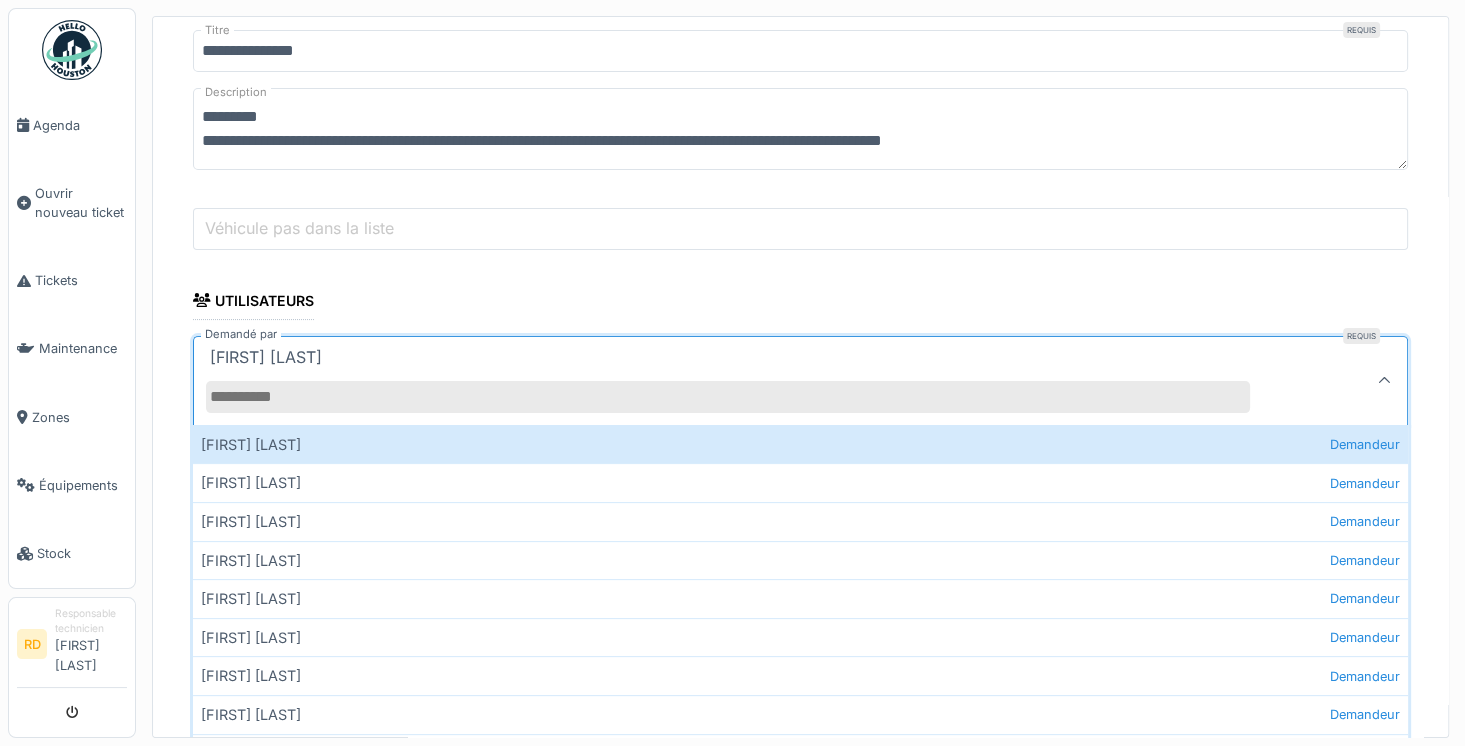 click on "Demandé par" at bounding box center [728, 397] 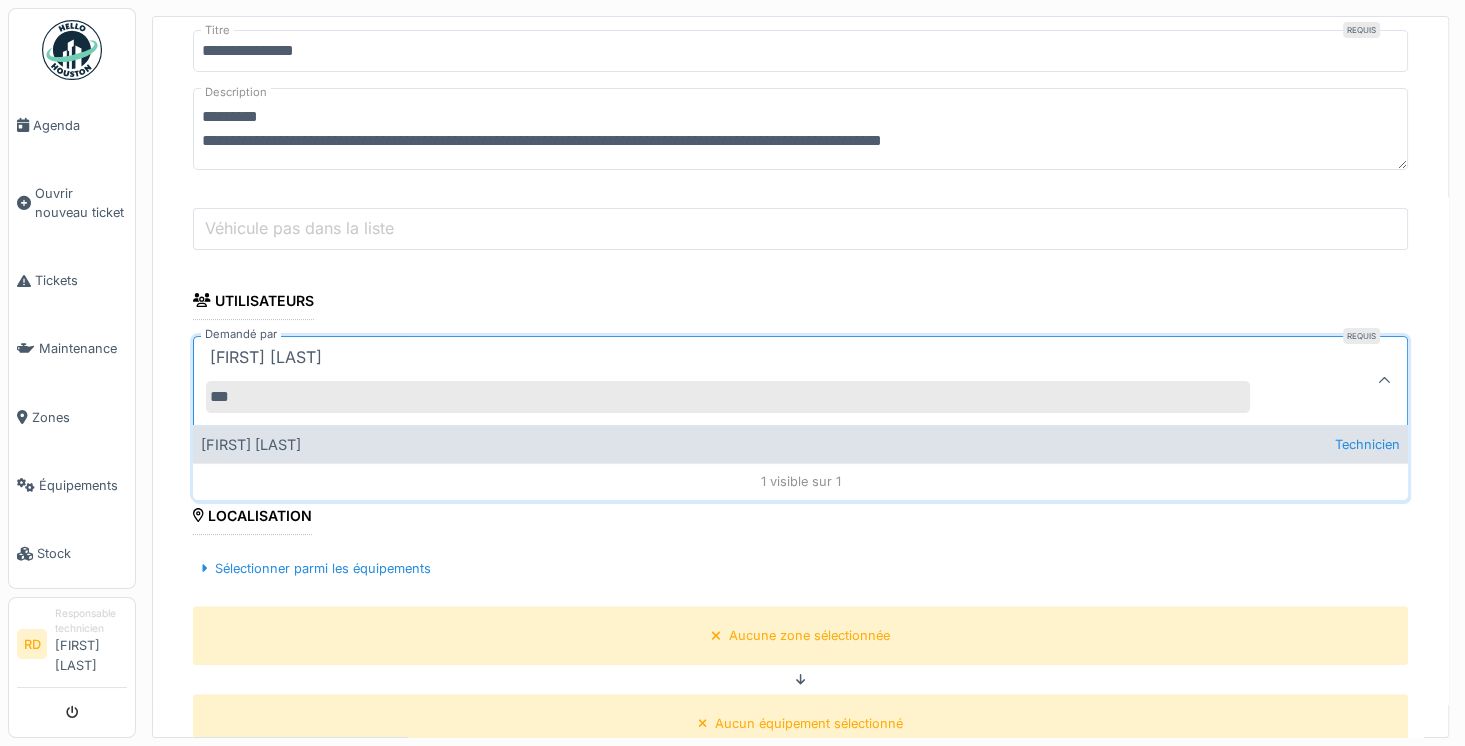 type on "***" 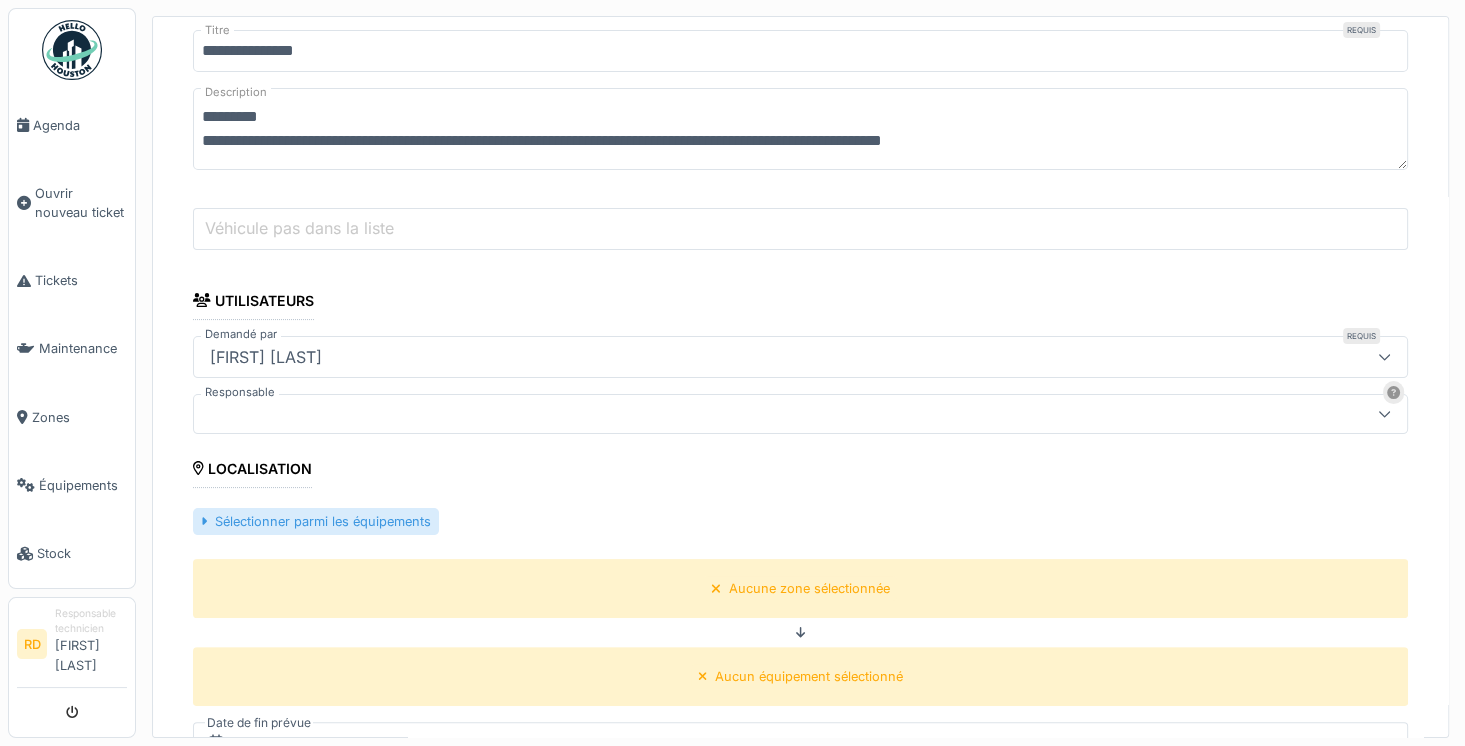 click on "Sélectionner parmi les équipements" at bounding box center [316, 521] 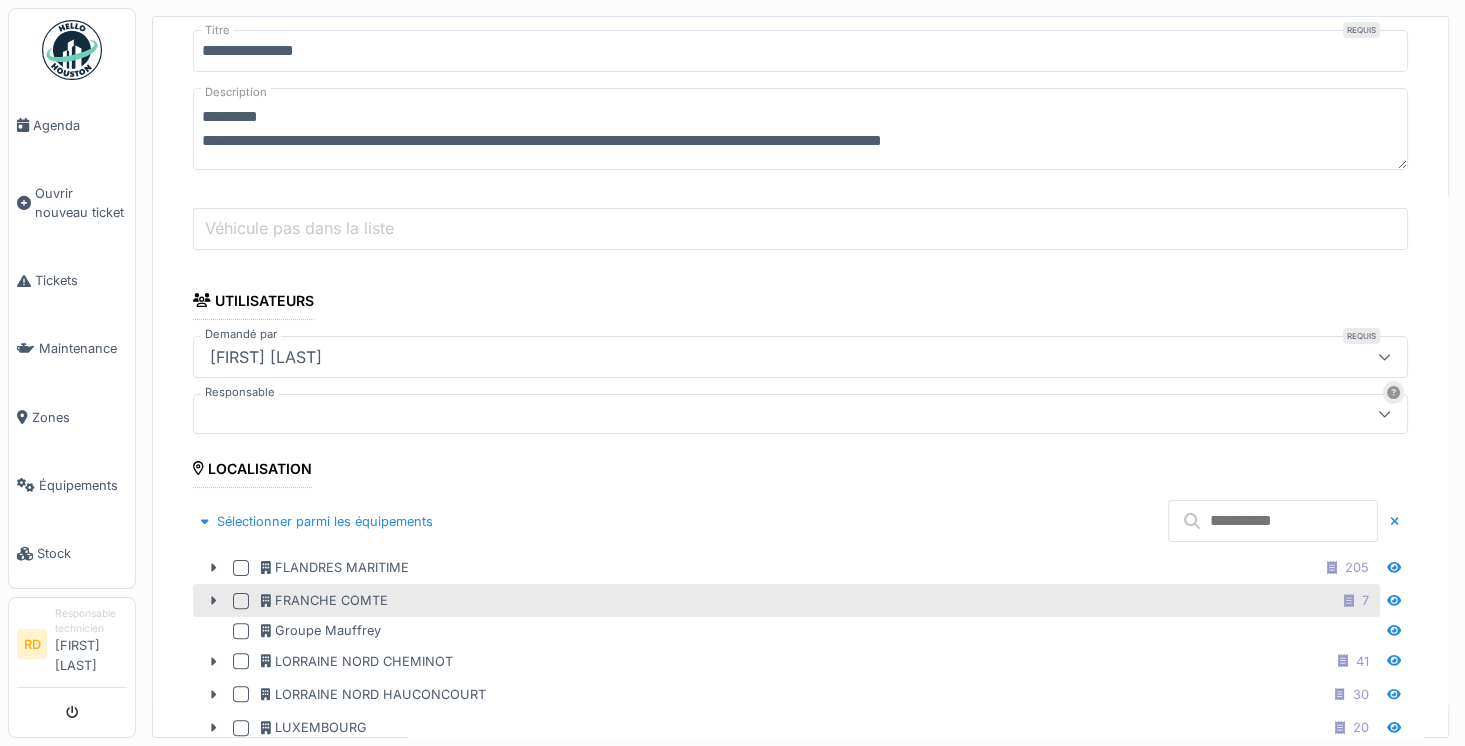 click at bounding box center (241, 601) 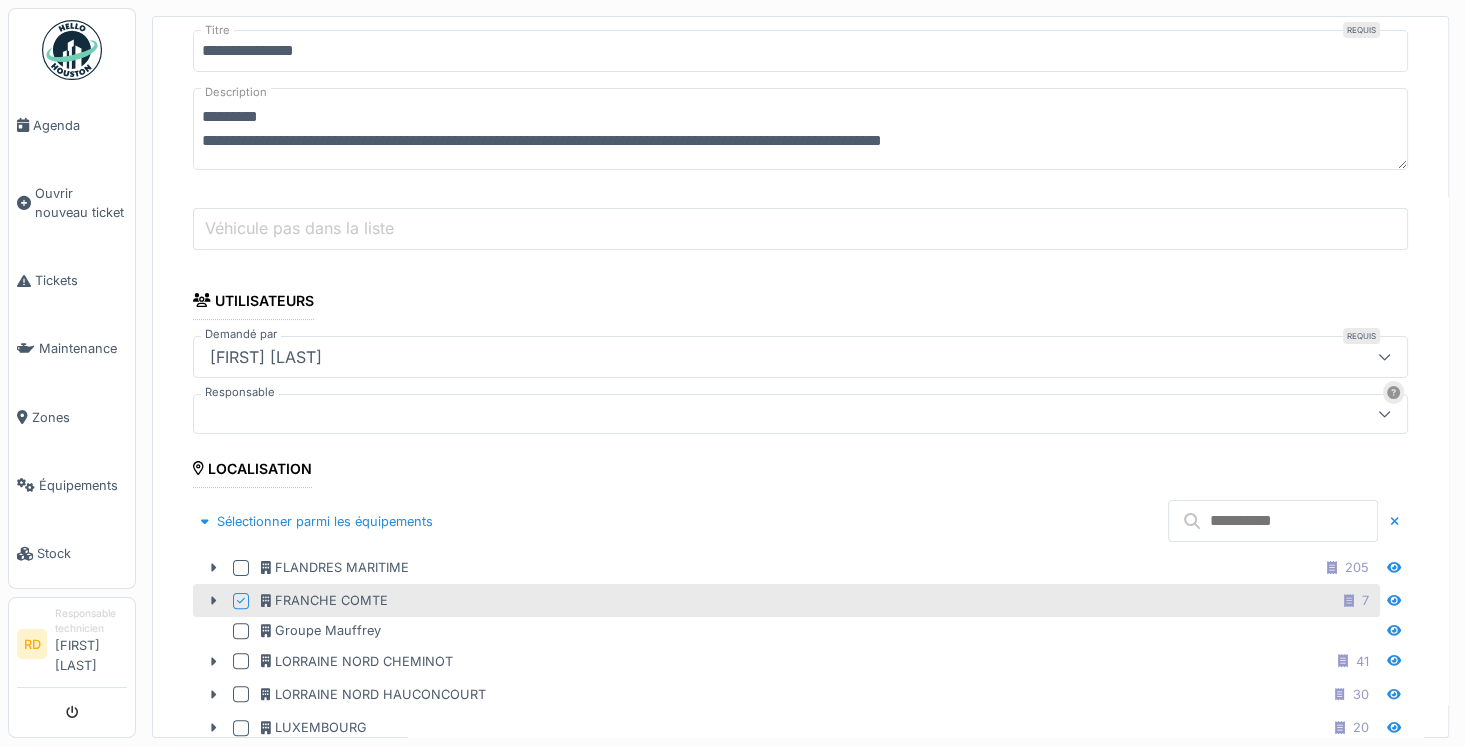 click at bounding box center [1273, 521] 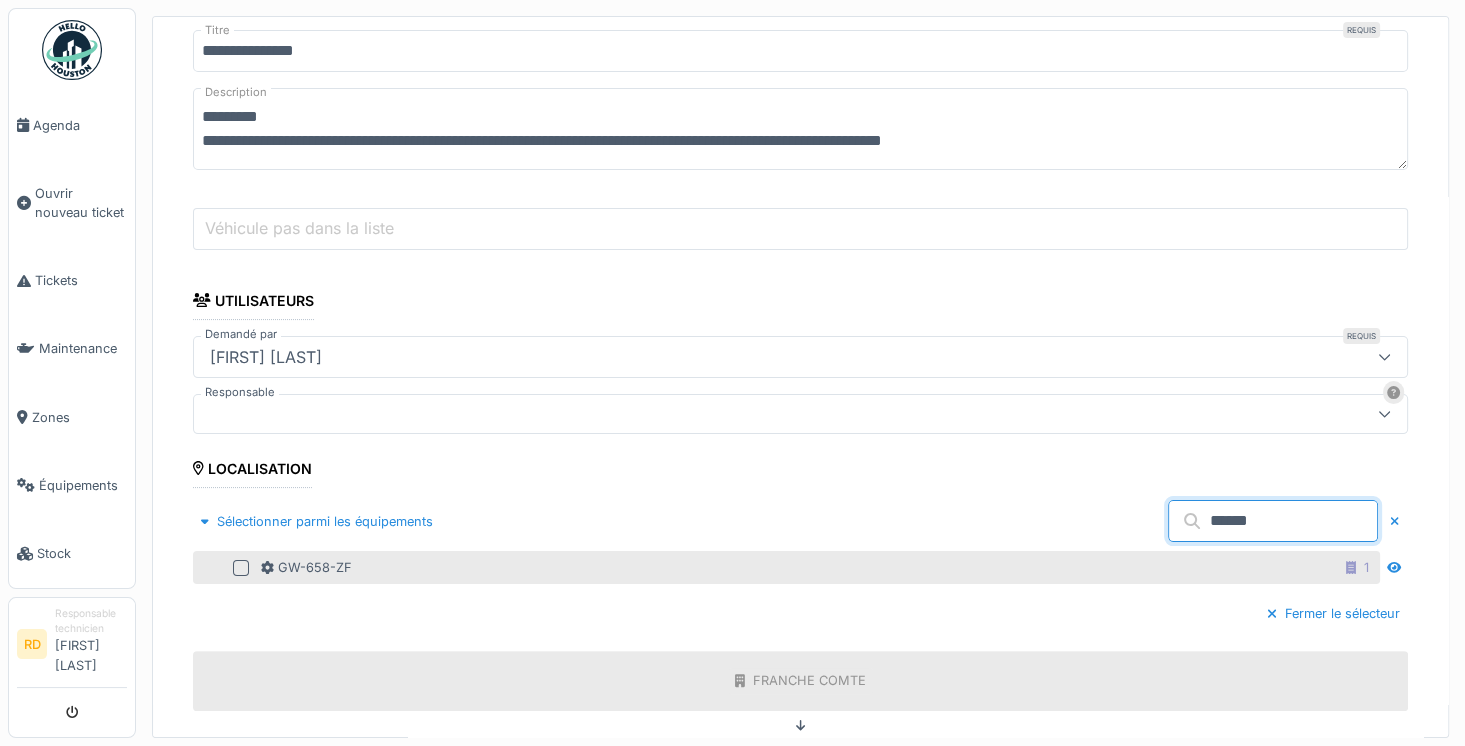 type on "******" 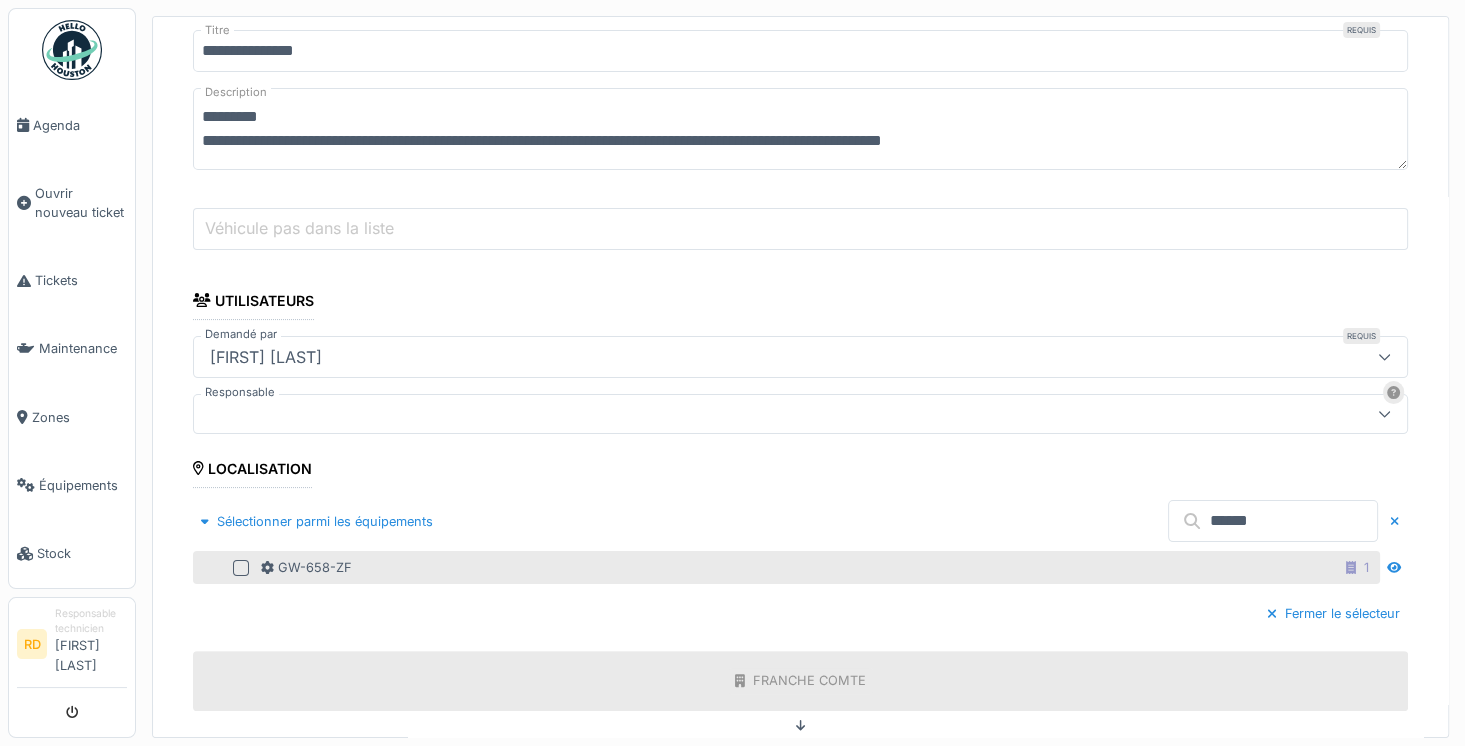 click on "GW-658-ZF 1" at bounding box center (818, 567) 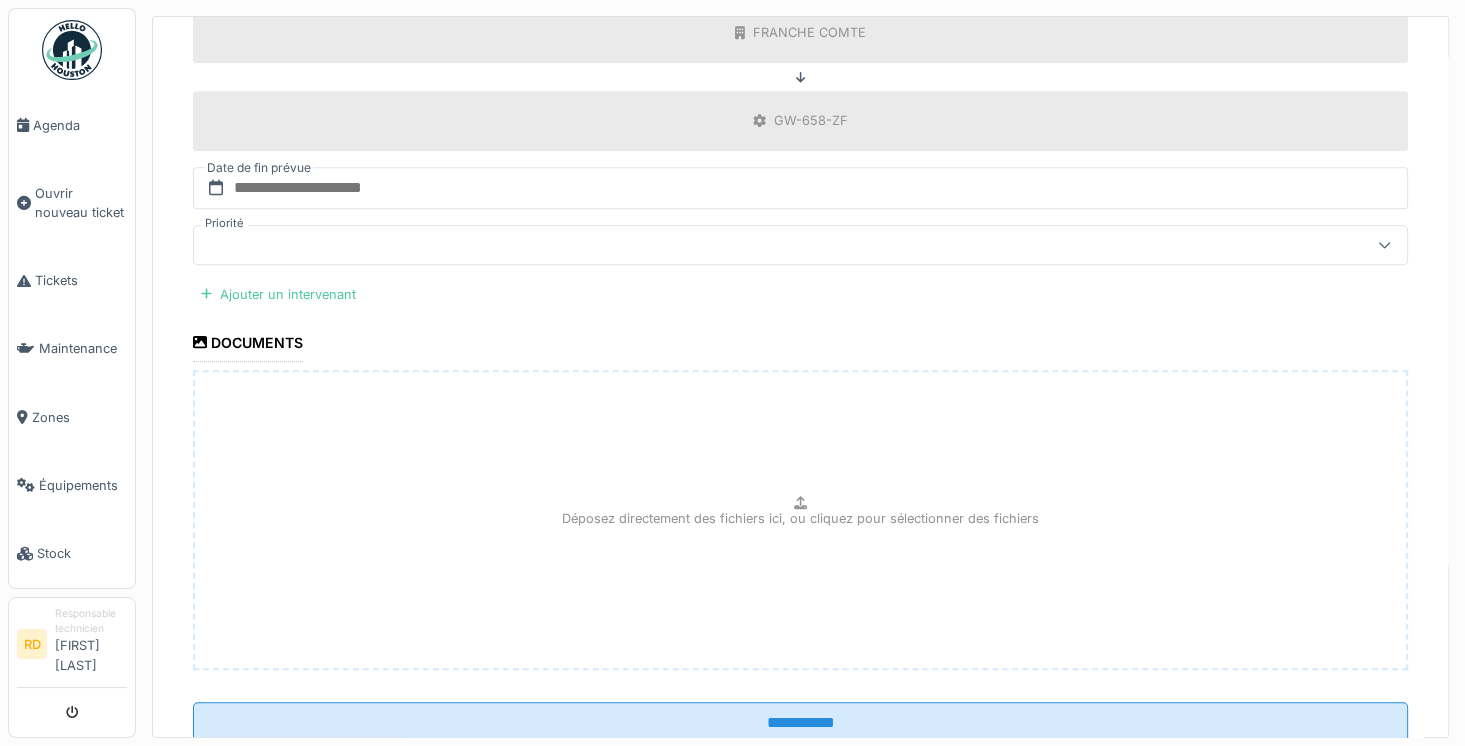 scroll, scrollTop: 977, scrollLeft: 0, axis: vertical 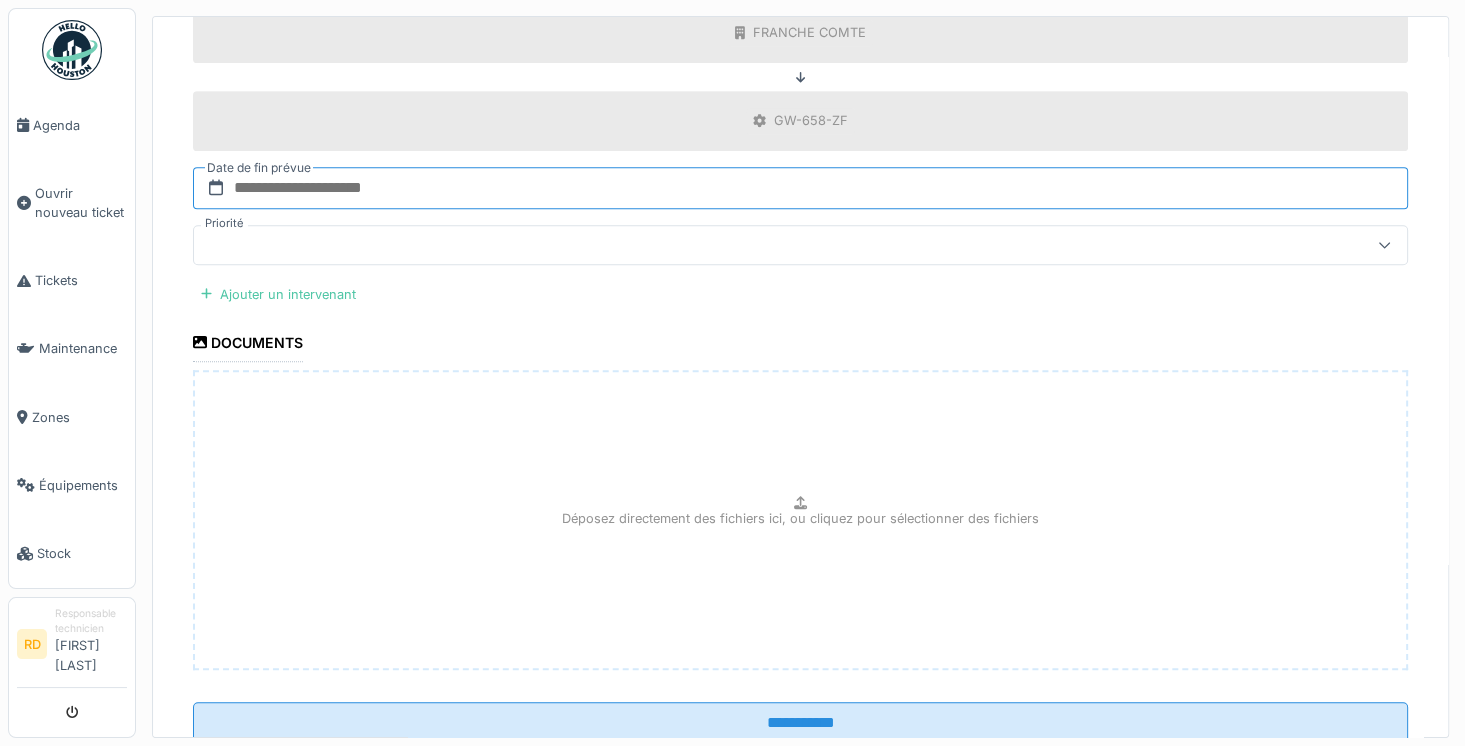 click at bounding box center (800, 188) 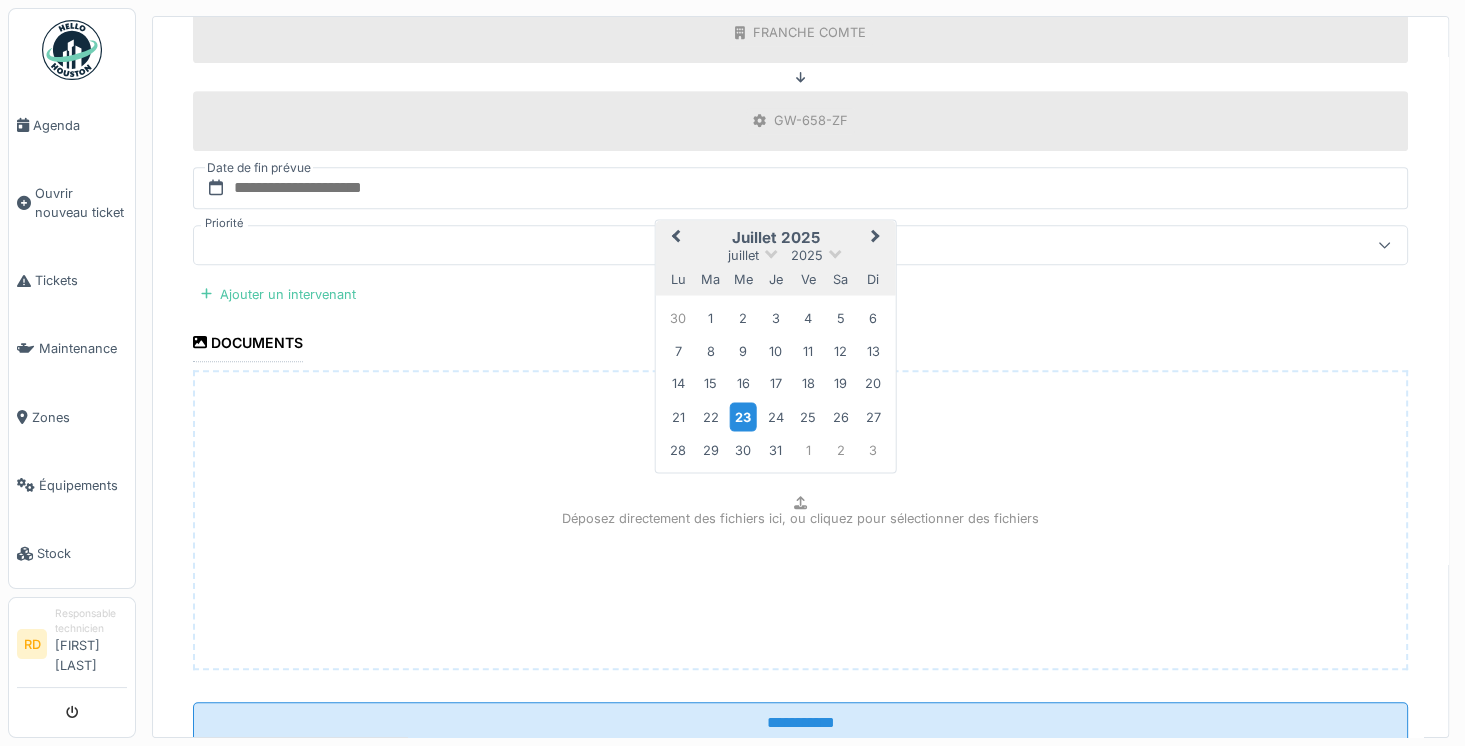 click on "23" at bounding box center (743, 416) 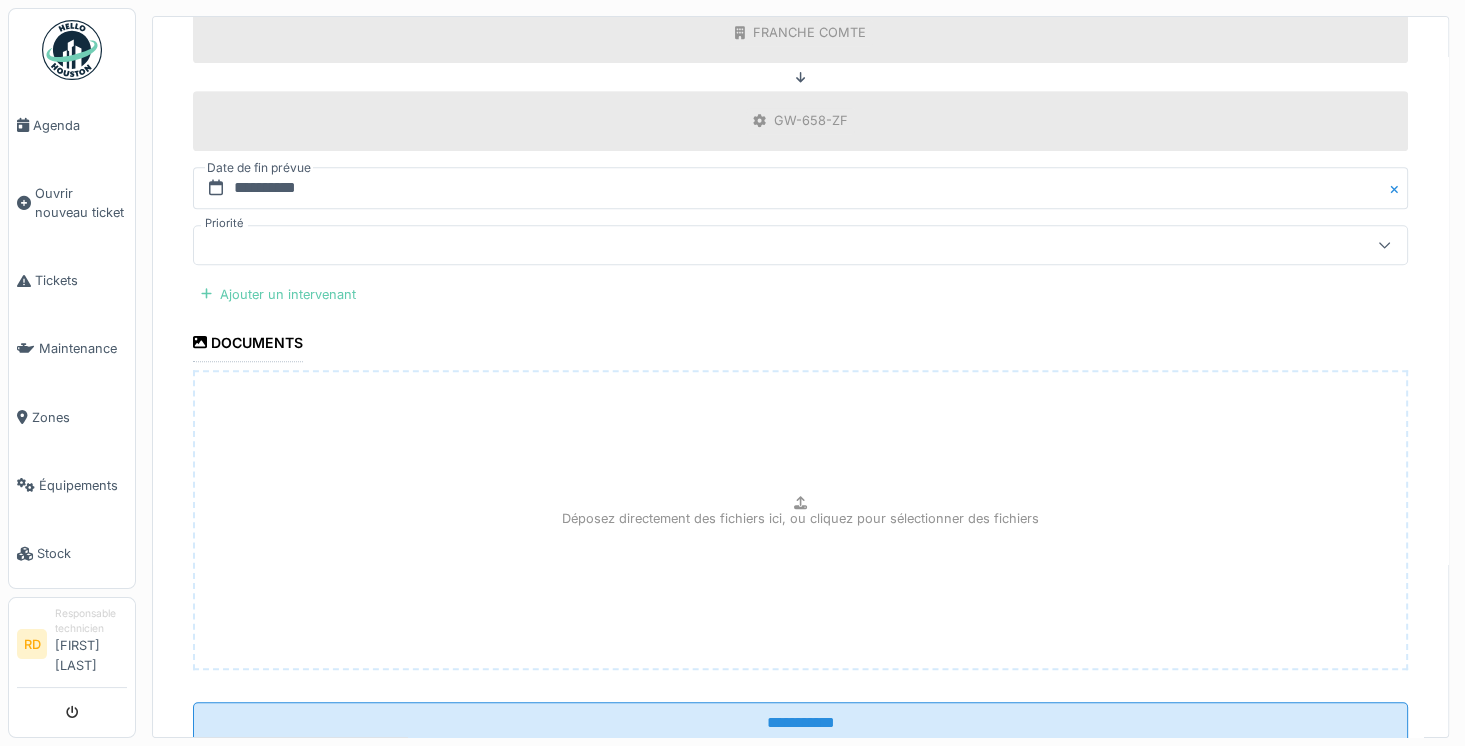click on "Ajouter un intervenant" at bounding box center [278, 294] 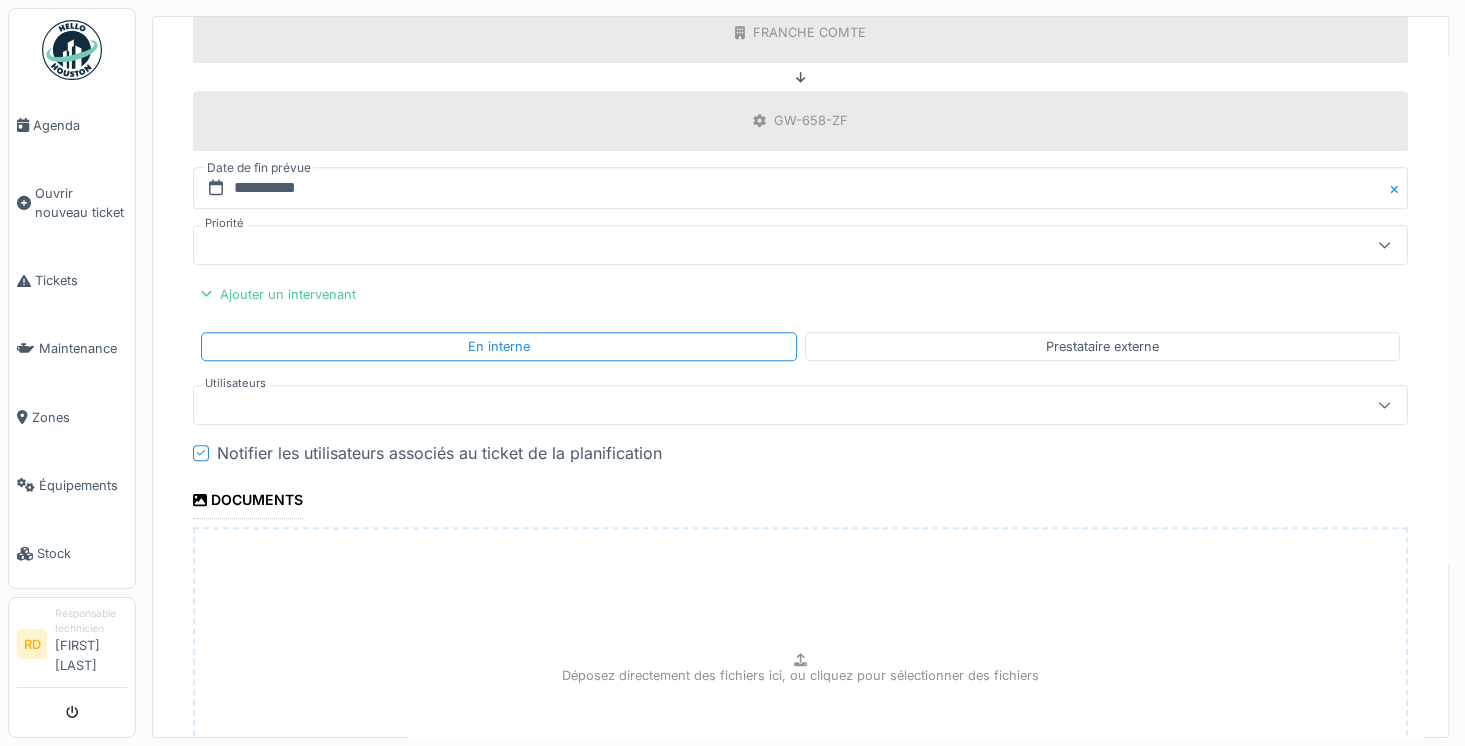 click at bounding box center (740, 405) 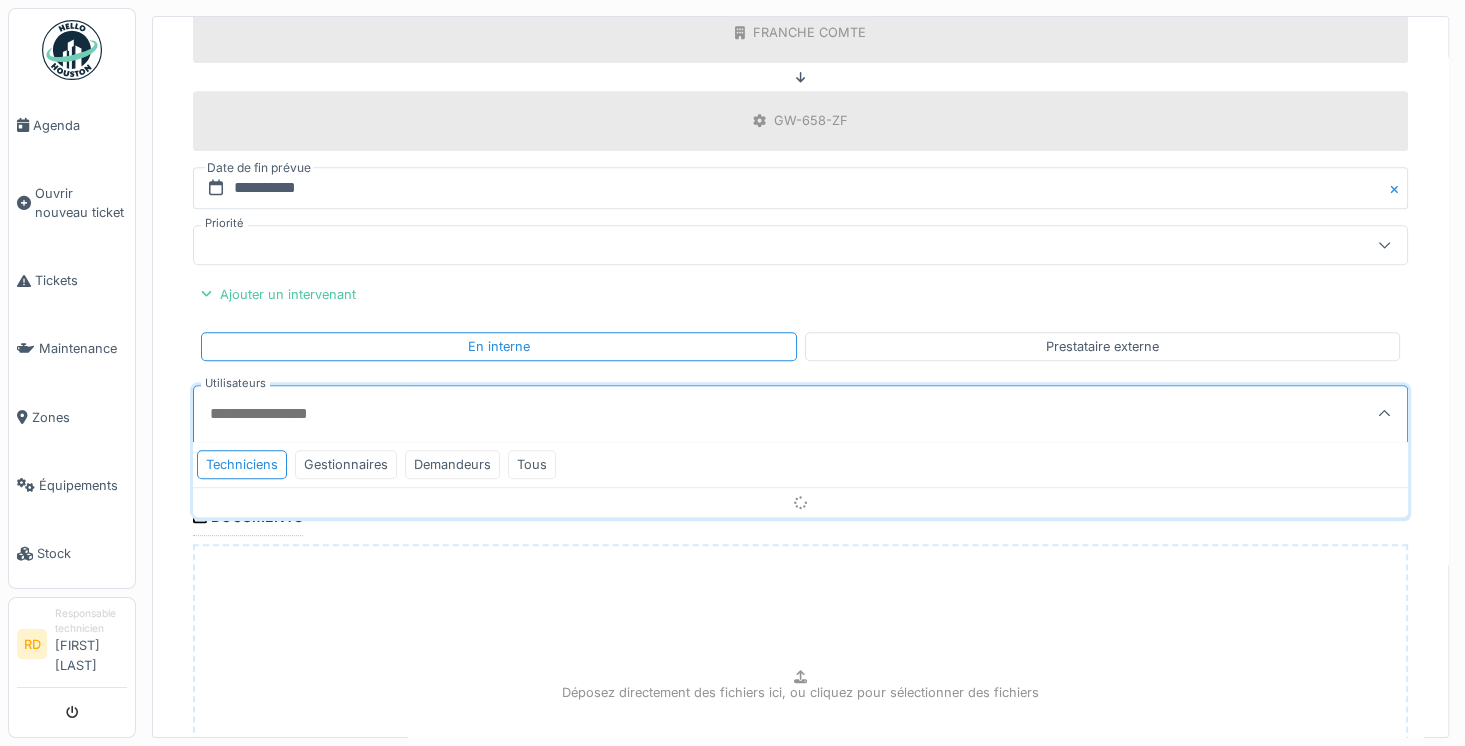 scroll, scrollTop: 4, scrollLeft: 0, axis: vertical 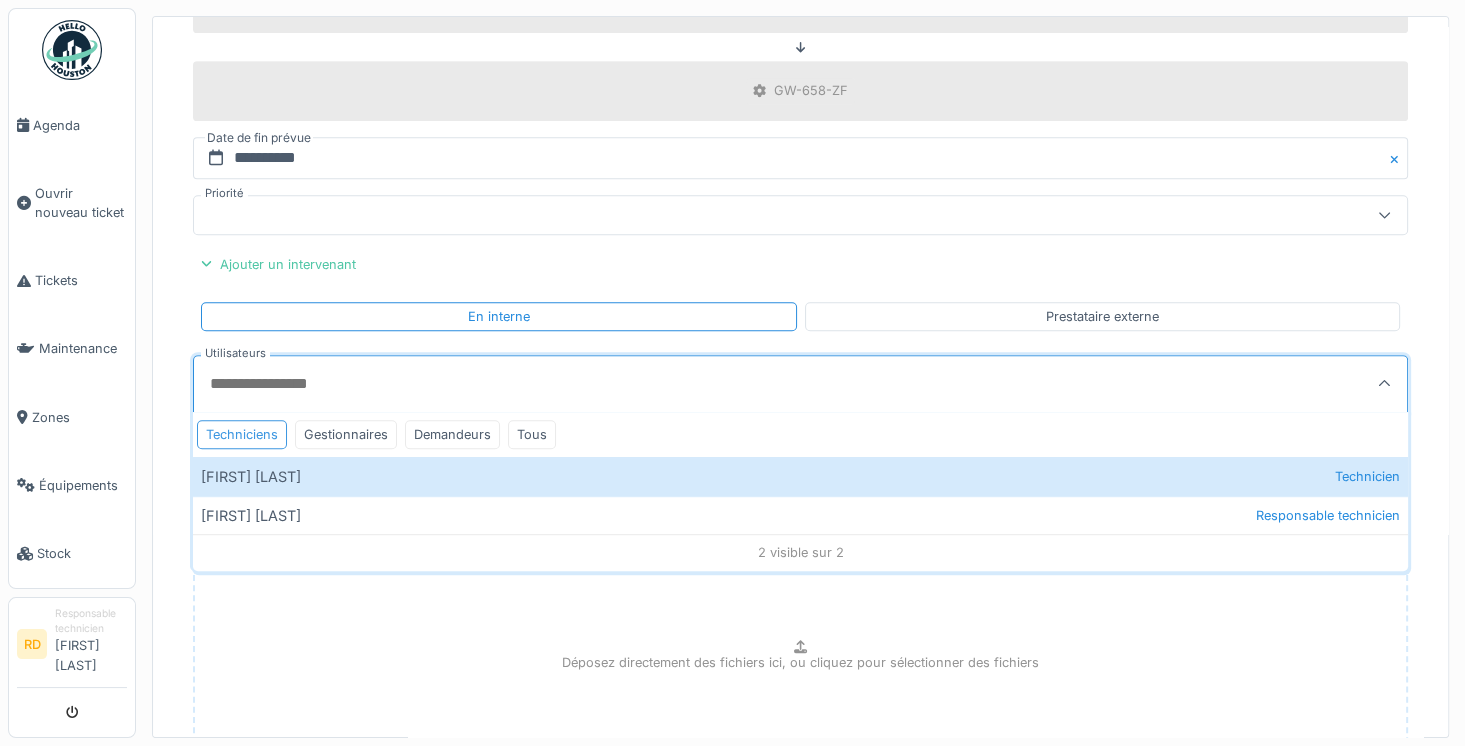 click on "Techniciens" at bounding box center (242, 434) 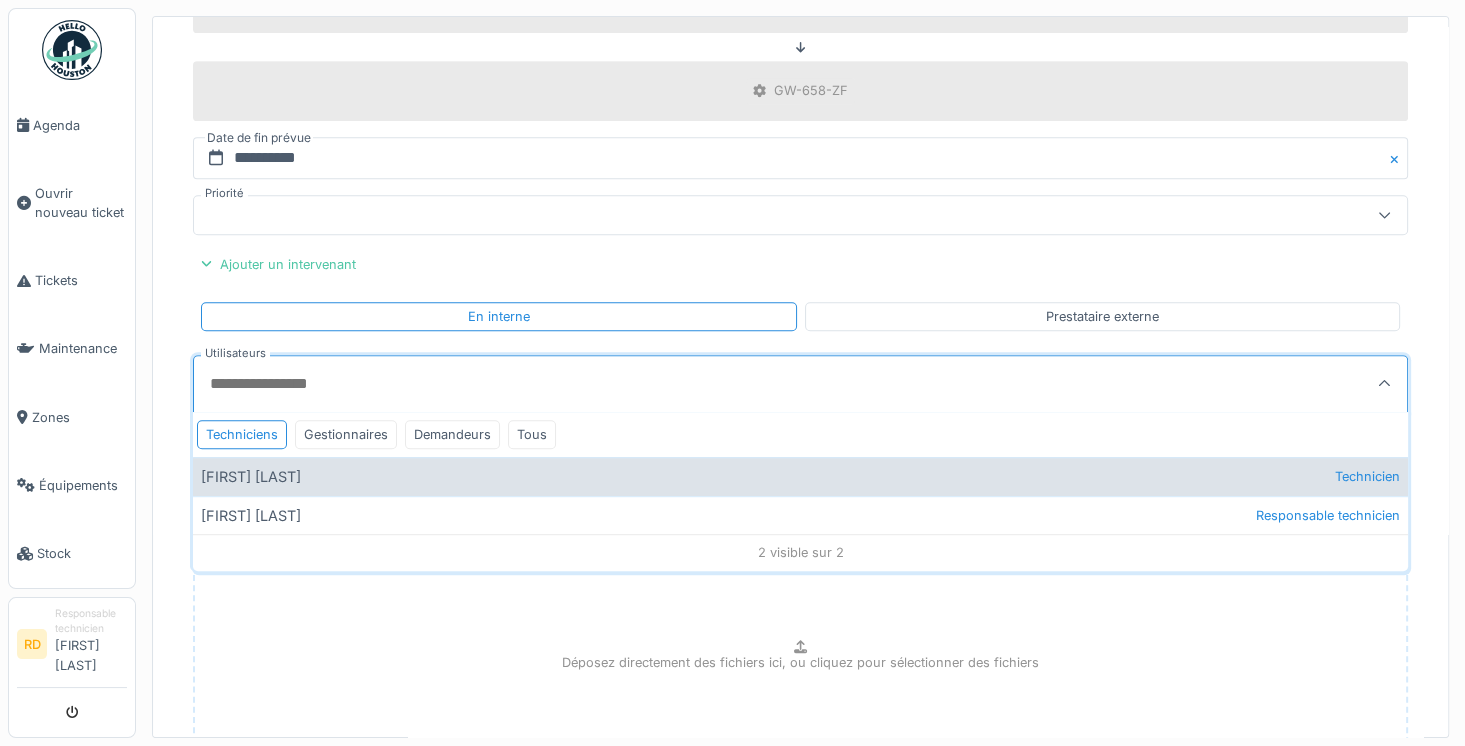 click on "Florian Arbelot   Technicien" at bounding box center (800, 476) 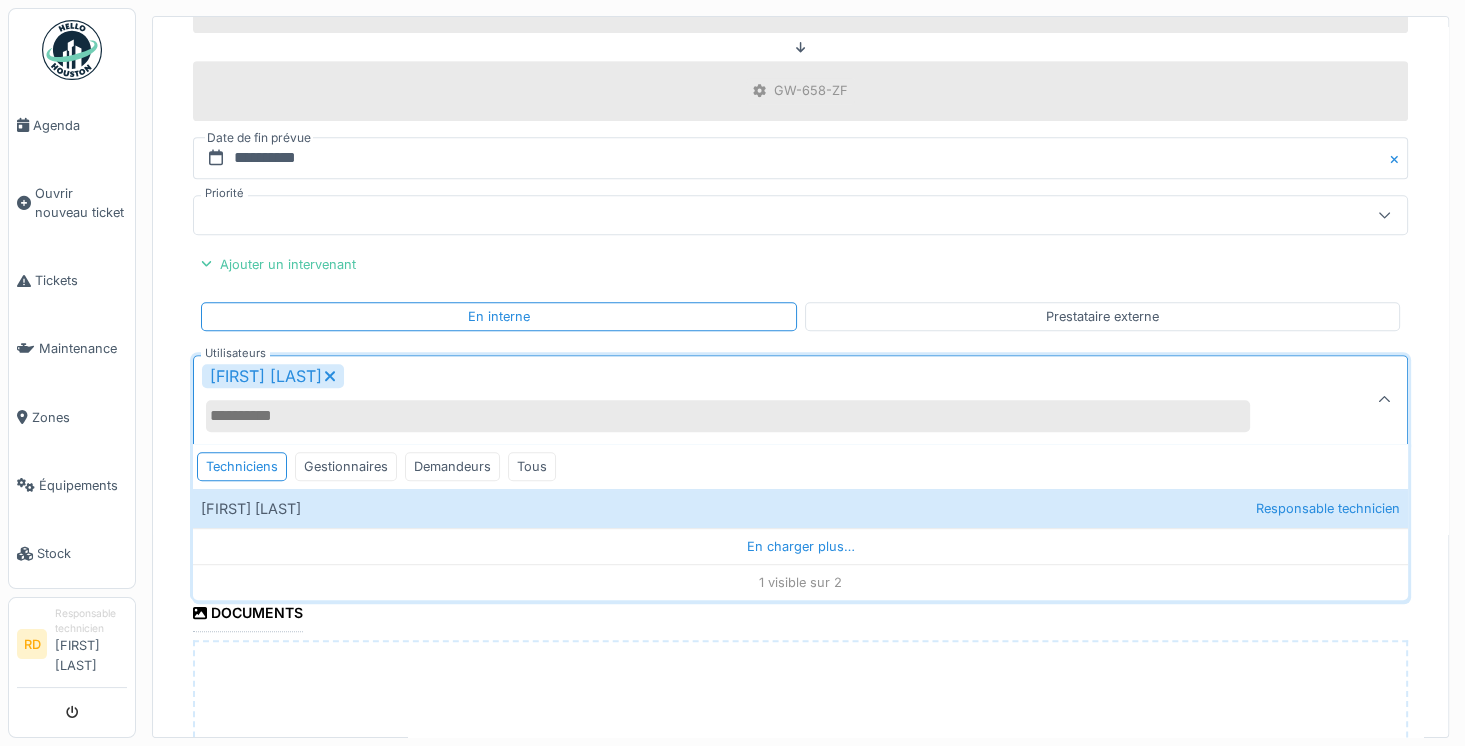 click on "**********" at bounding box center [800, 96] 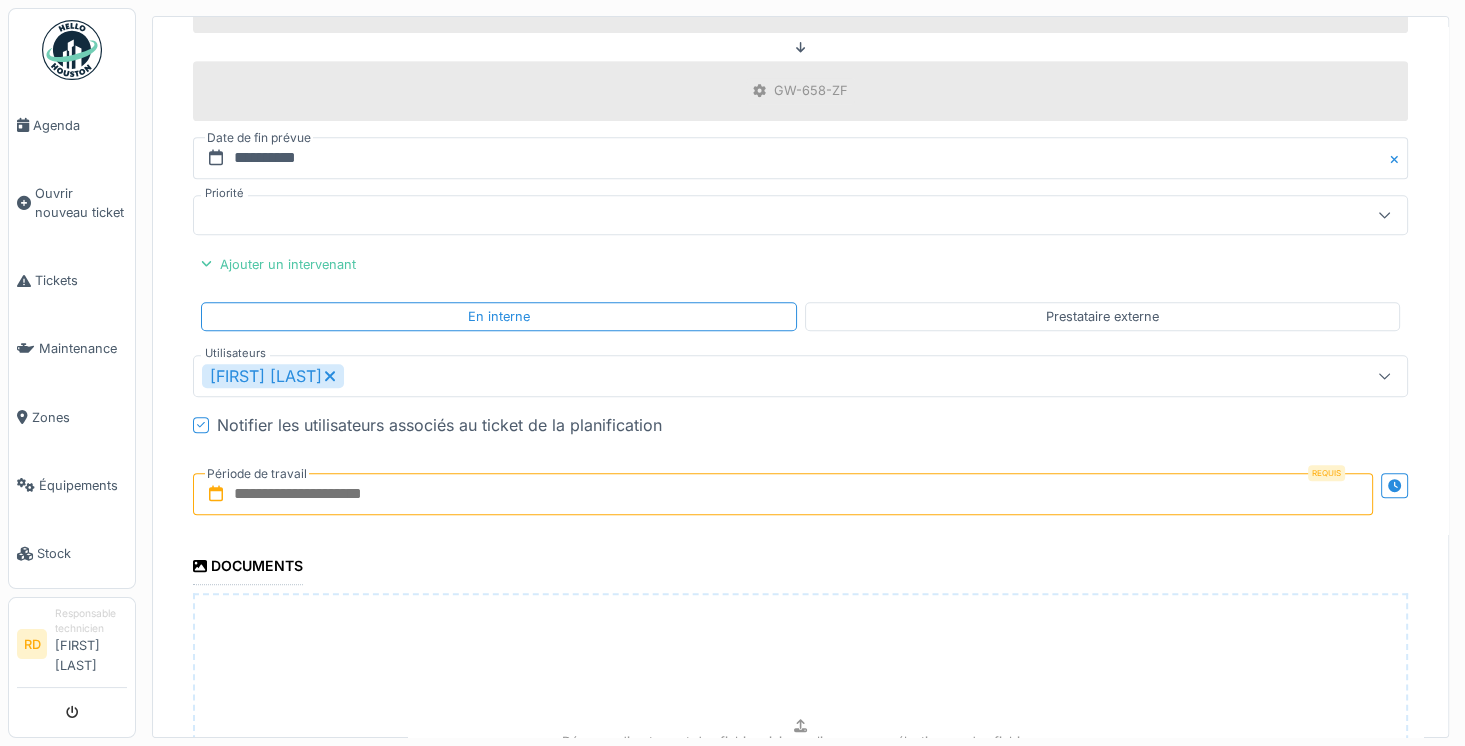 click at bounding box center [783, 494] 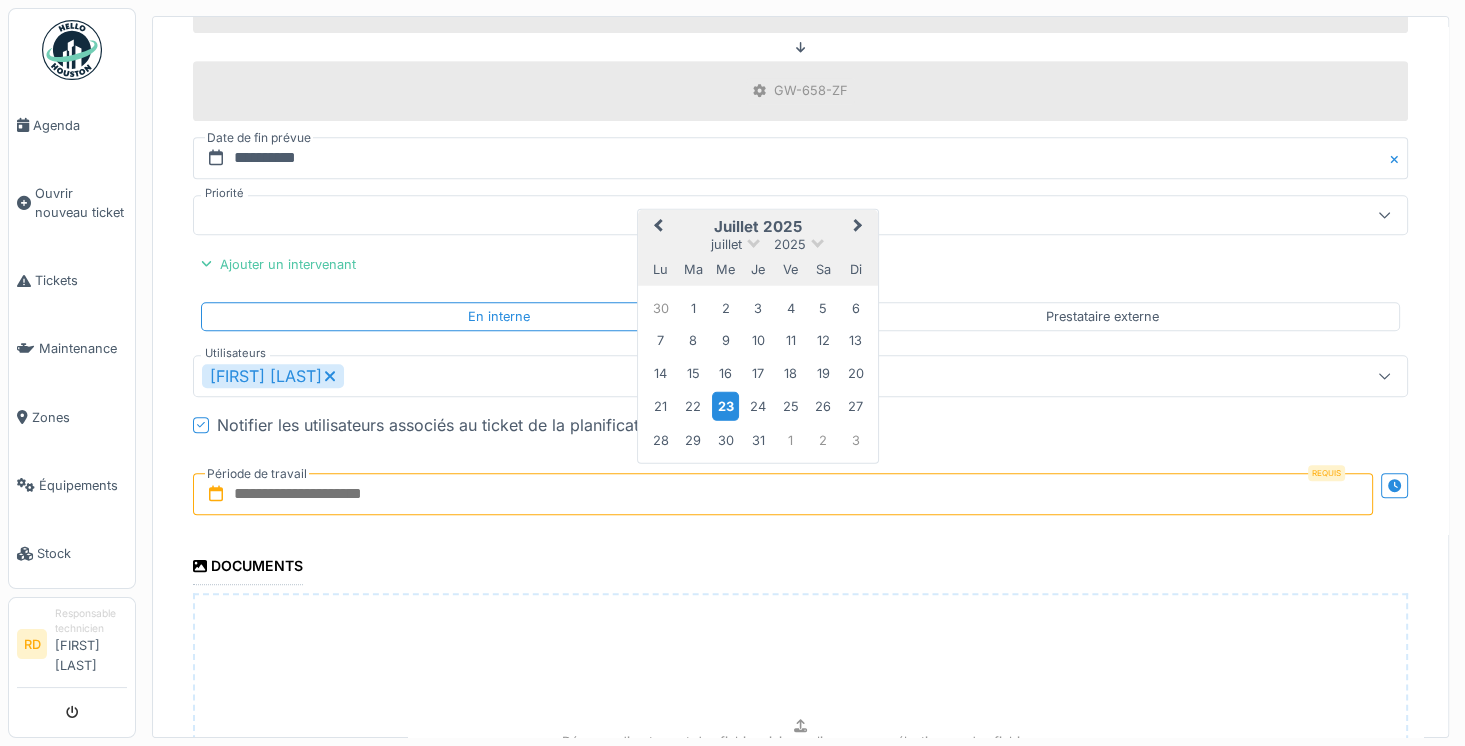 click on "23" at bounding box center [725, 406] 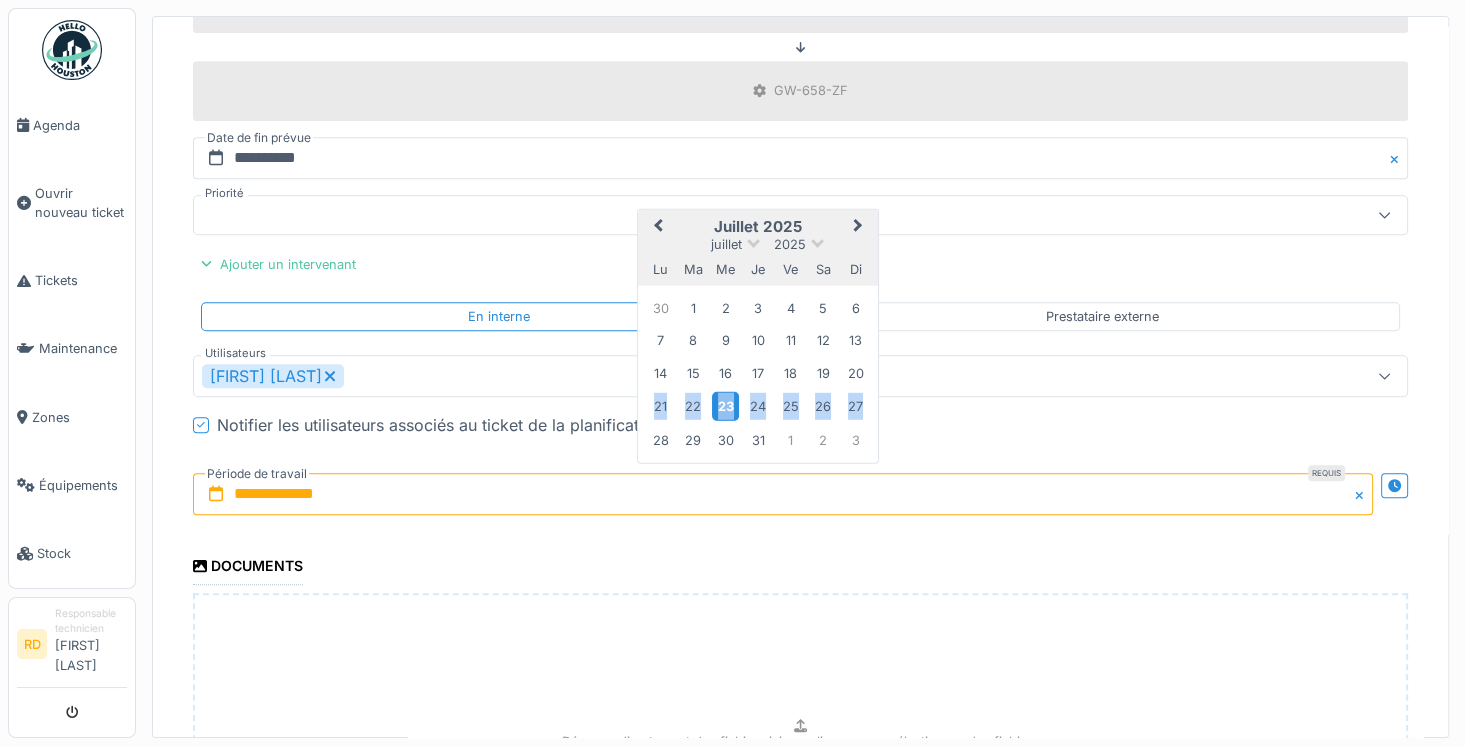 click on "23" at bounding box center [725, 406] 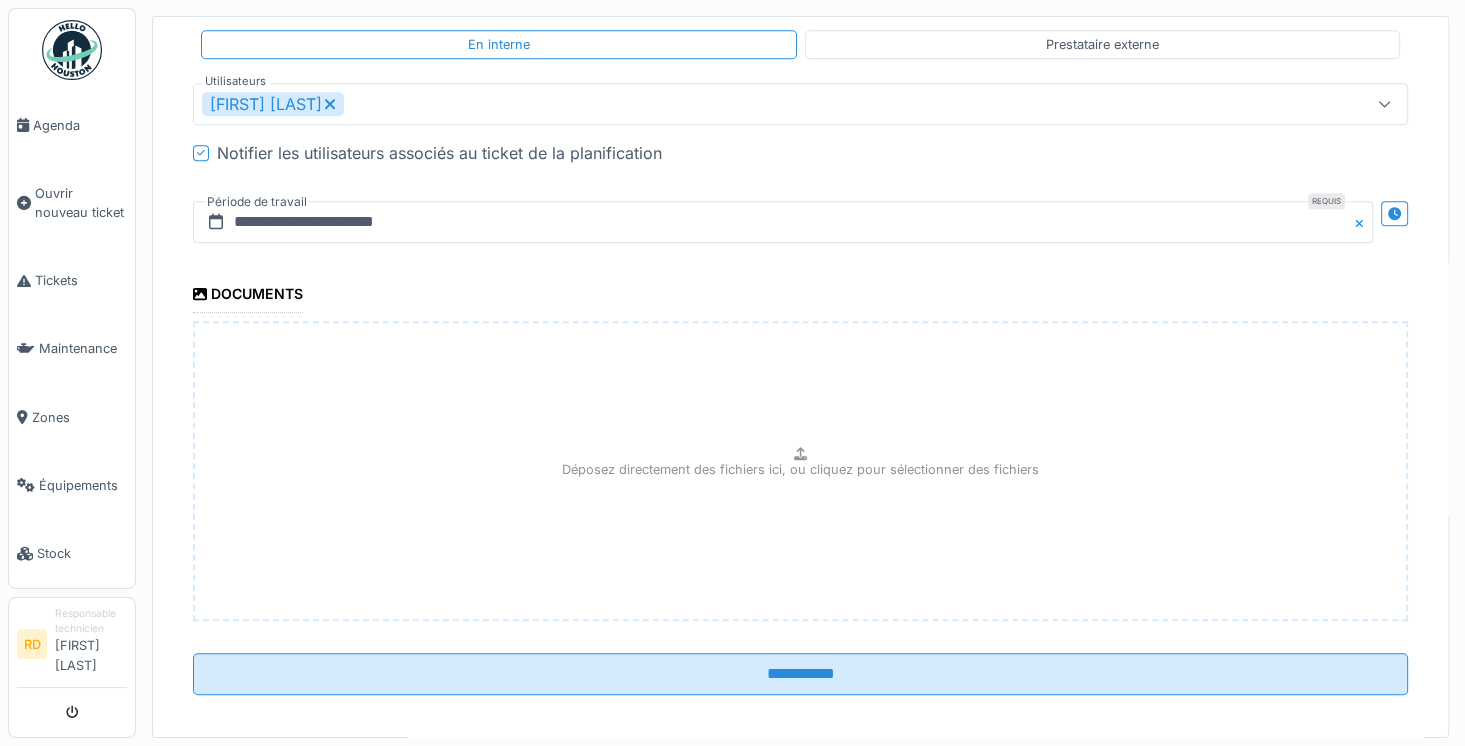scroll, scrollTop: 1285, scrollLeft: 0, axis: vertical 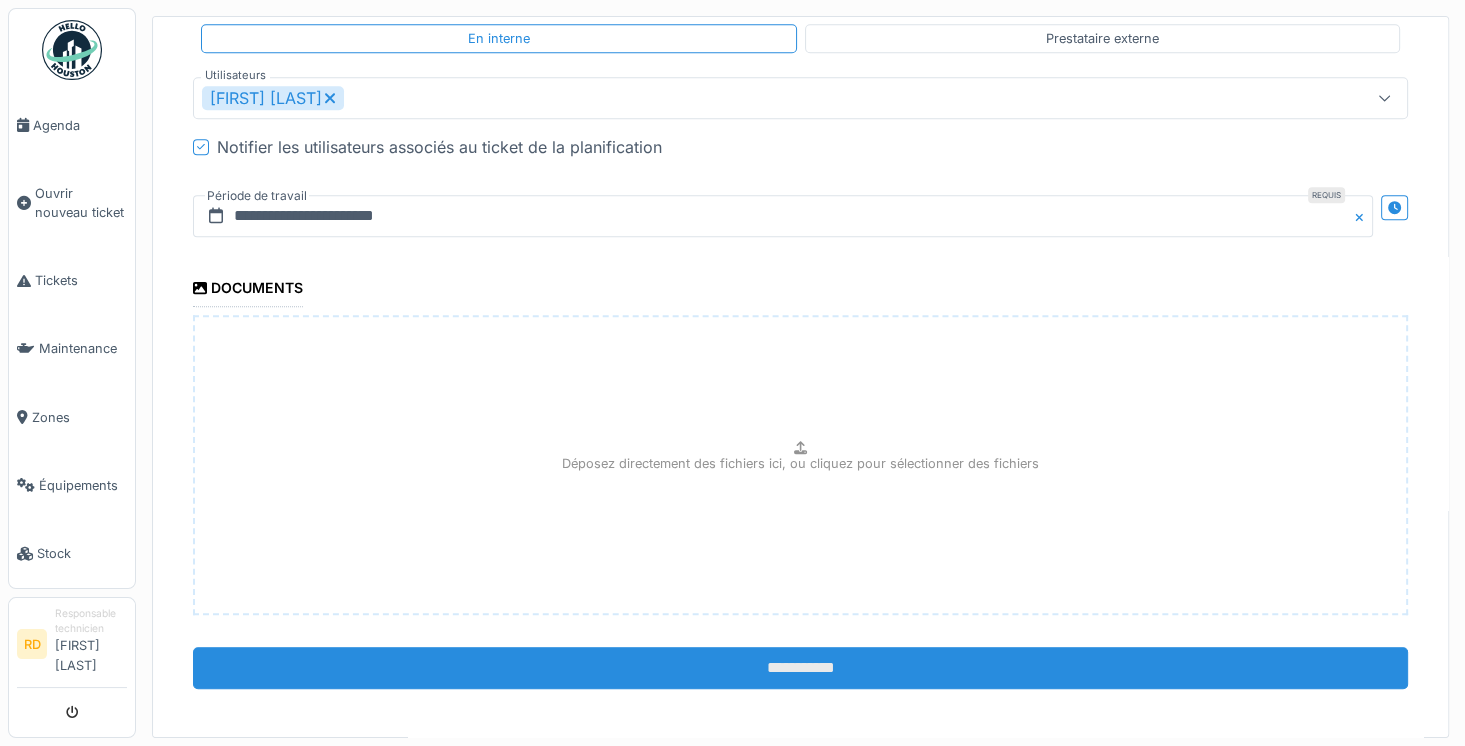 click on "**********" at bounding box center [800, 668] 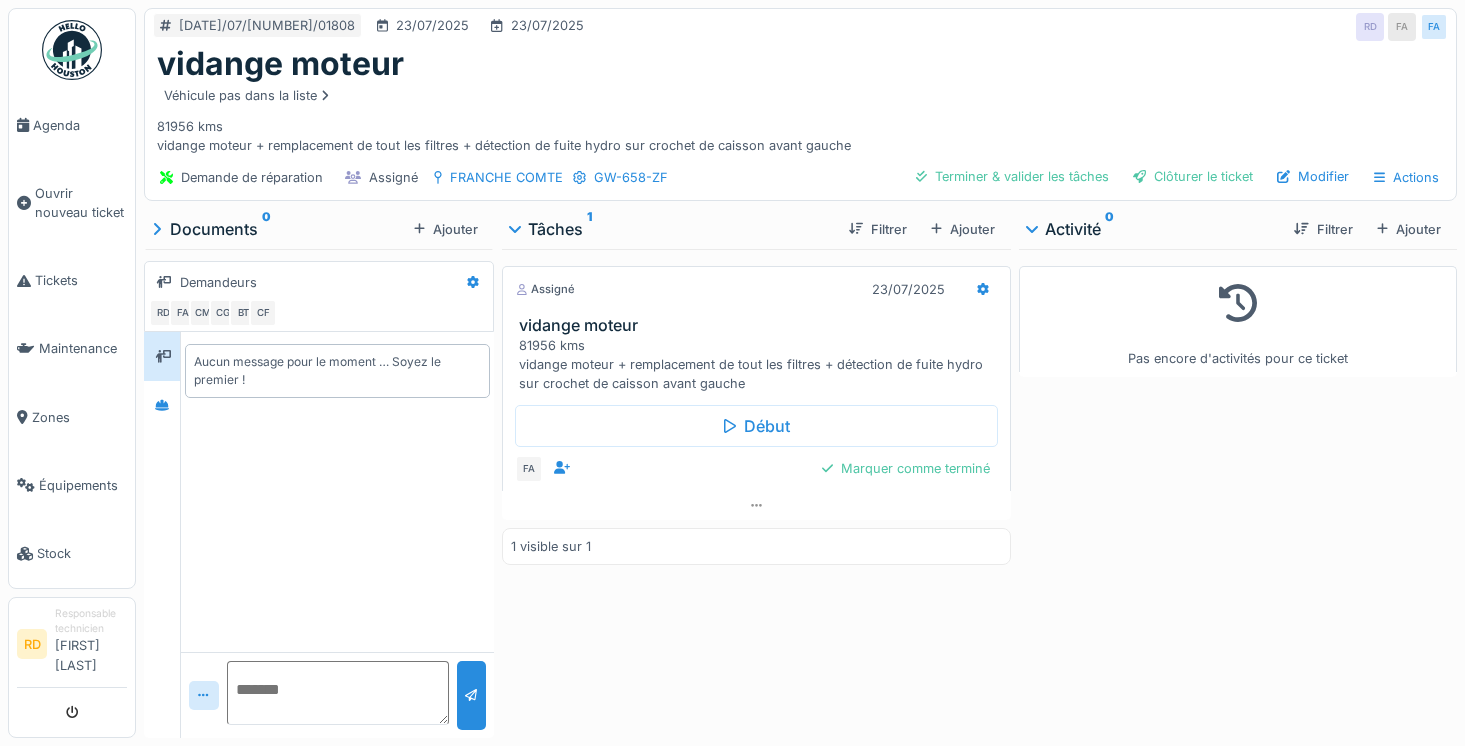scroll, scrollTop: 0, scrollLeft: 0, axis: both 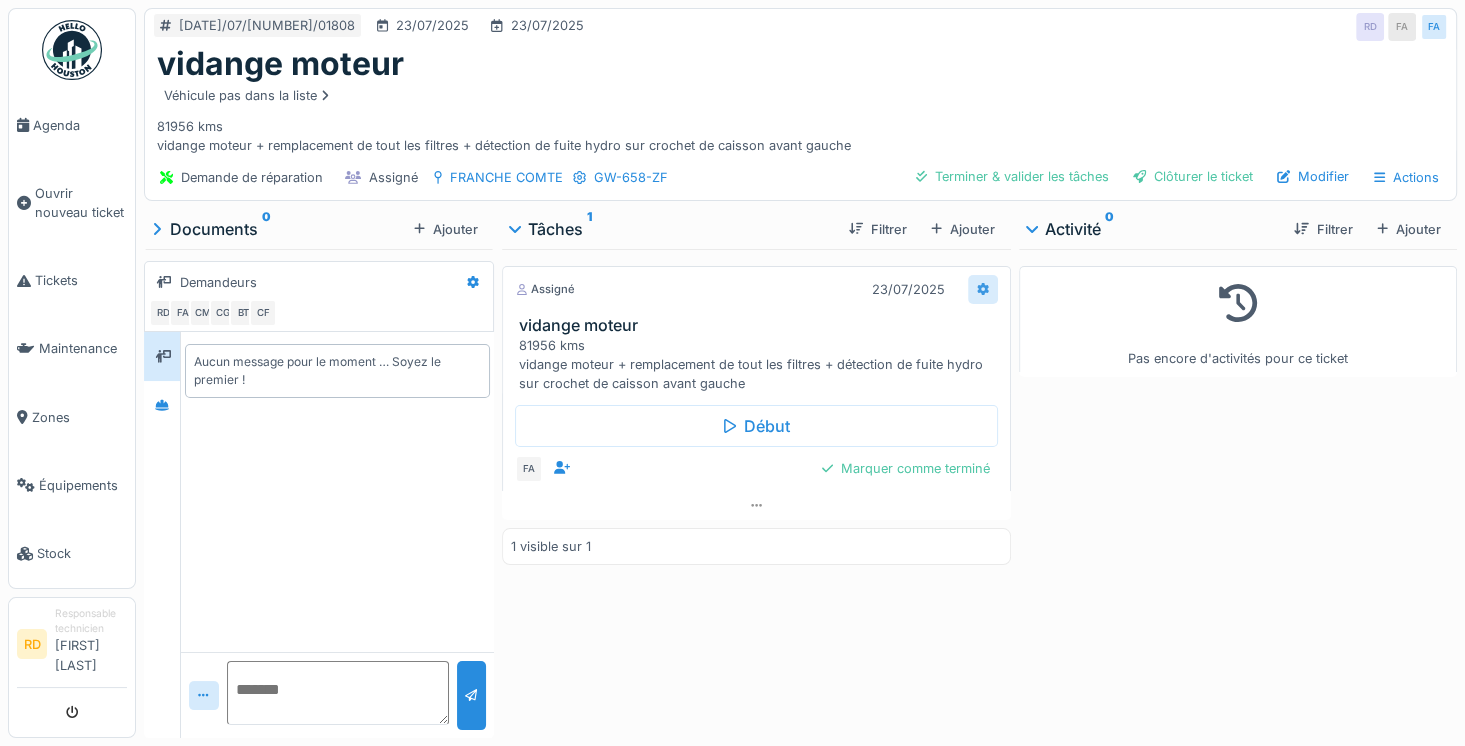 click 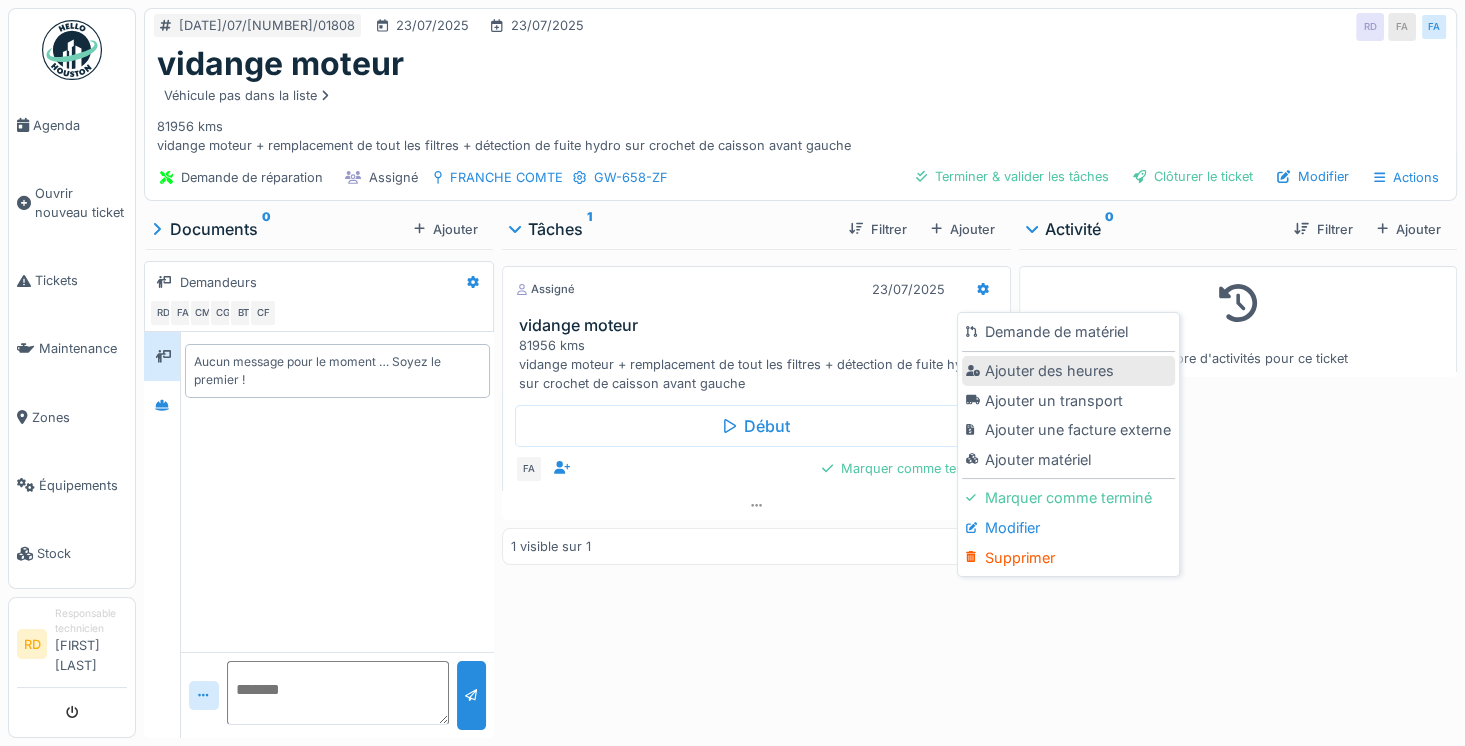 click on "Ajouter des heures" at bounding box center [1068, 371] 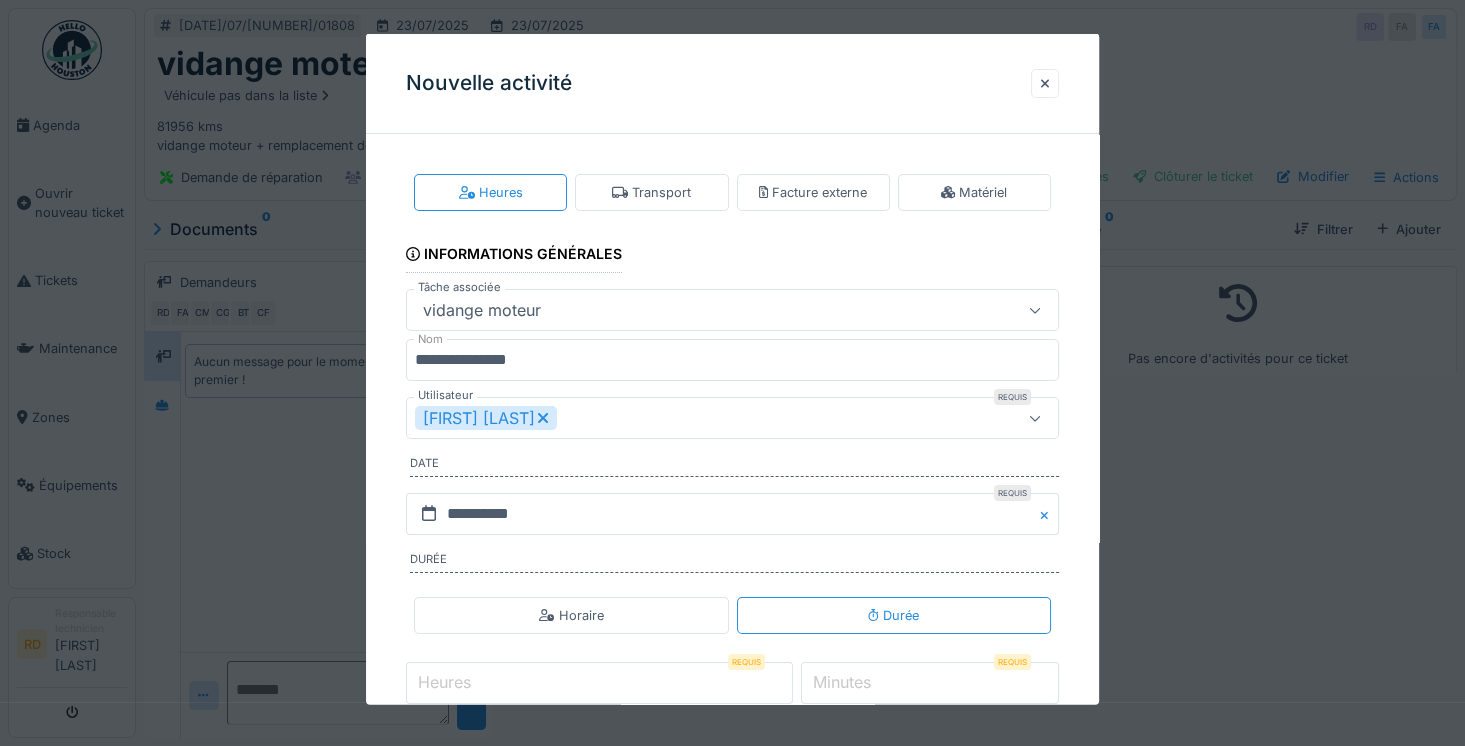 click 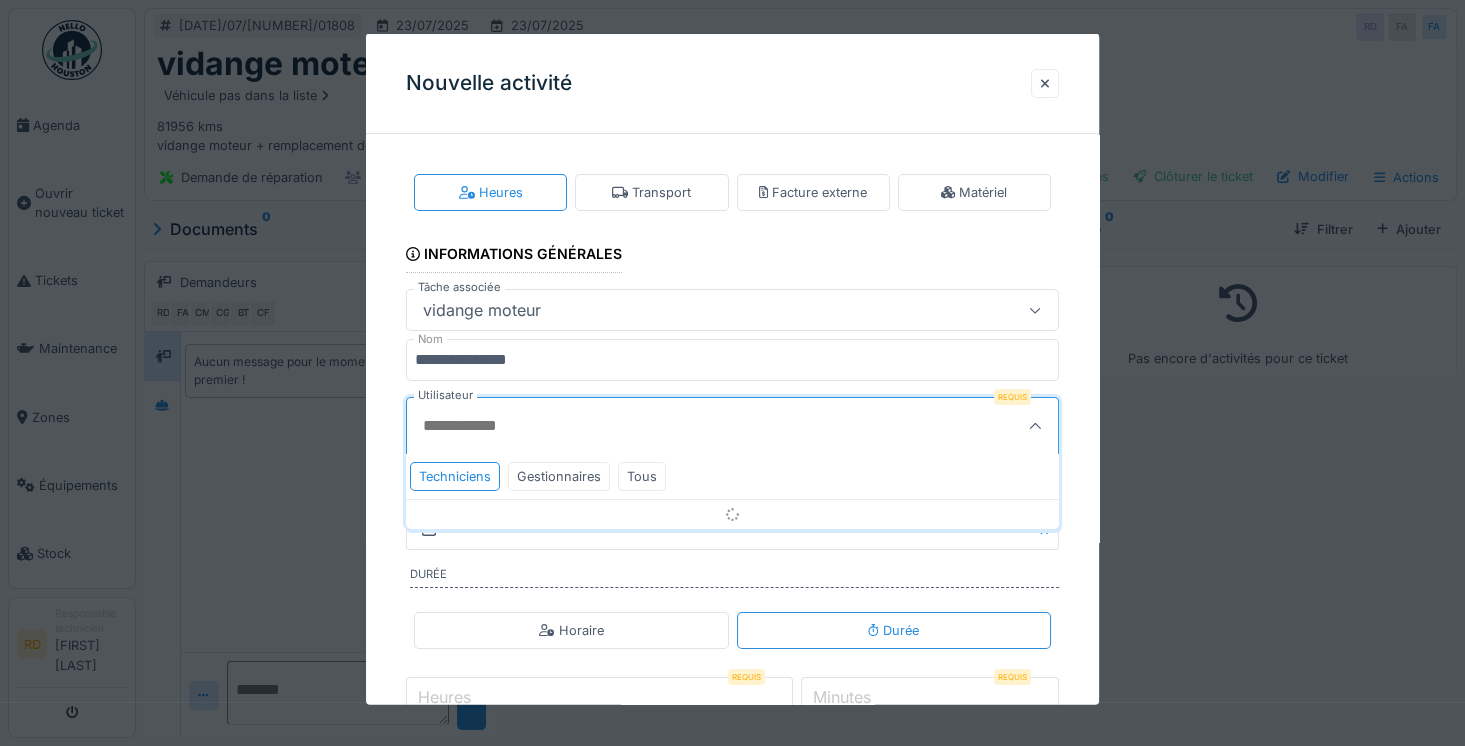 scroll, scrollTop: 63, scrollLeft: 0, axis: vertical 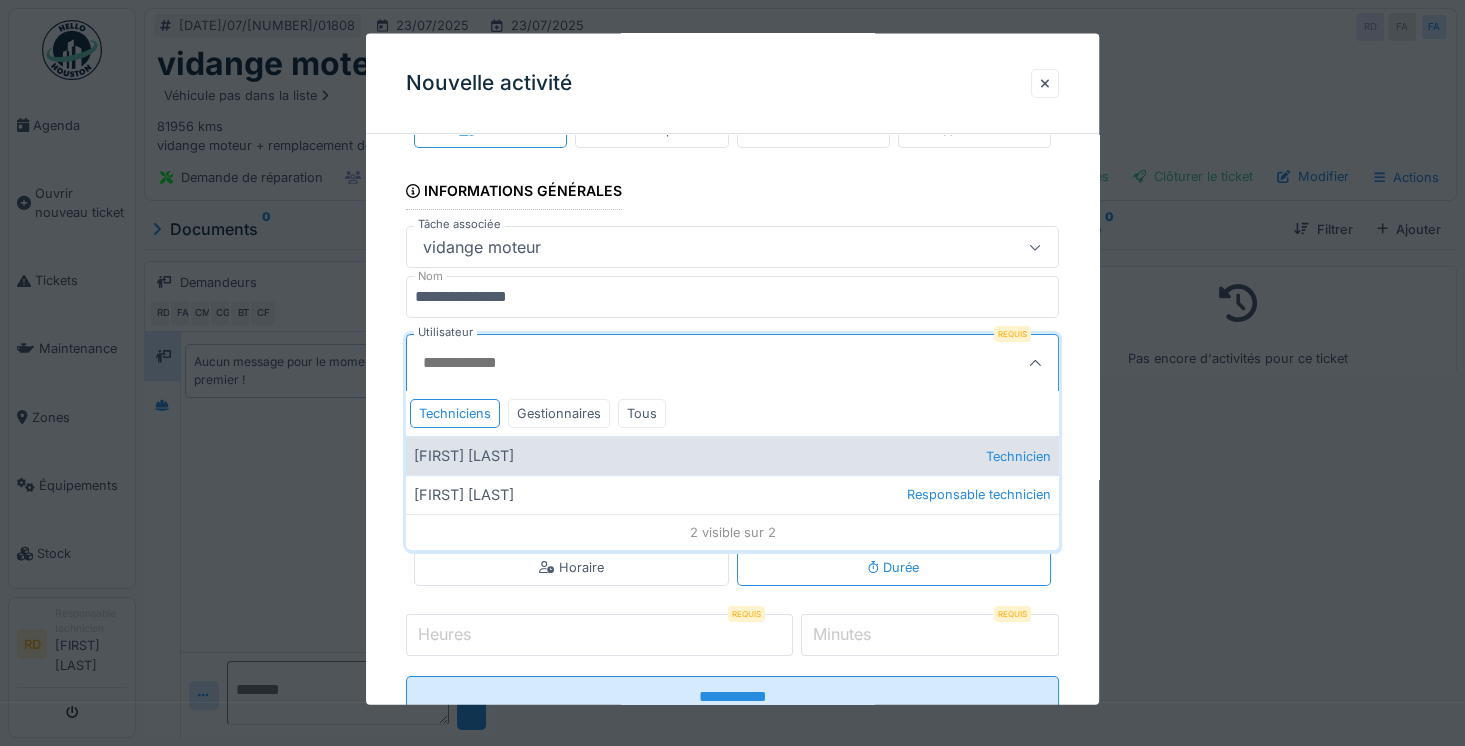 click on "[FIRST] [LAST]   Technicien" at bounding box center [732, 455] 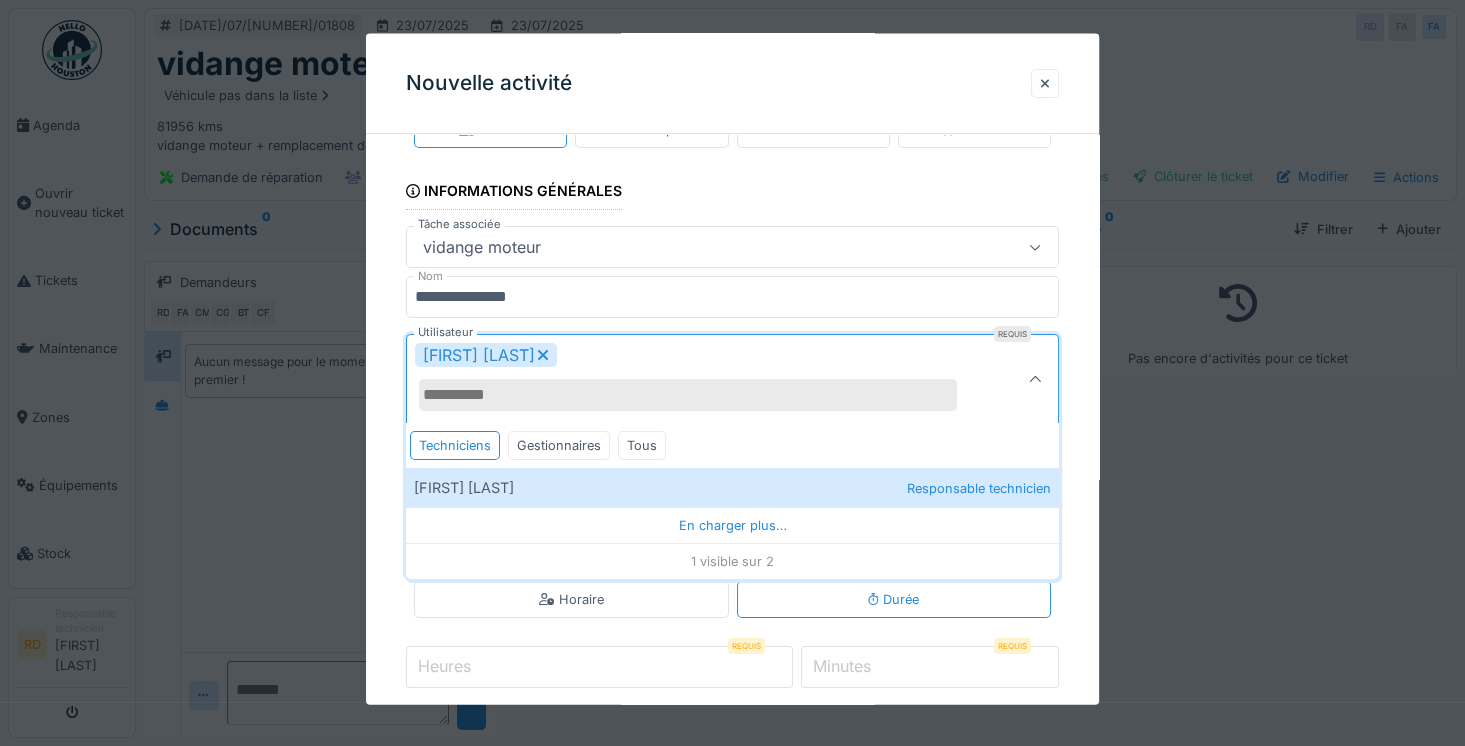 click on "**********" at bounding box center (732, 446) 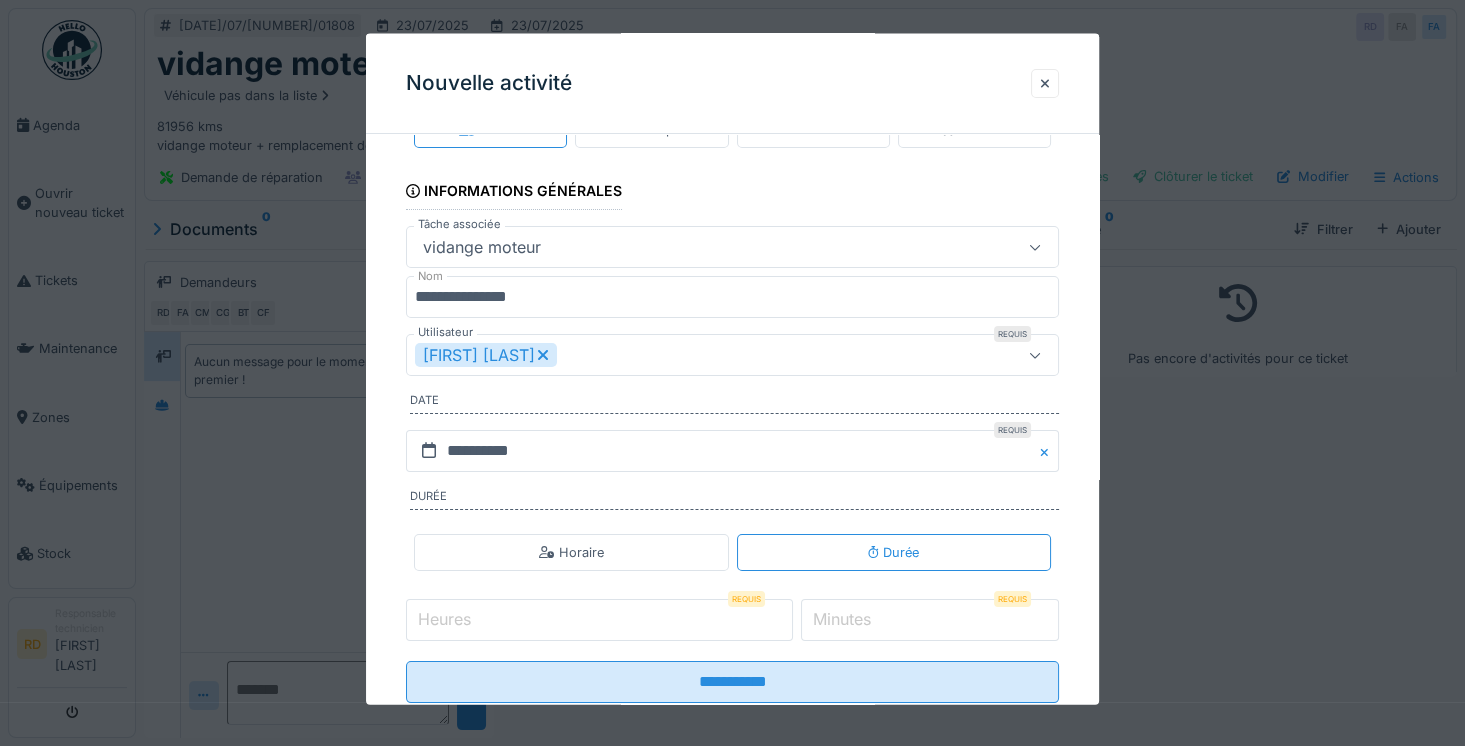 click on "Heures" at bounding box center [599, 620] 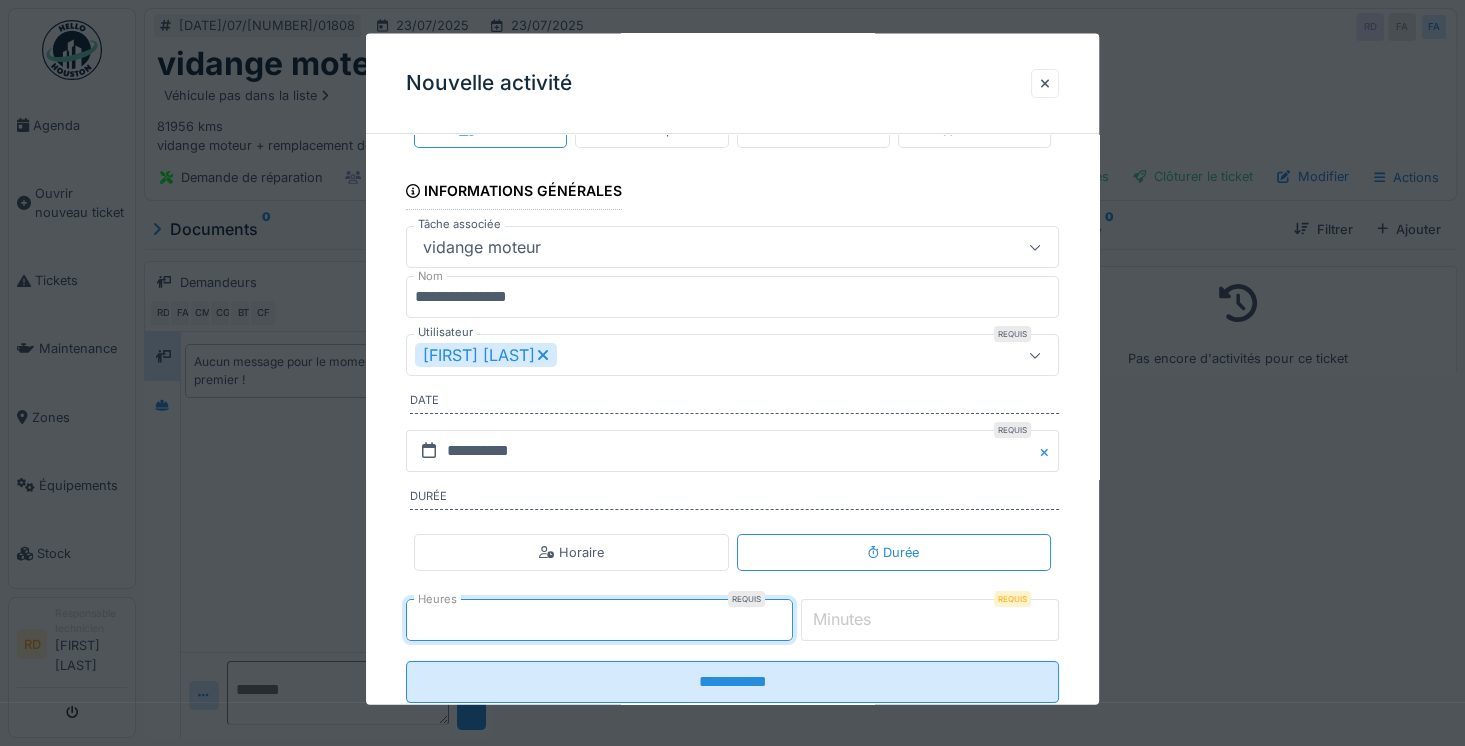 type on "*" 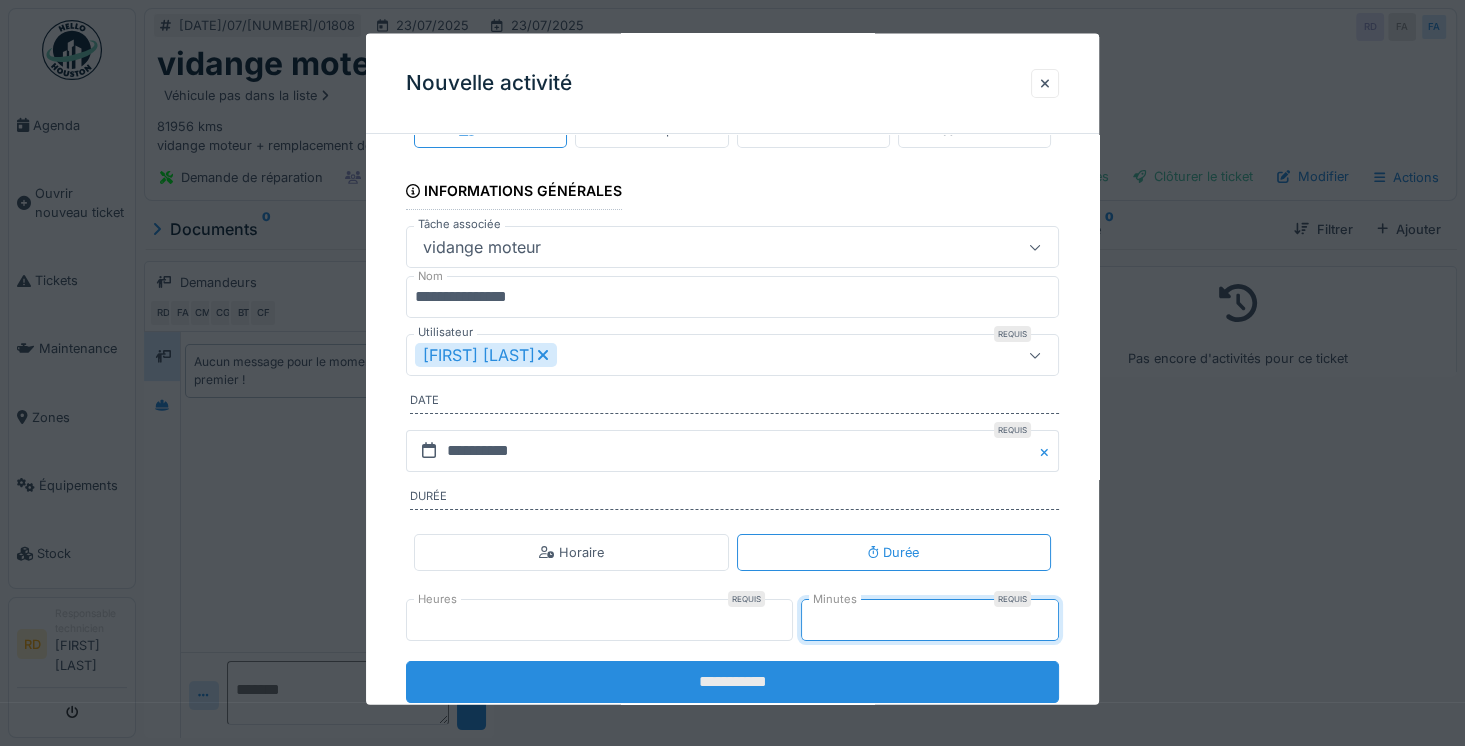 type on "**" 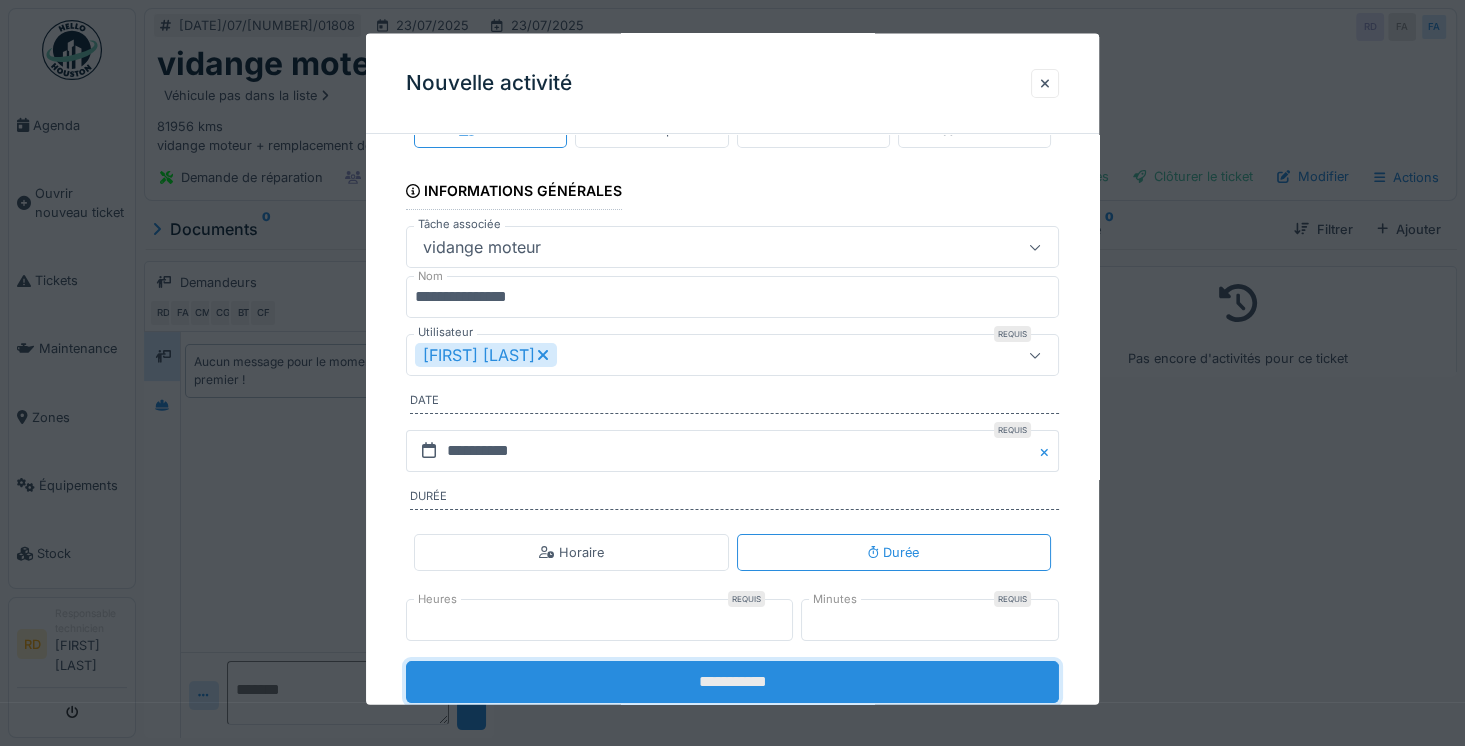 click on "**********" at bounding box center [732, 682] 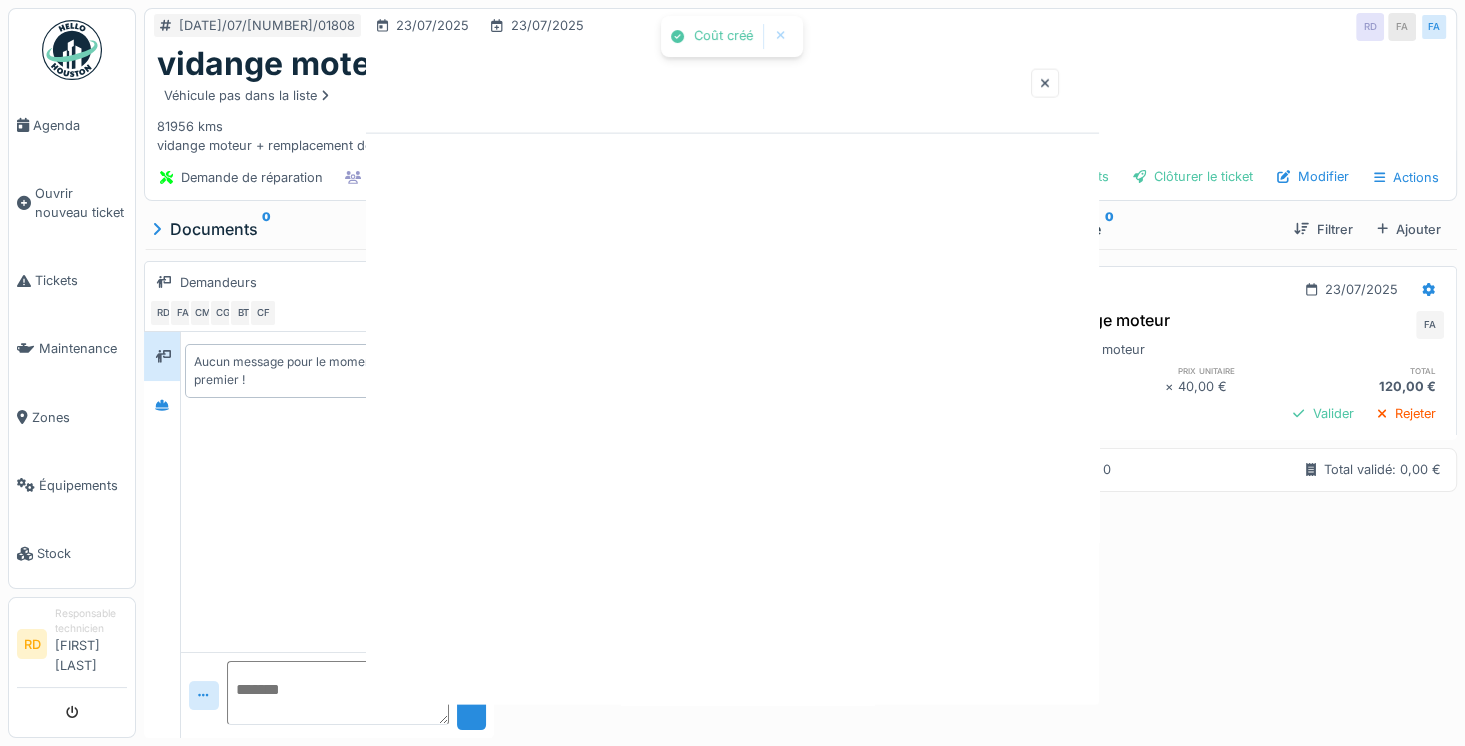 scroll, scrollTop: 0, scrollLeft: 0, axis: both 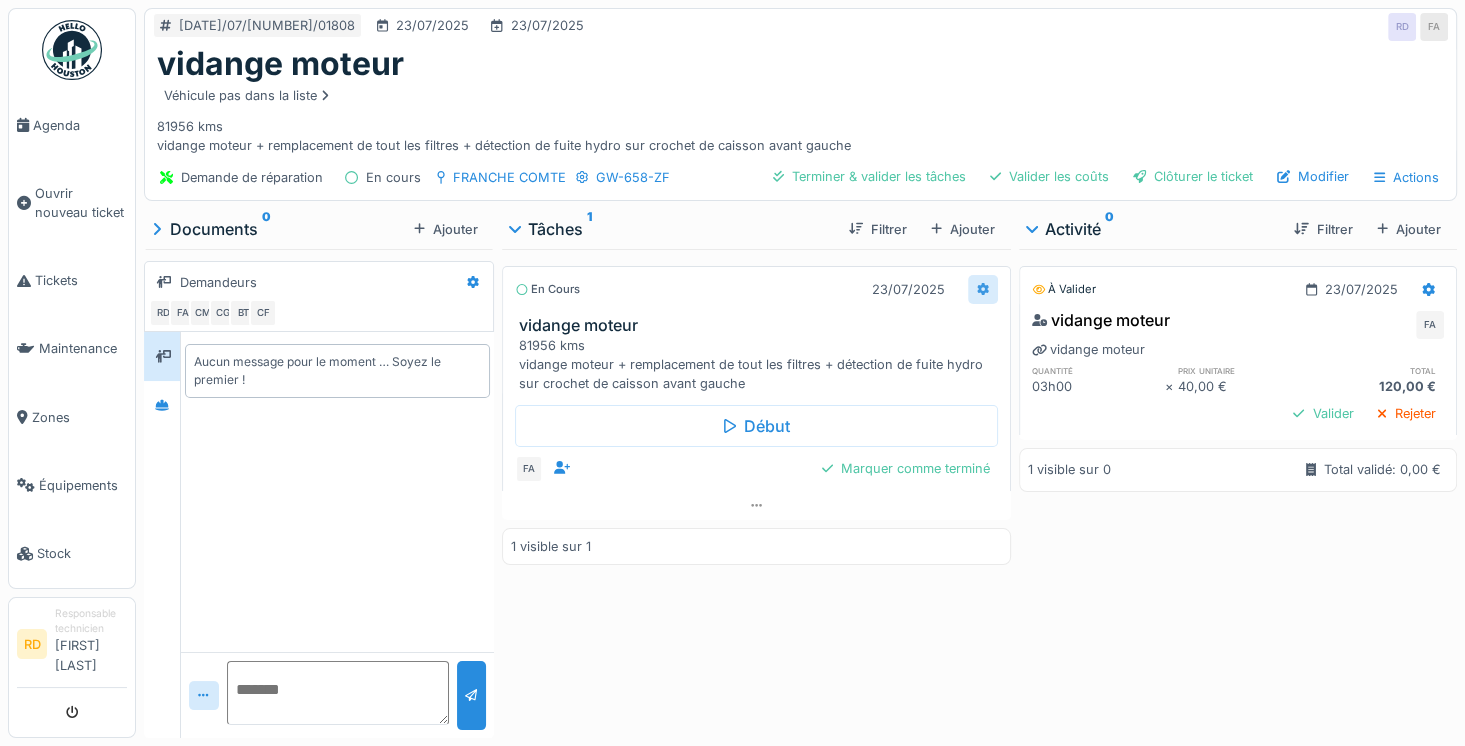 click at bounding box center (983, 289) 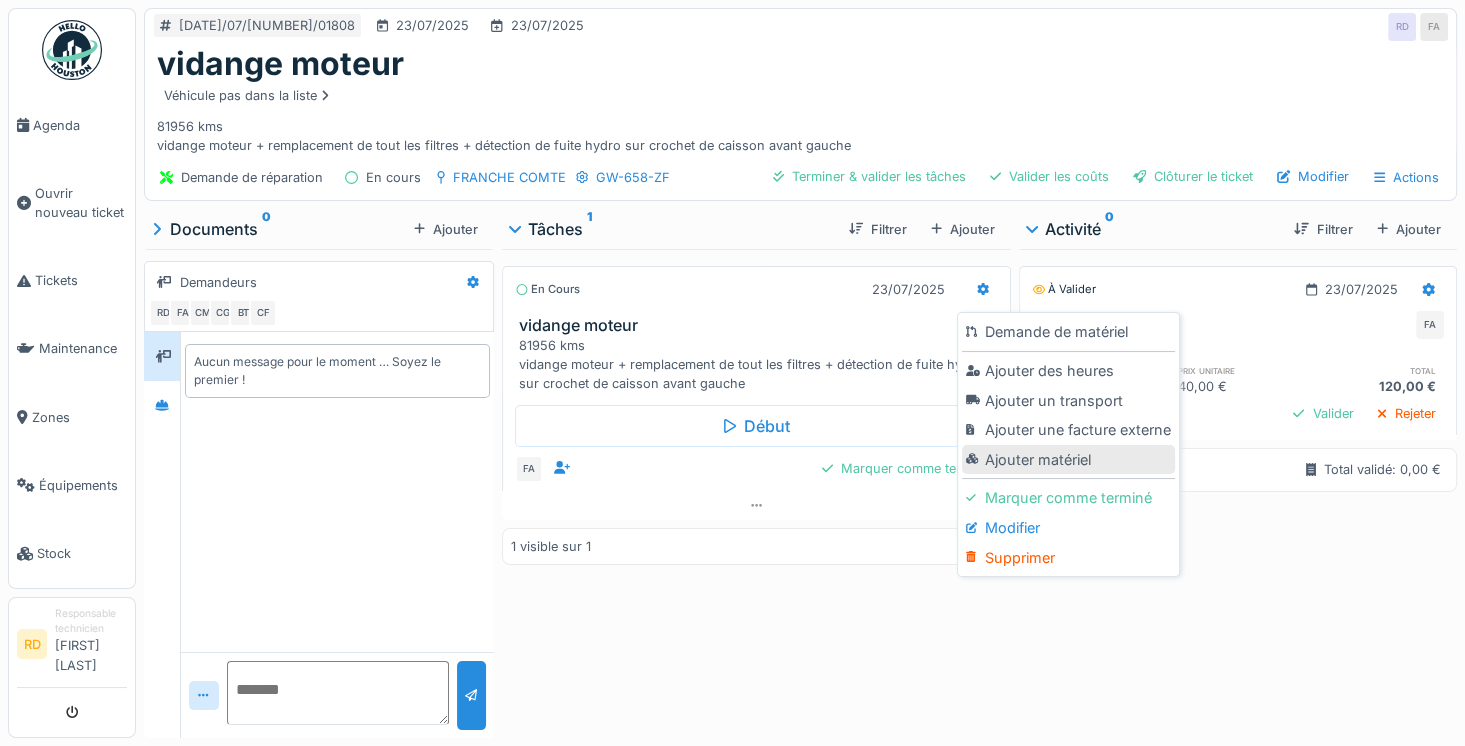 click on "Ajouter matériel" at bounding box center [1068, 460] 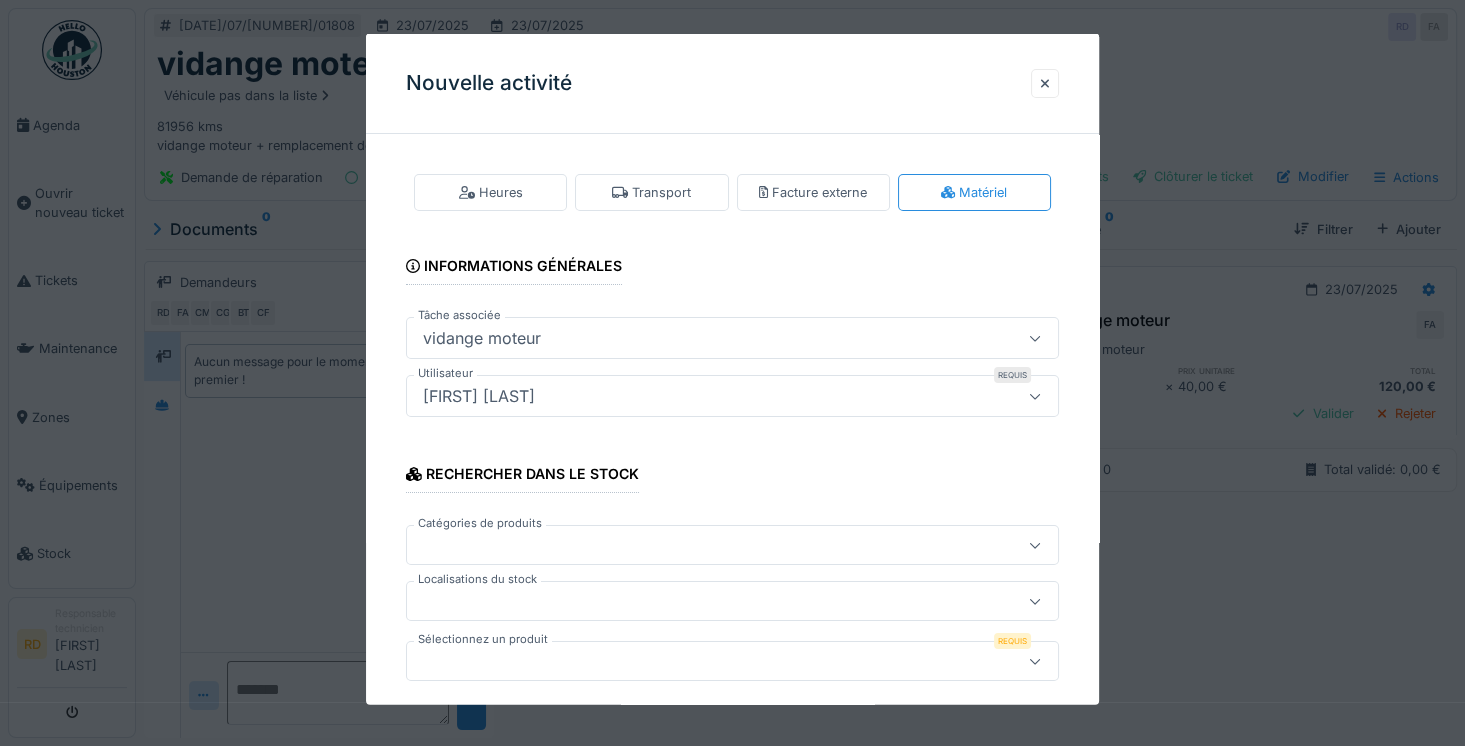 click on "[FIRST] [LAST]" at bounding box center [479, 396] 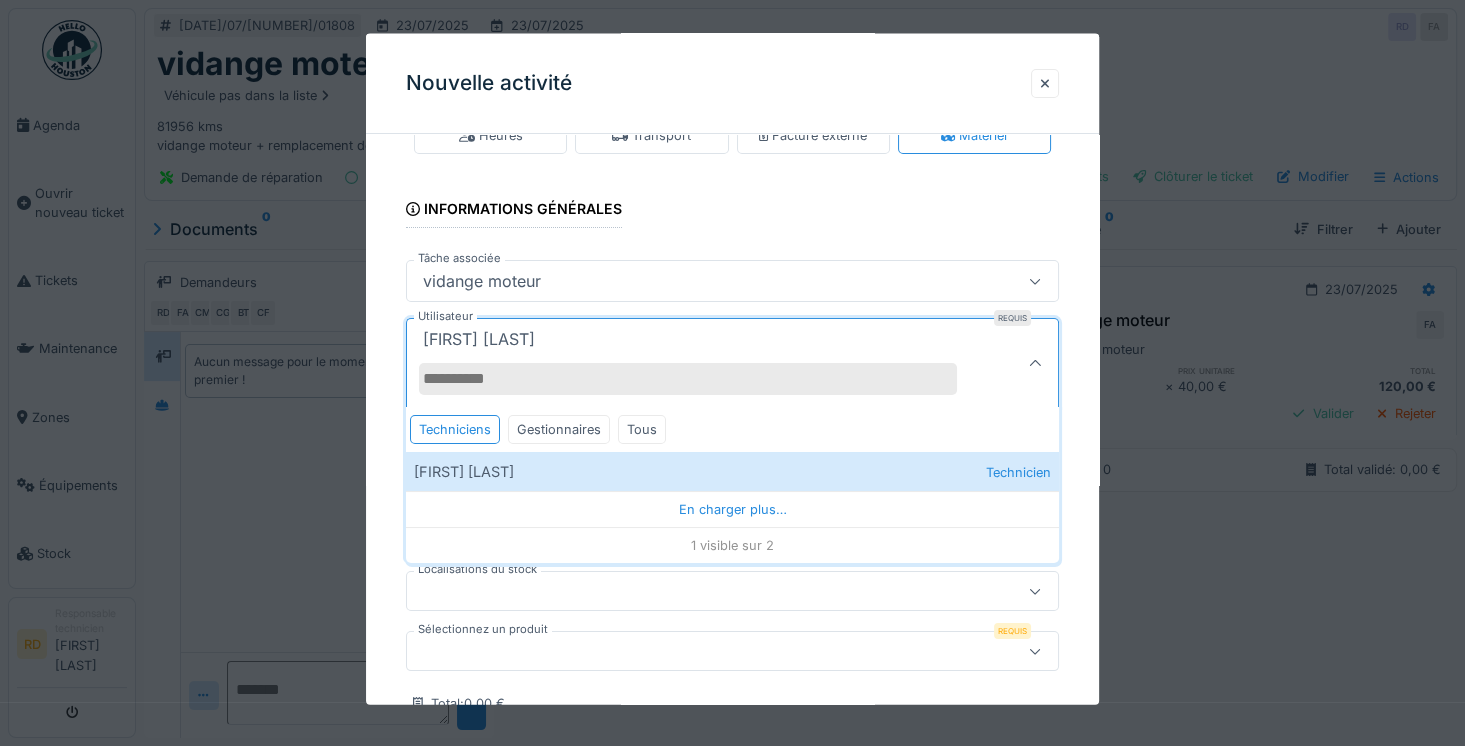 scroll, scrollTop: 57, scrollLeft: 0, axis: vertical 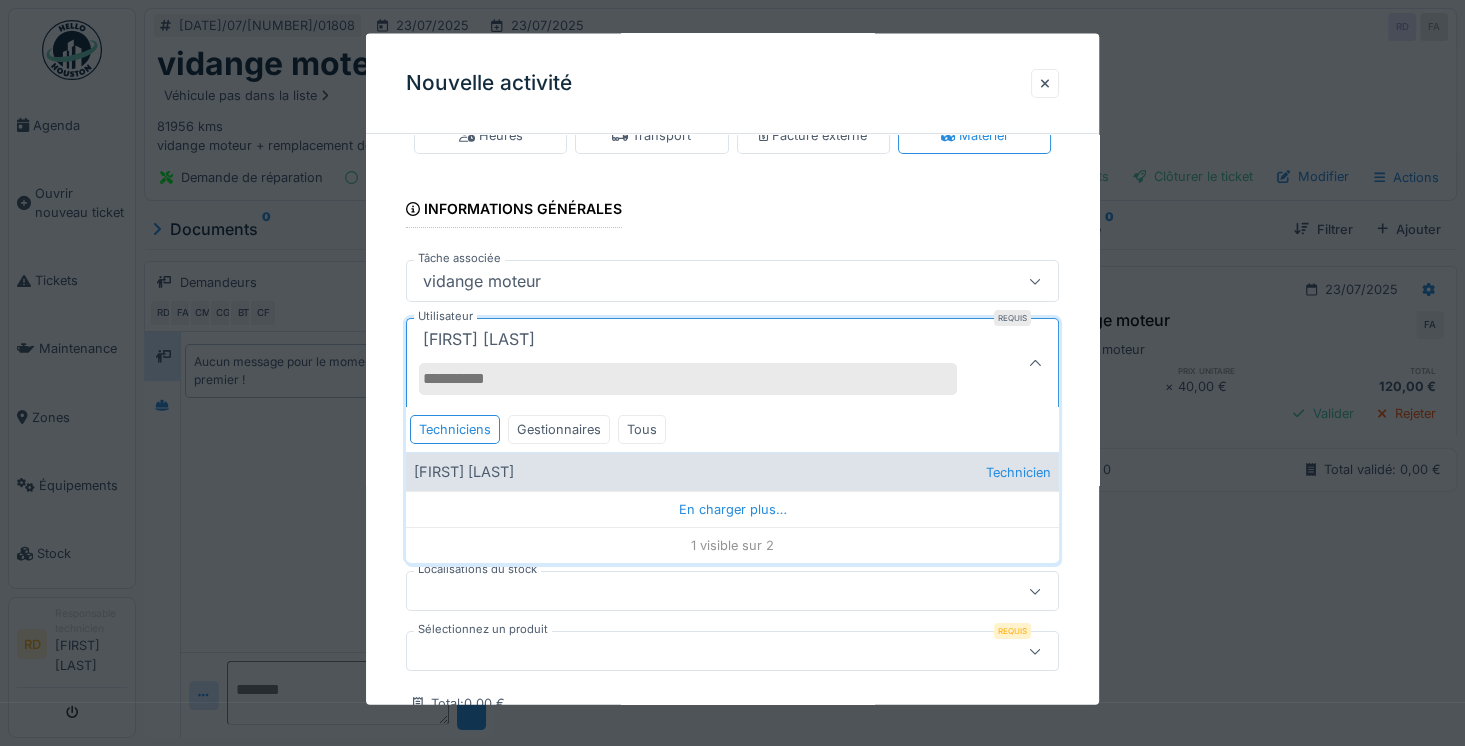 click on "[FIRST] [LAST]   Technicien" at bounding box center [732, 471] 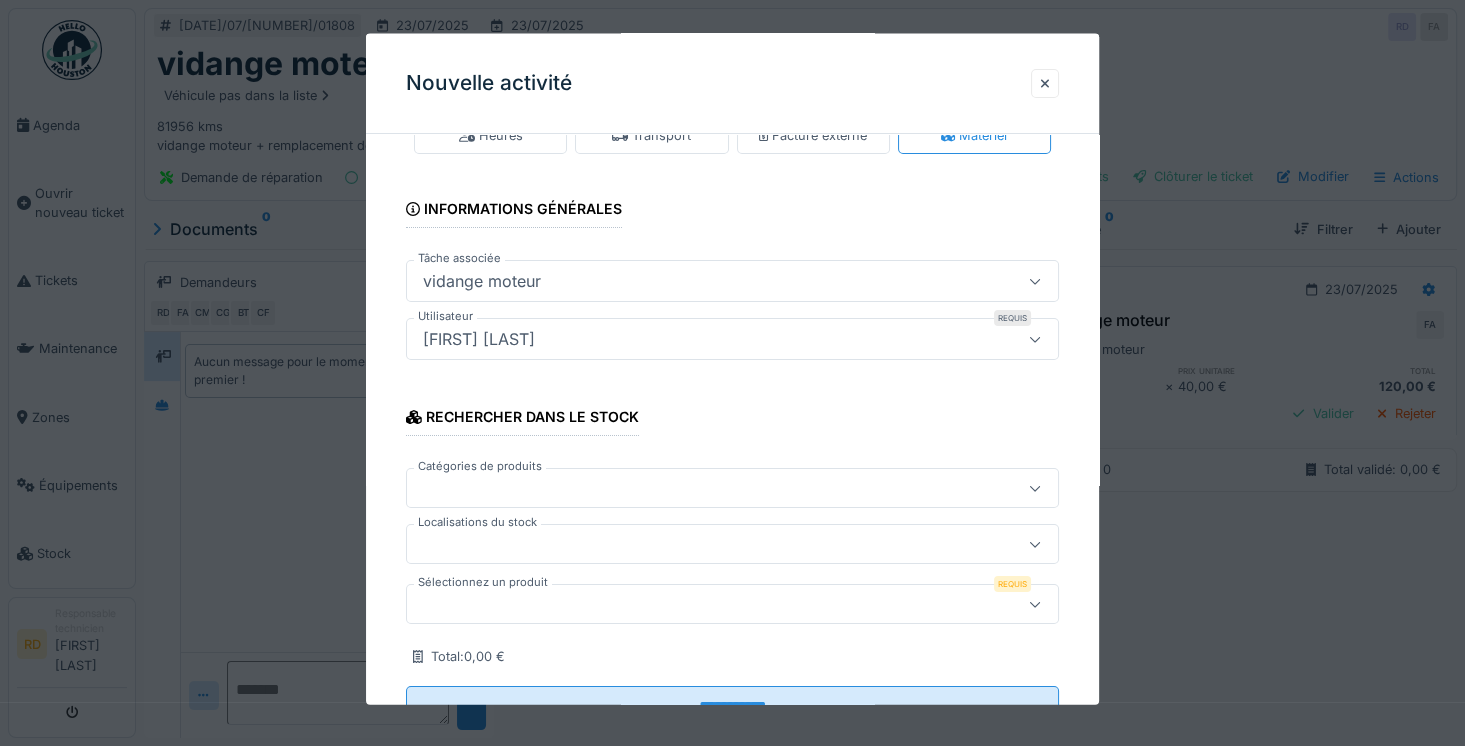 click at bounding box center (699, 604) 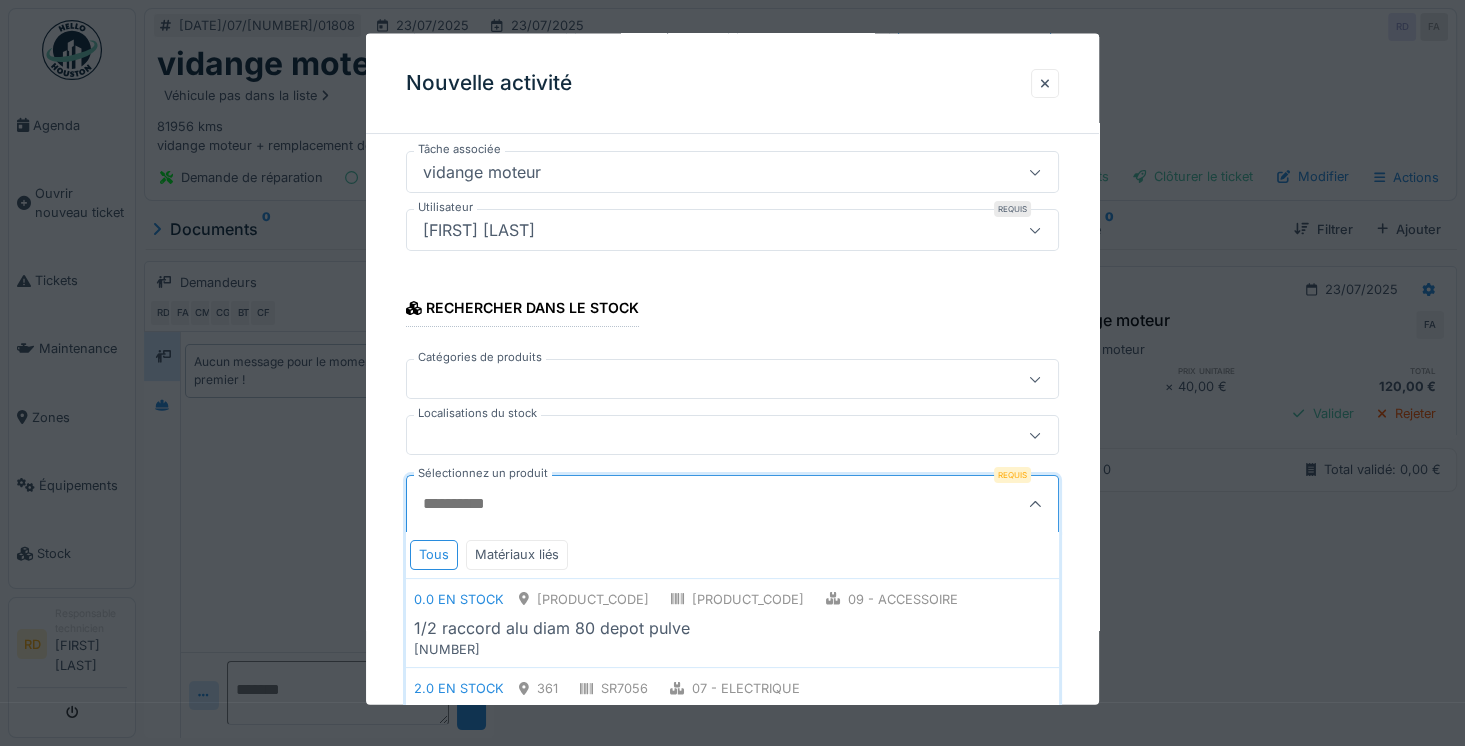 scroll, scrollTop: 166, scrollLeft: 0, axis: vertical 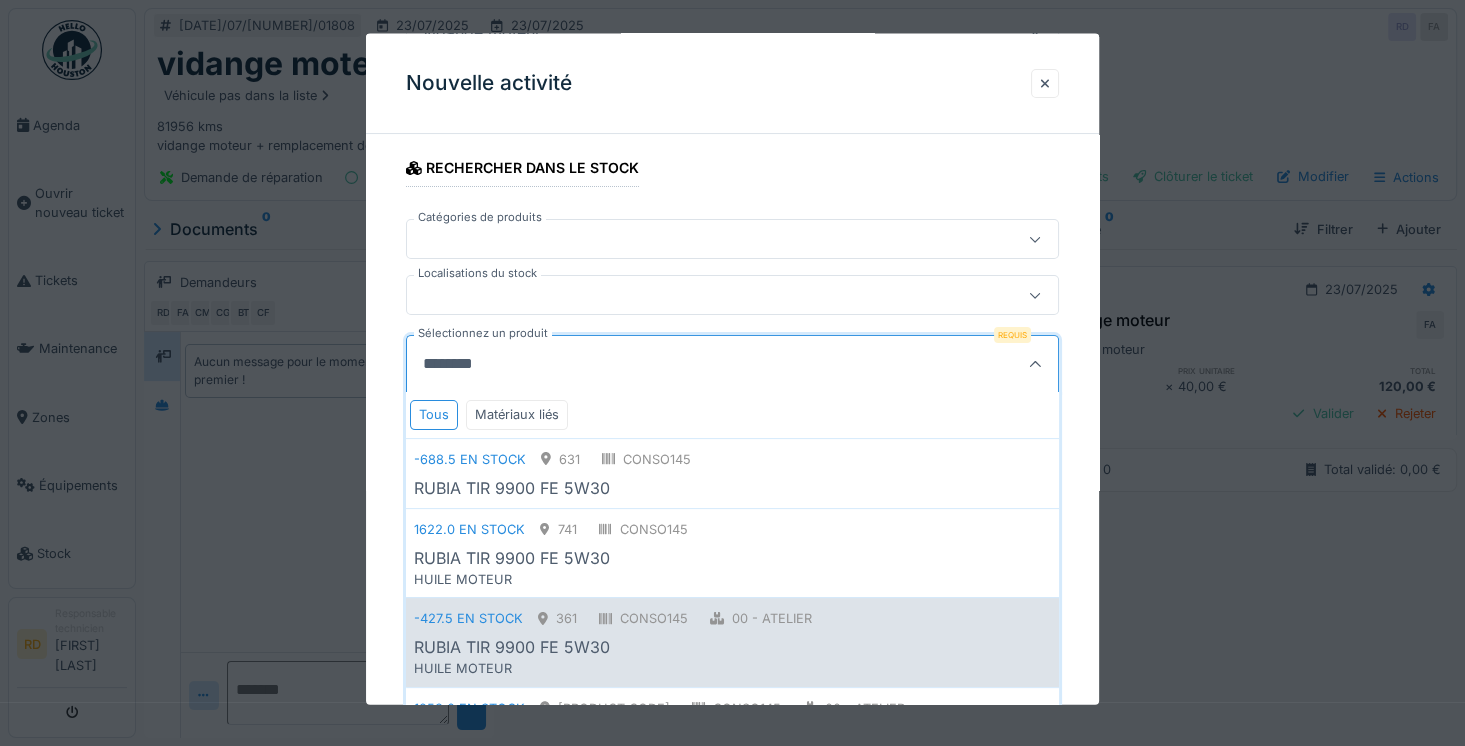 type on "********" 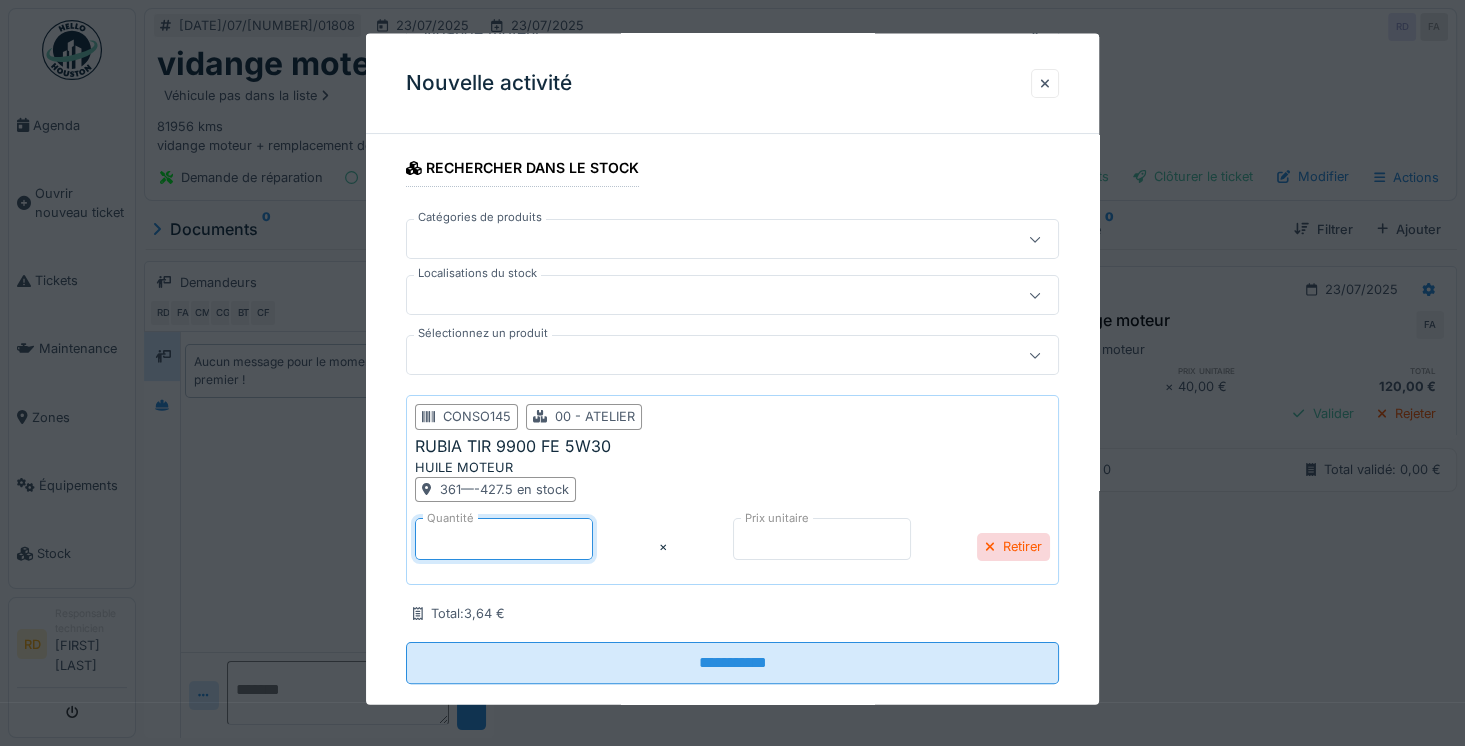 drag, startPoint x: 466, startPoint y: 527, endPoint x: 410, endPoint y: 535, distance: 56.568542 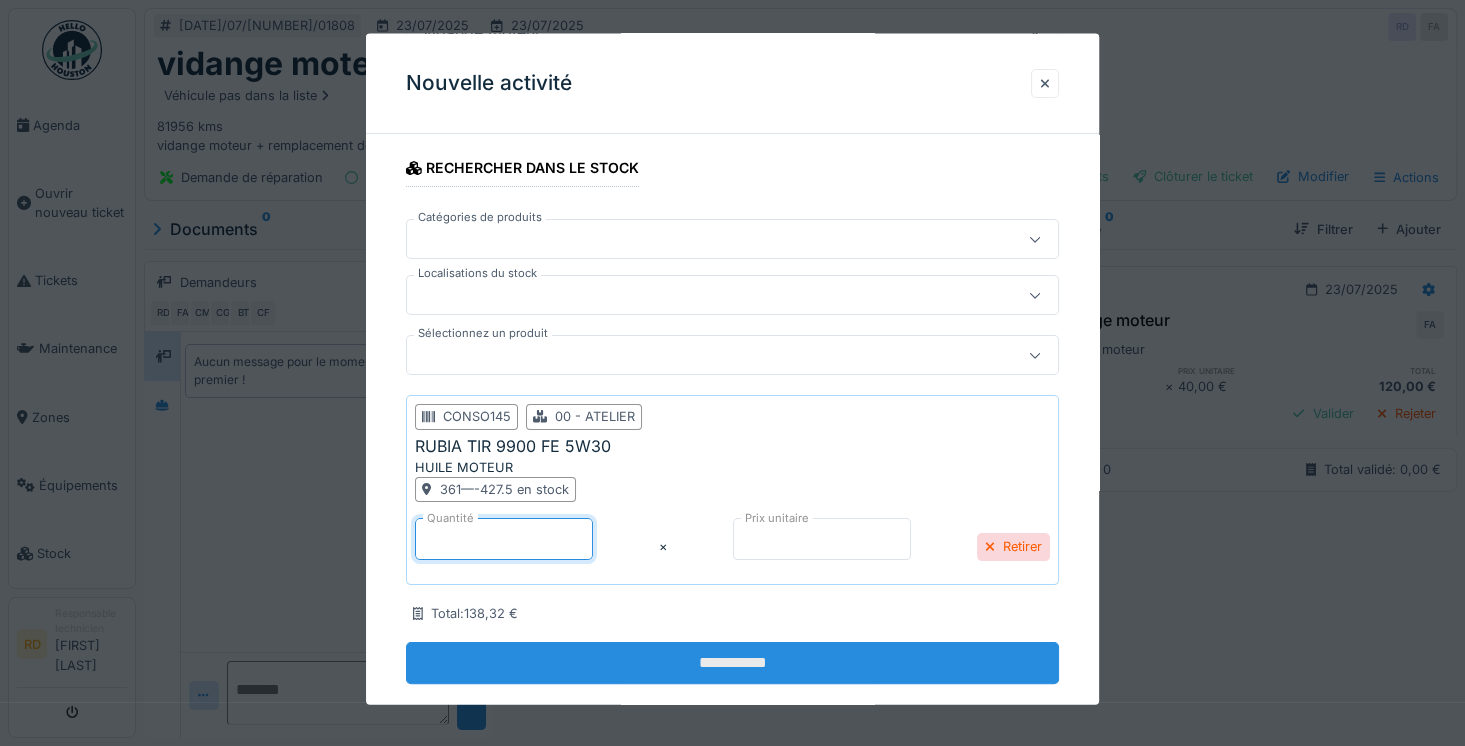 type on "**" 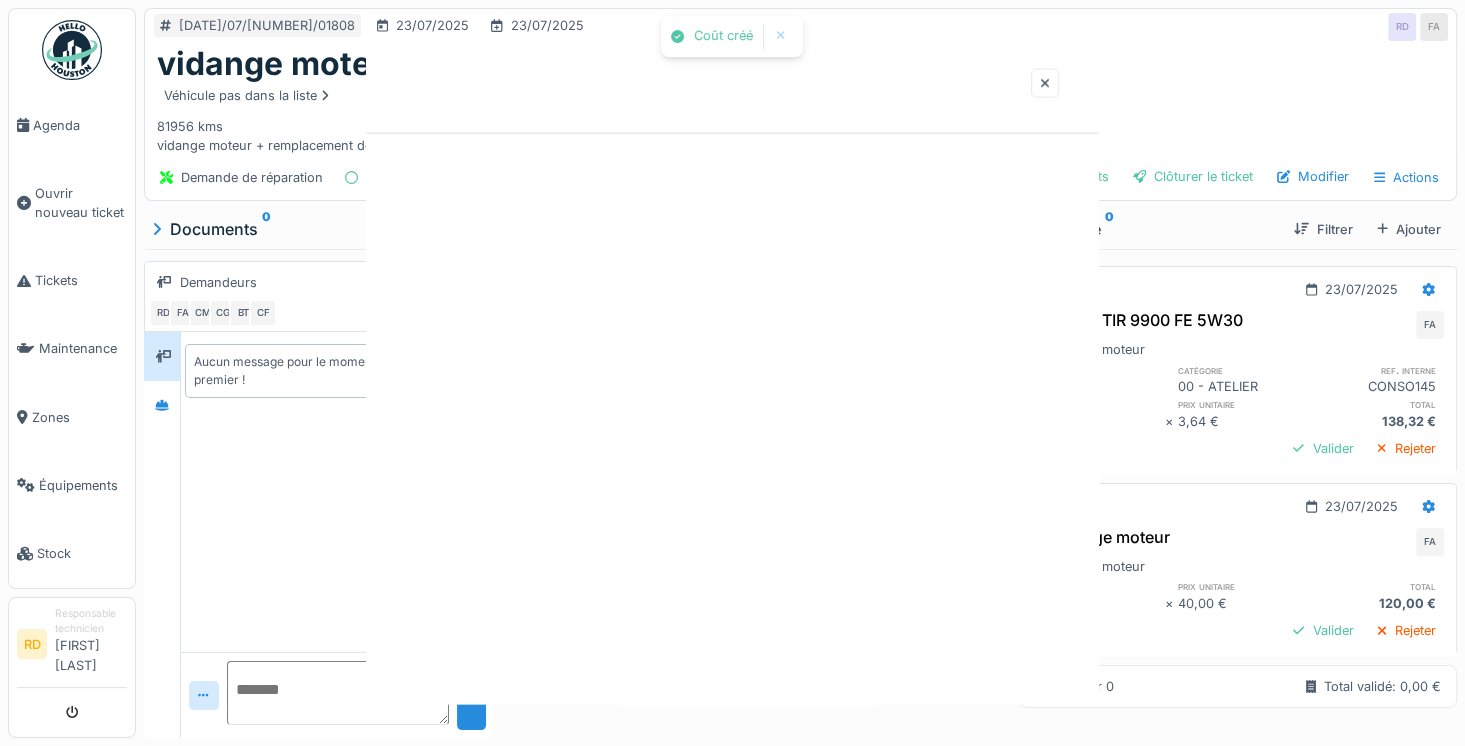 scroll, scrollTop: 0, scrollLeft: 0, axis: both 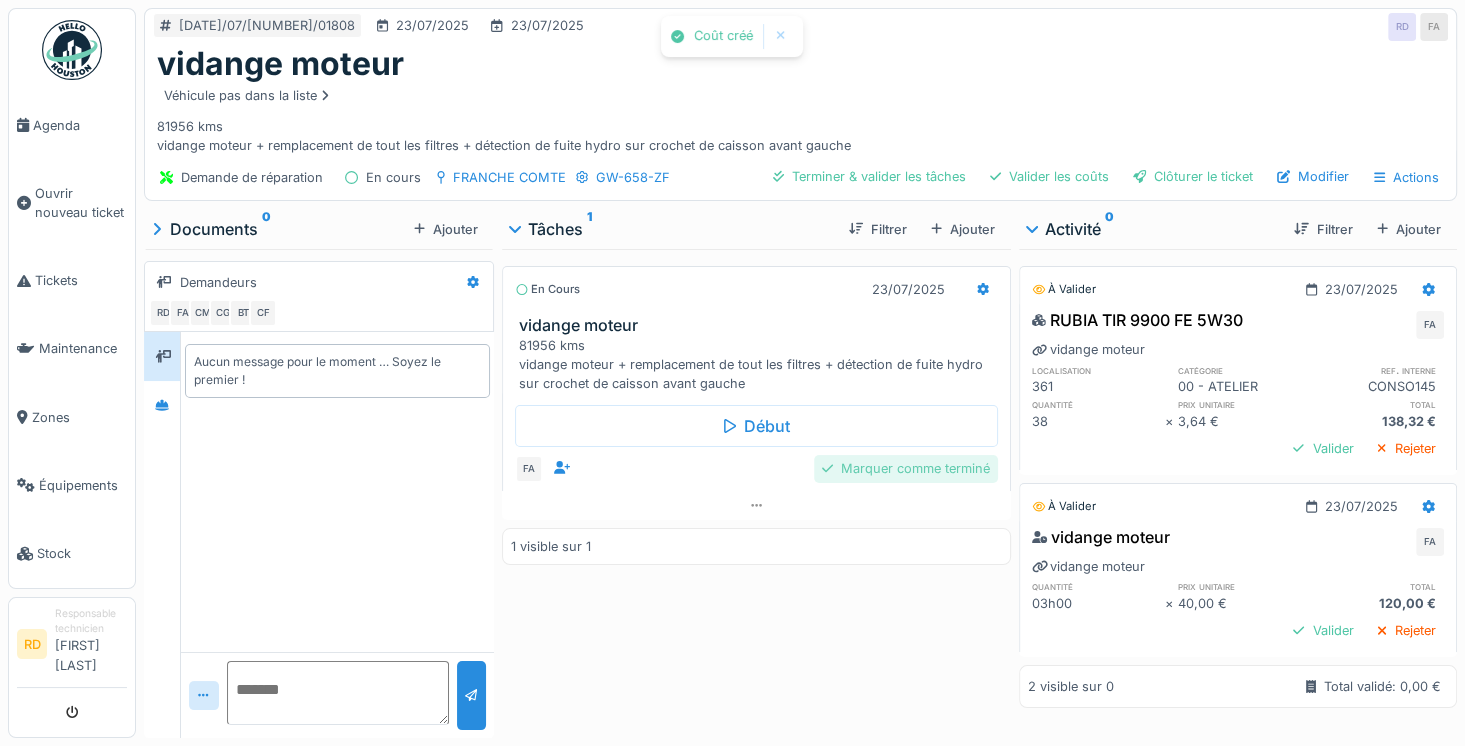 click on "Marquer comme terminé" at bounding box center [906, 468] 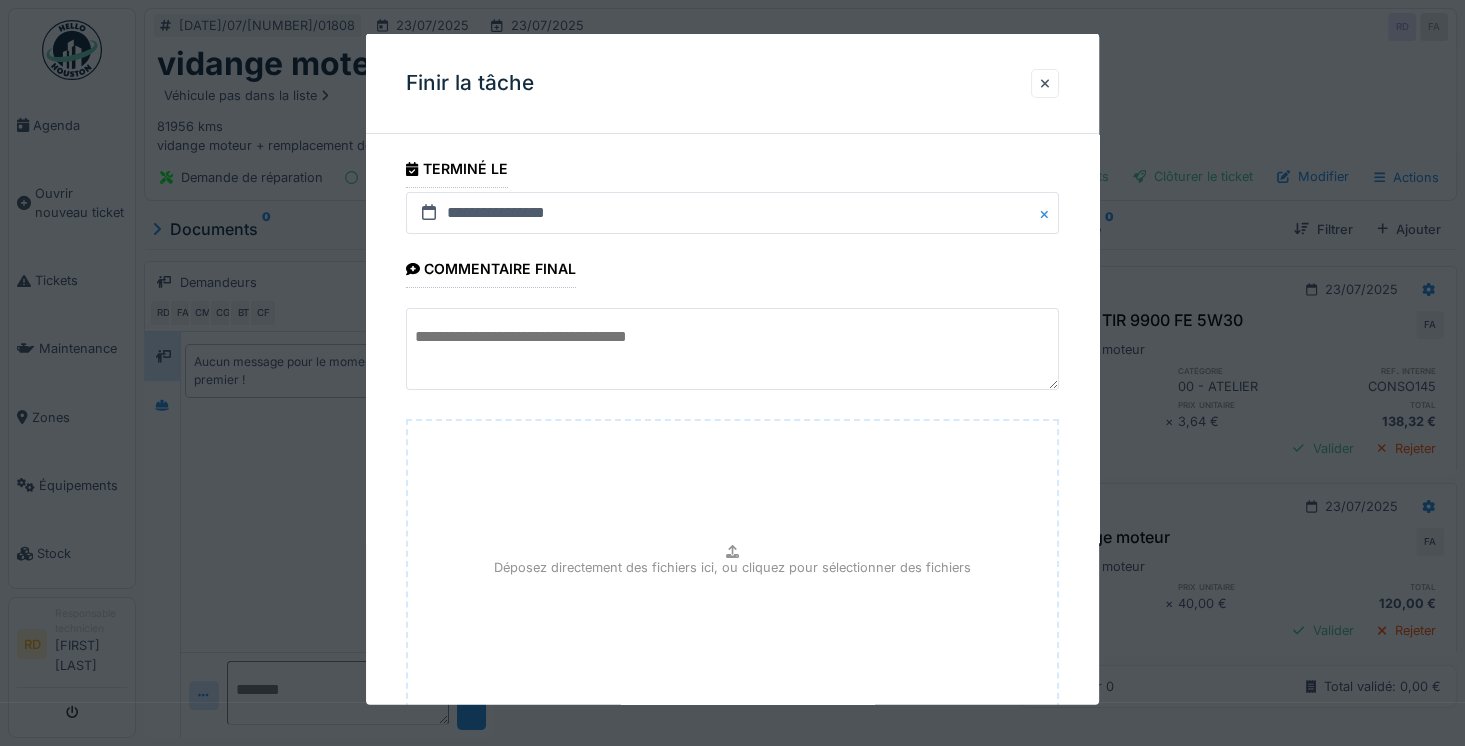 click at bounding box center [732, 349] 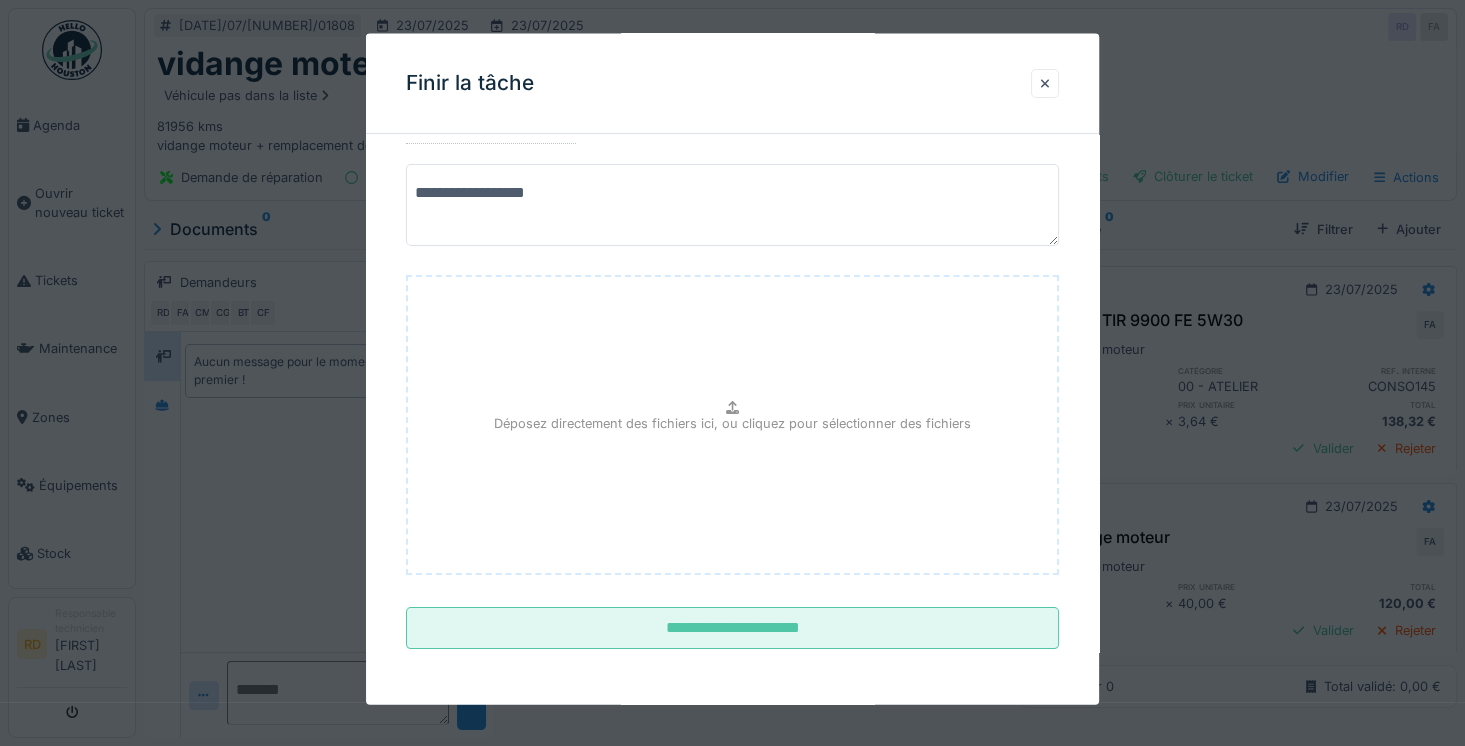 scroll, scrollTop: 159, scrollLeft: 0, axis: vertical 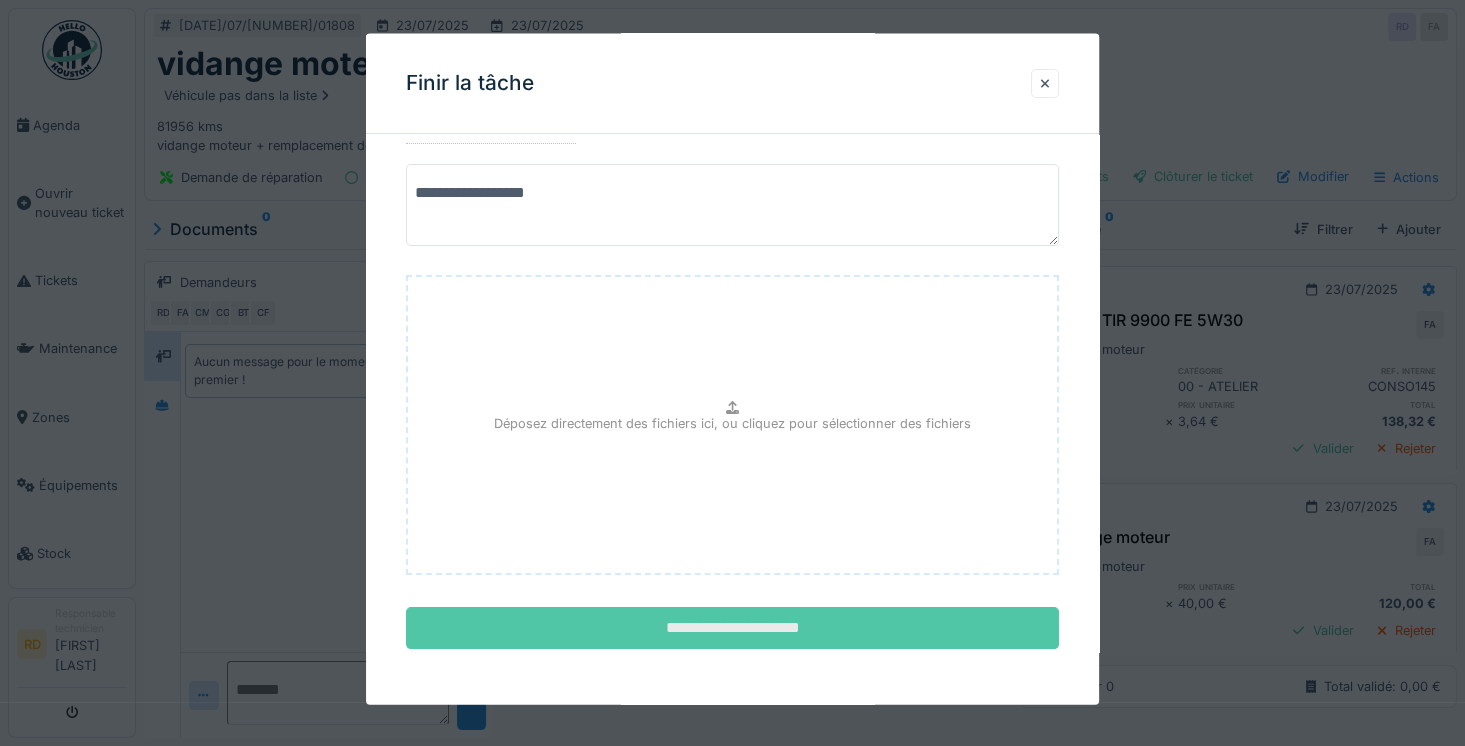 type on "**********" 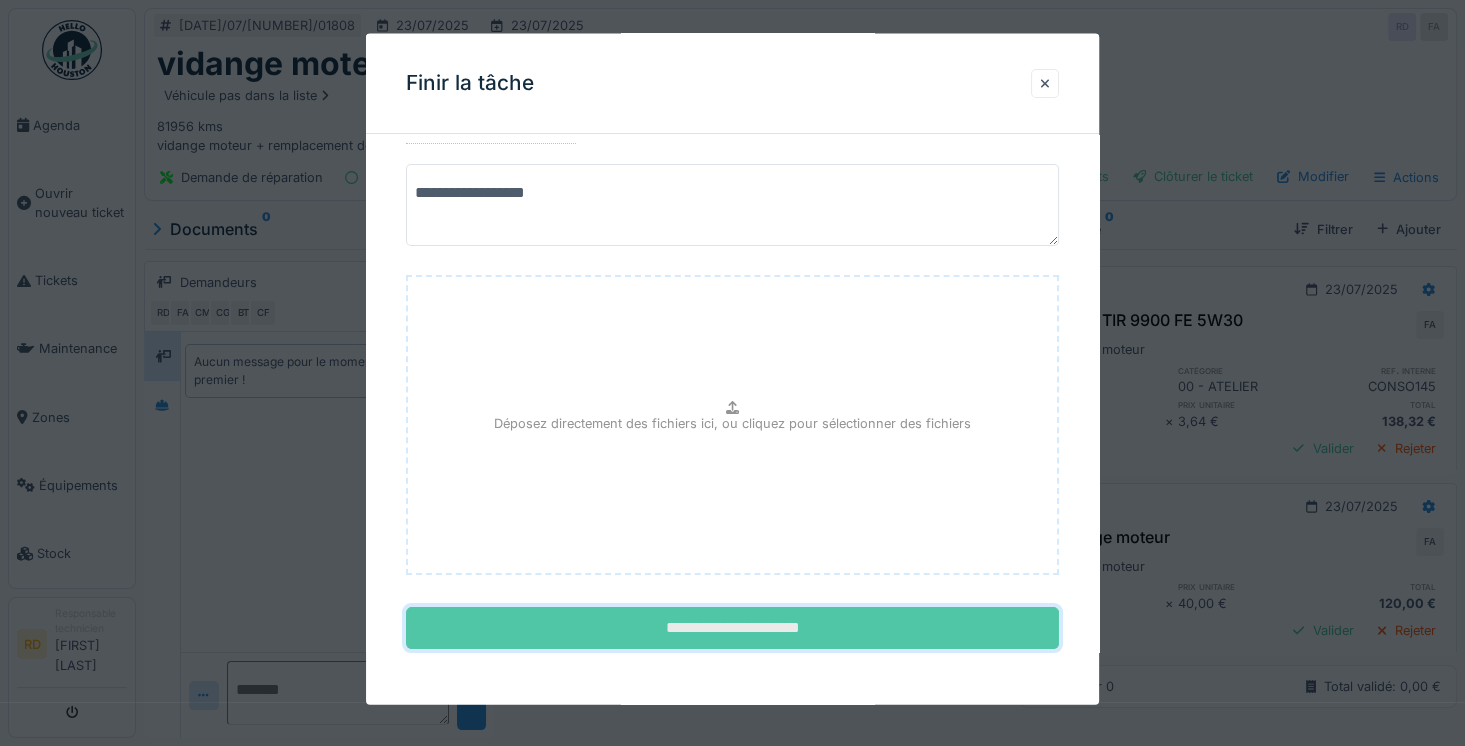 click on "**********" at bounding box center (732, 628) 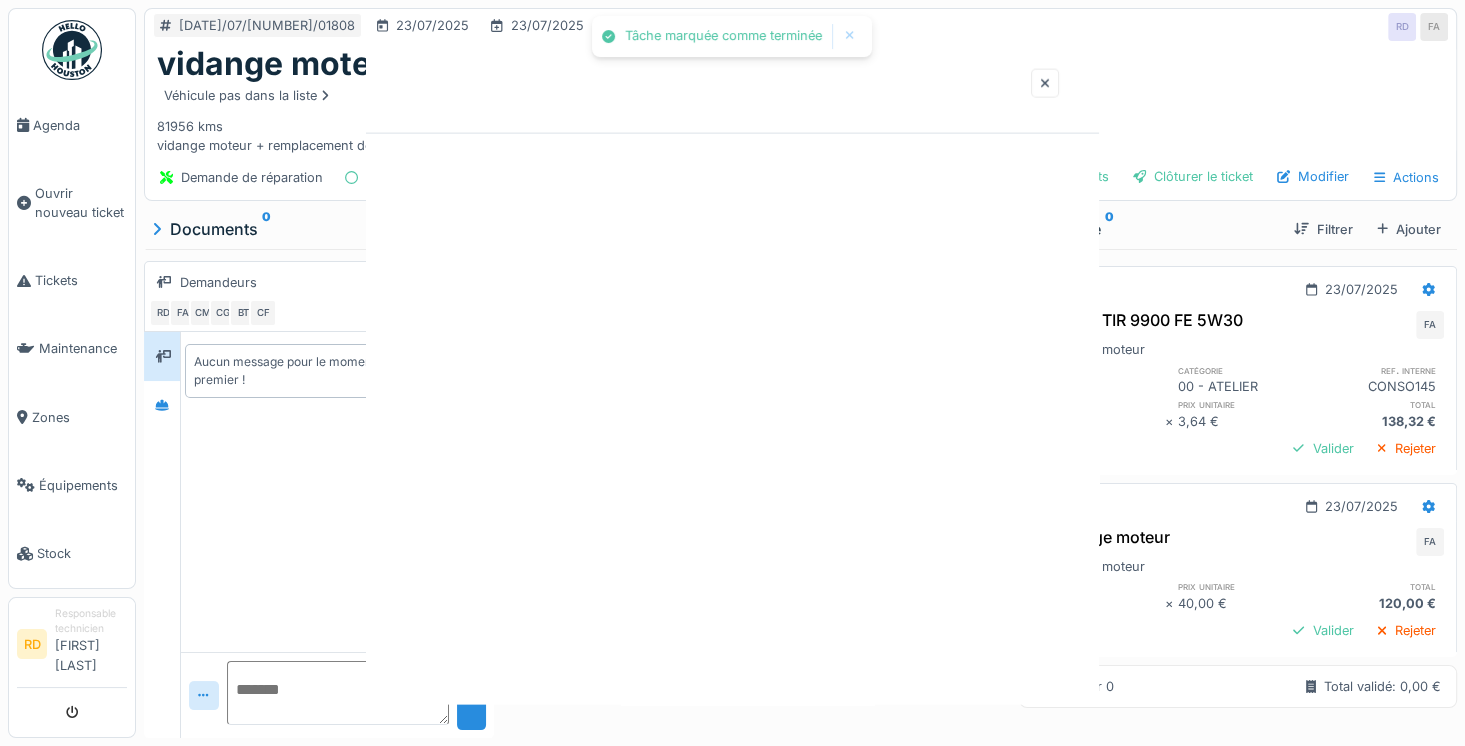 scroll, scrollTop: 0, scrollLeft: 0, axis: both 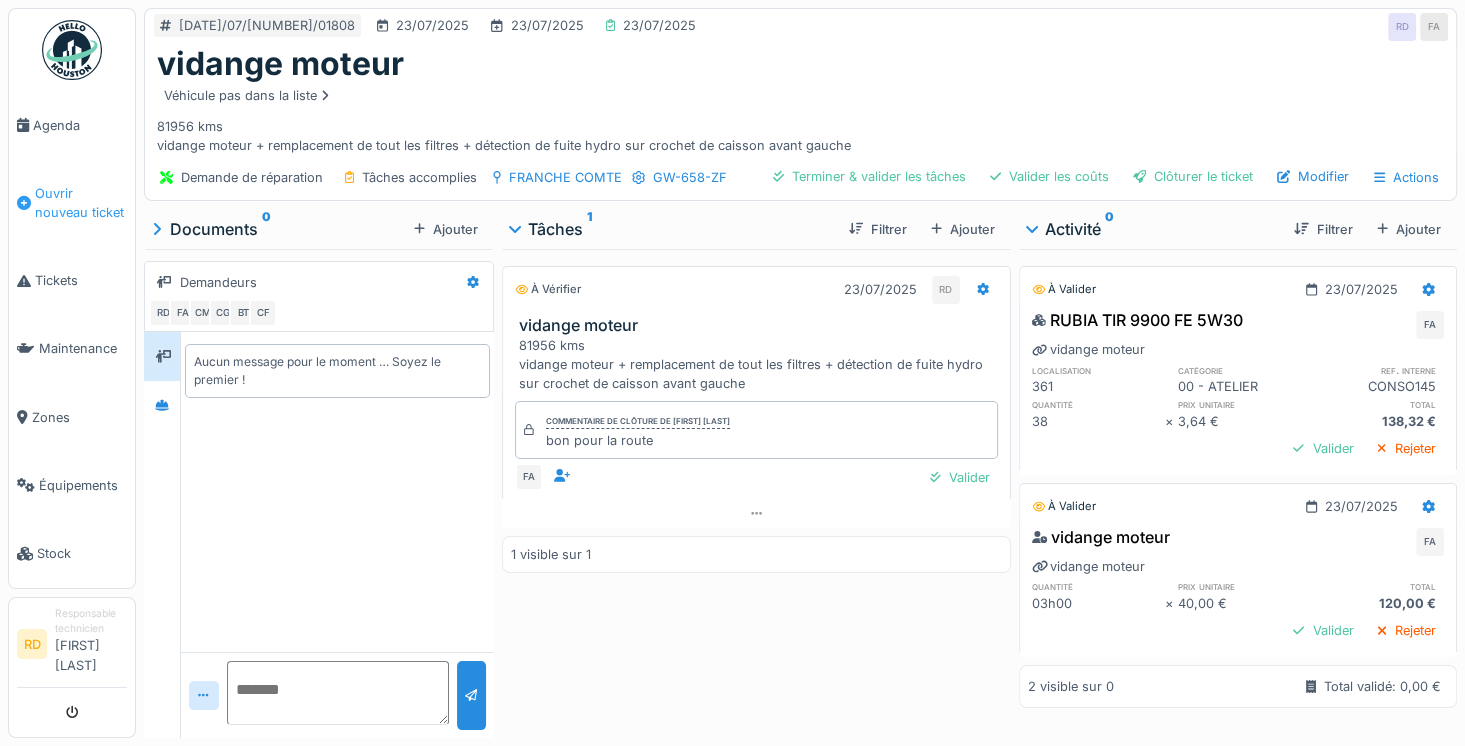click on "Ouvrir nouveau ticket" at bounding box center (72, 202) 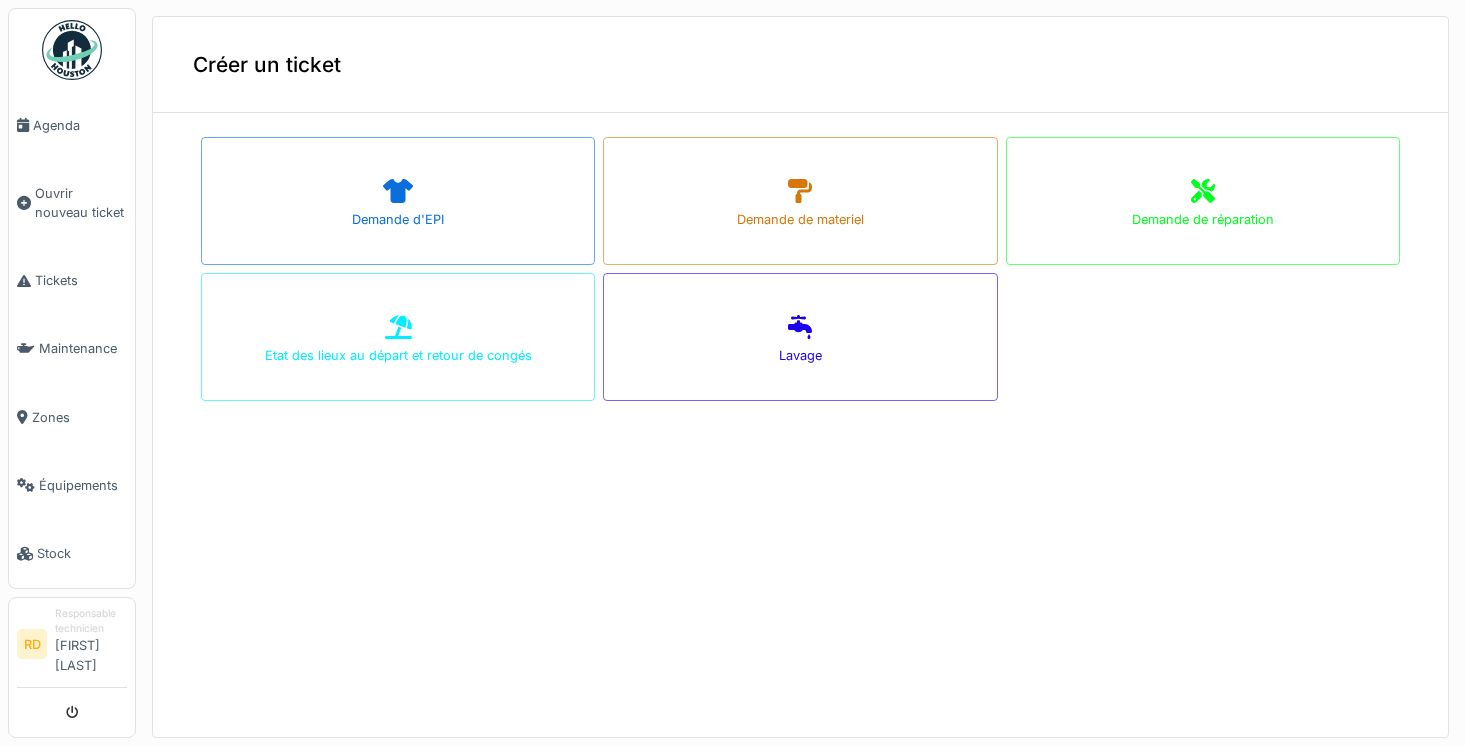scroll, scrollTop: 0, scrollLeft: 0, axis: both 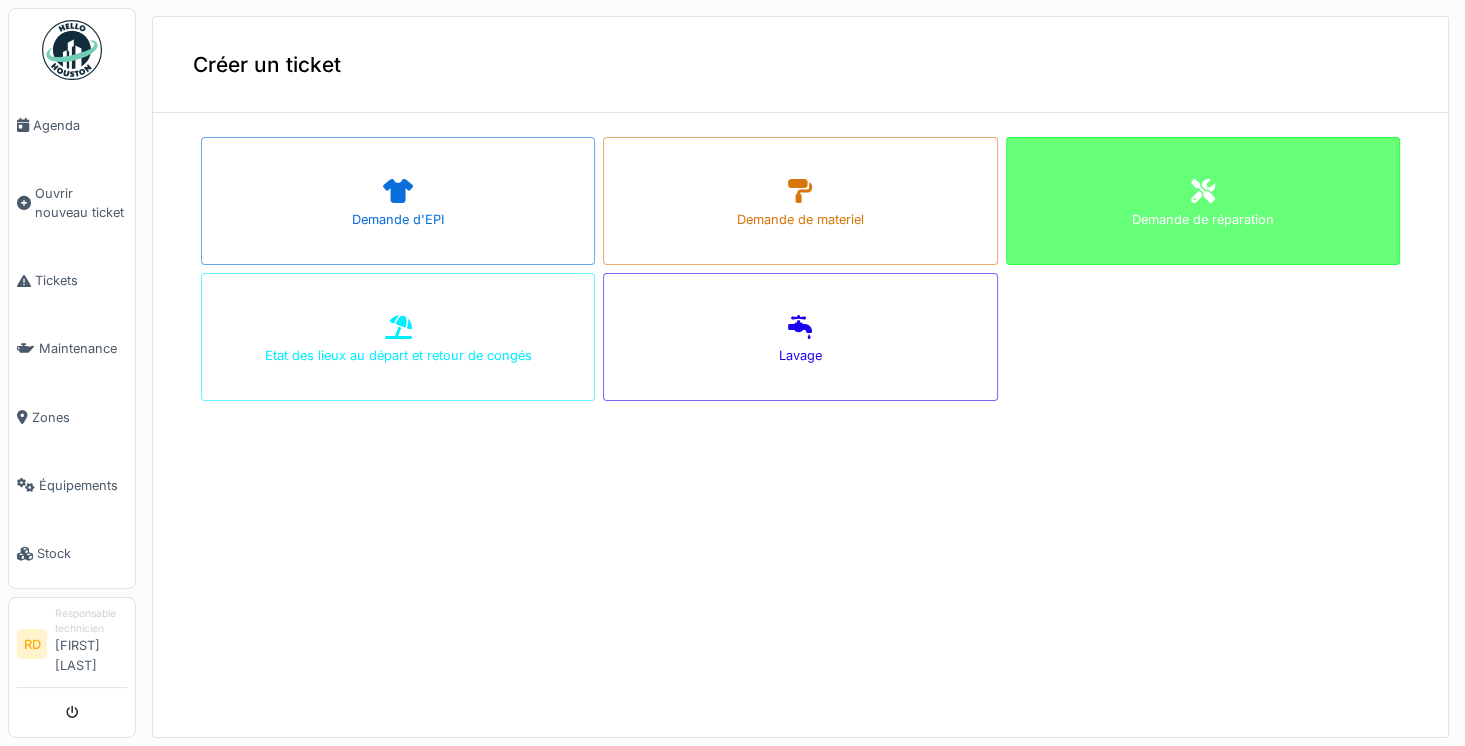 click on "Demande de réparation" at bounding box center (1203, 219) 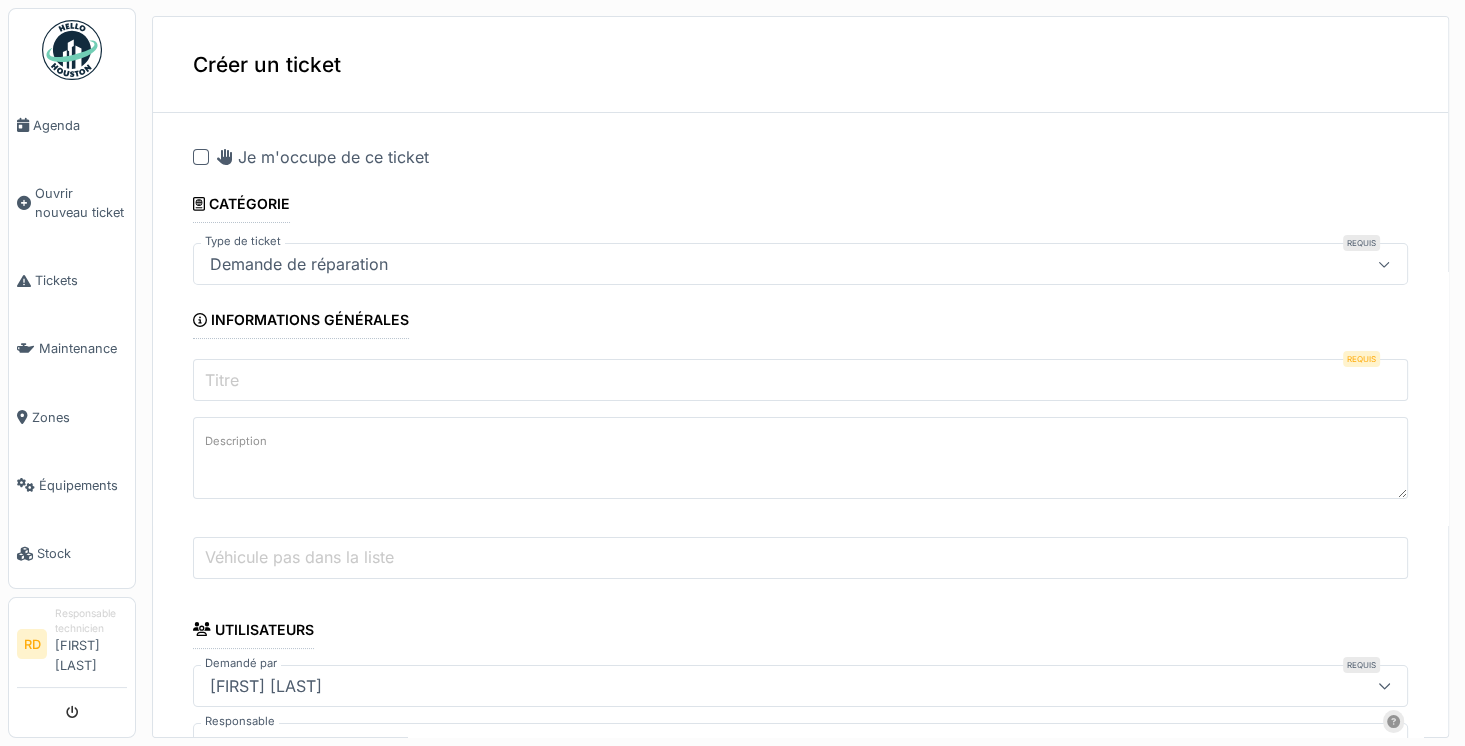 click on "Titre" at bounding box center (800, 380) 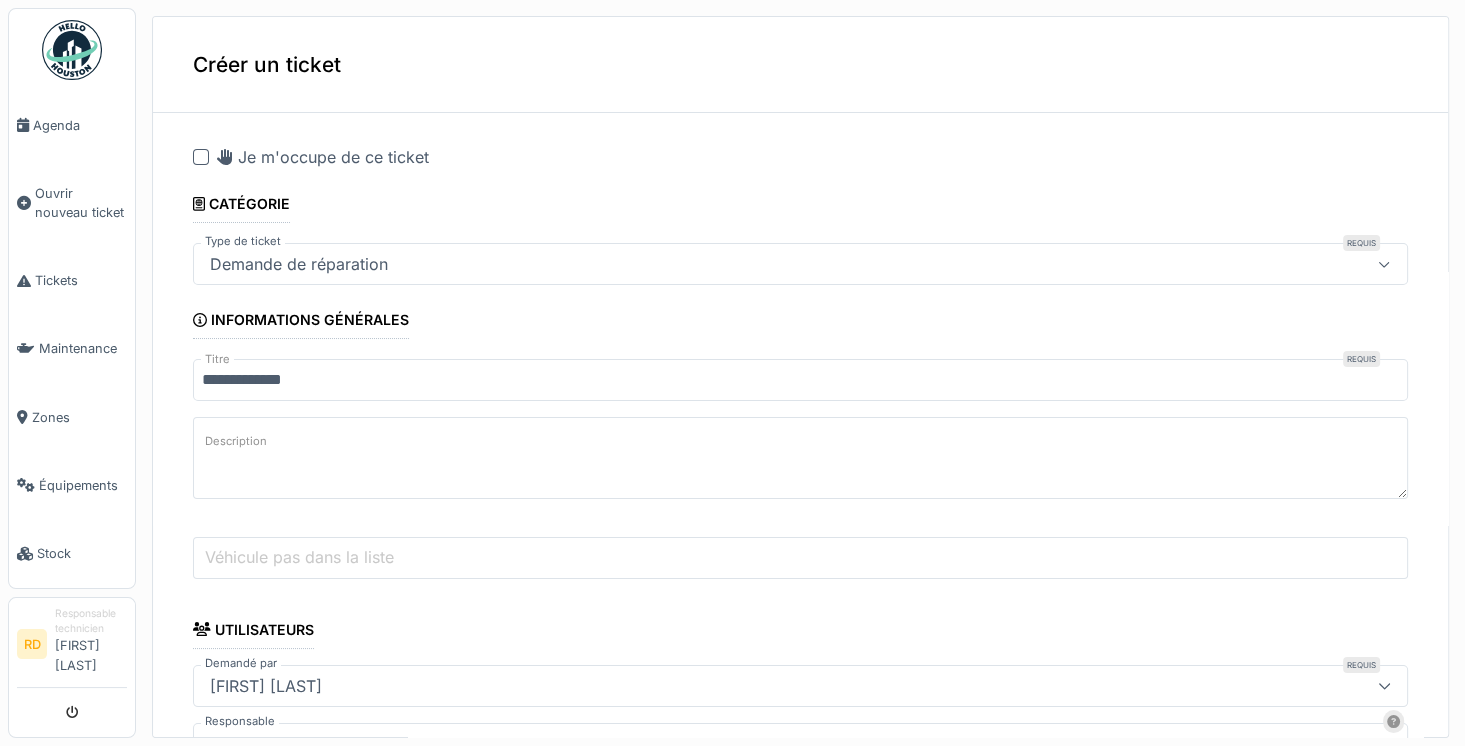 click on "Description" at bounding box center (800, 458) 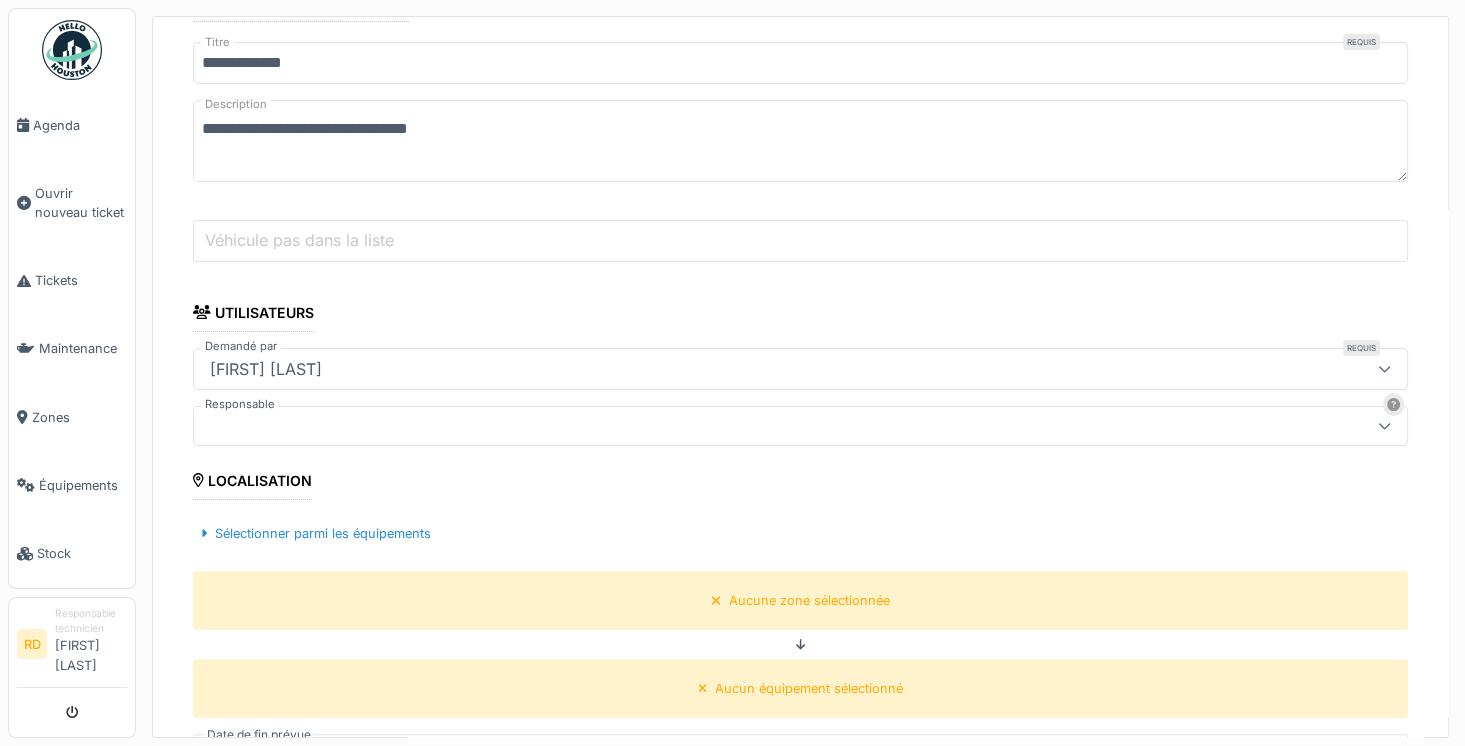 scroll, scrollTop: 324, scrollLeft: 0, axis: vertical 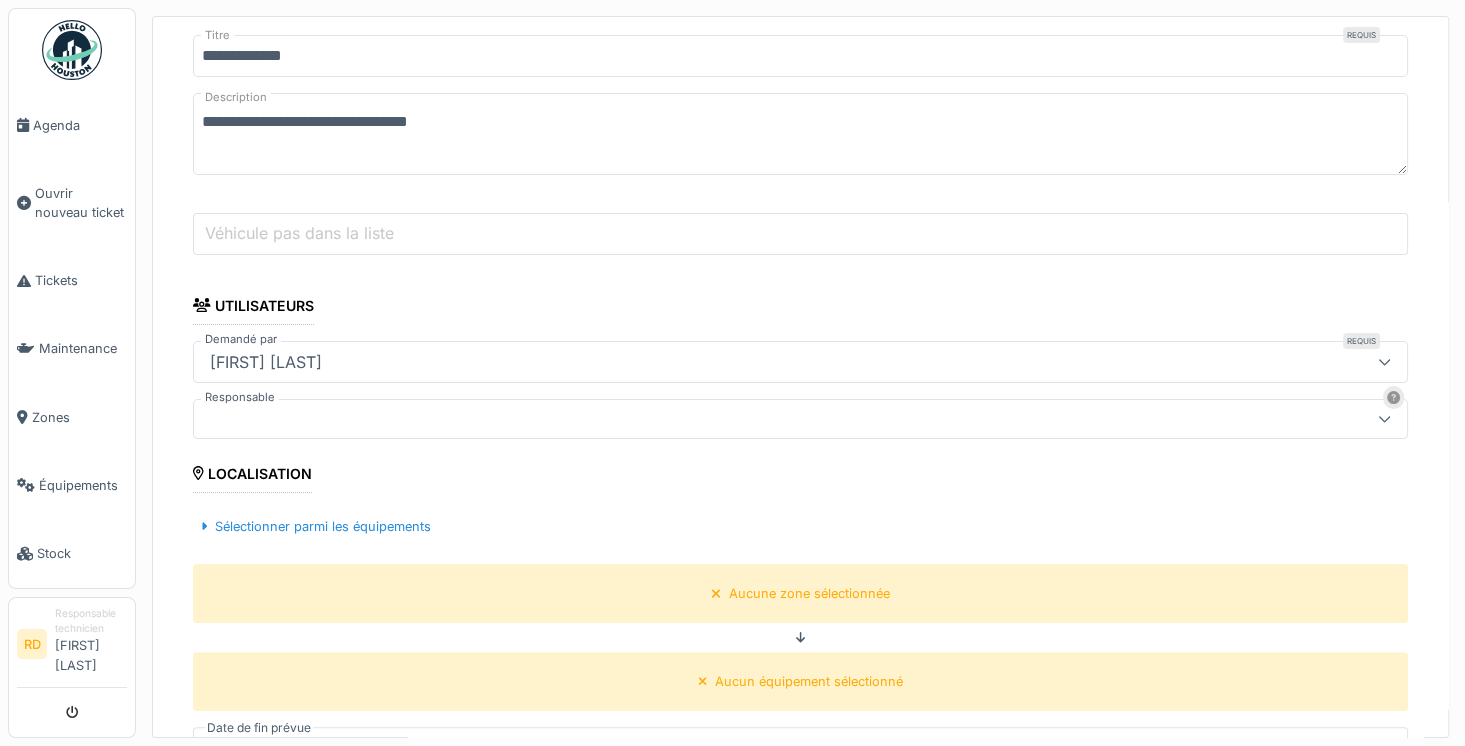 type on "**********" 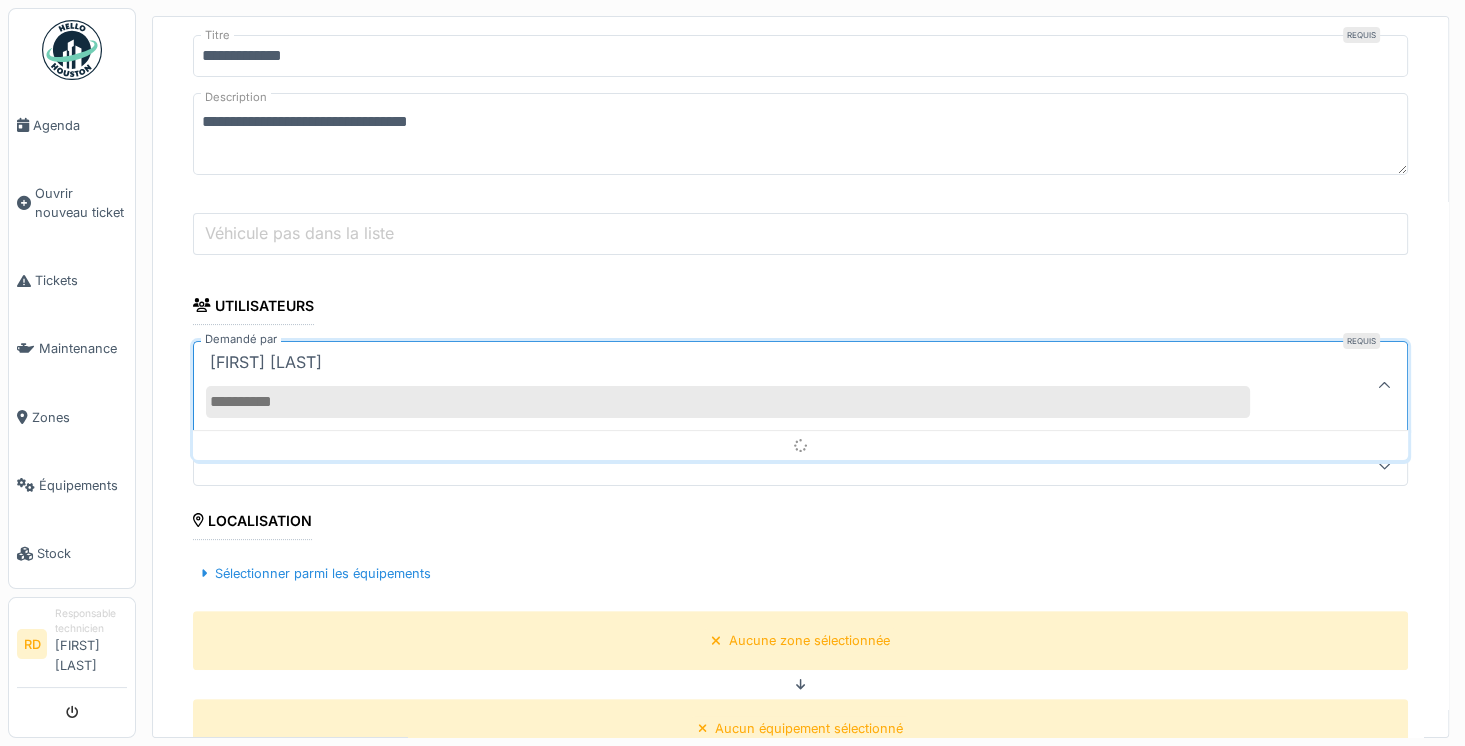 scroll, scrollTop: 3, scrollLeft: 0, axis: vertical 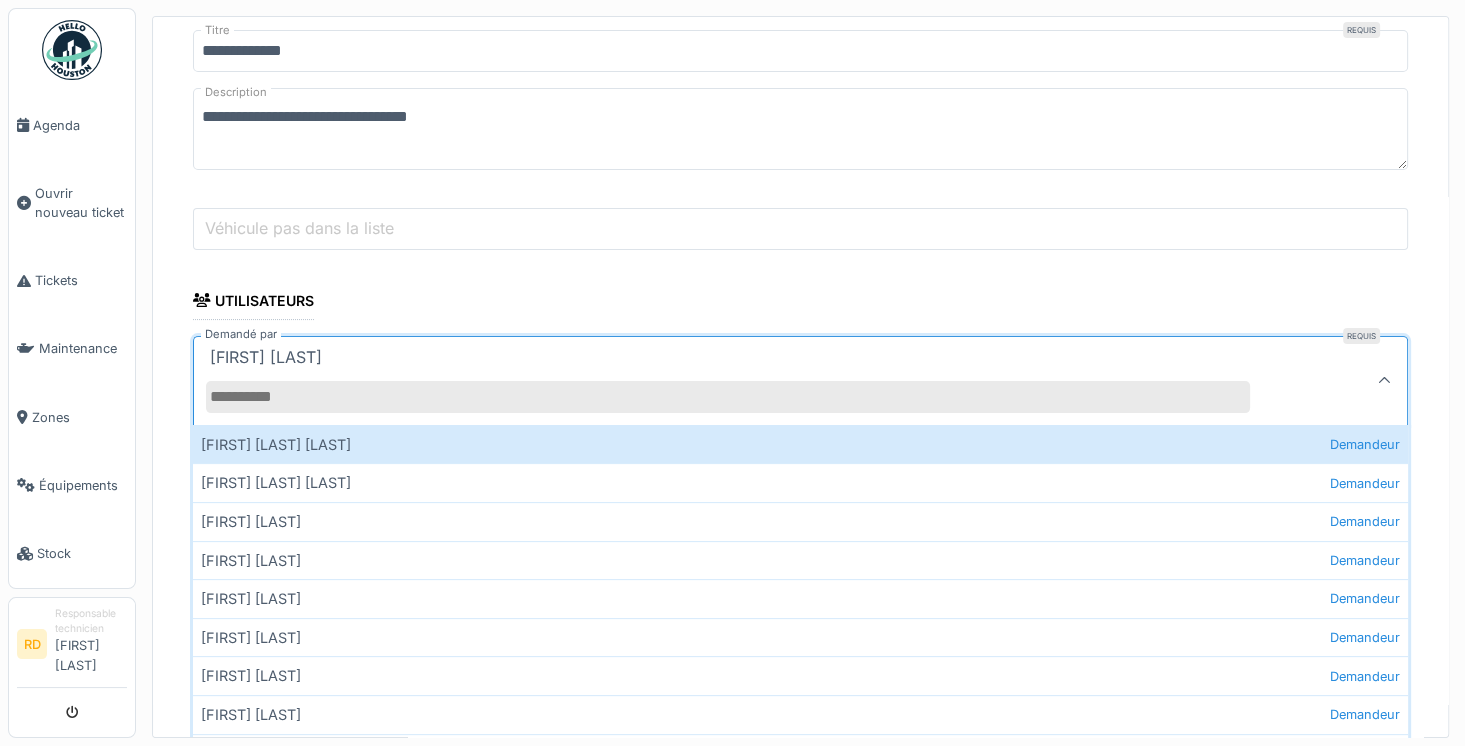click on "Demandé par" at bounding box center (728, 397) 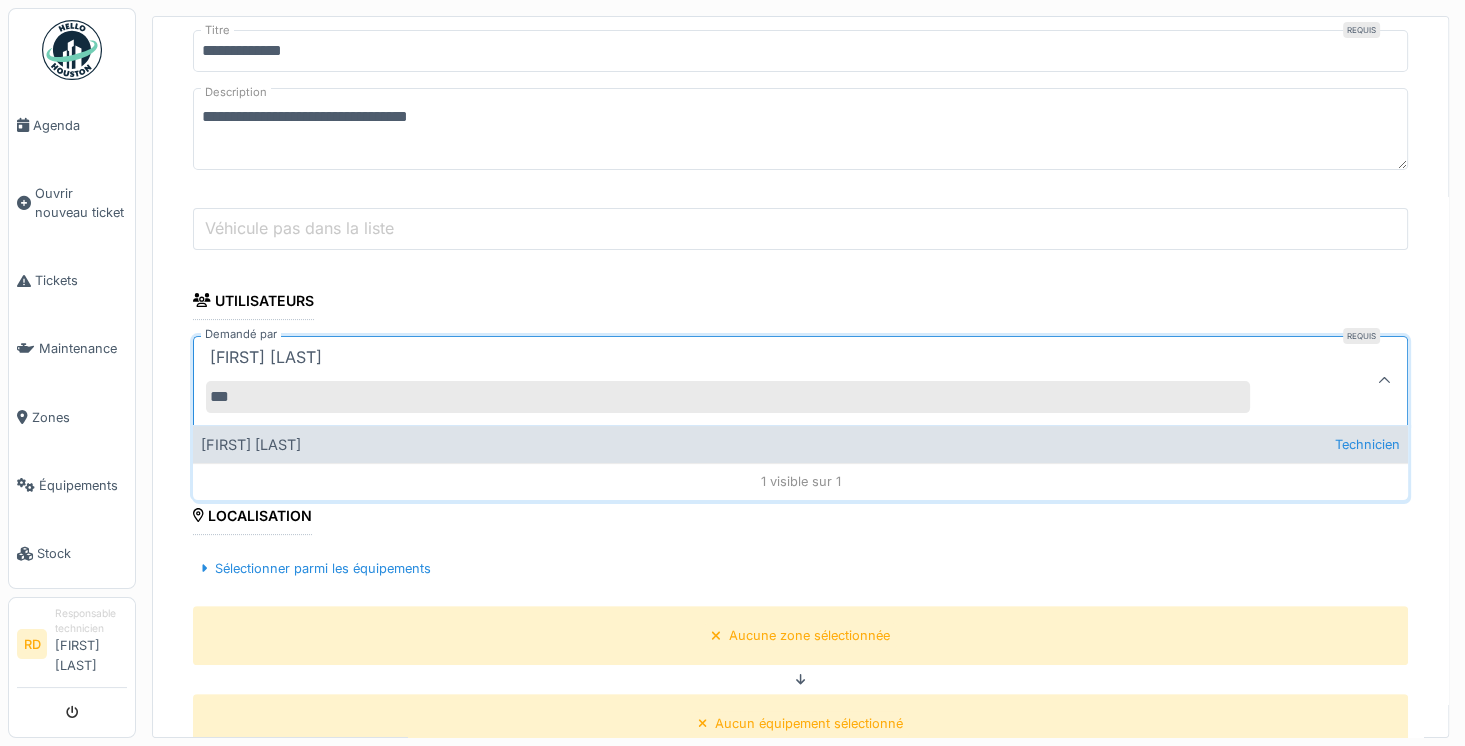 type on "***" 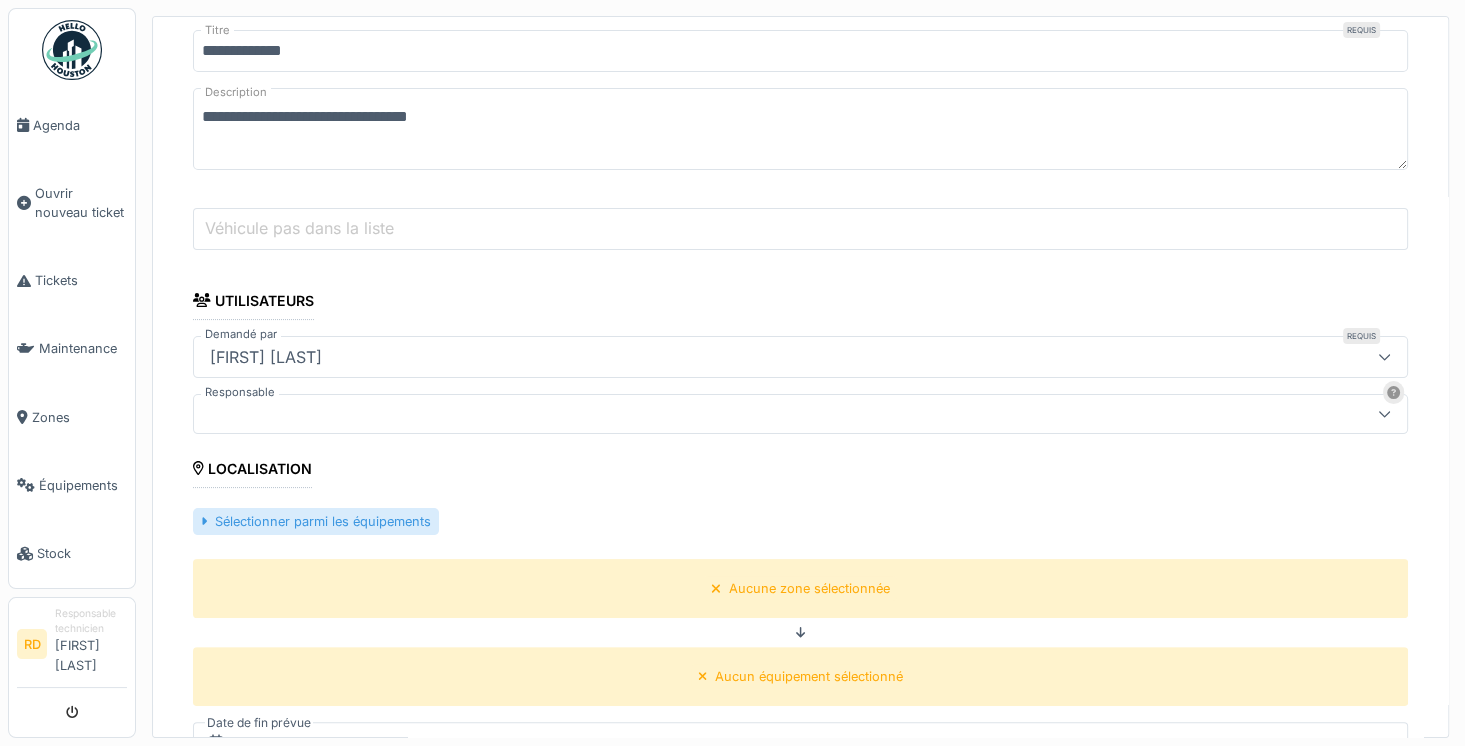 click on "Sélectionner parmi les équipements" at bounding box center (316, 521) 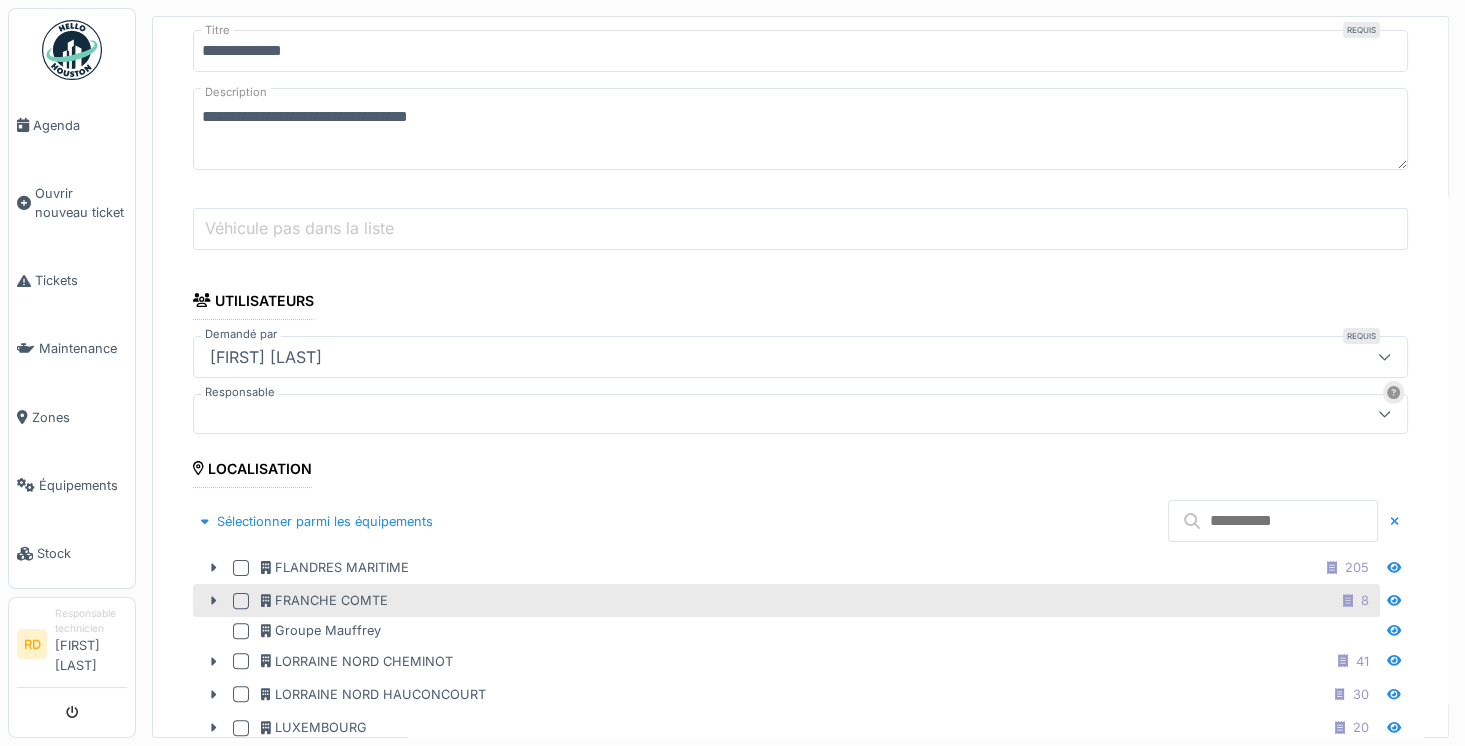 click at bounding box center (241, 601) 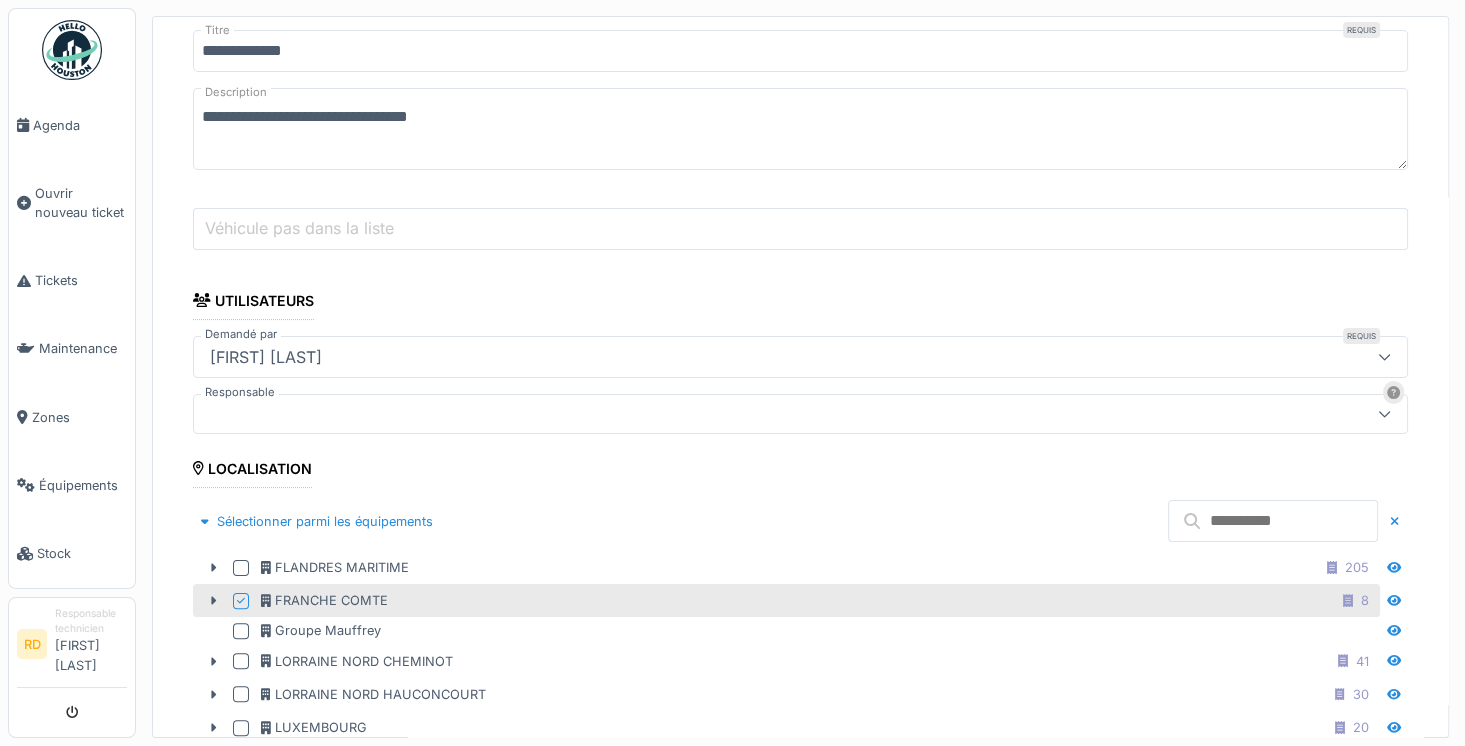 click at bounding box center (1273, 521) 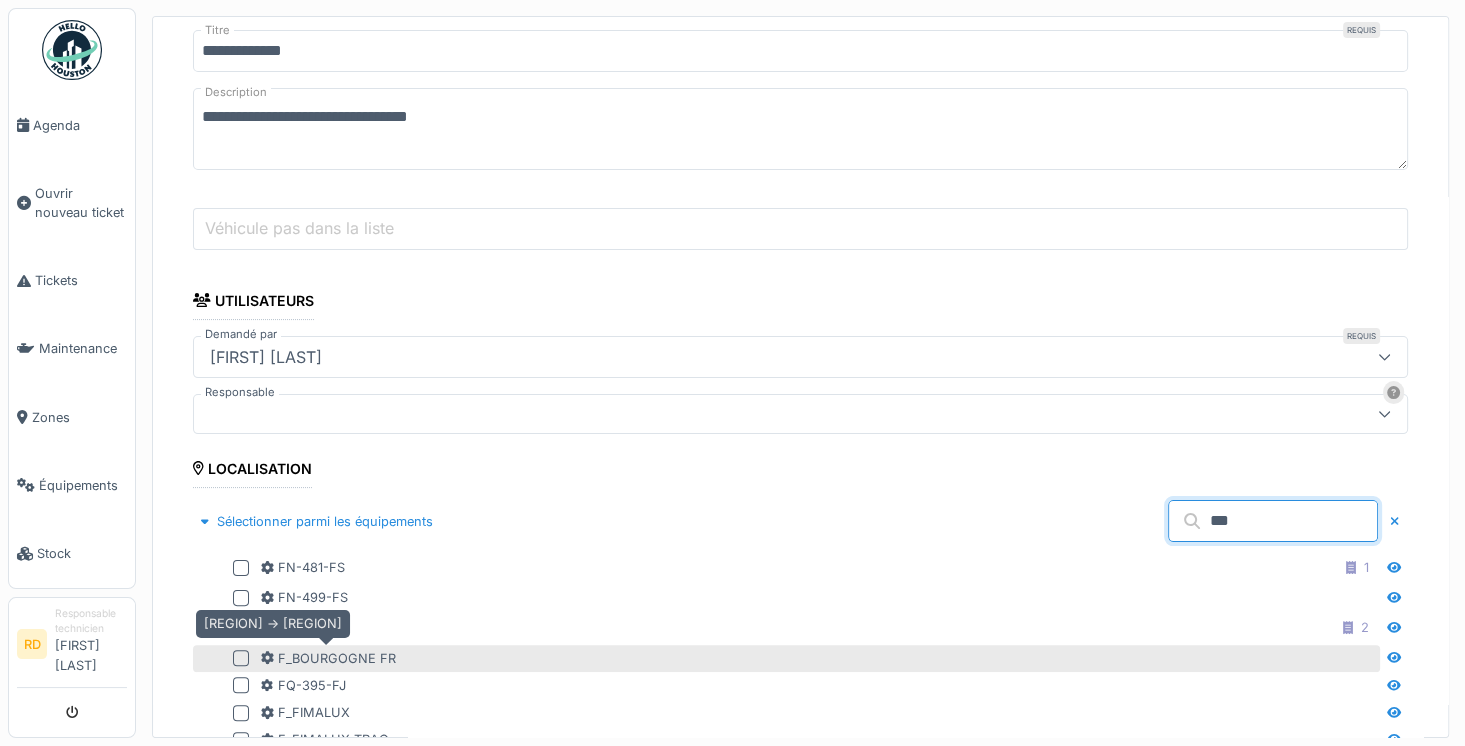 type on "***" 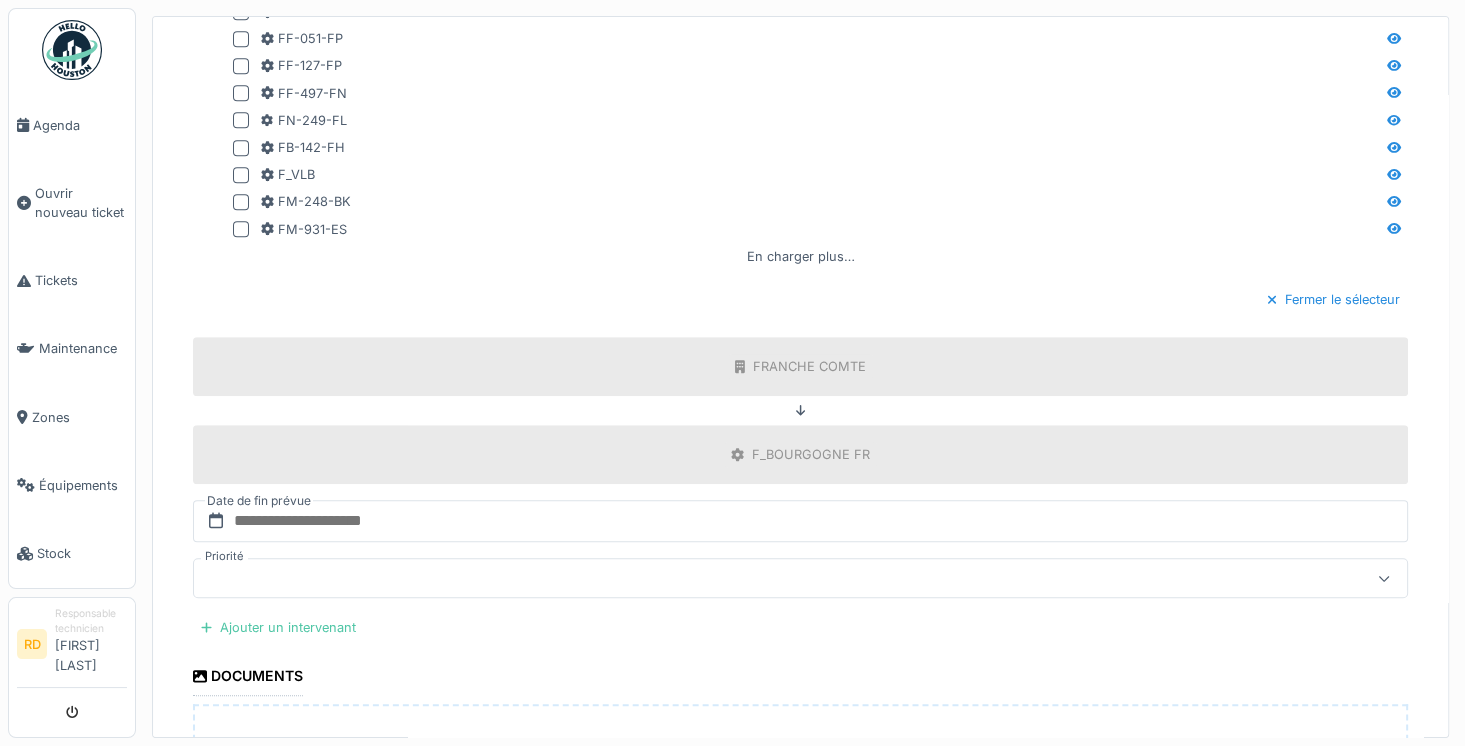 scroll, scrollTop: 1193, scrollLeft: 0, axis: vertical 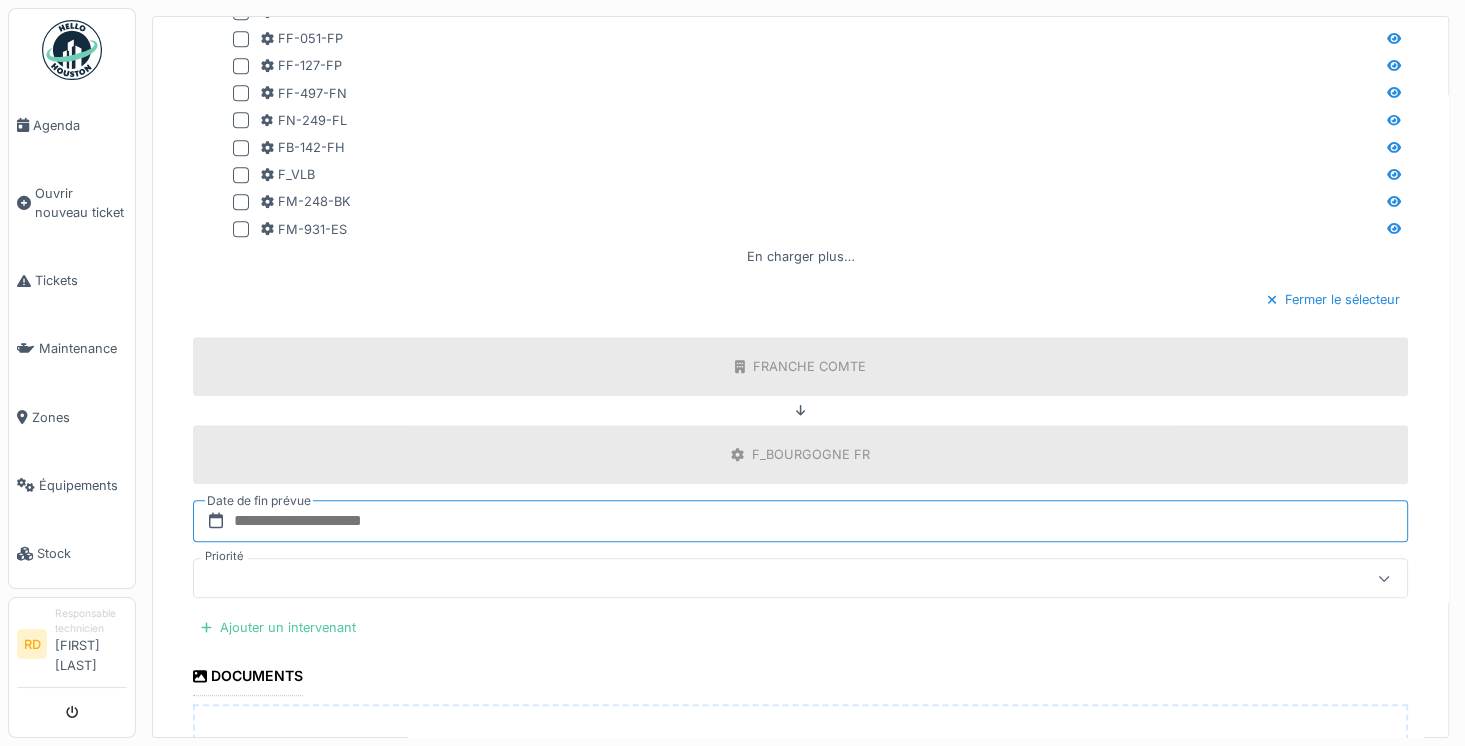 click at bounding box center [800, 521] 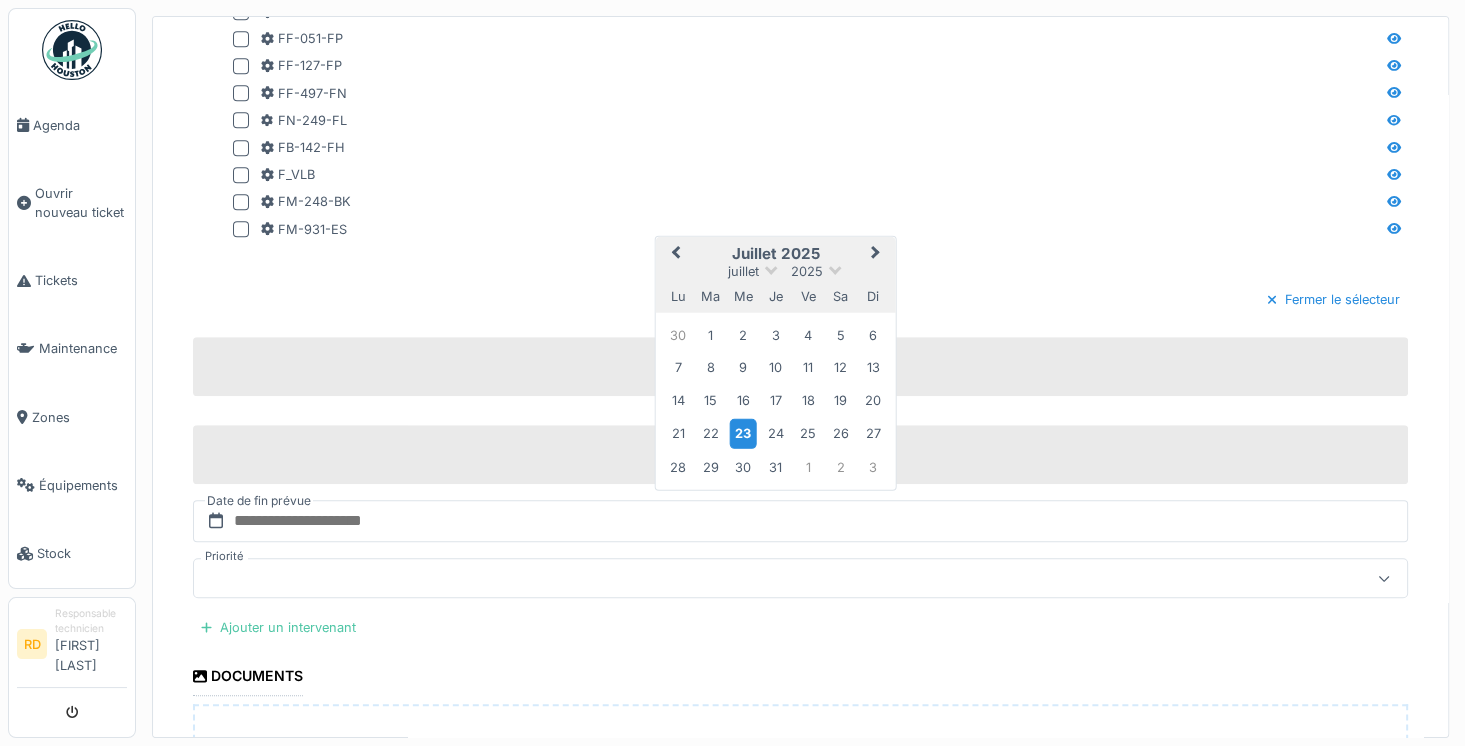 click on "23" at bounding box center (743, 433) 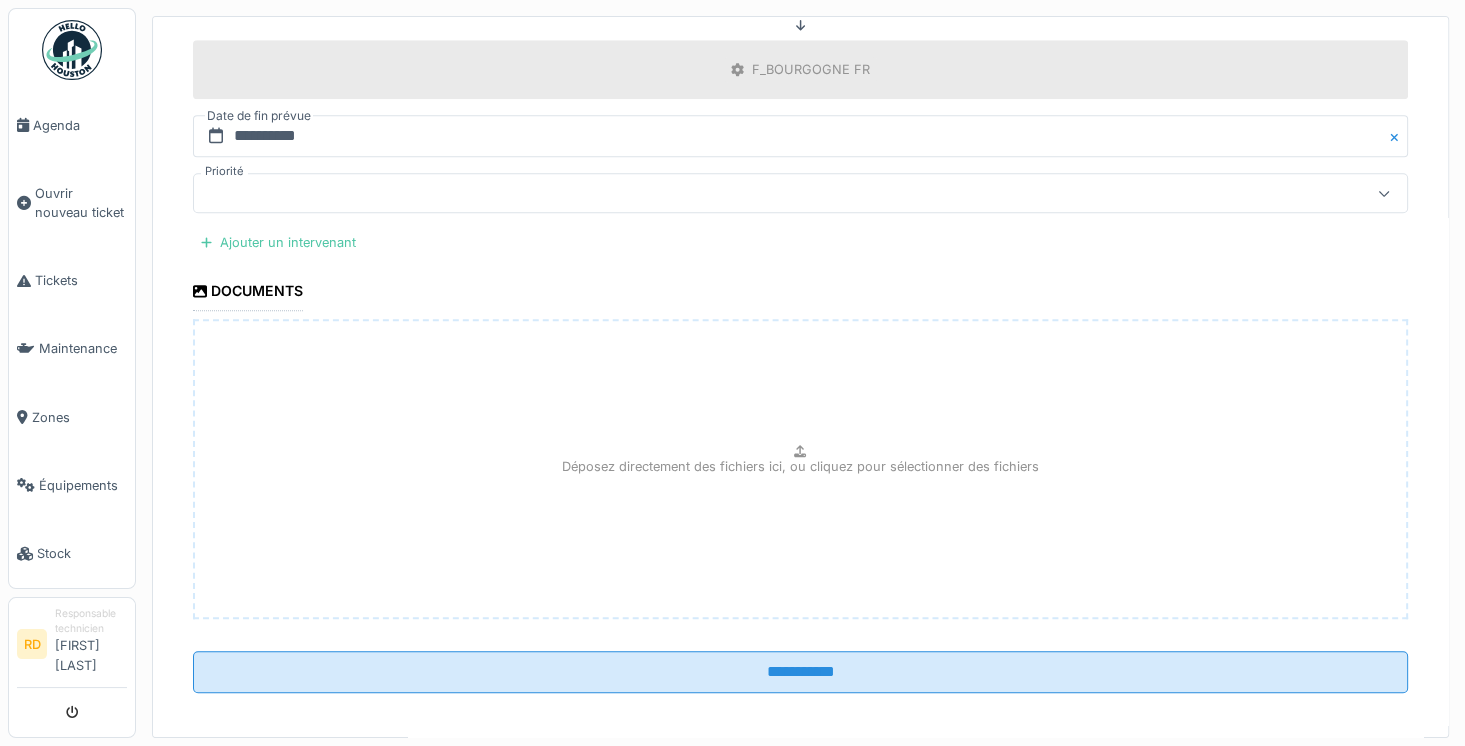 scroll, scrollTop: 1583, scrollLeft: 0, axis: vertical 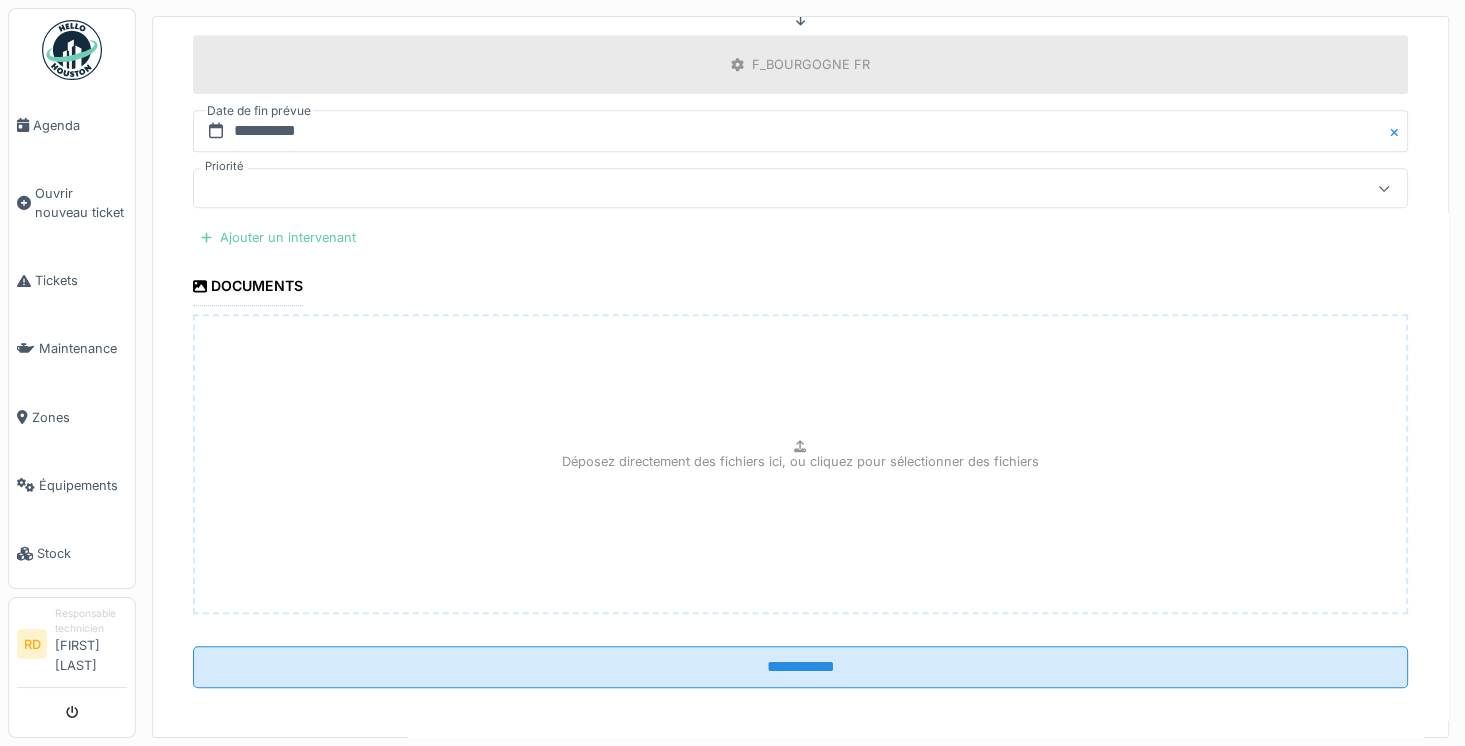 click on "Ajouter un intervenant" at bounding box center (278, 237) 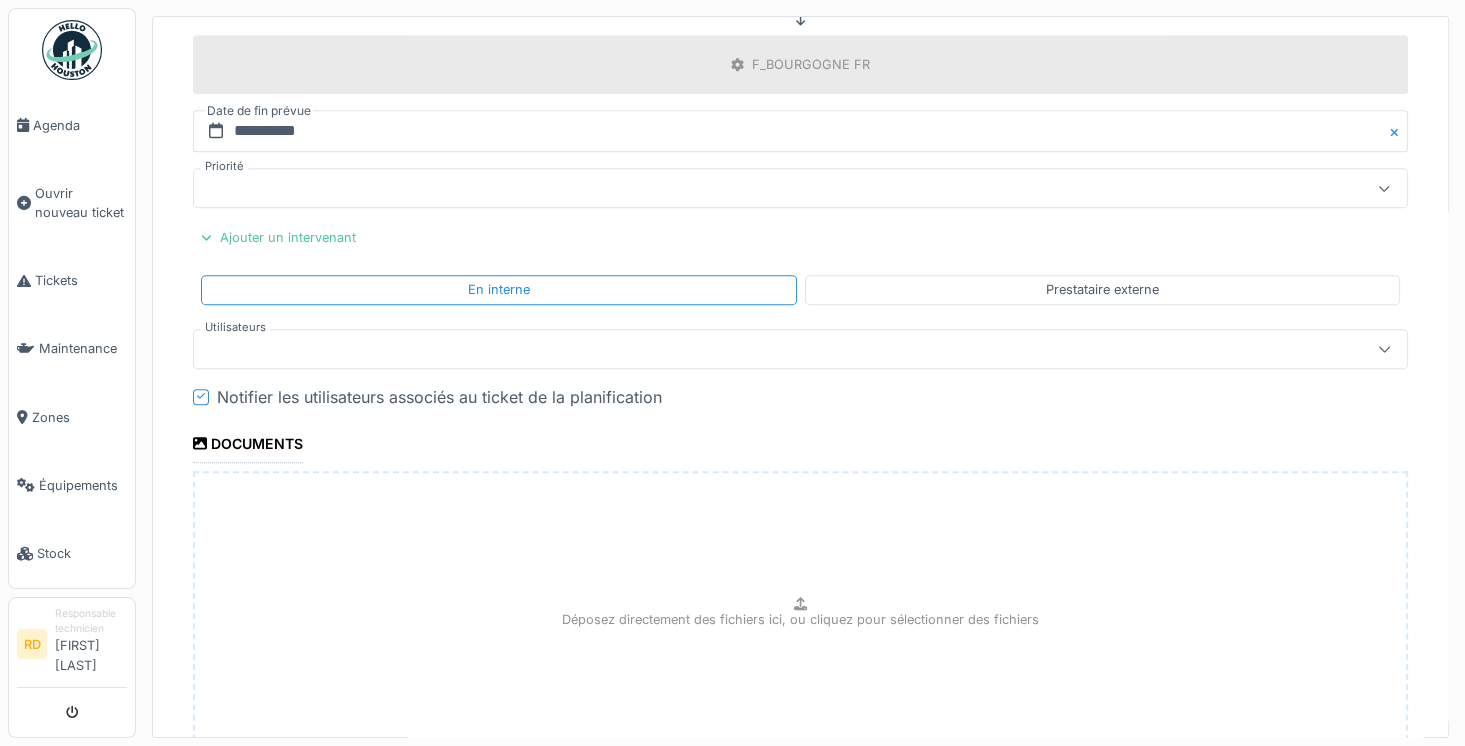 click at bounding box center [740, 349] 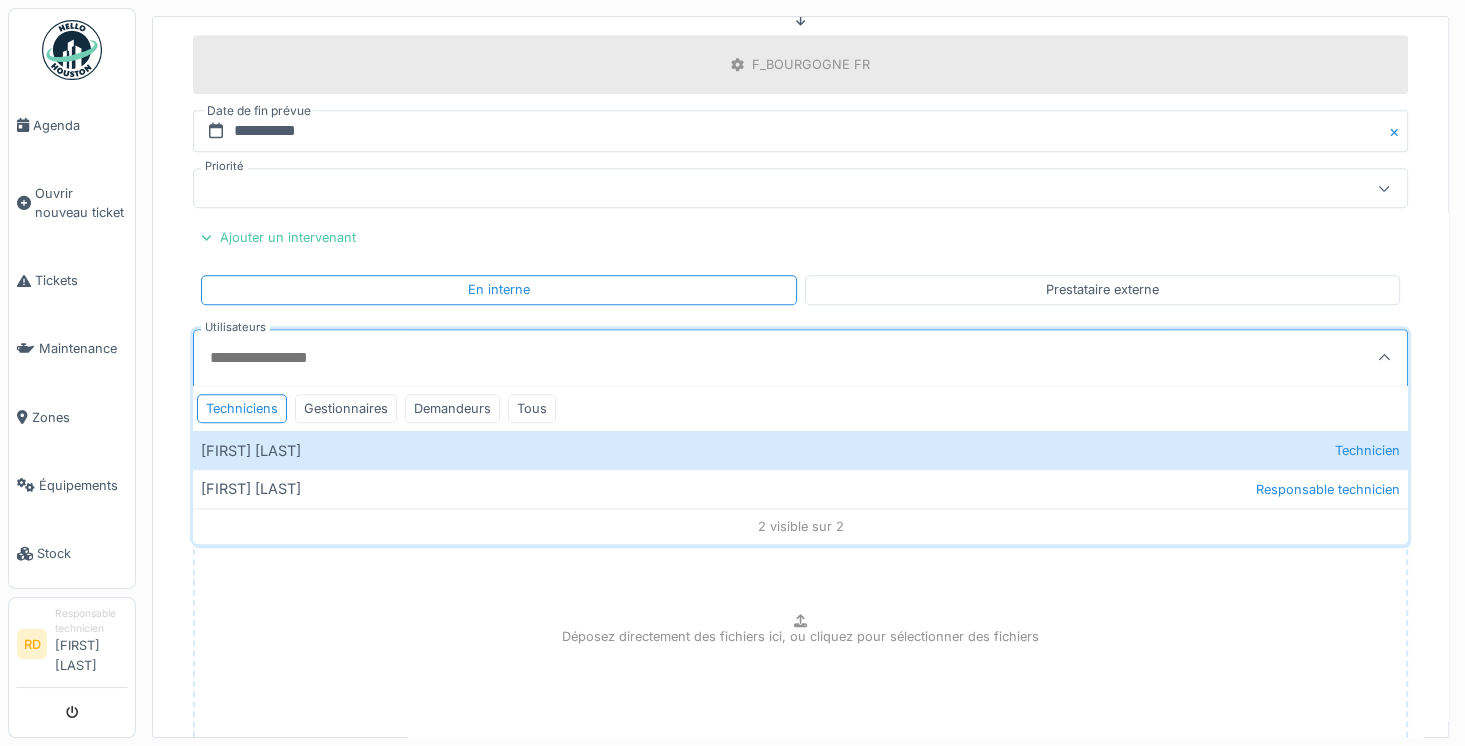scroll, scrollTop: 4, scrollLeft: 0, axis: vertical 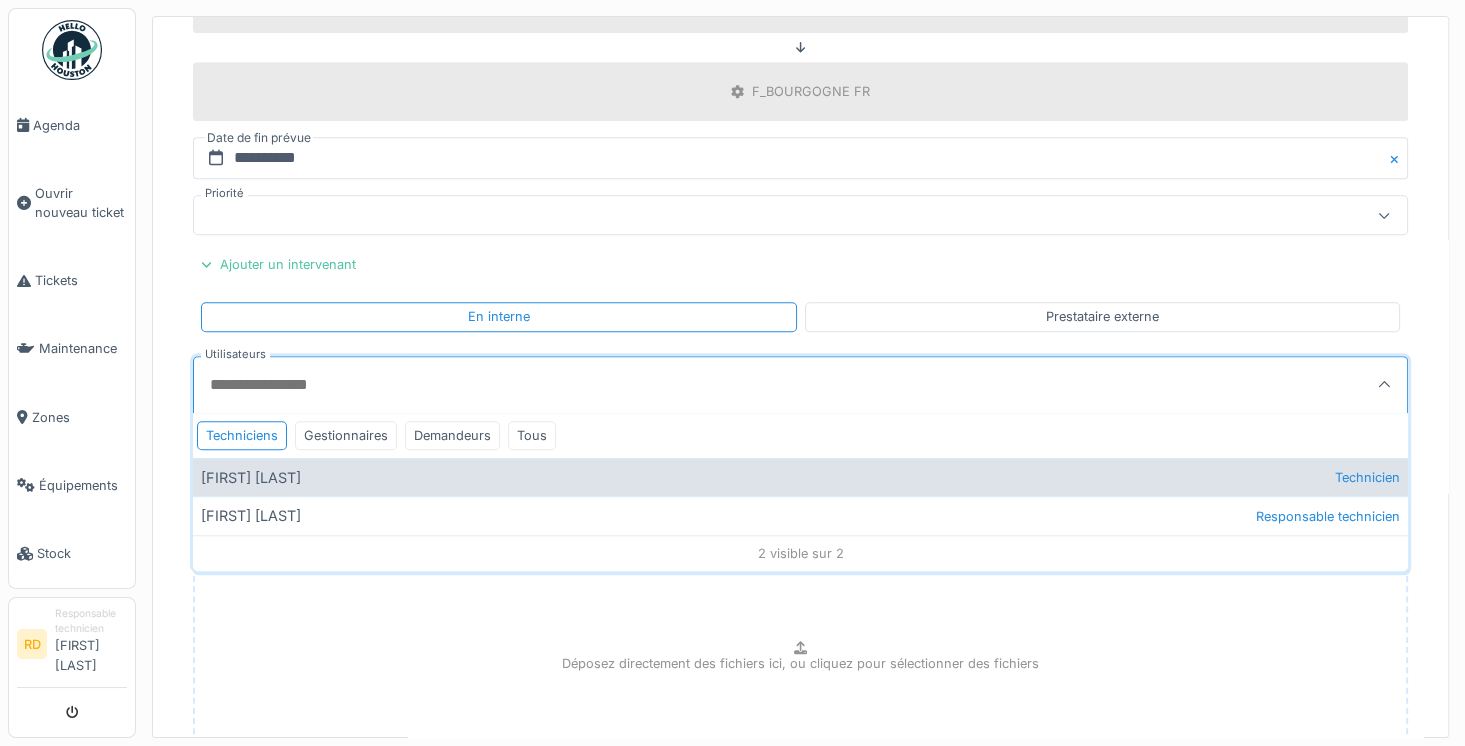 click on "[FIRST] [LAST]   Technicien" at bounding box center [800, 477] 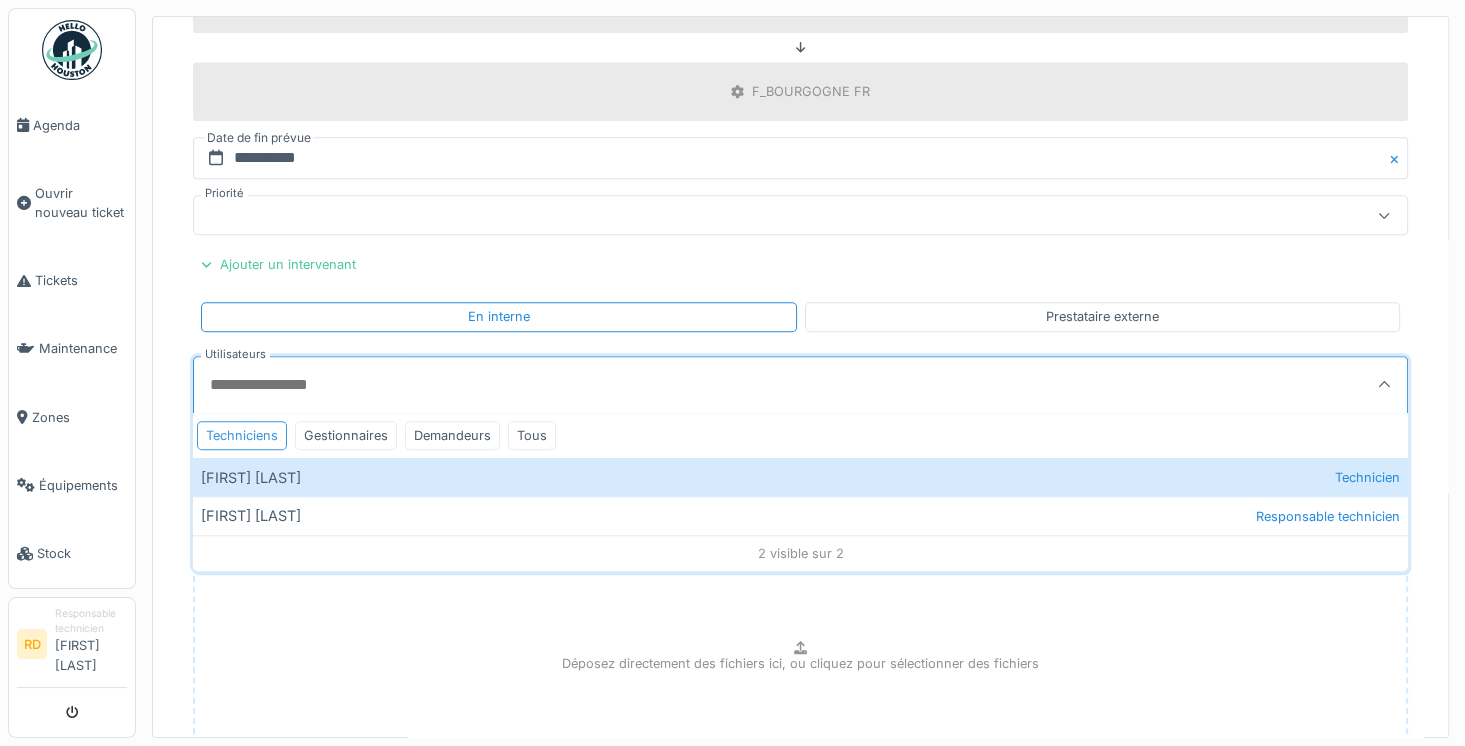 type on "*****" 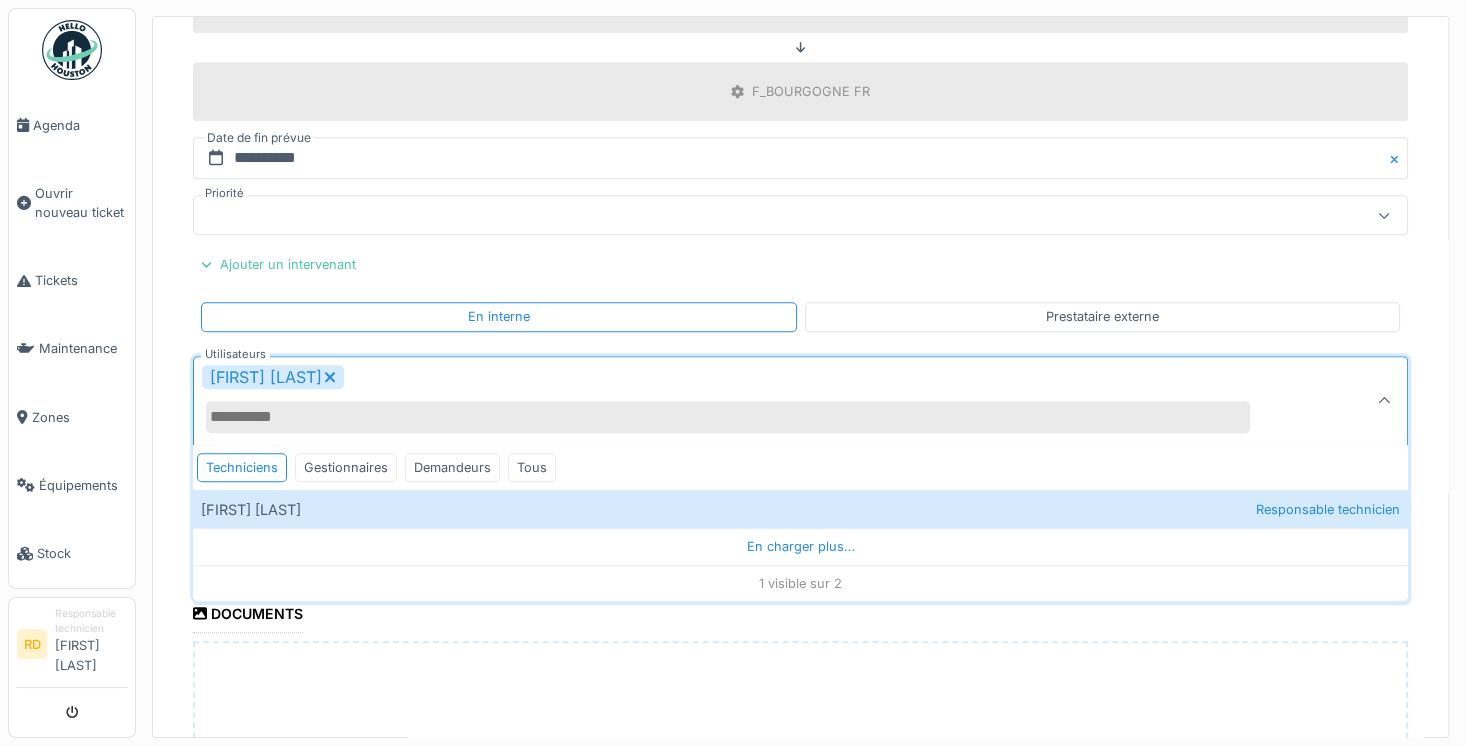 click on "**********" at bounding box center [800, -178] 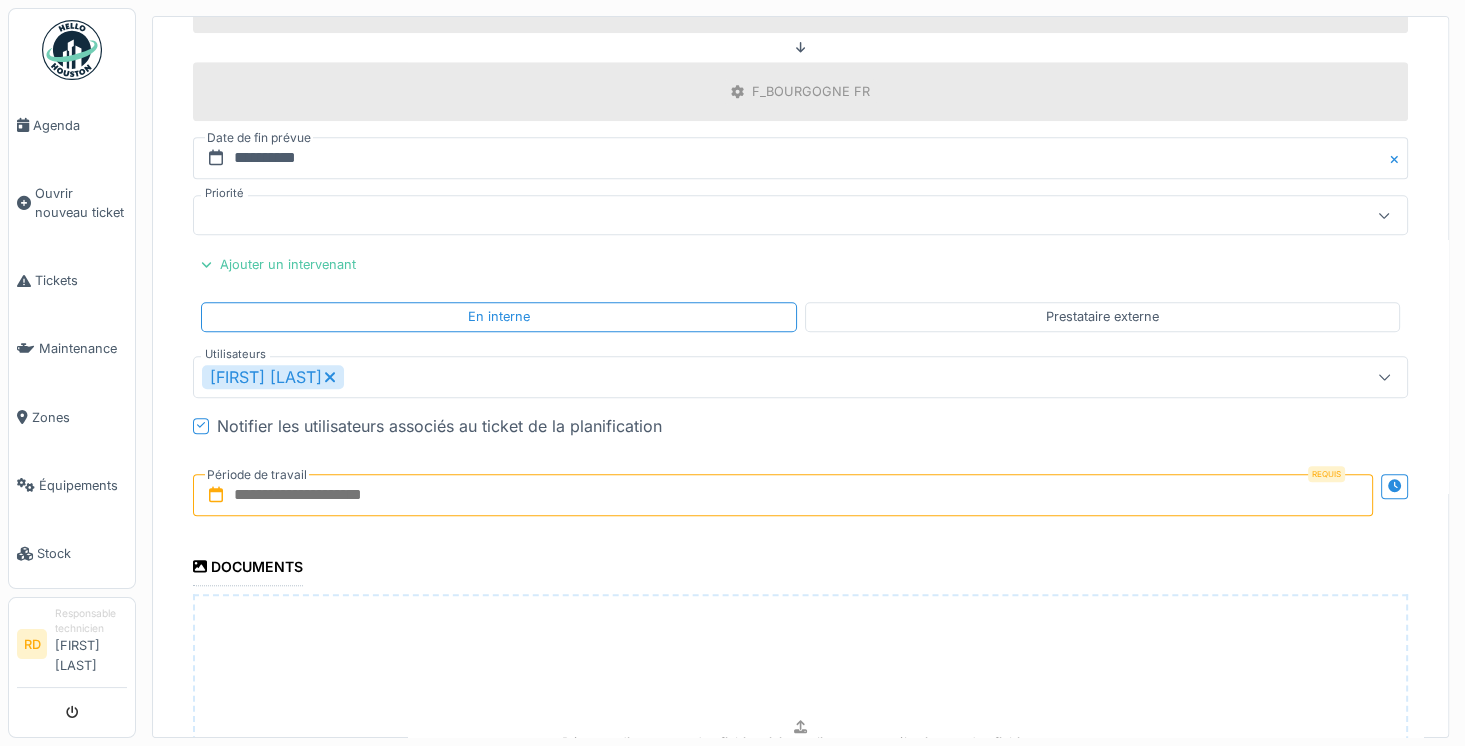 click at bounding box center (783, 495) 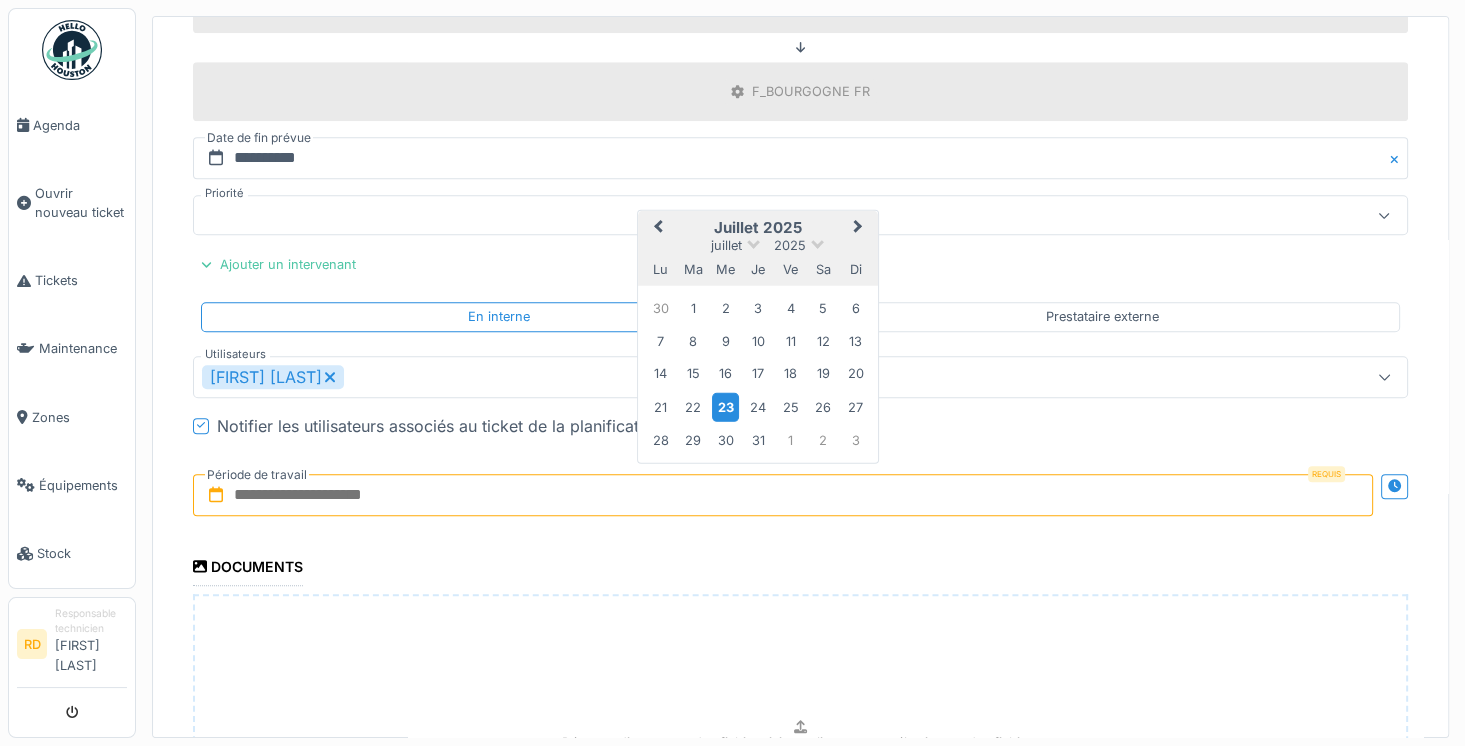 click on "23" at bounding box center (725, 406) 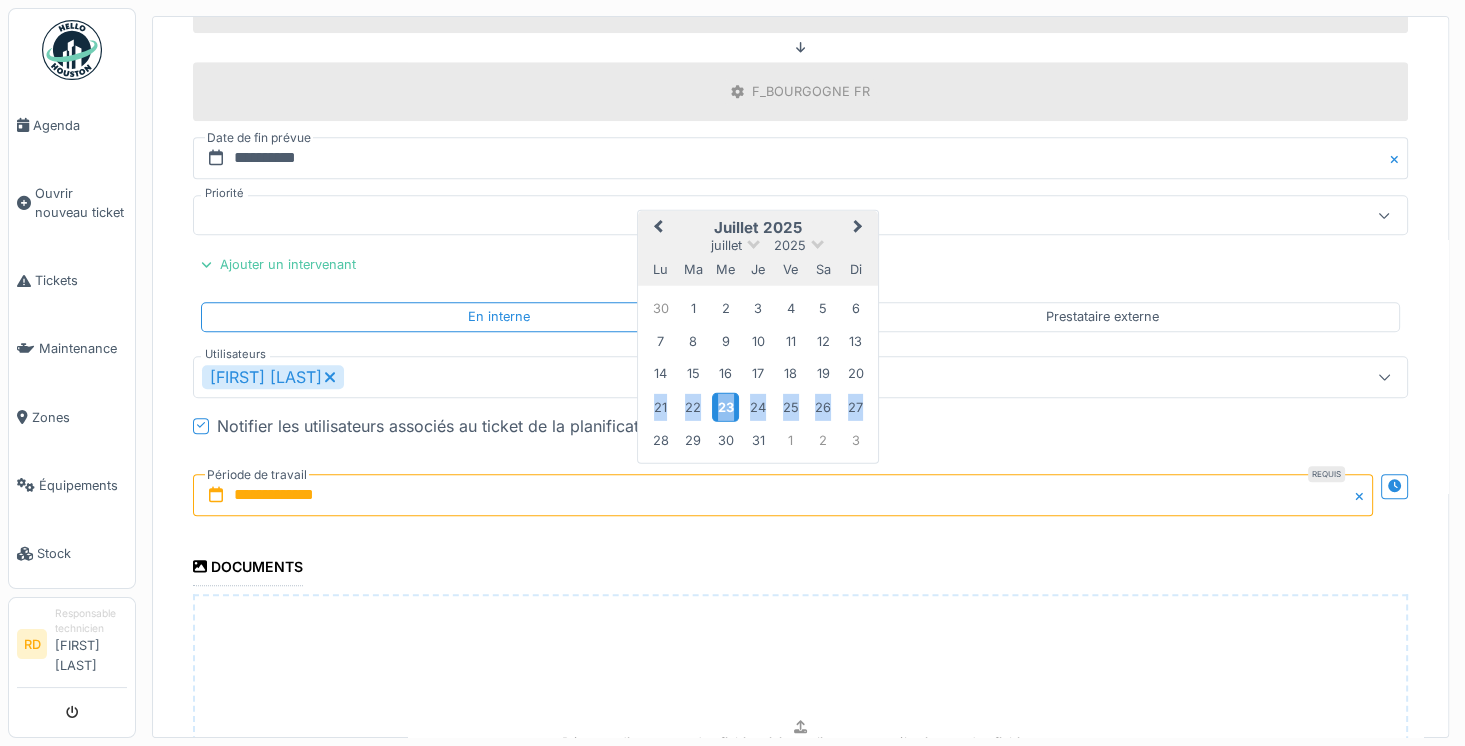 click on "23" at bounding box center (725, 406) 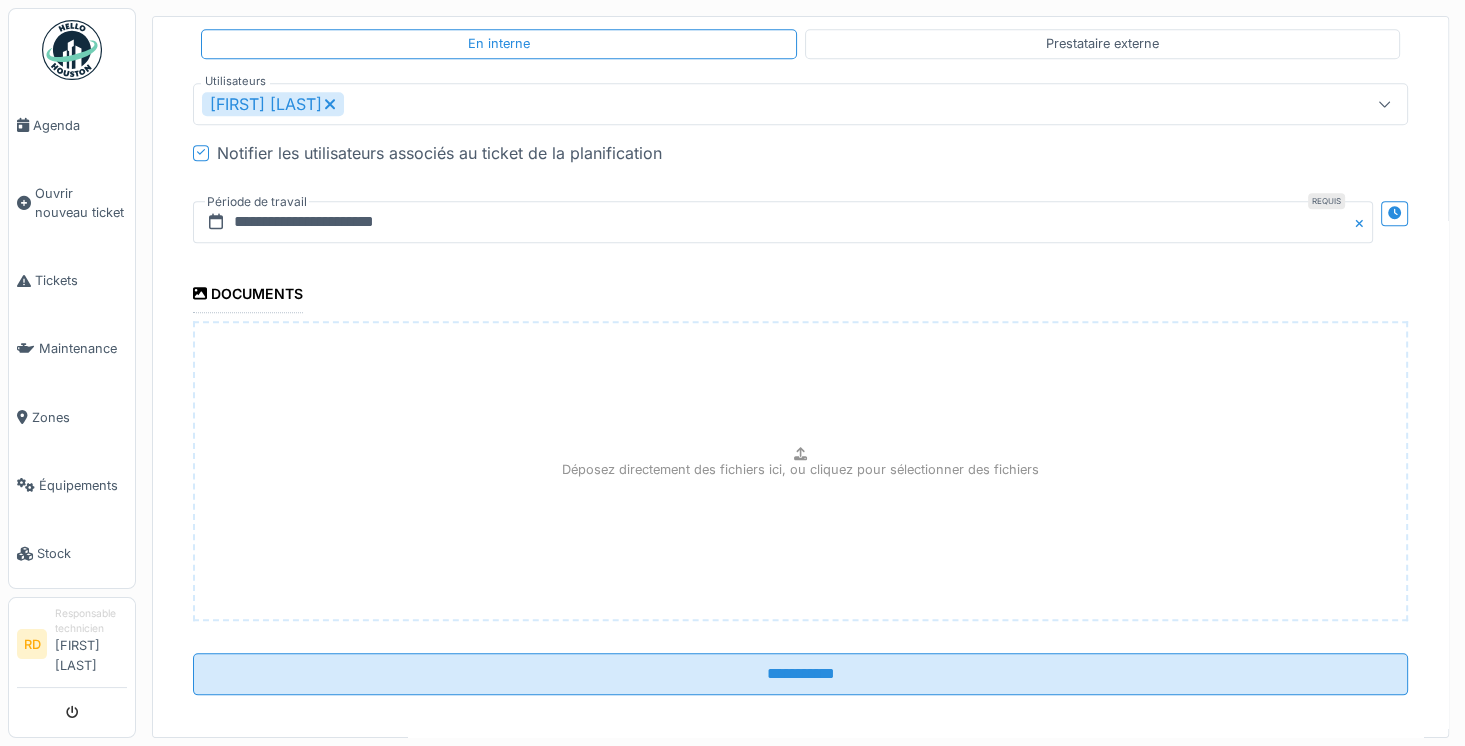 scroll, scrollTop: 1835, scrollLeft: 0, axis: vertical 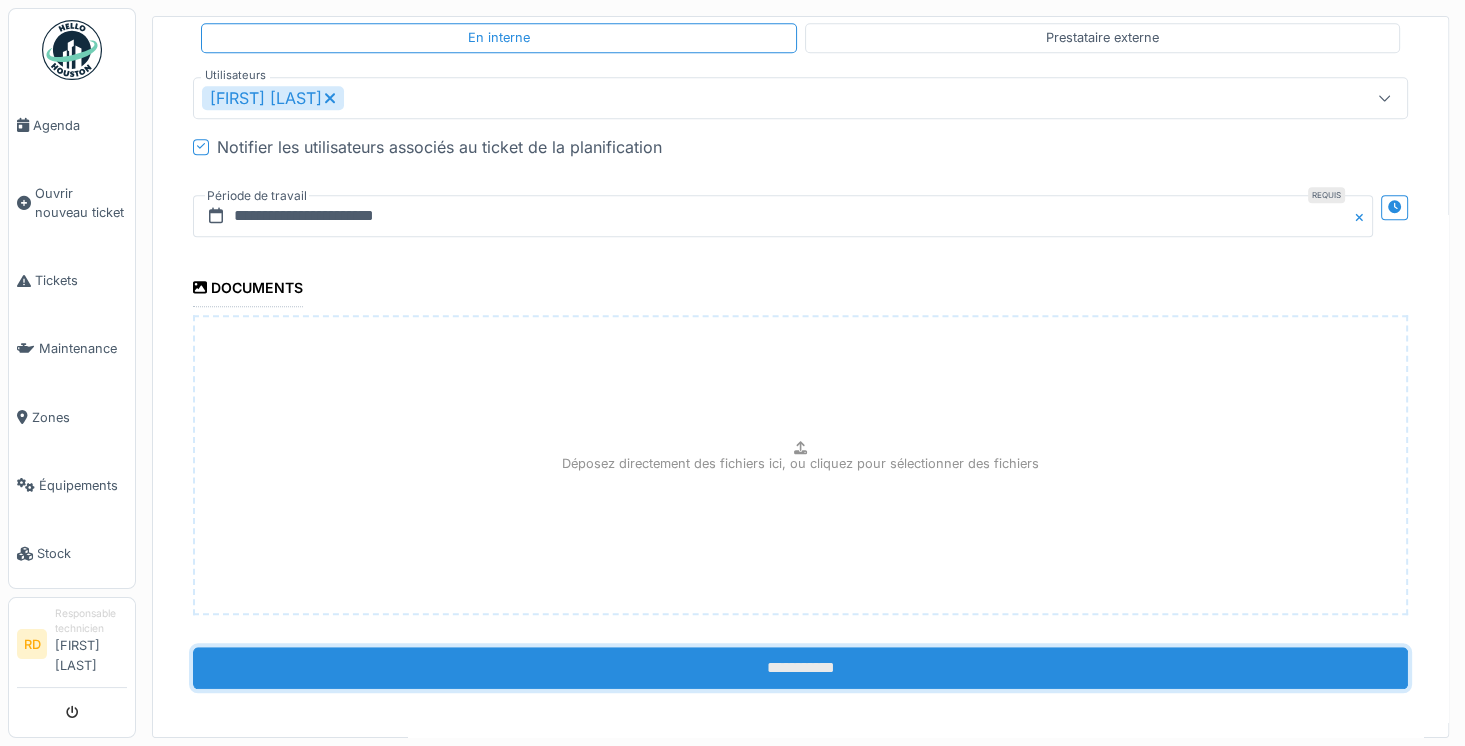 click on "**********" at bounding box center (800, 668) 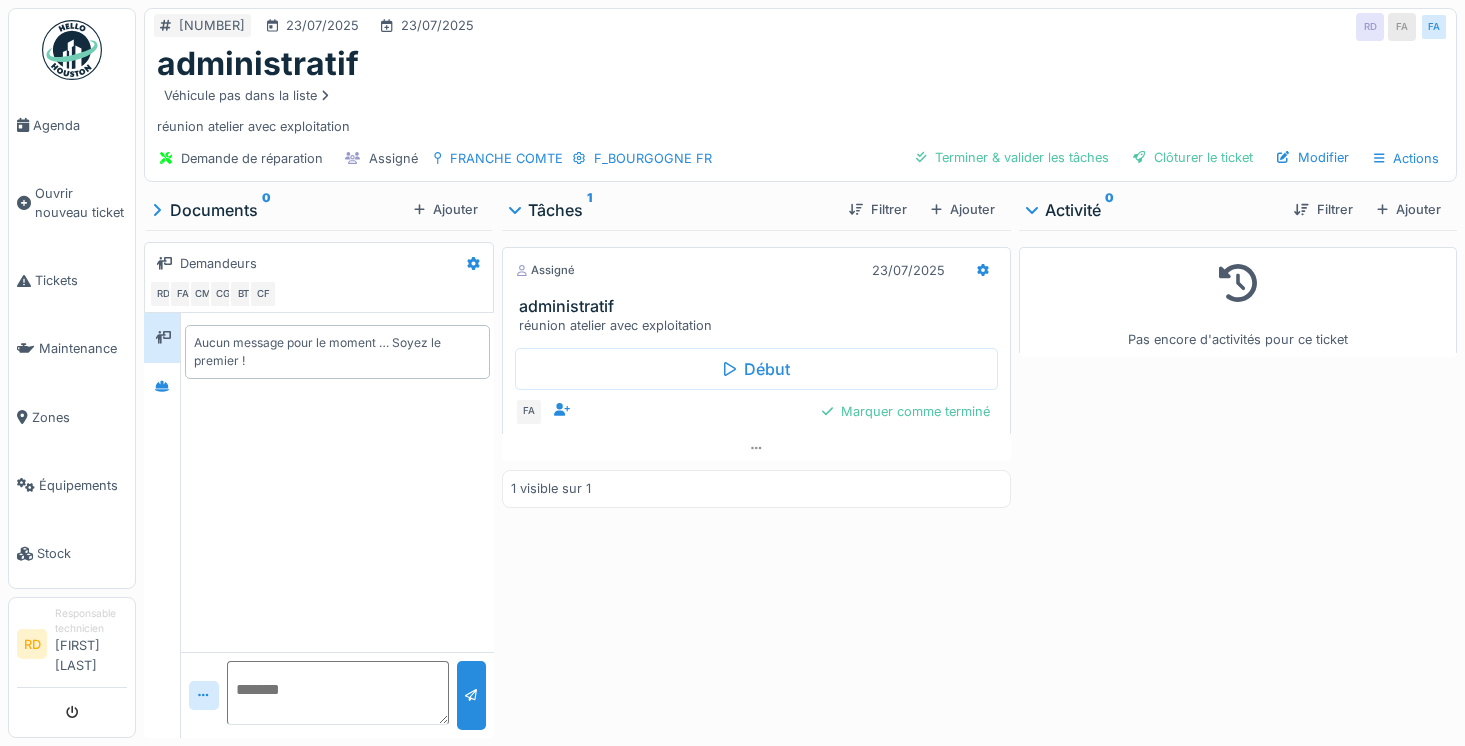 scroll, scrollTop: 0, scrollLeft: 0, axis: both 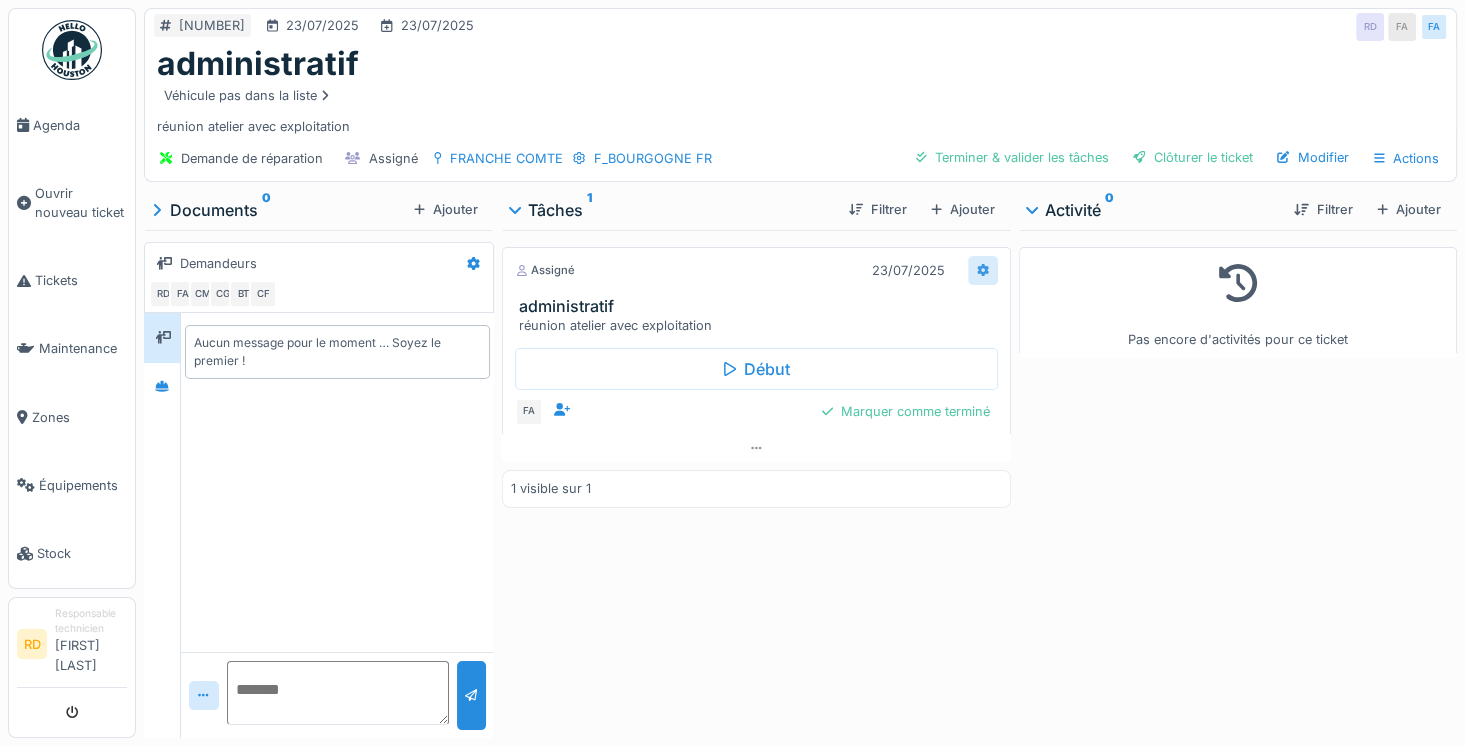 click 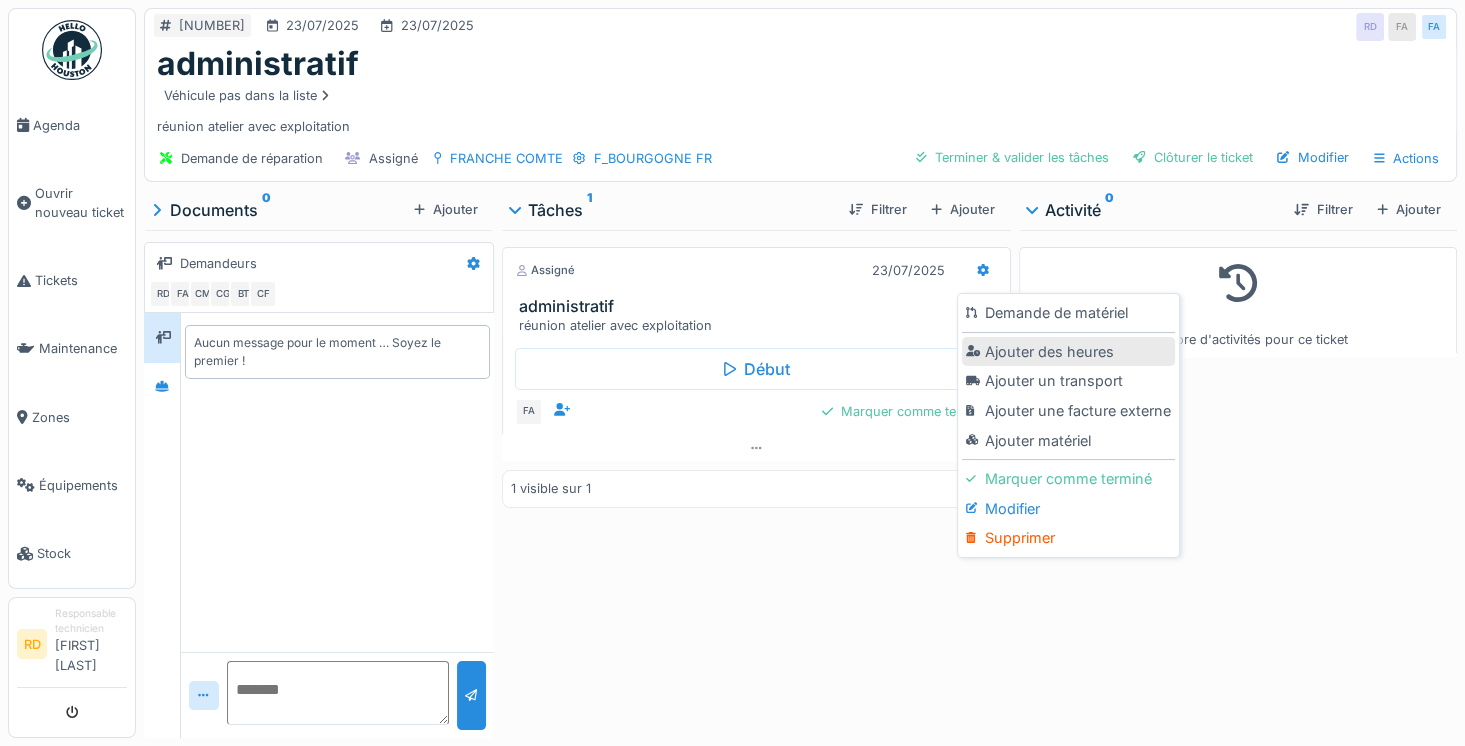 click on "Ajouter des heures" at bounding box center (1068, 352) 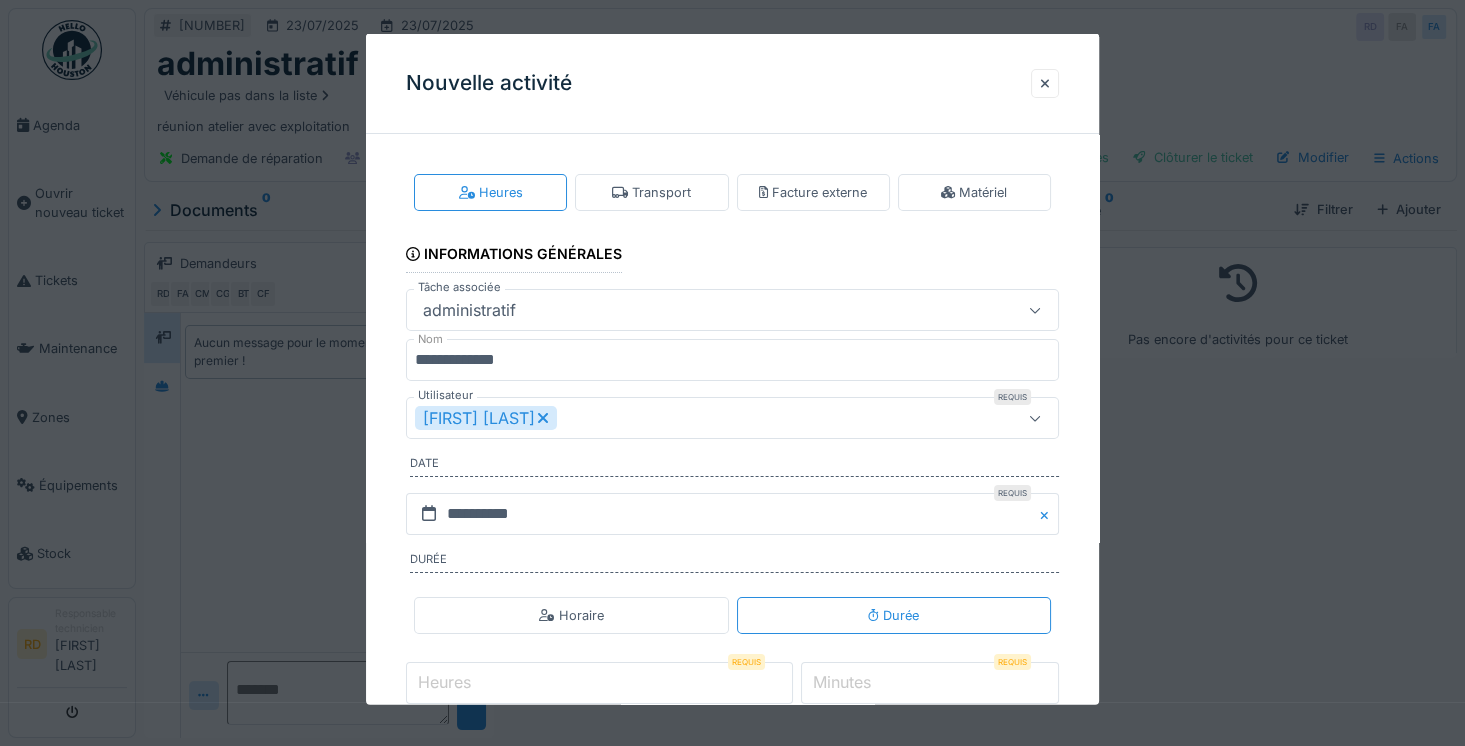 click 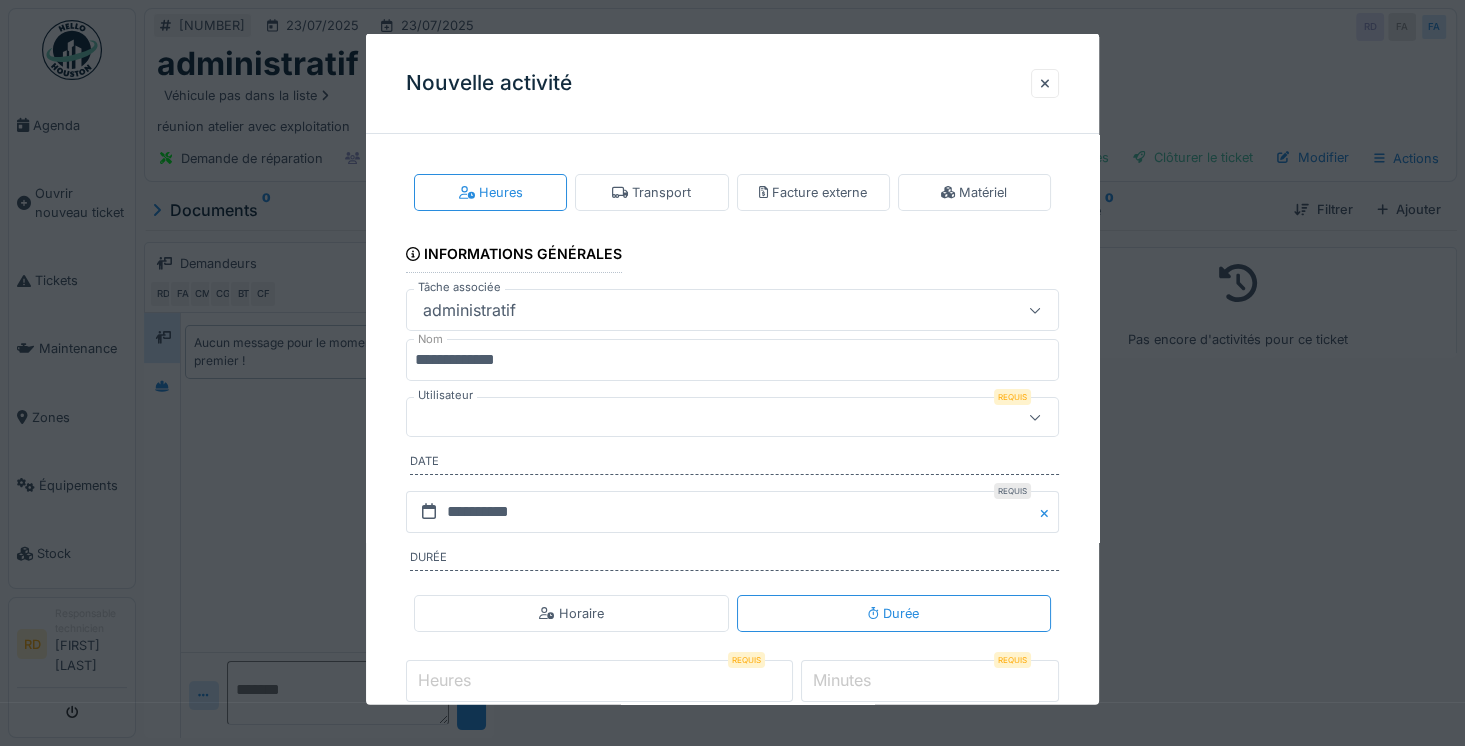 click at bounding box center (699, 417) 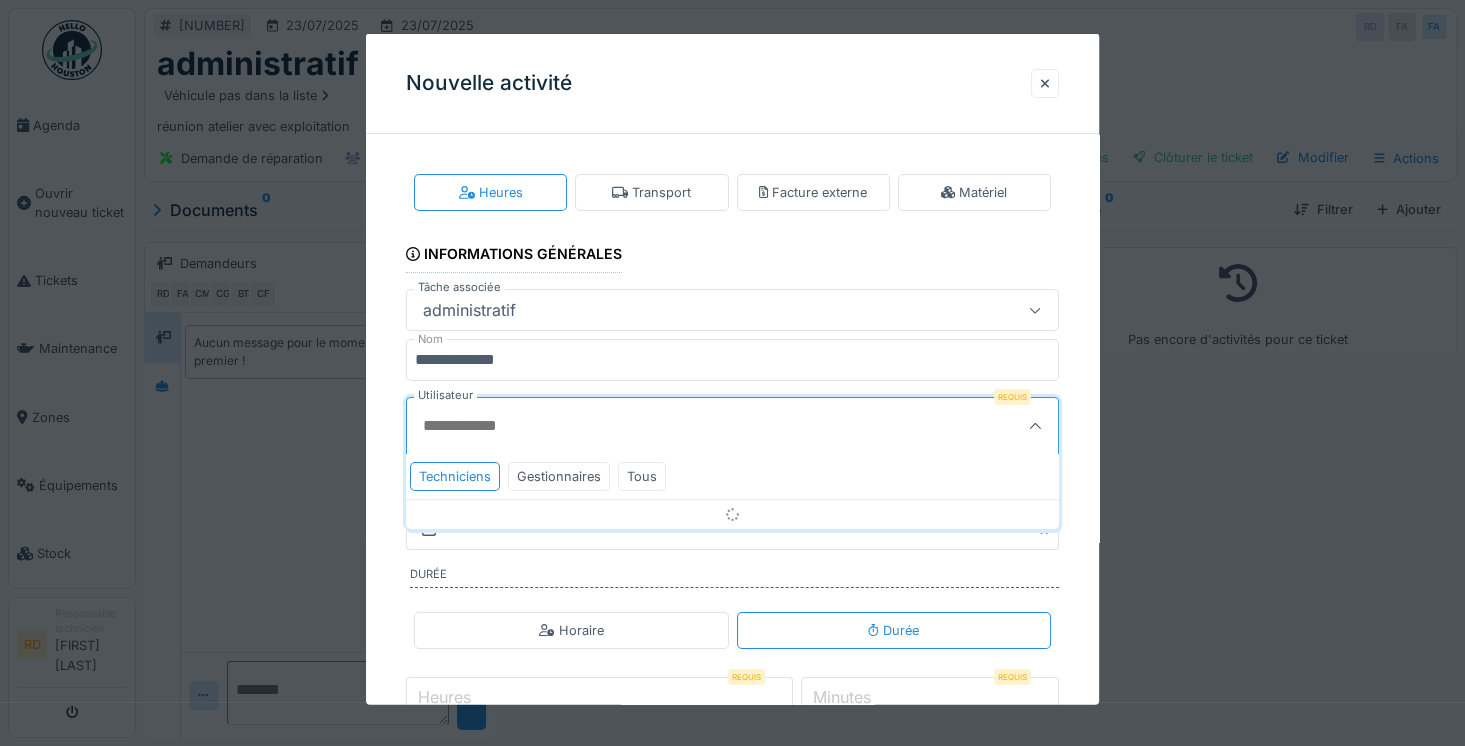 scroll, scrollTop: 63, scrollLeft: 0, axis: vertical 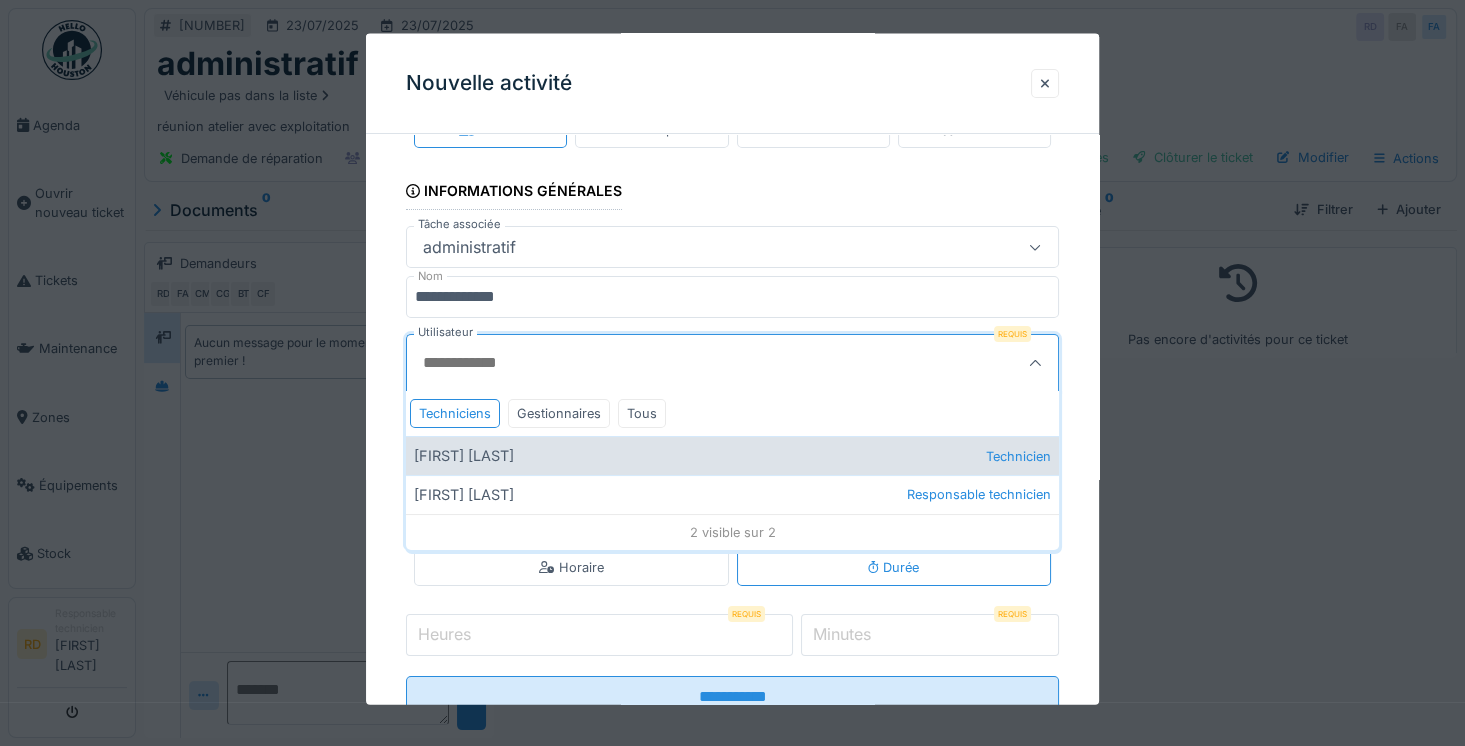 click on "[FIRST] [LAST]   Technicien" at bounding box center [732, 455] 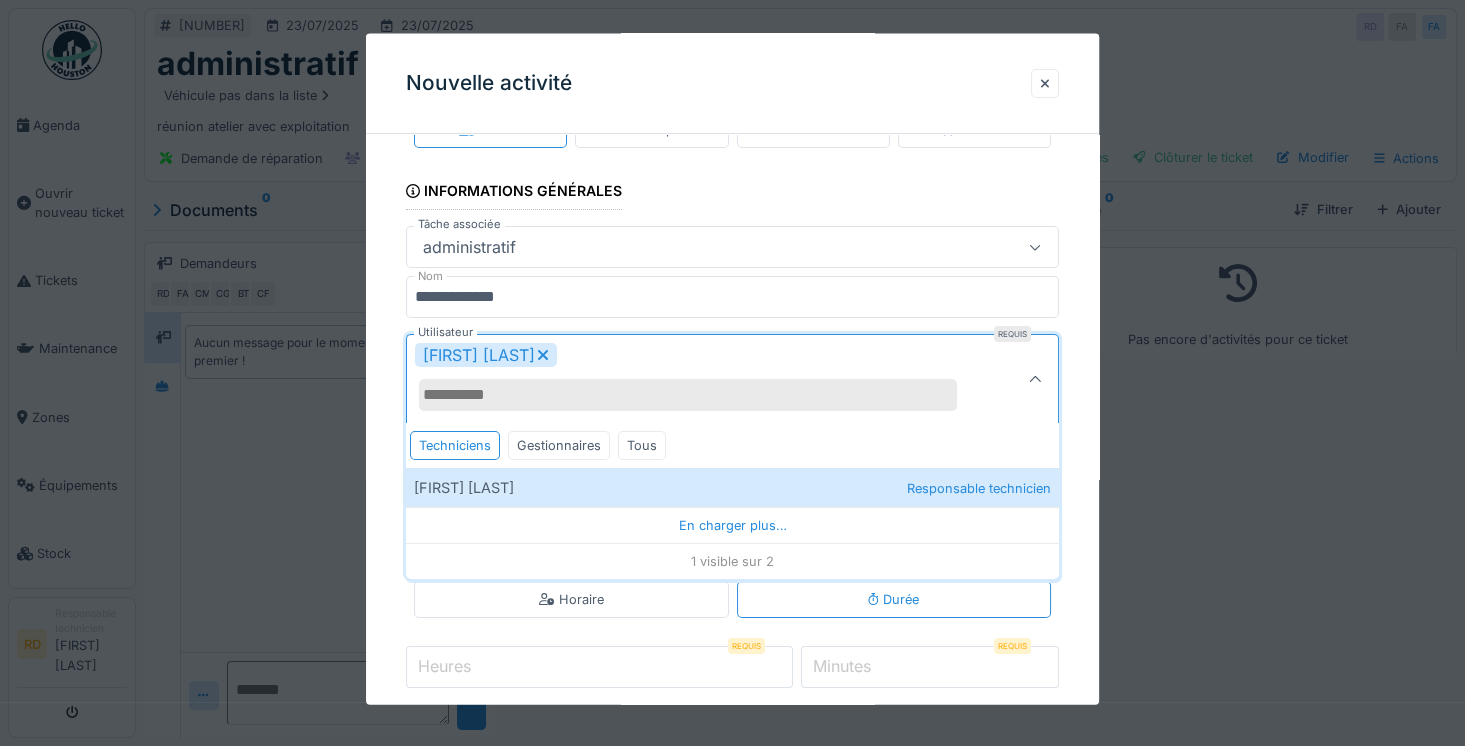 click on "**********" at bounding box center [732, 446] 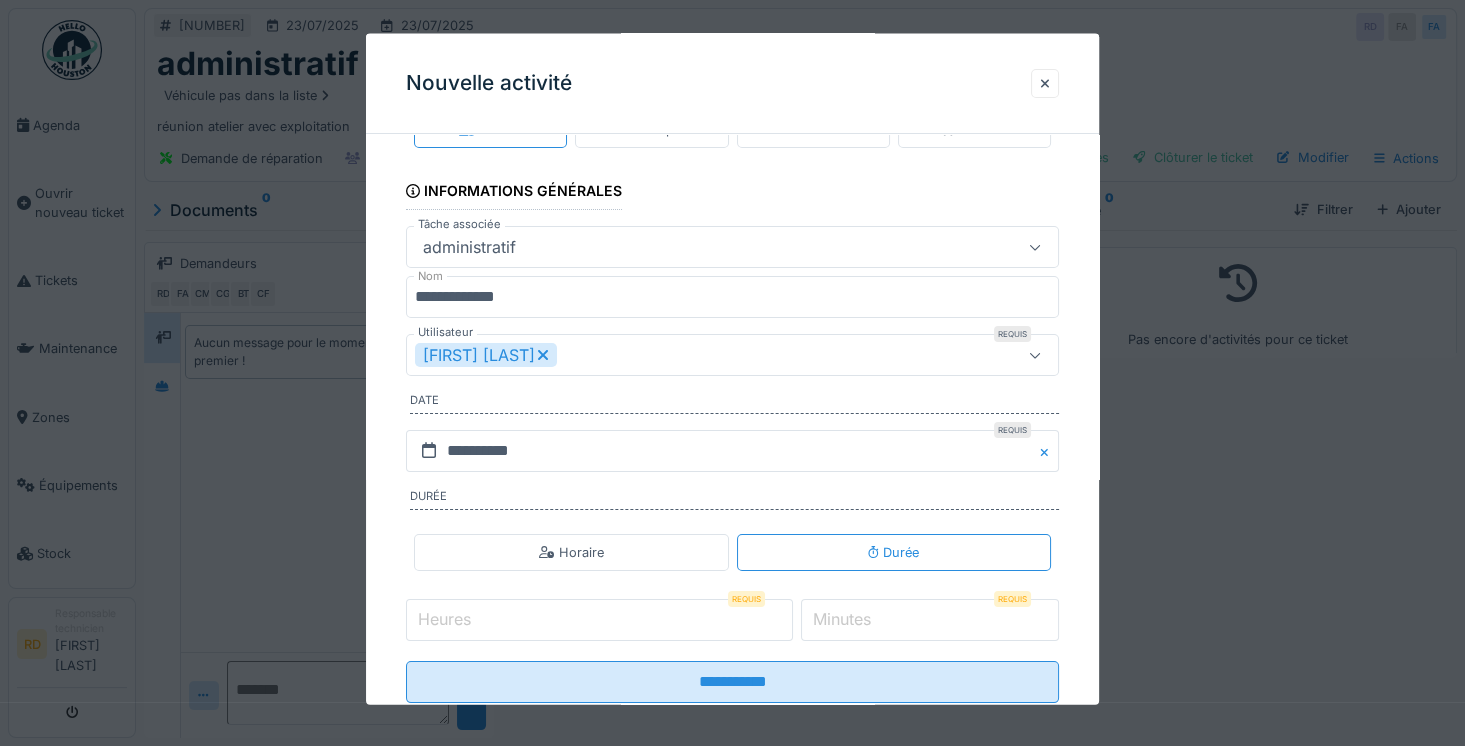 click on "Heures" at bounding box center [599, 620] 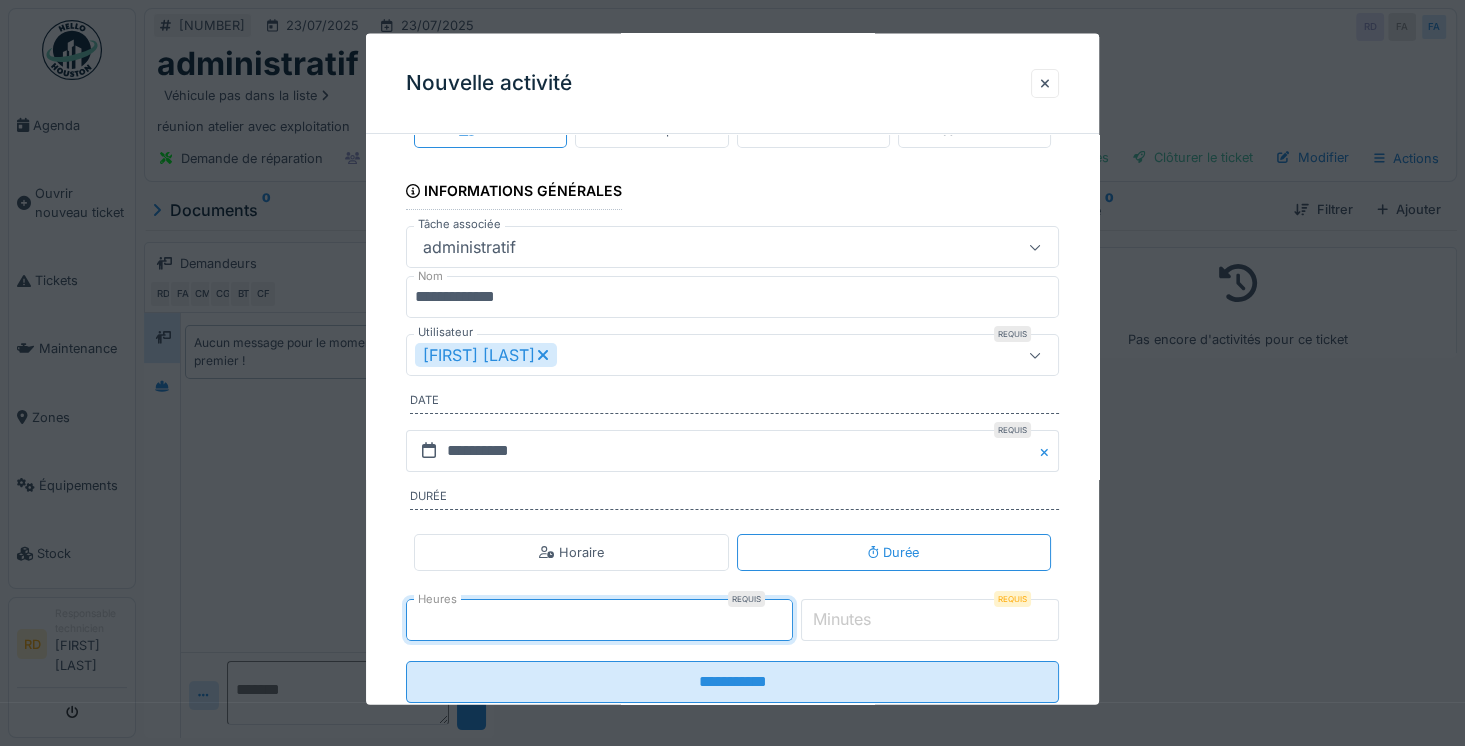 type on "*" 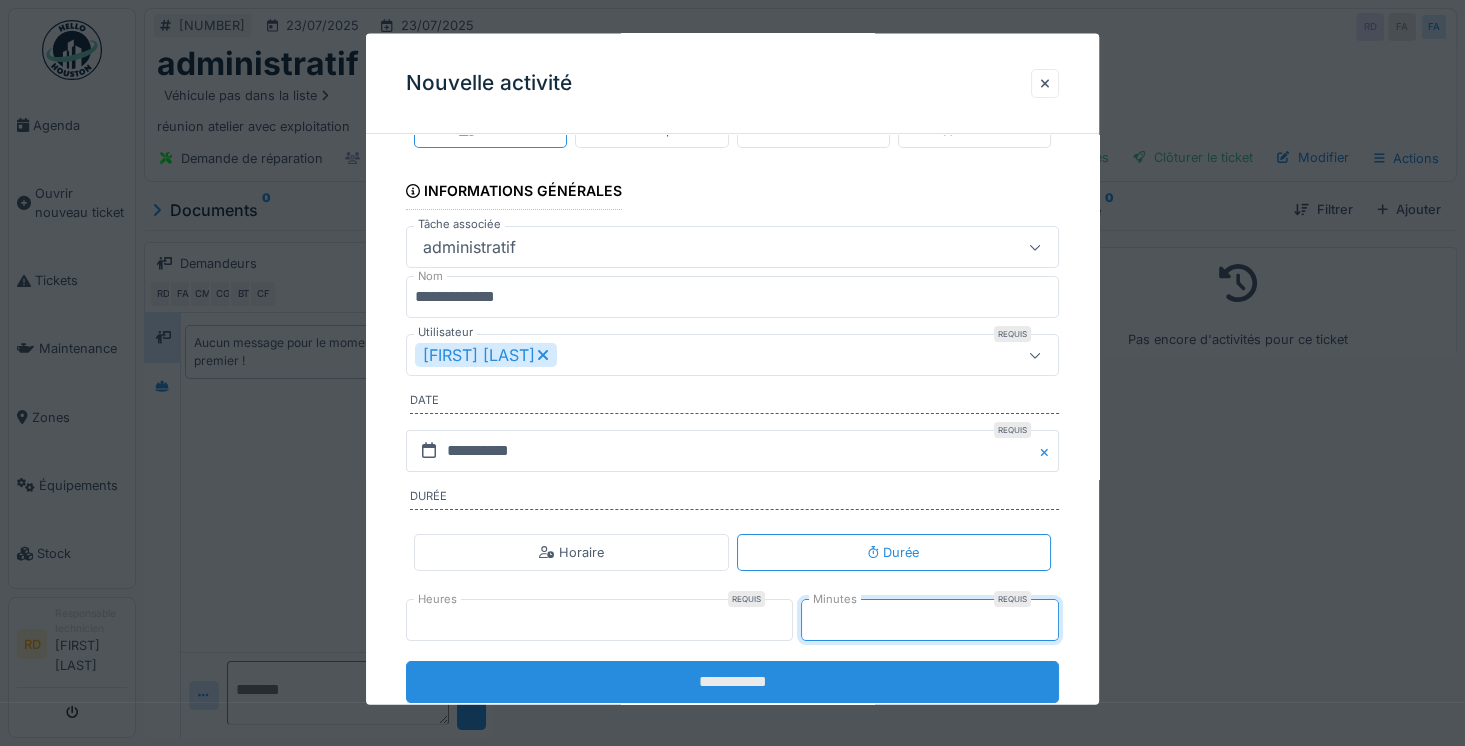 type on "**" 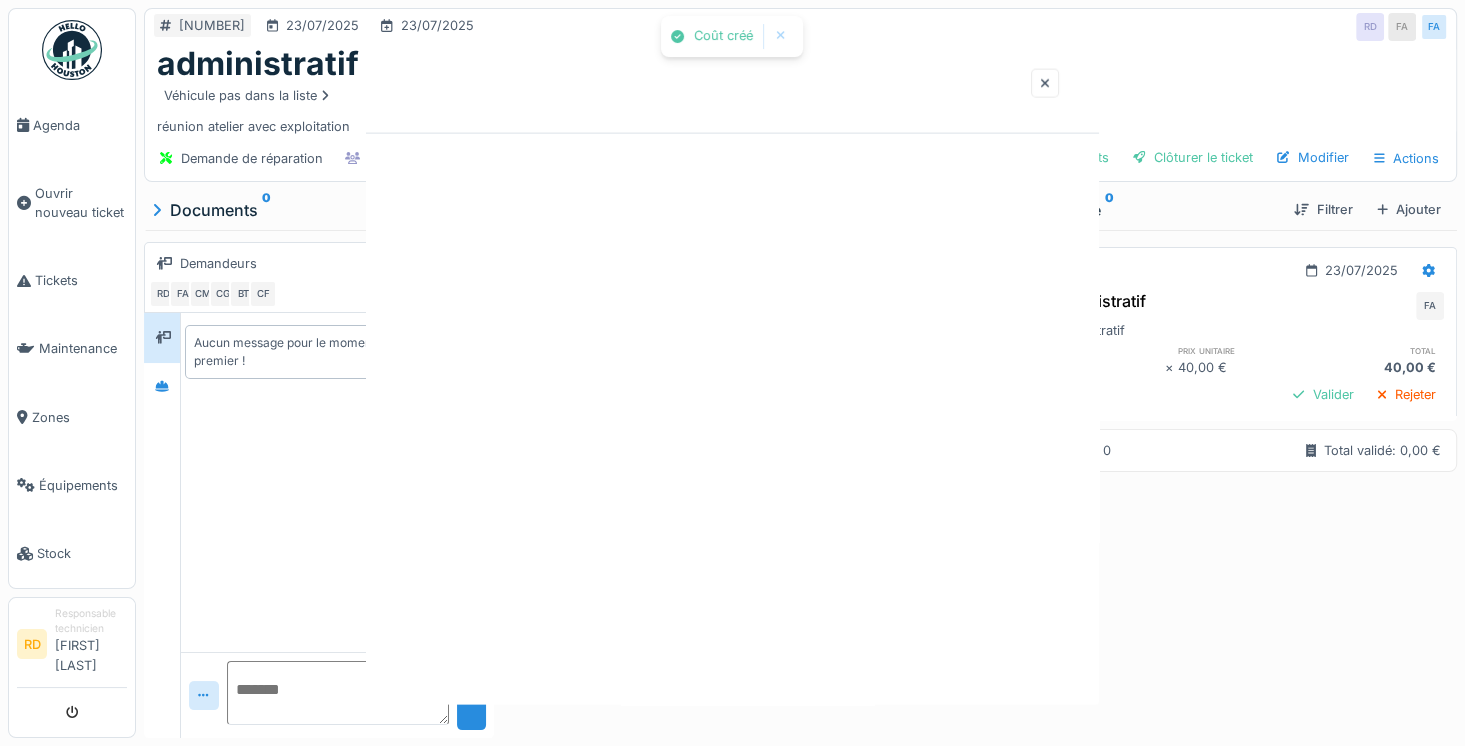 scroll, scrollTop: 0, scrollLeft: 0, axis: both 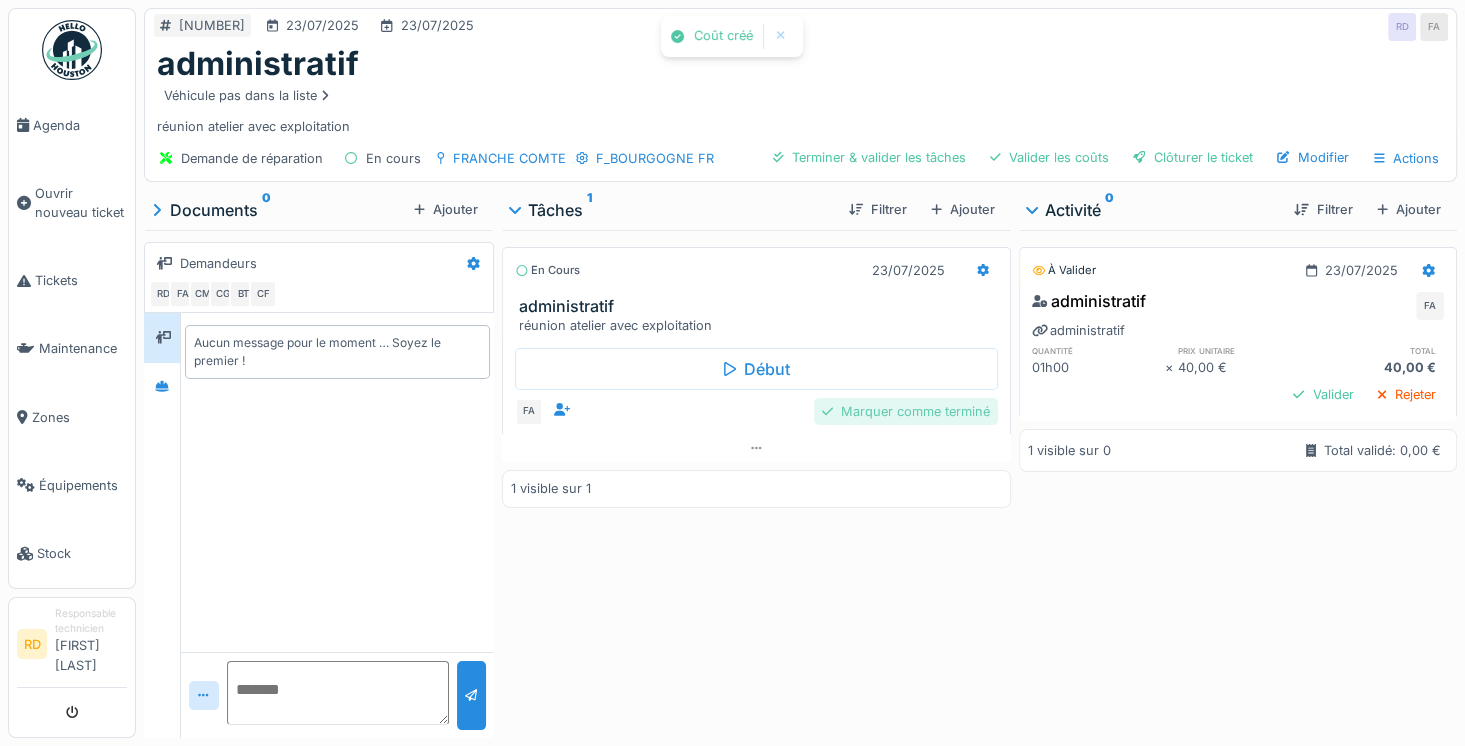 click on "Marquer comme terminé" at bounding box center (906, 411) 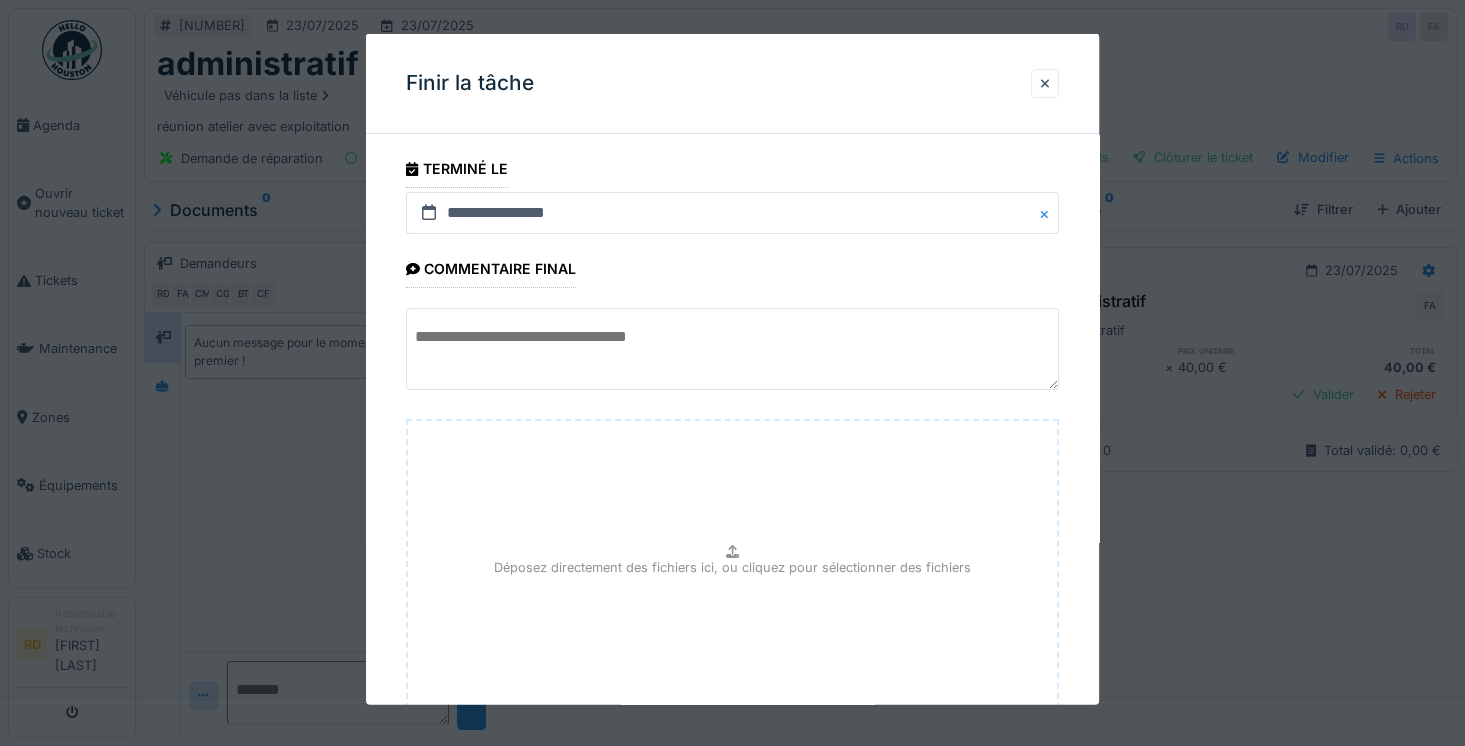 click at bounding box center (732, 349) 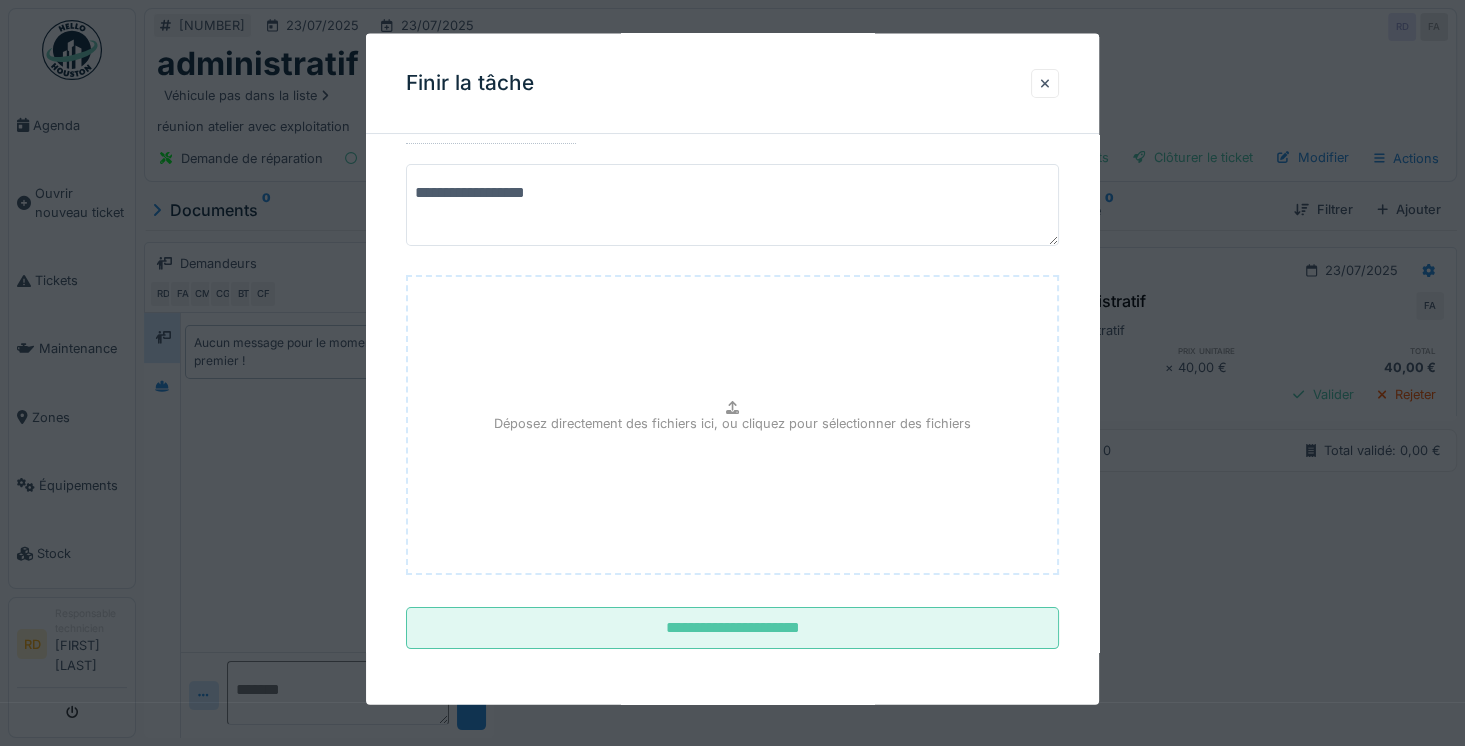 scroll, scrollTop: 159, scrollLeft: 0, axis: vertical 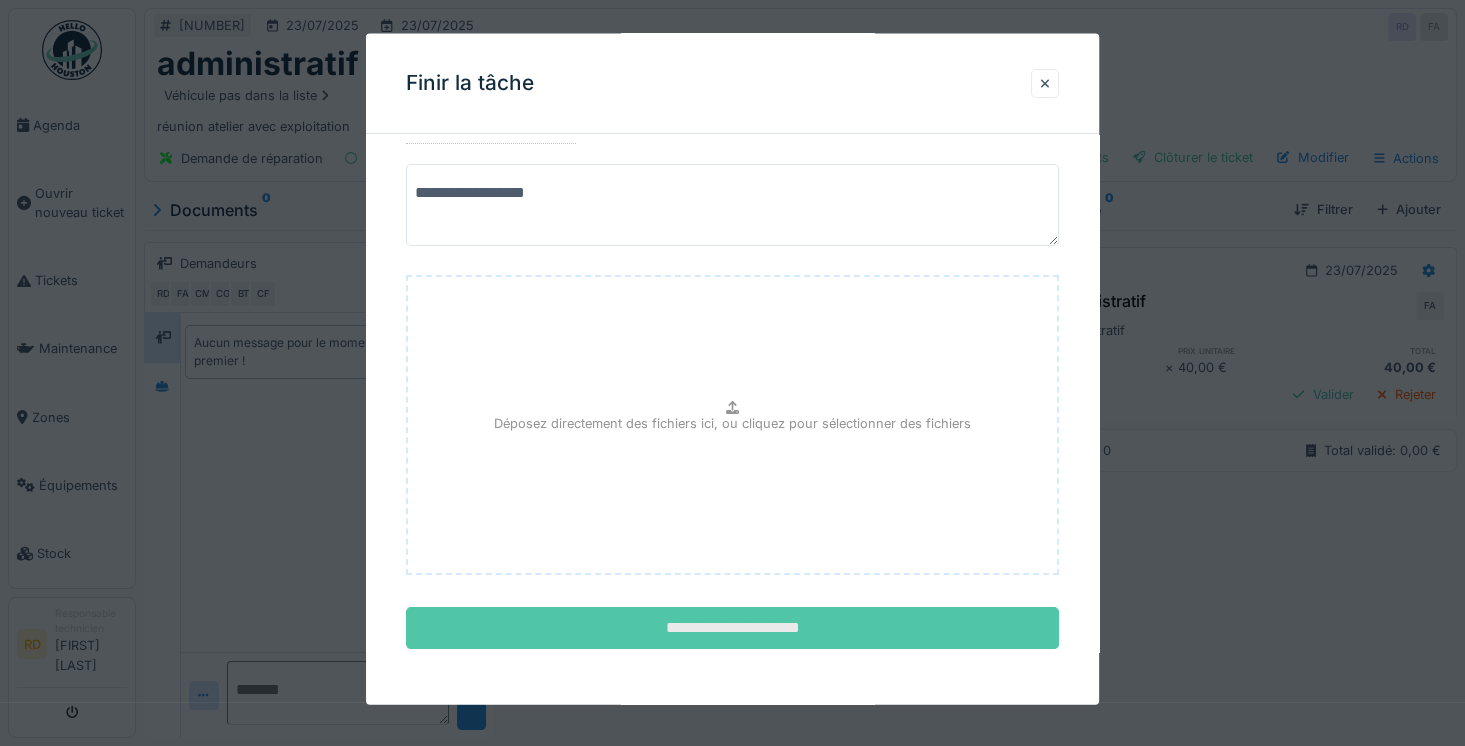 type on "**********" 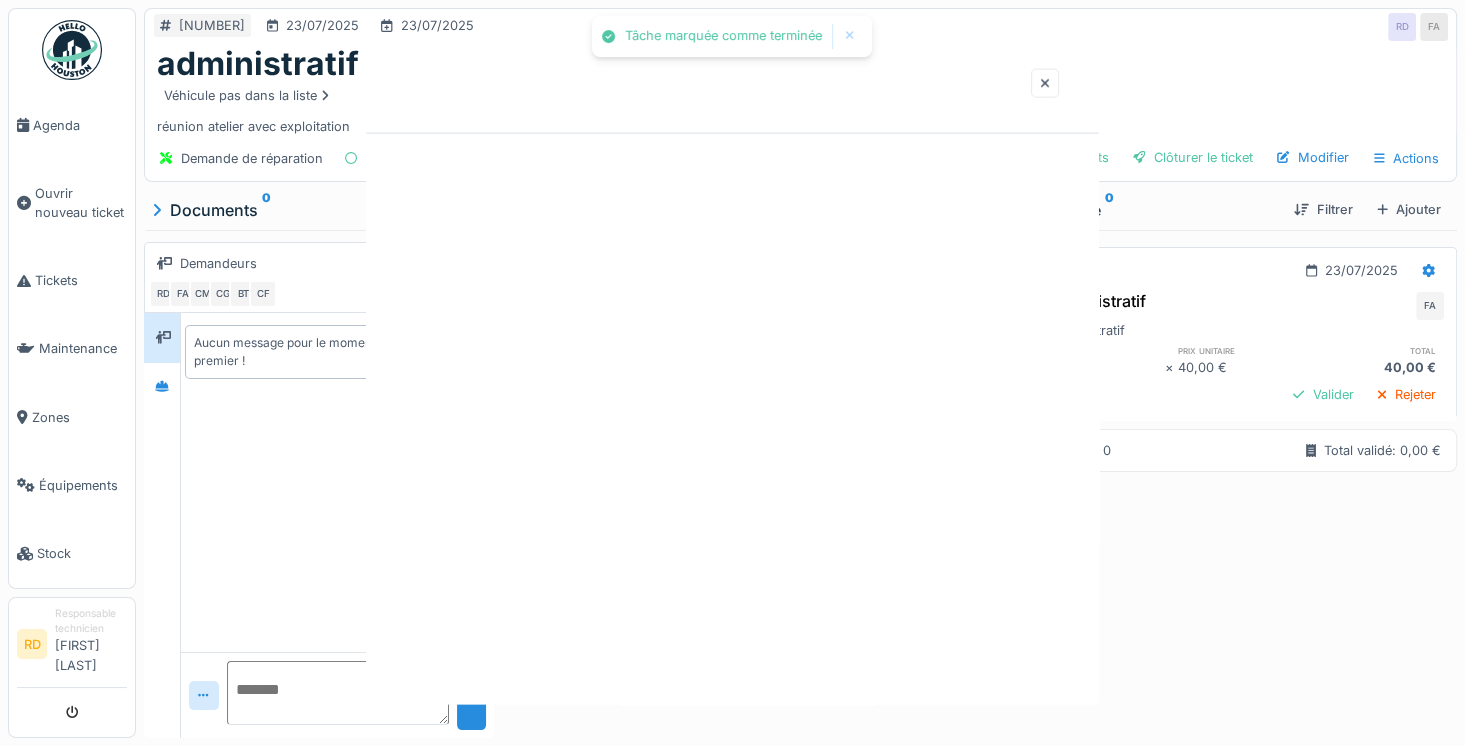 scroll, scrollTop: 0, scrollLeft: 0, axis: both 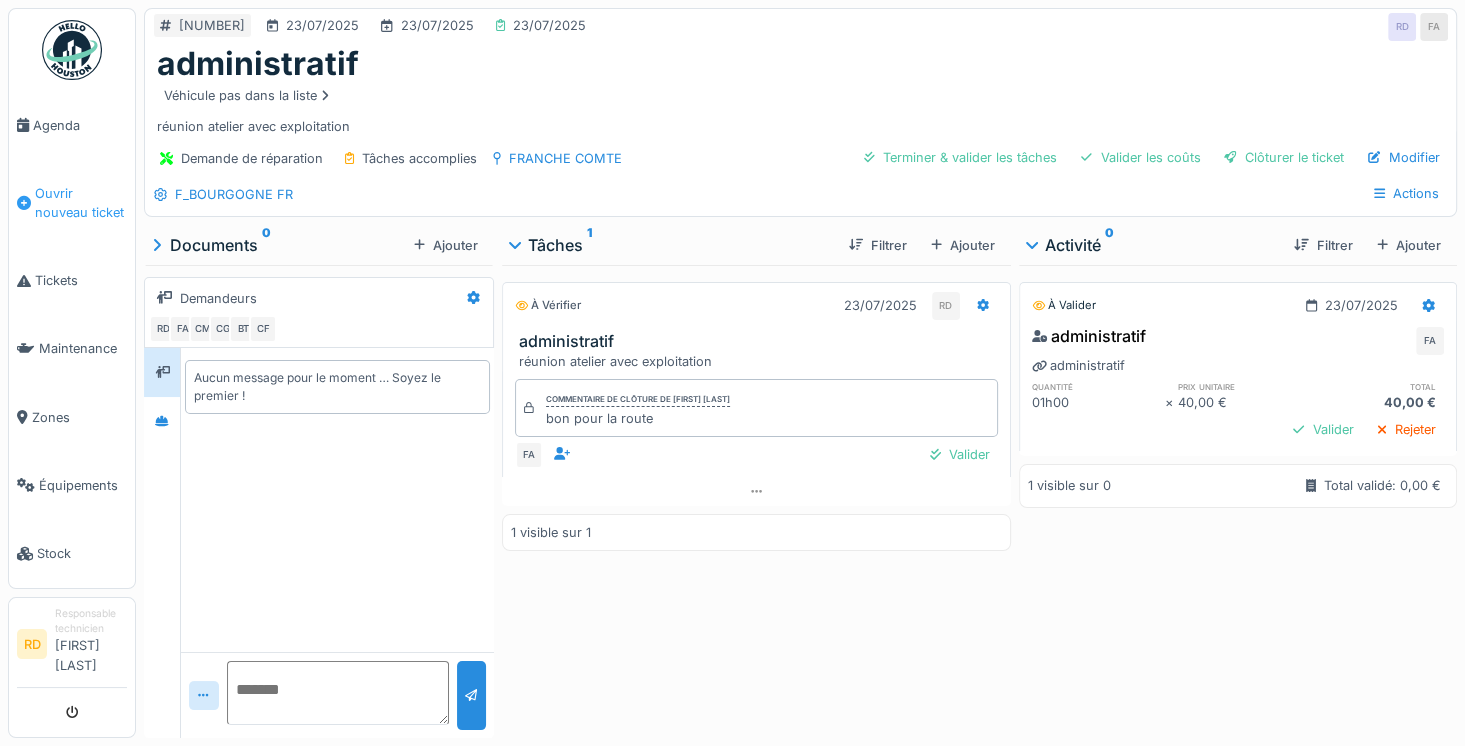 click on "Ouvrir nouveau ticket" at bounding box center [81, 203] 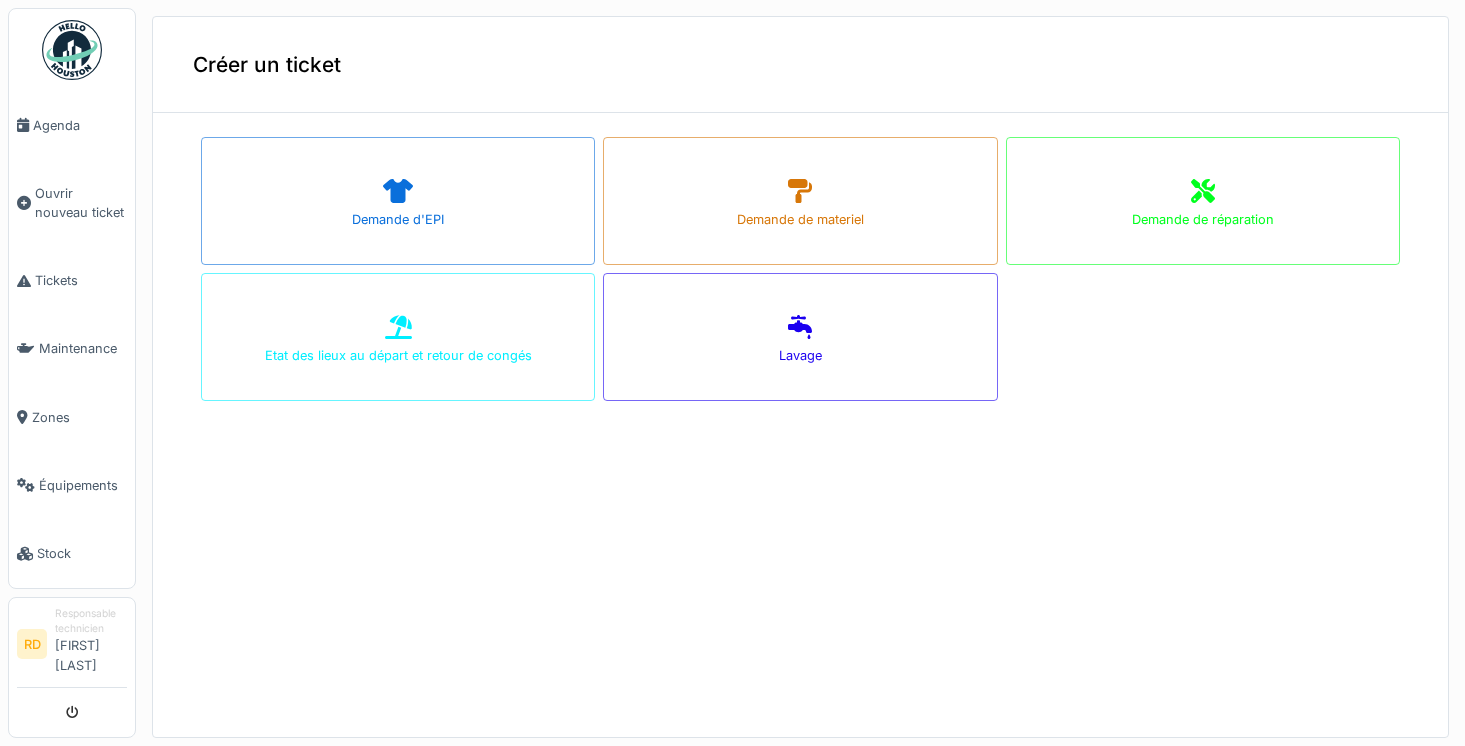scroll, scrollTop: 0, scrollLeft: 0, axis: both 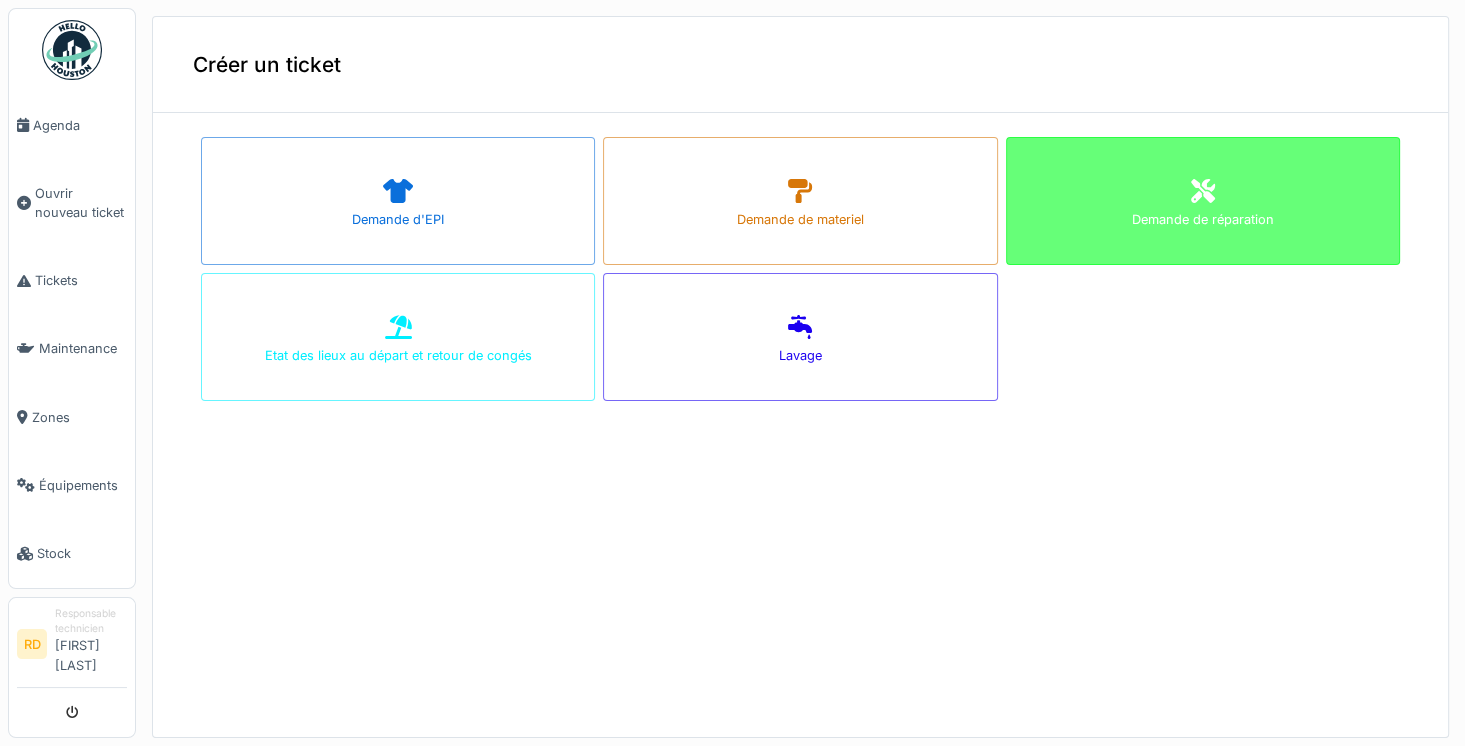 click on "Demande de réparation" at bounding box center (1203, 219) 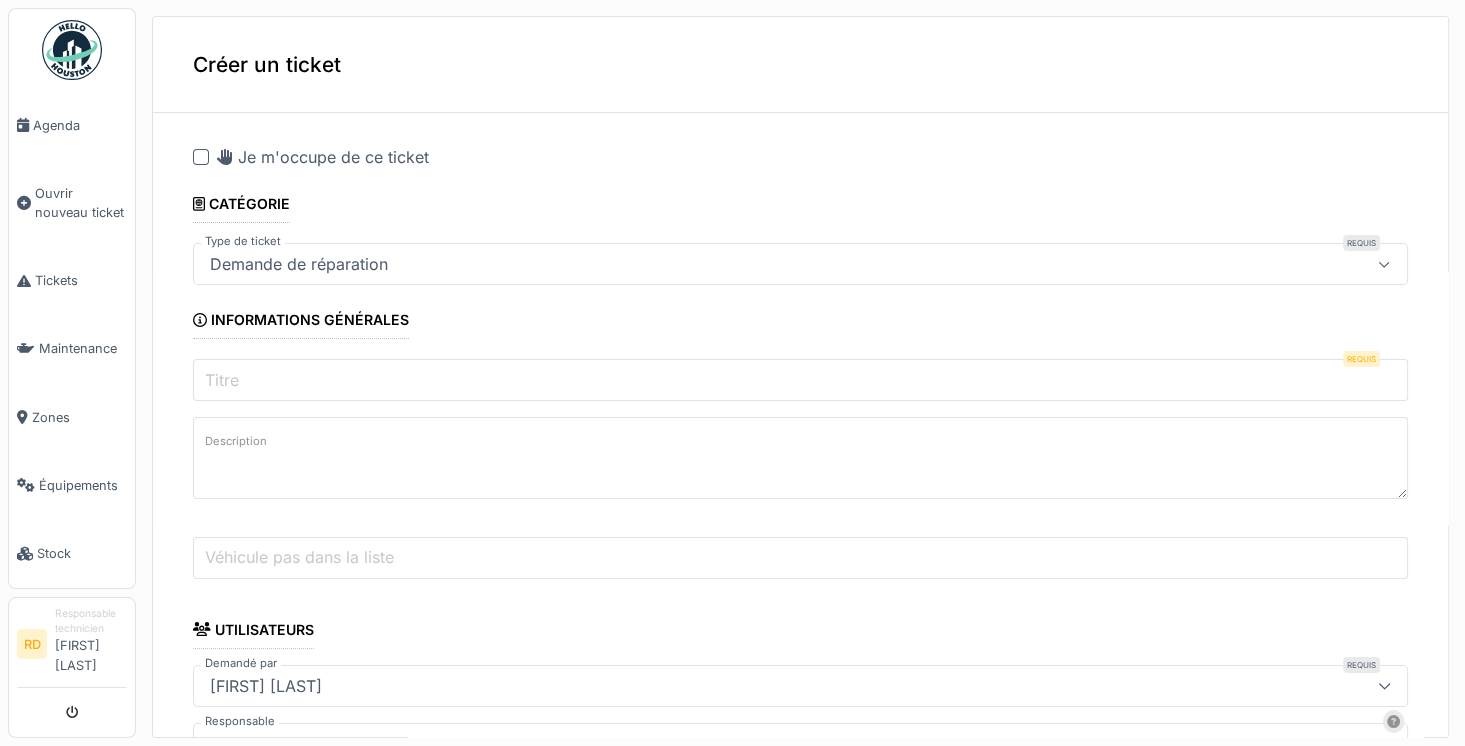 click on "Titre" at bounding box center [800, 380] 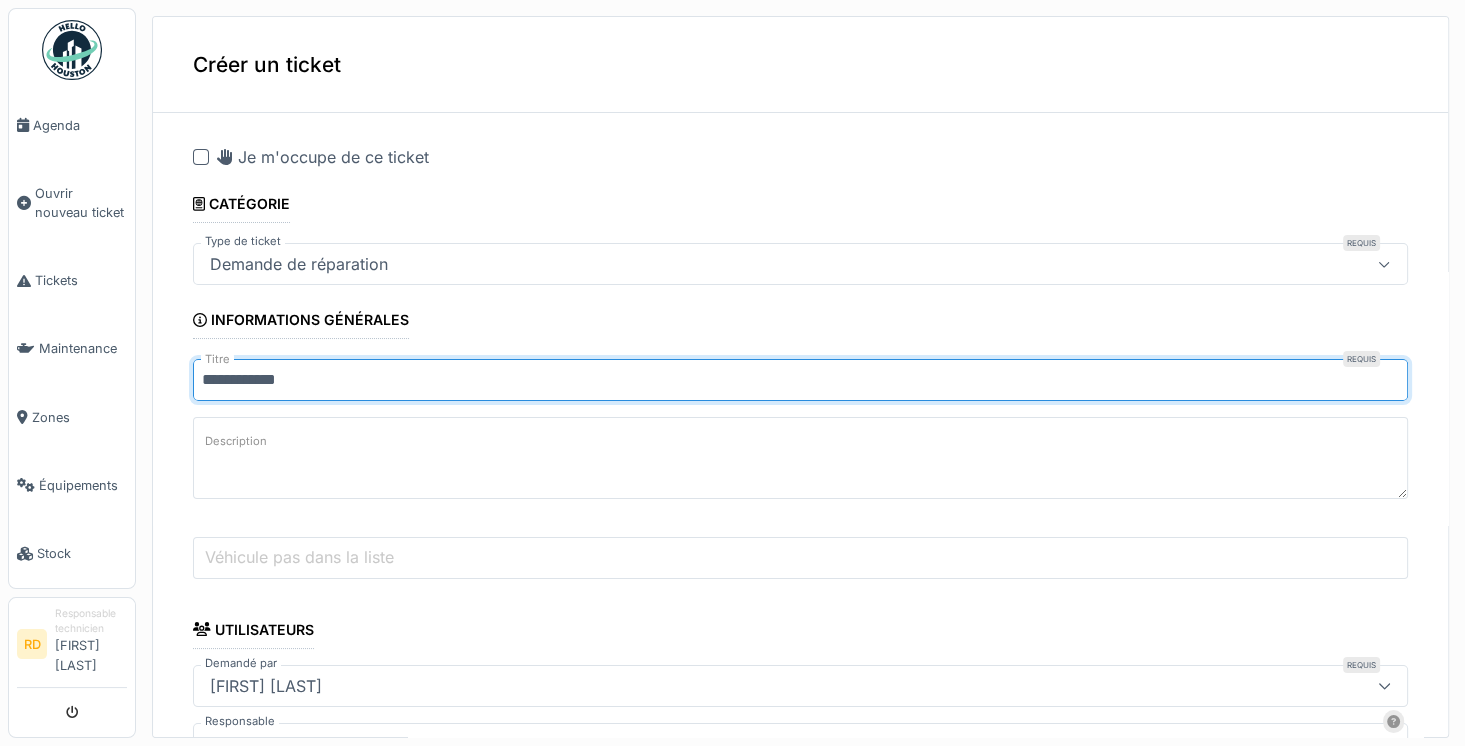 type on "**********" 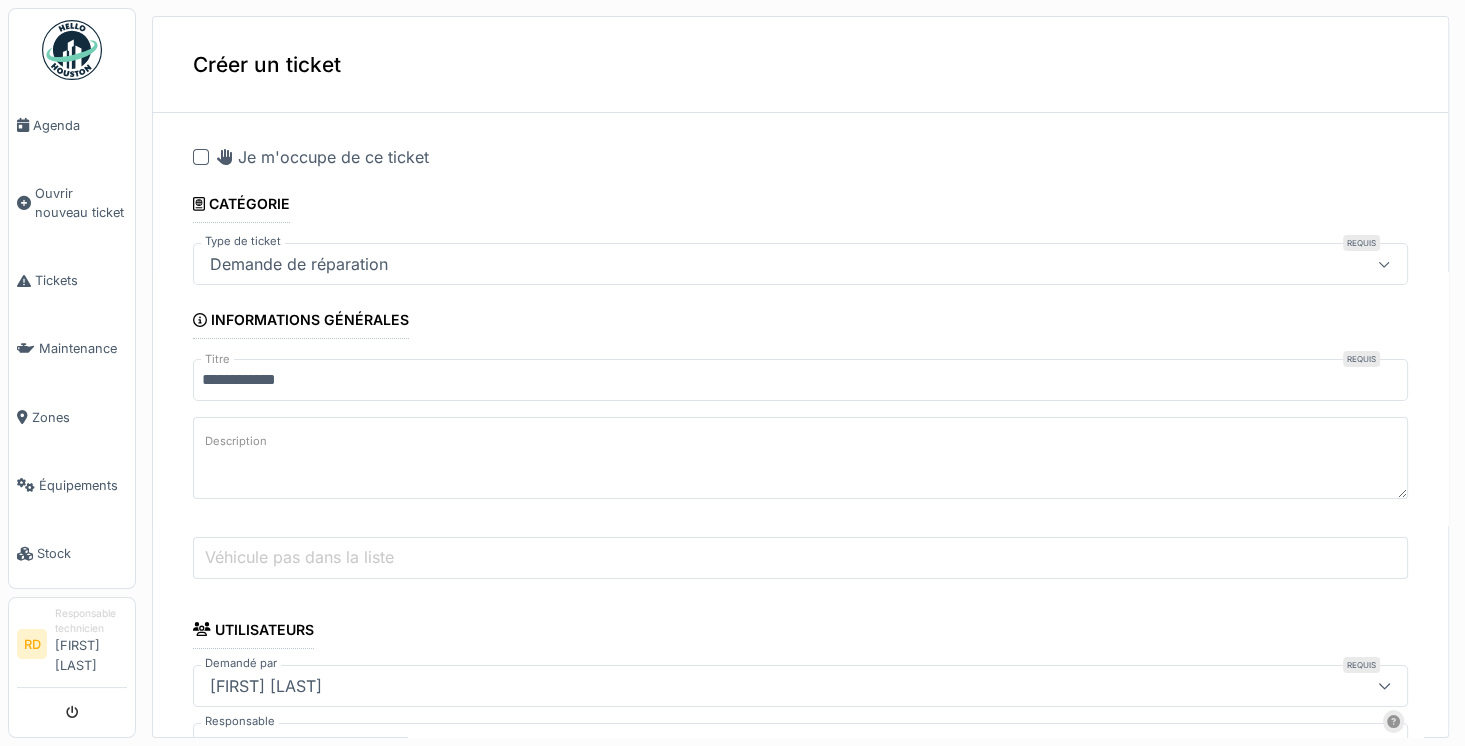 click on "Description" at bounding box center [800, 458] 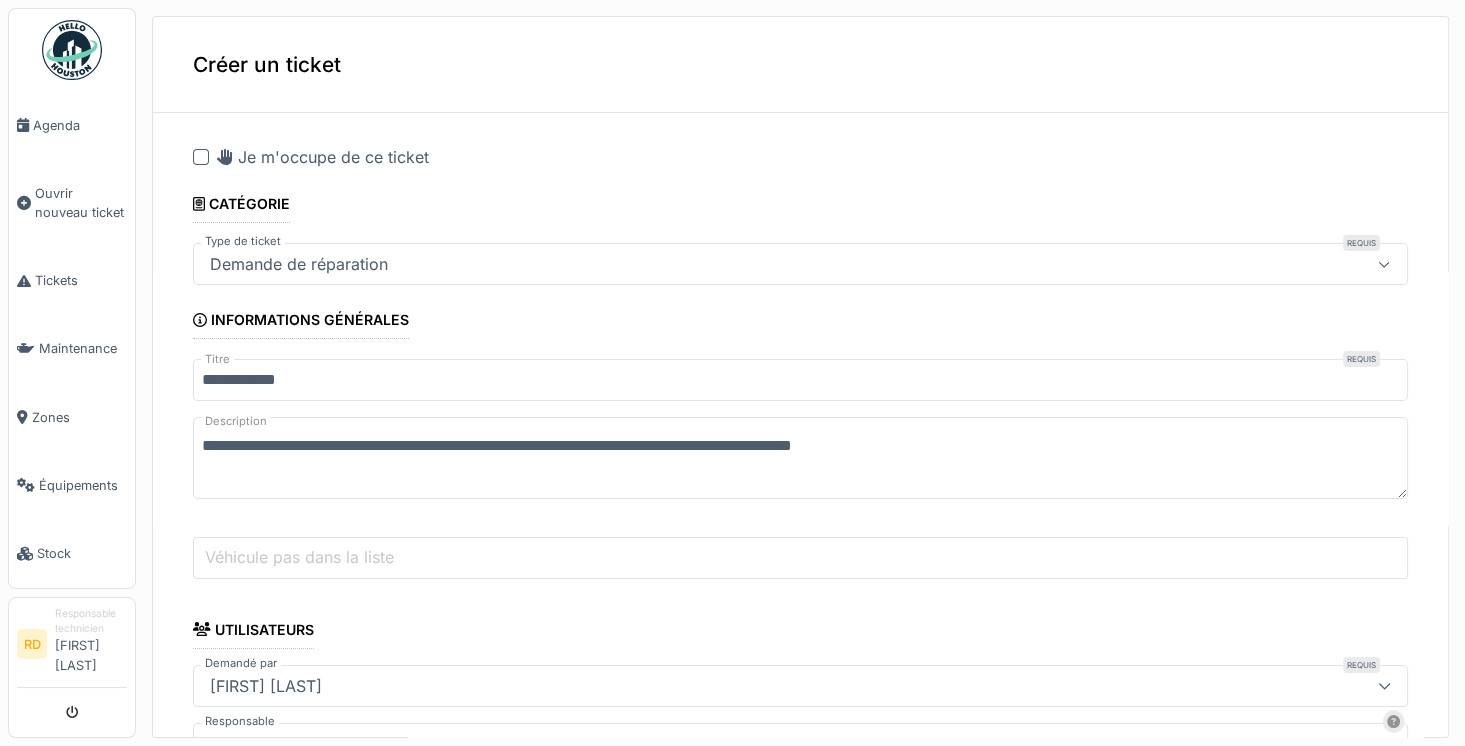 type on "**********" 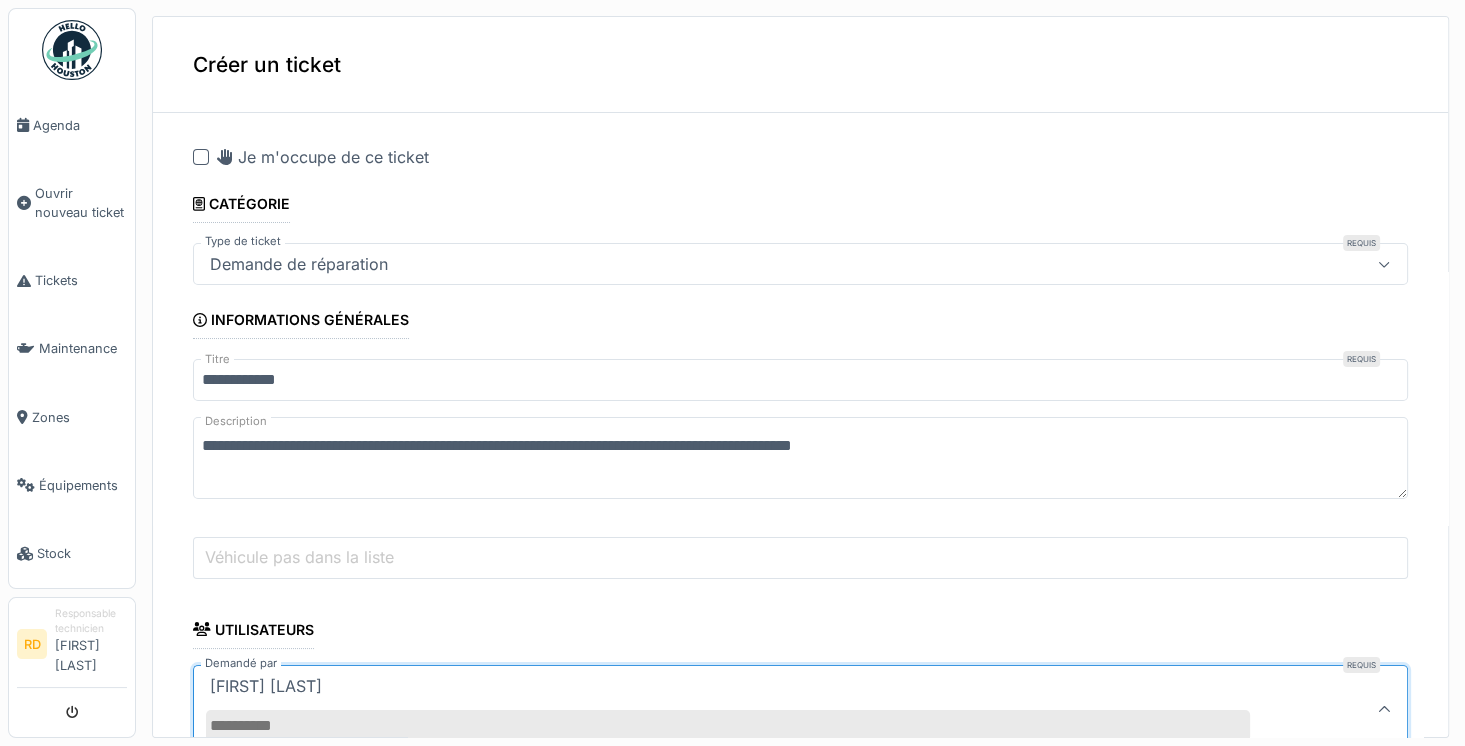 scroll, scrollTop: 1, scrollLeft: 0, axis: vertical 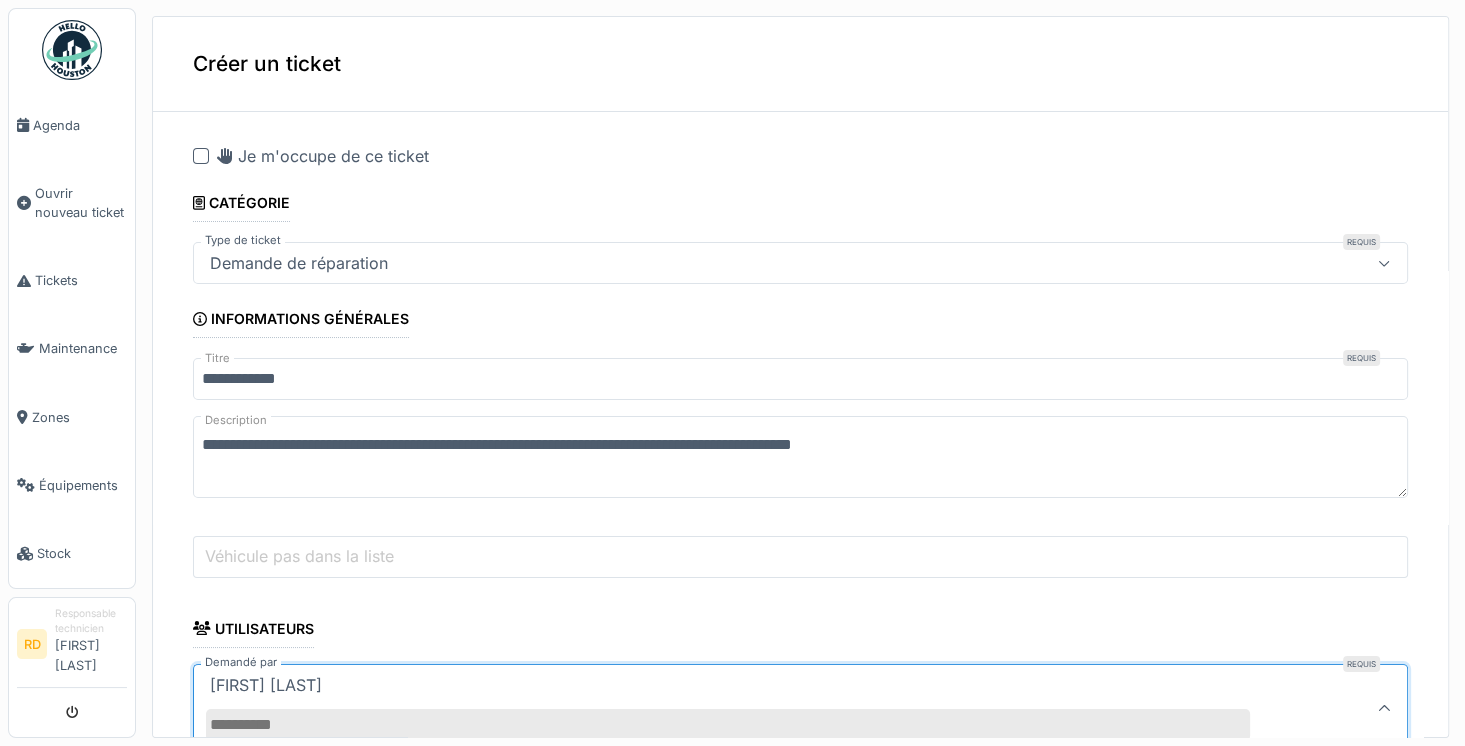 click on "Demandé par" at bounding box center (728, 725) 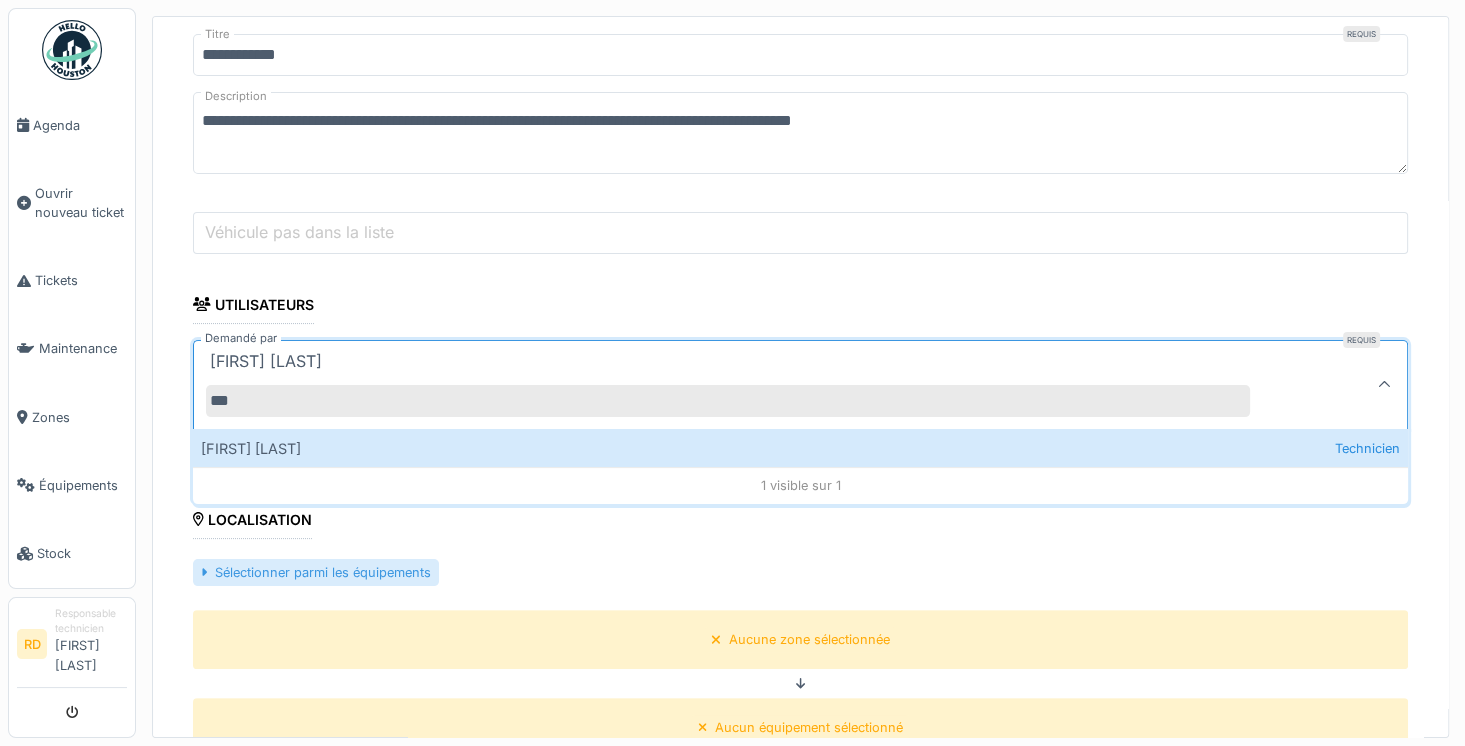 scroll, scrollTop: 325, scrollLeft: 0, axis: vertical 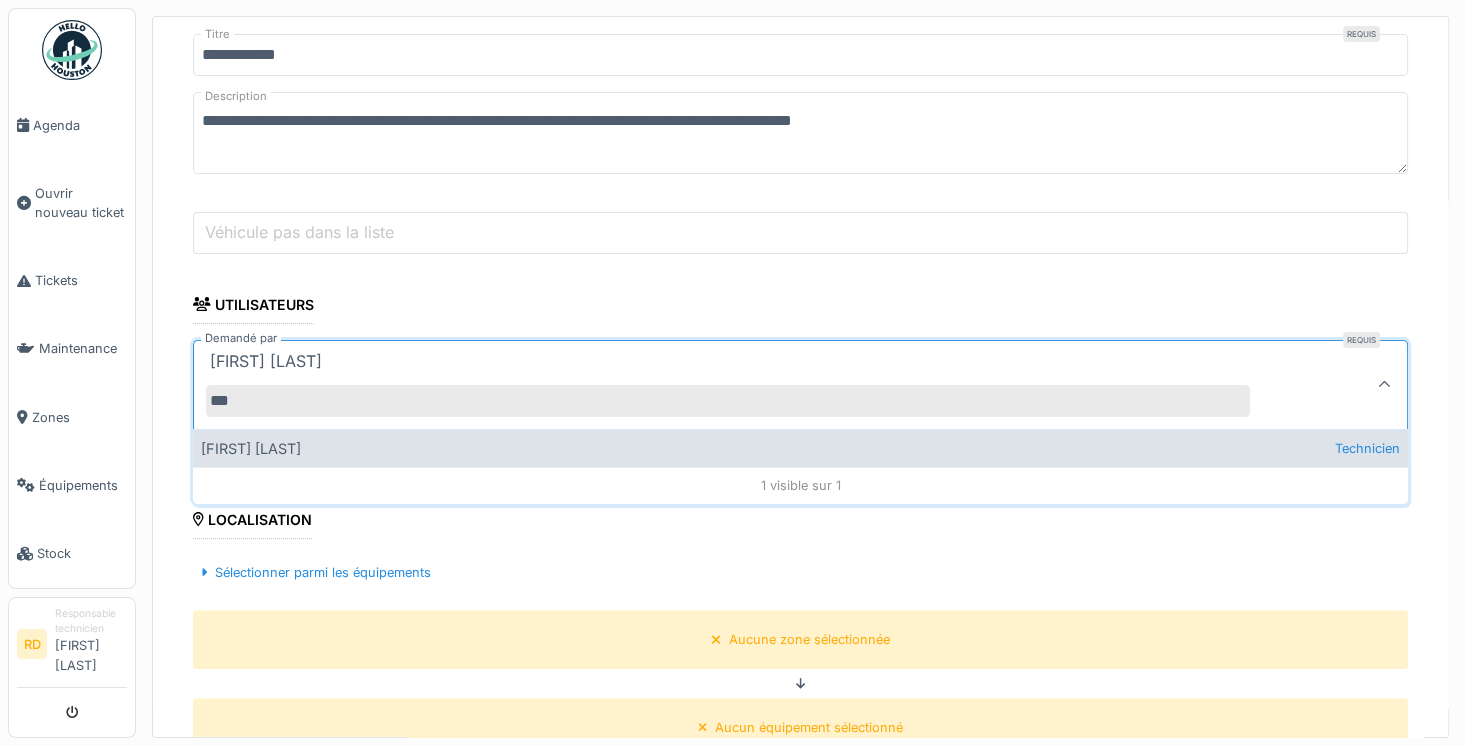 type on "***" 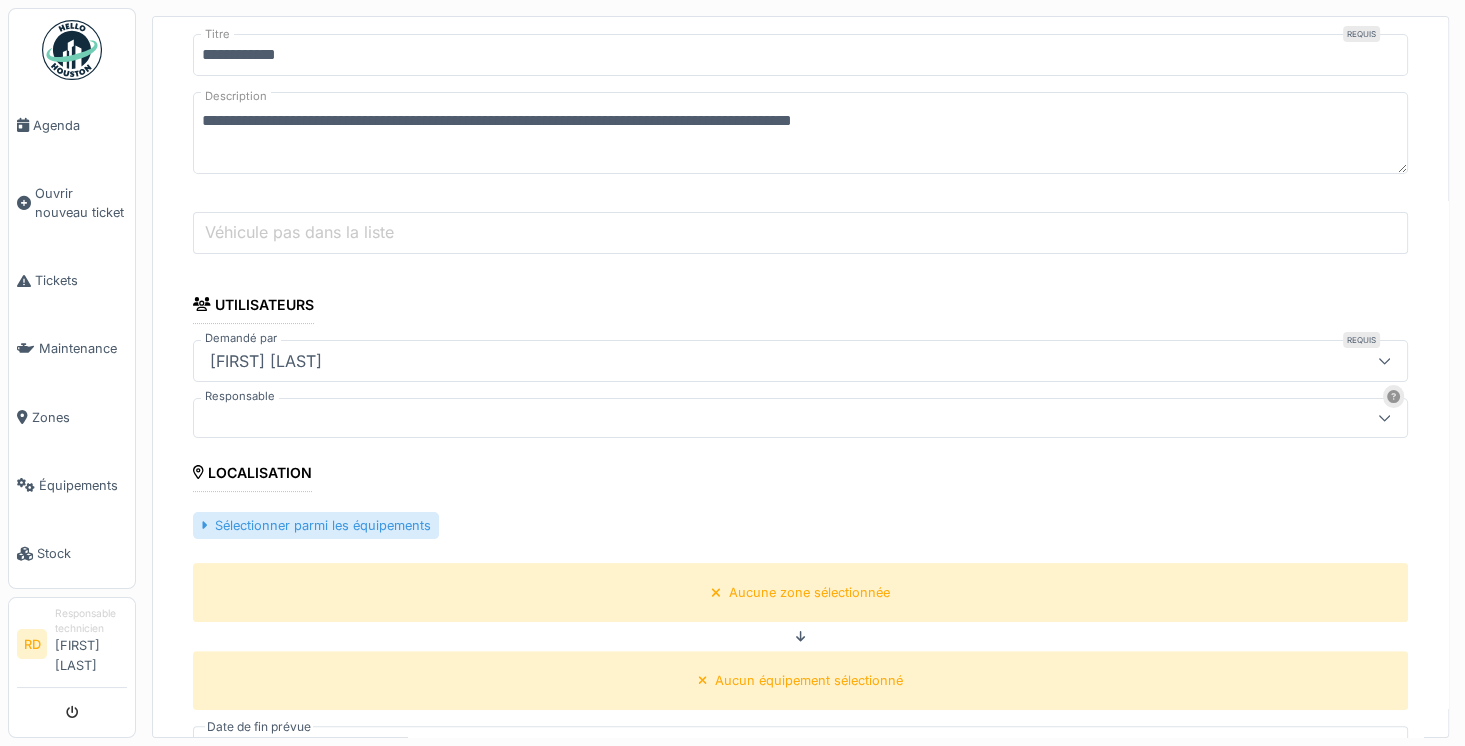 click on "Sélectionner parmi les équipements" at bounding box center [316, 525] 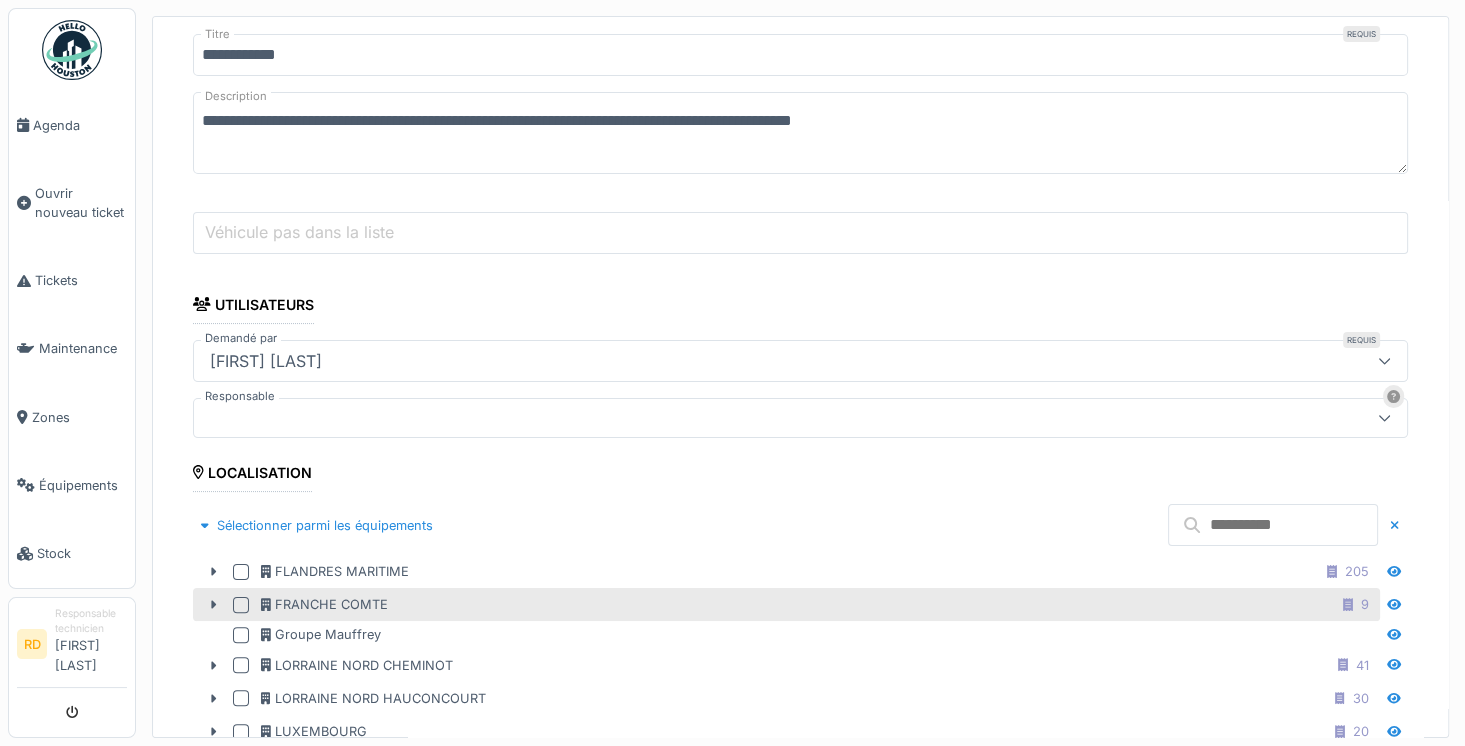 click at bounding box center (241, 605) 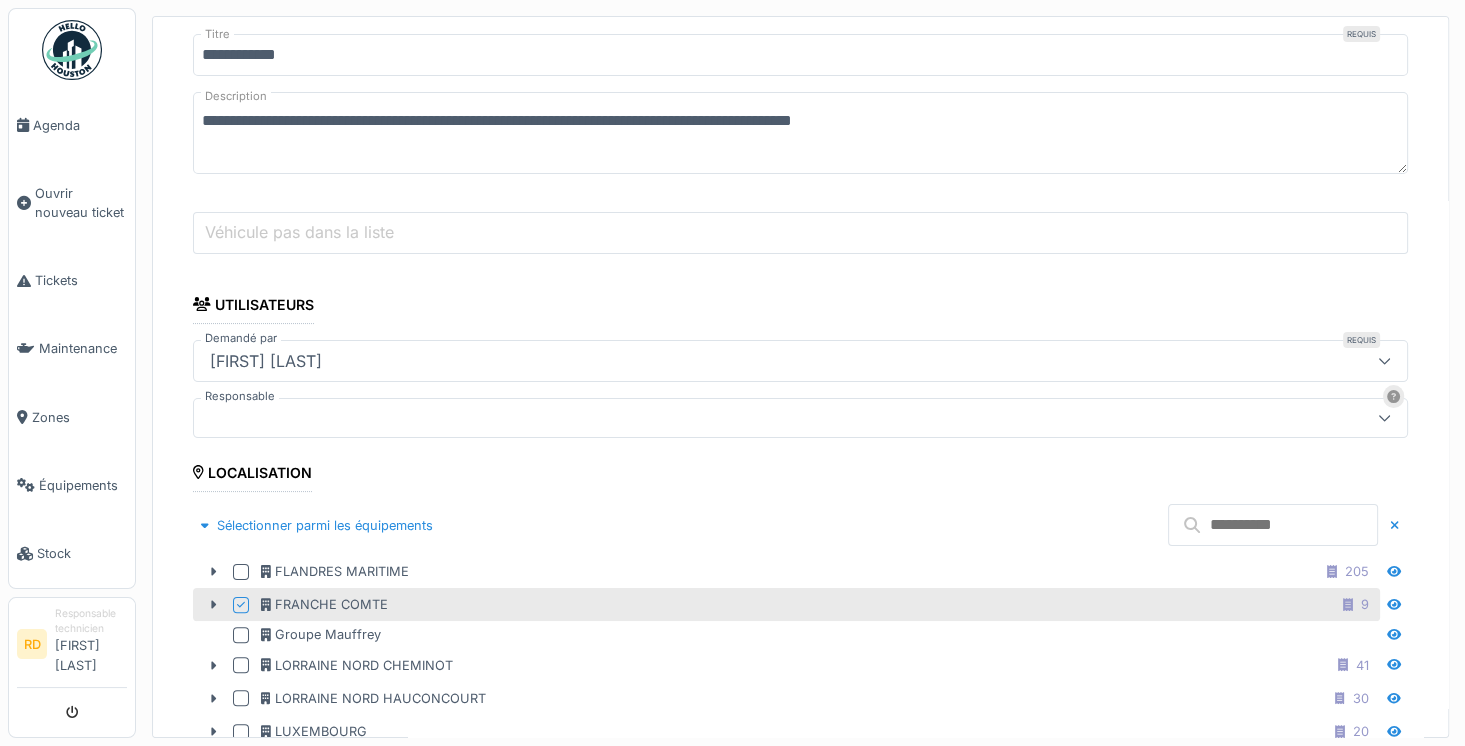 click at bounding box center (1273, 525) 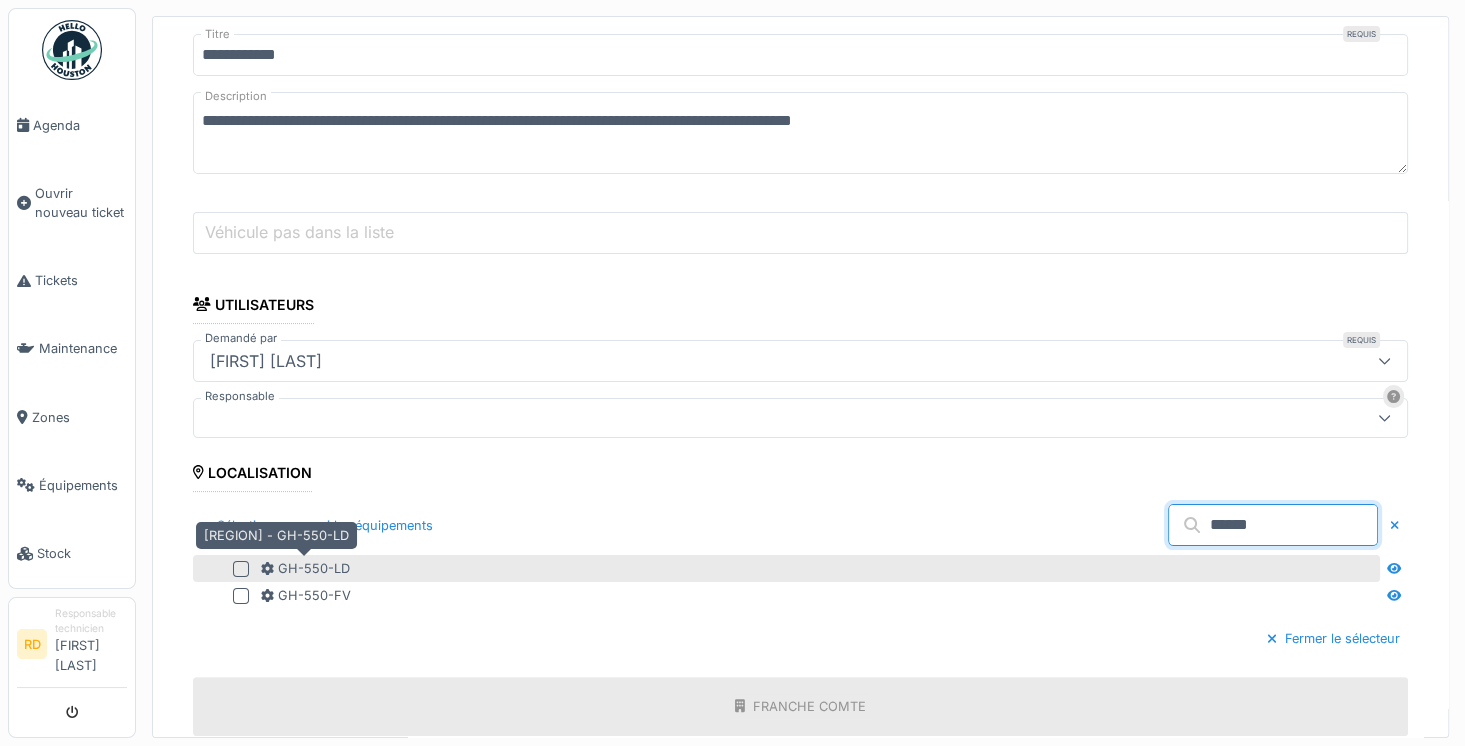 type on "******" 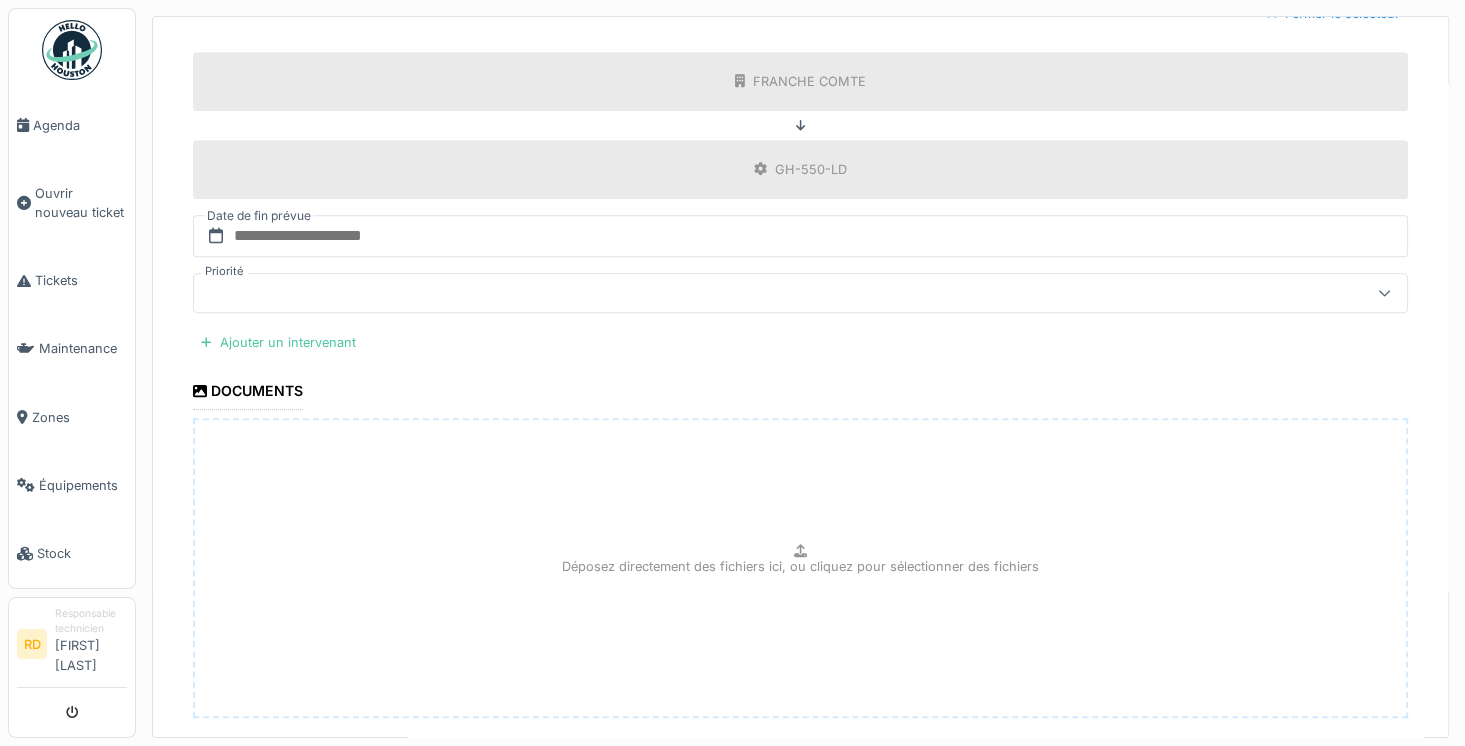 scroll, scrollTop: 973, scrollLeft: 0, axis: vertical 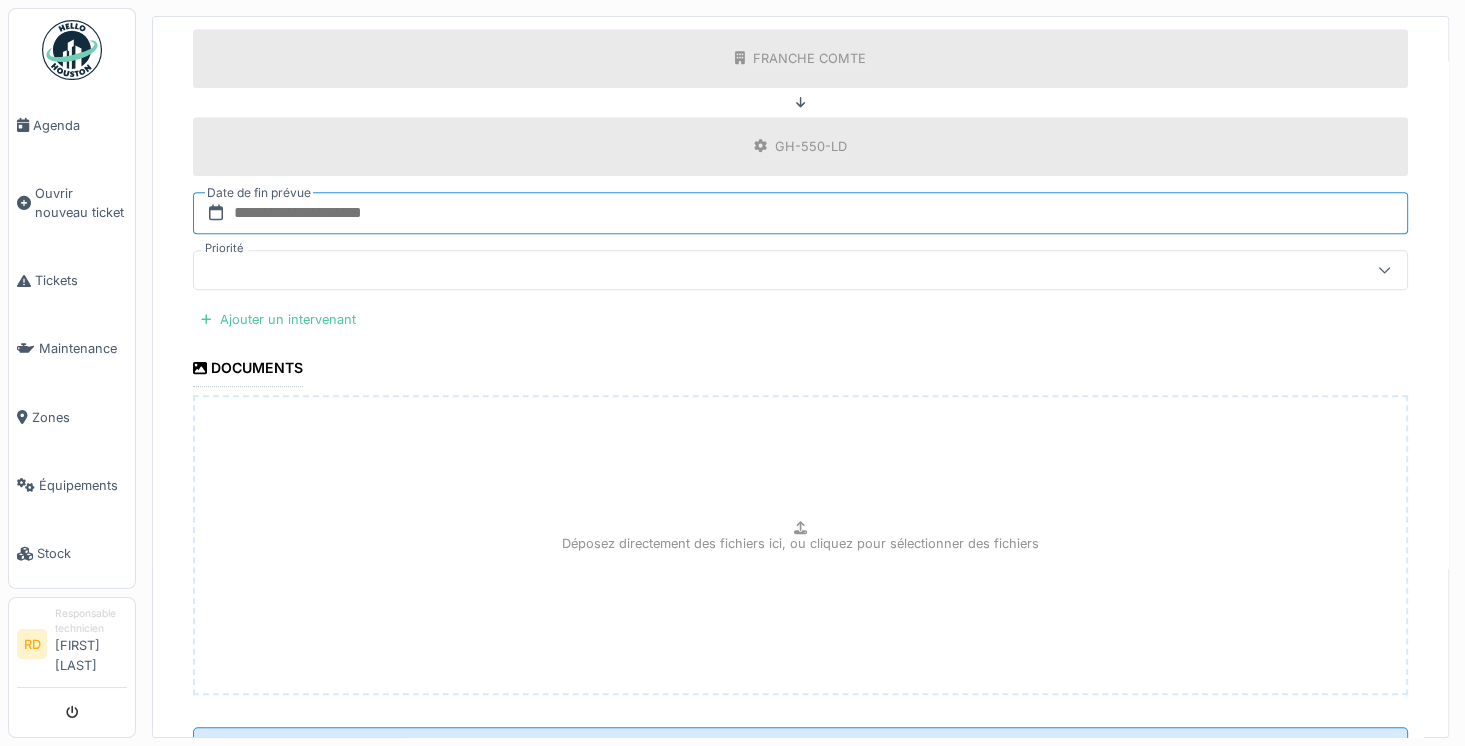 click at bounding box center [800, 213] 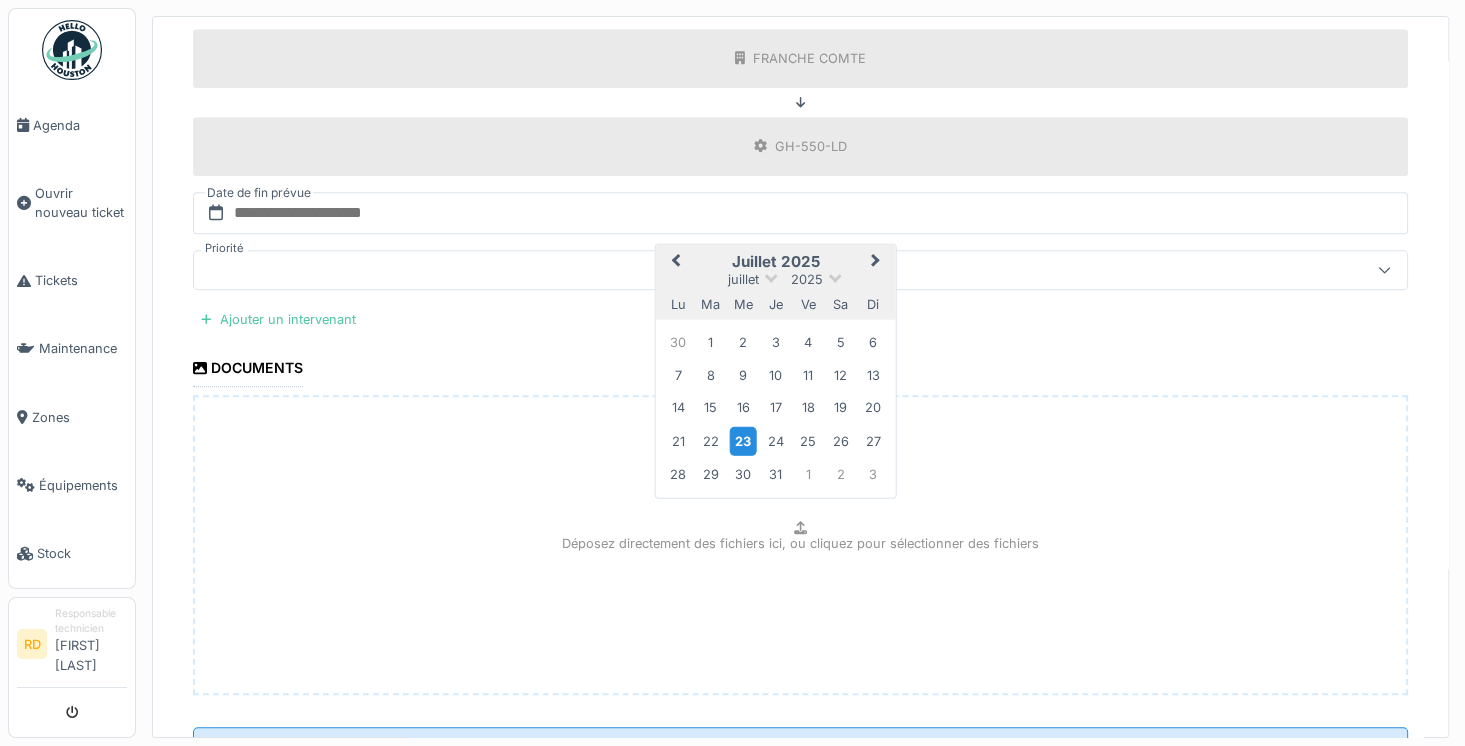 click on "23" at bounding box center (743, 440) 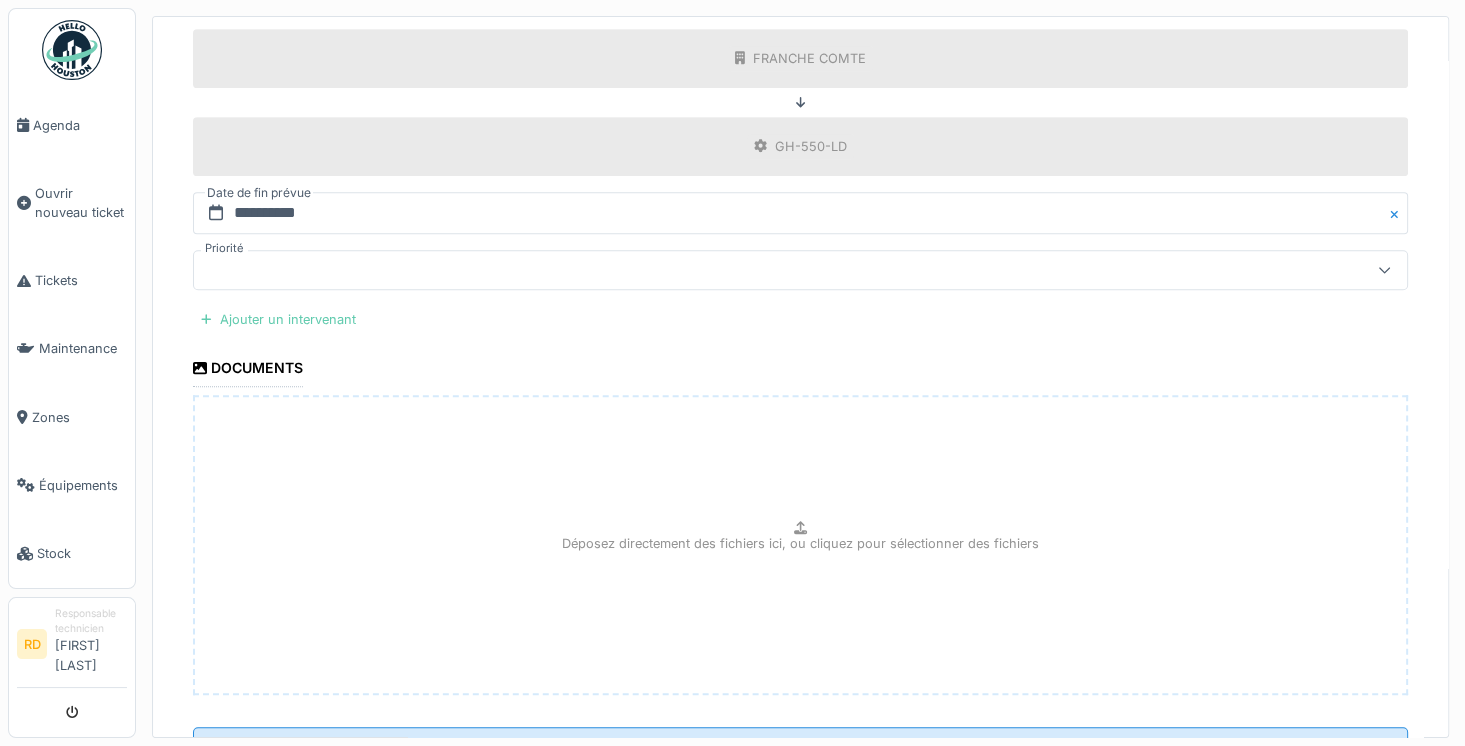 click on "Ajouter un intervenant" at bounding box center (278, 319) 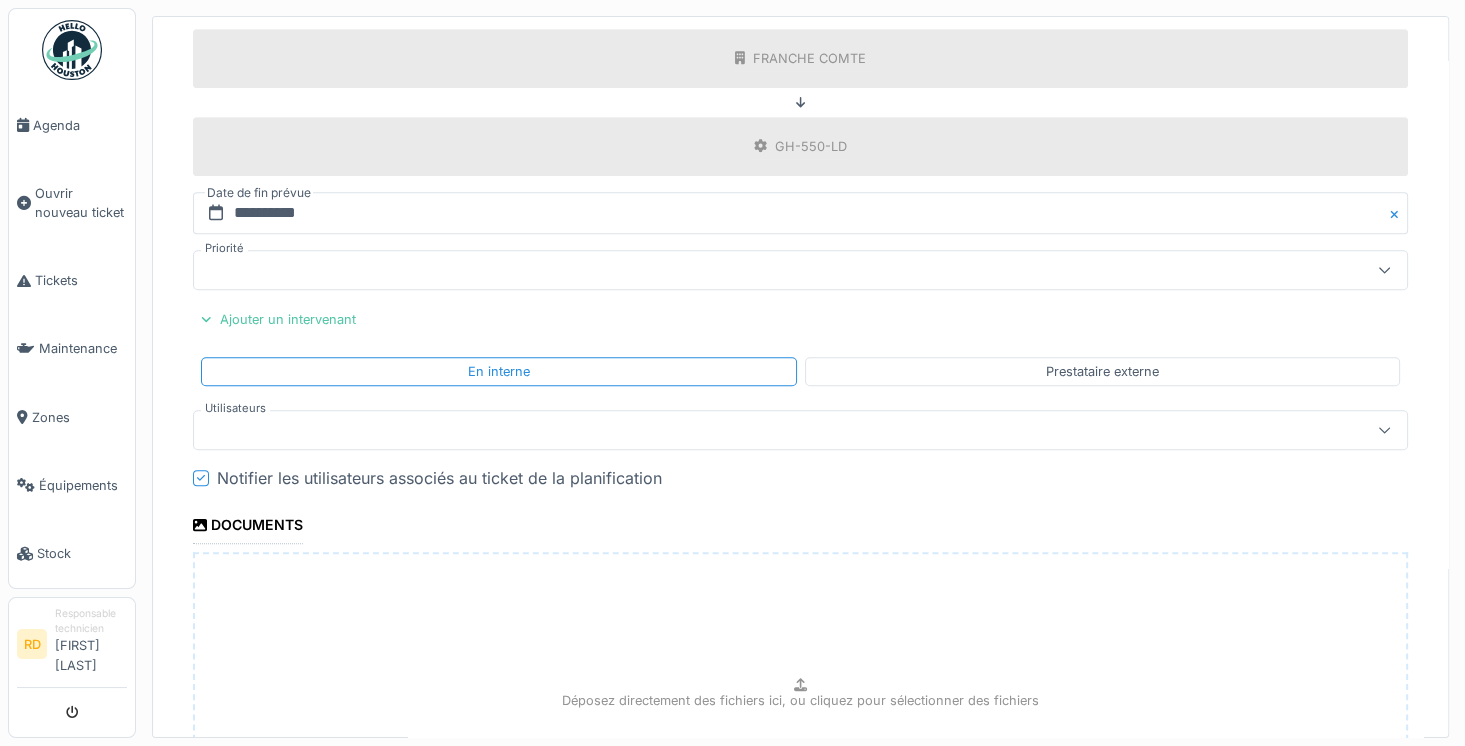 click at bounding box center [740, 430] 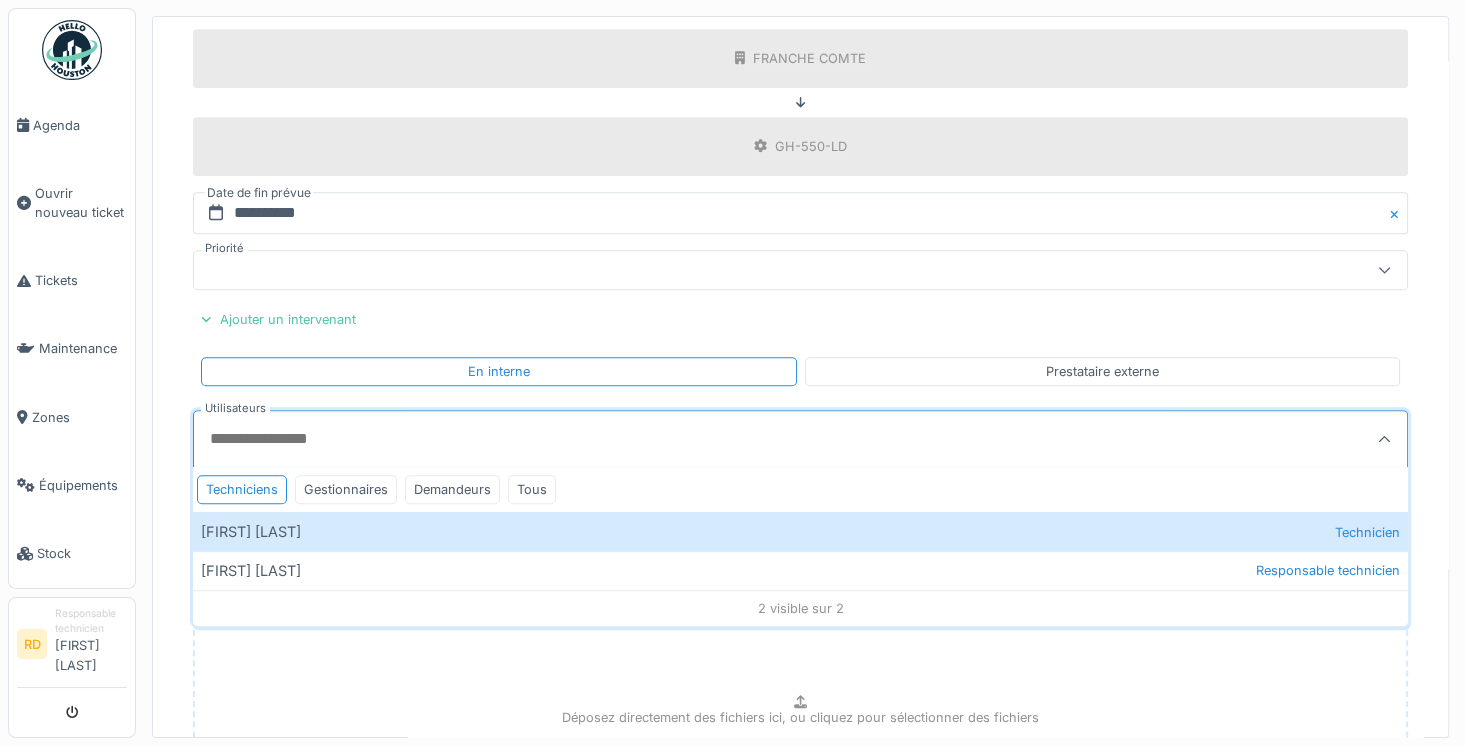 scroll, scrollTop: 4, scrollLeft: 0, axis: vertical 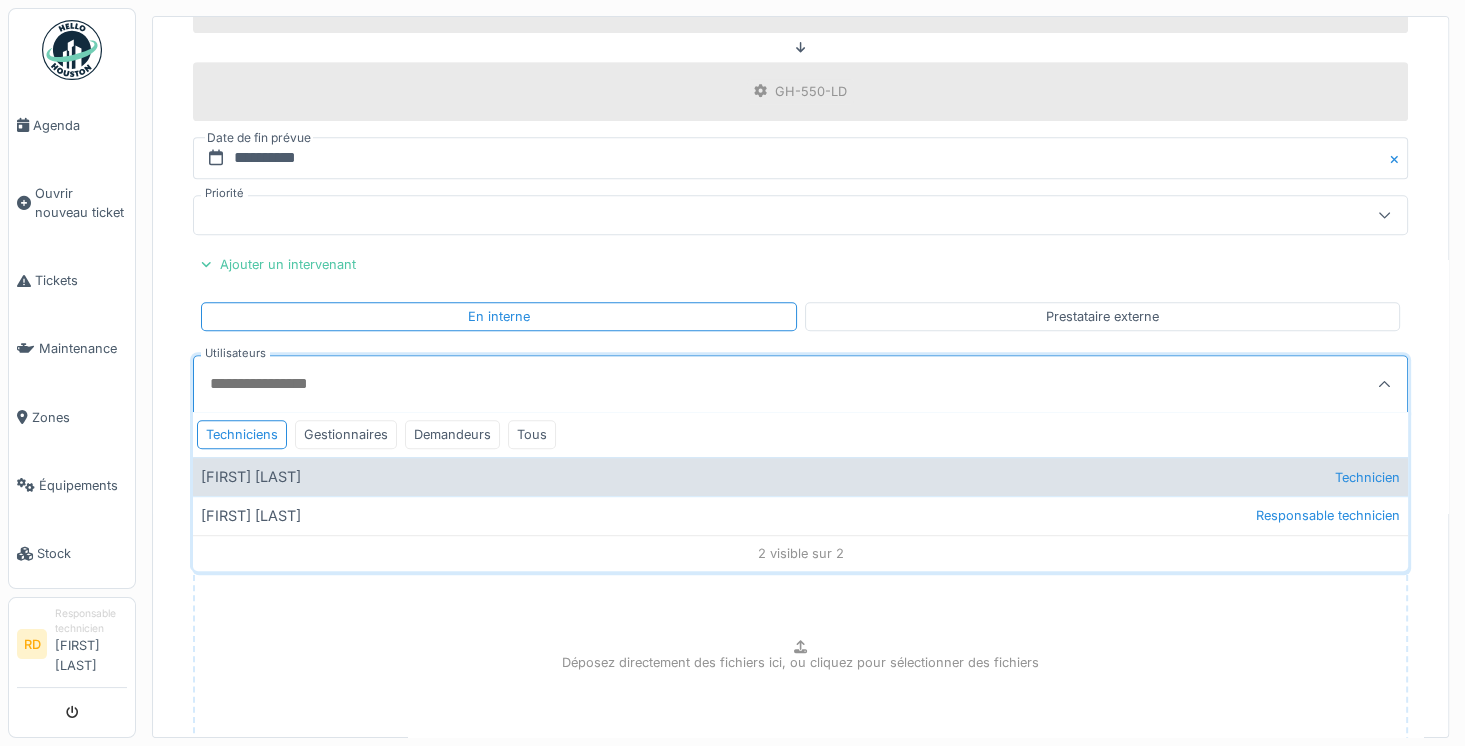click on "[FIRST] [LAST]   Technicien" at bounding box center (800, 476) 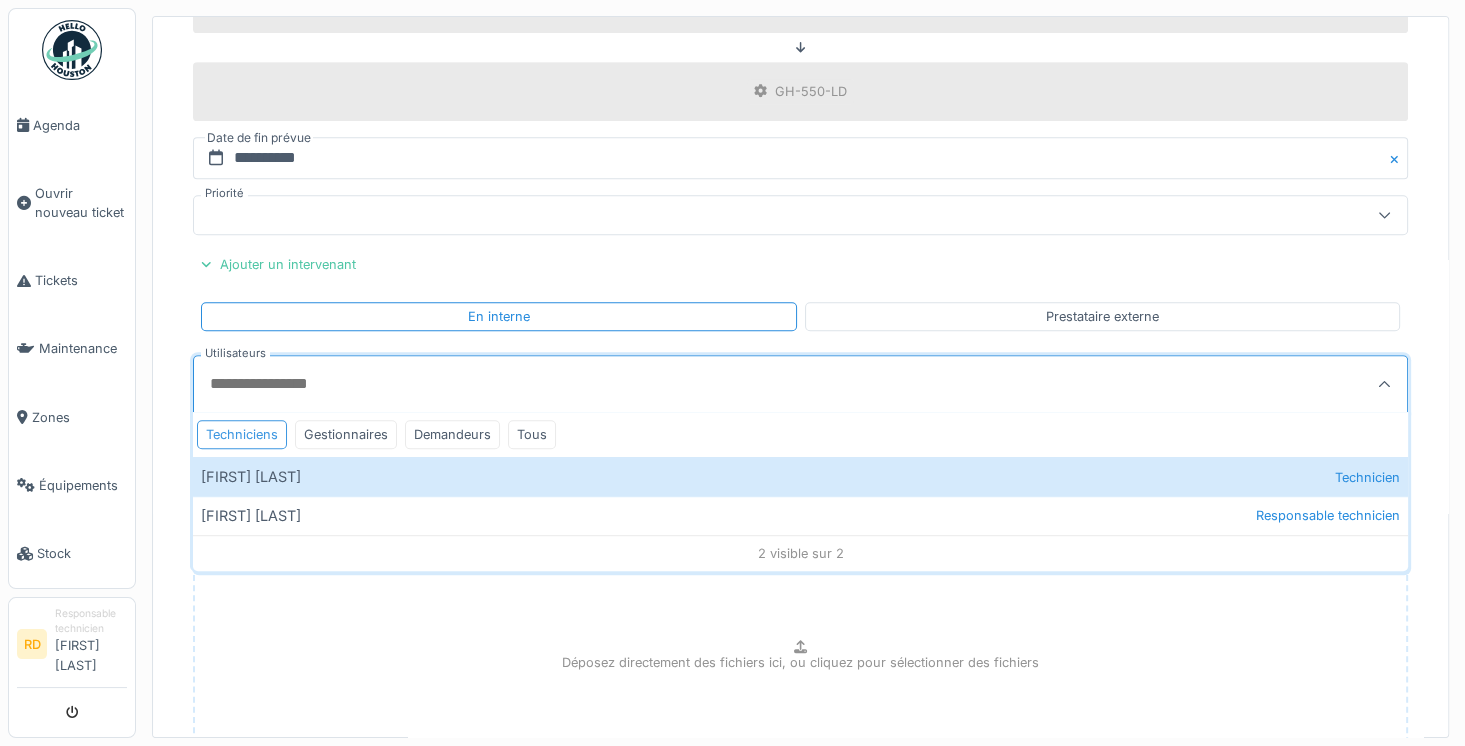 type on "*****" 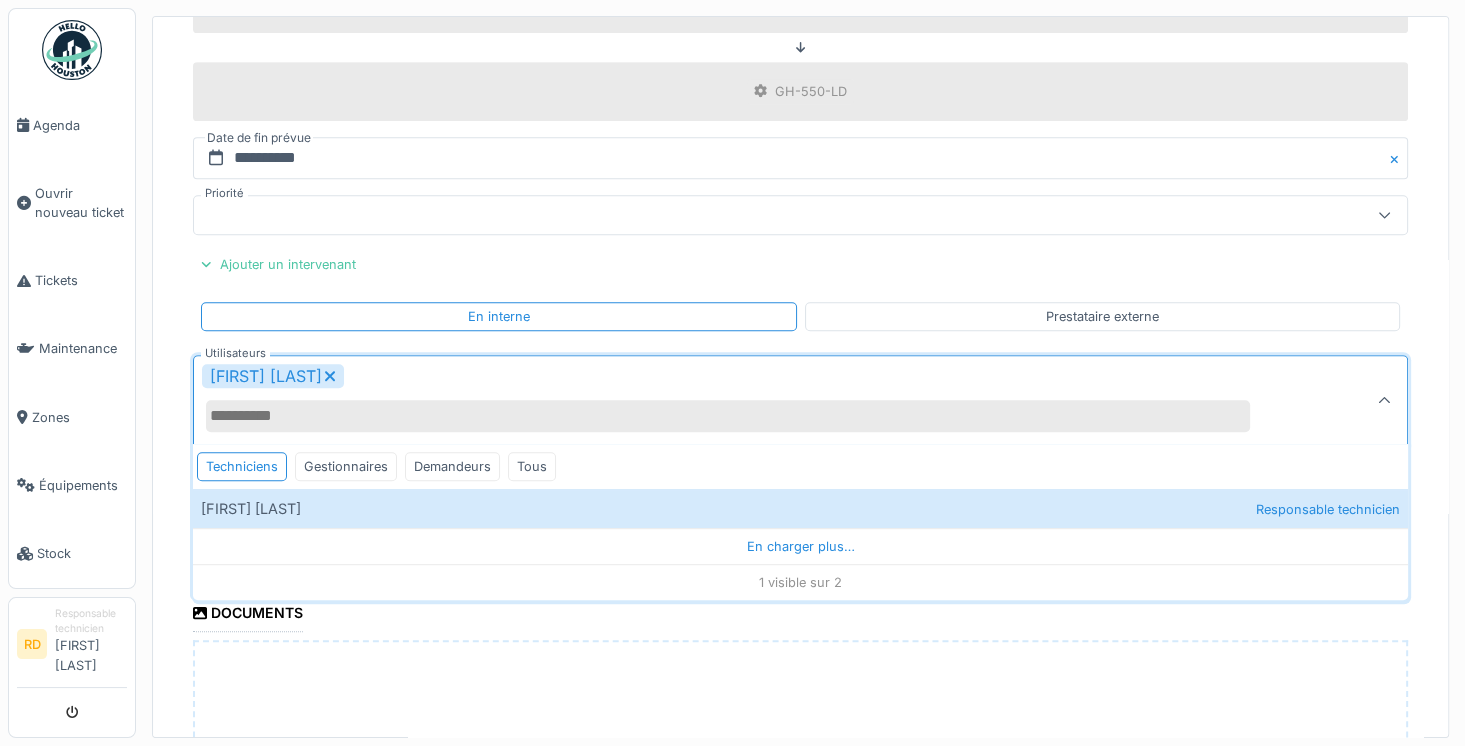 click on "**********" at bounding box center (800, 85) 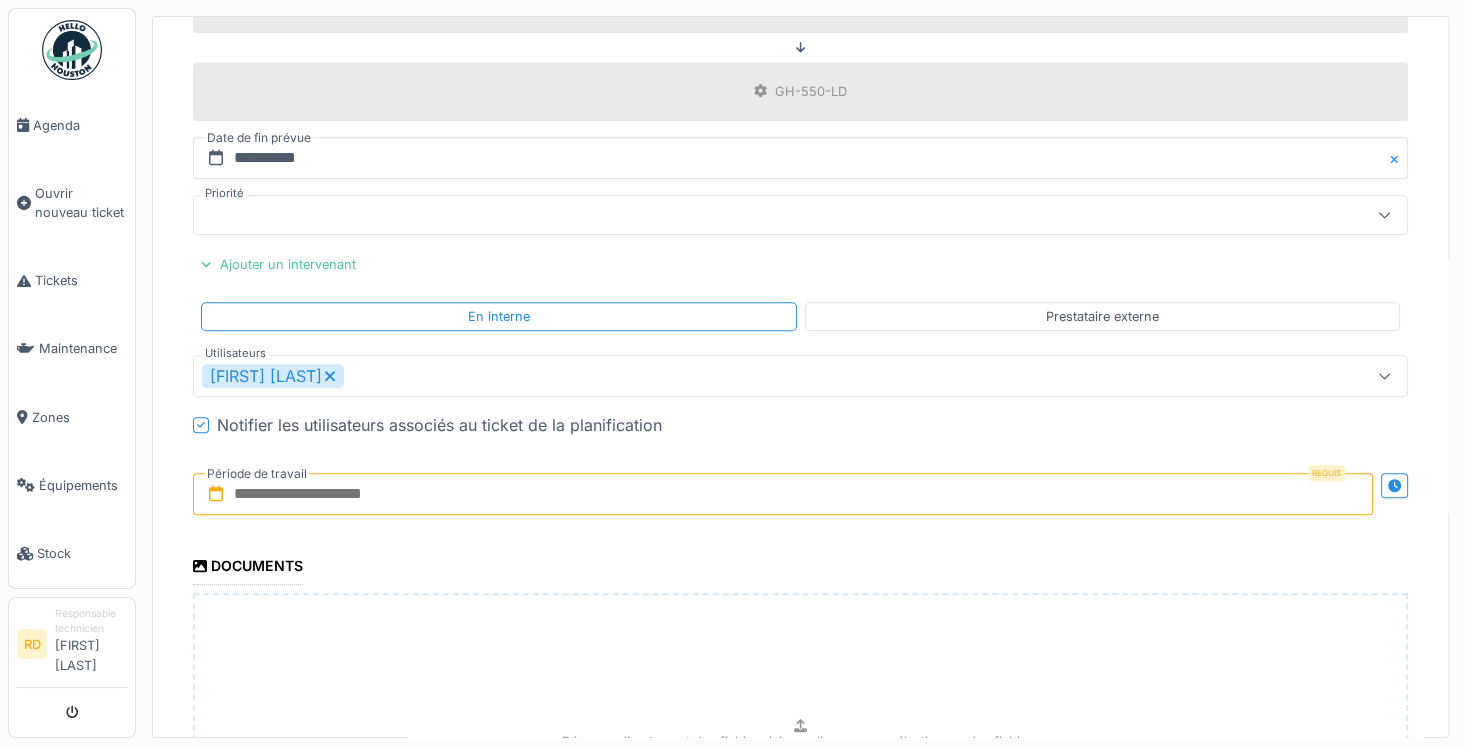 drag, startPoint x: 276, startPoint y: 485, endPoint x: 295, endPoint y: 485, distance: 19 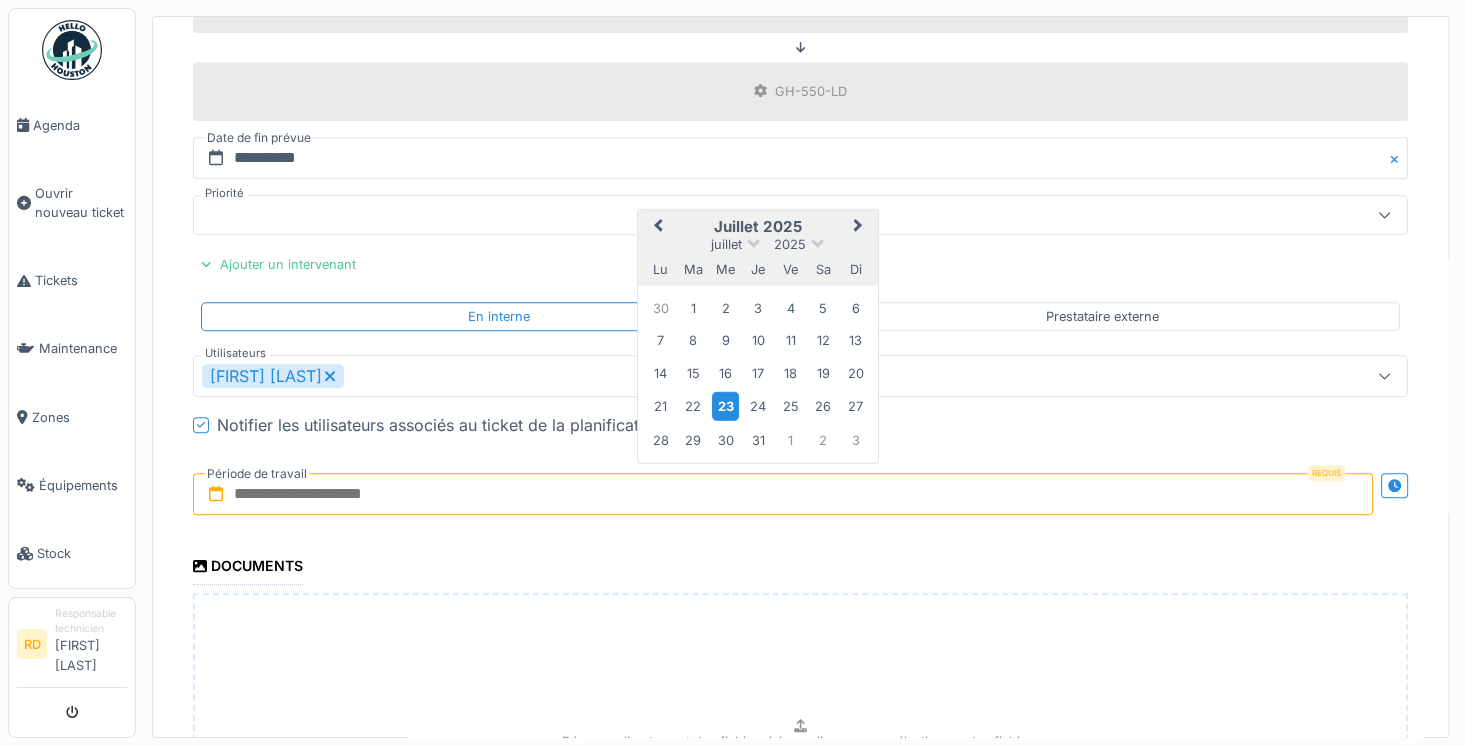click on "23" at bounding box center [725, 406] 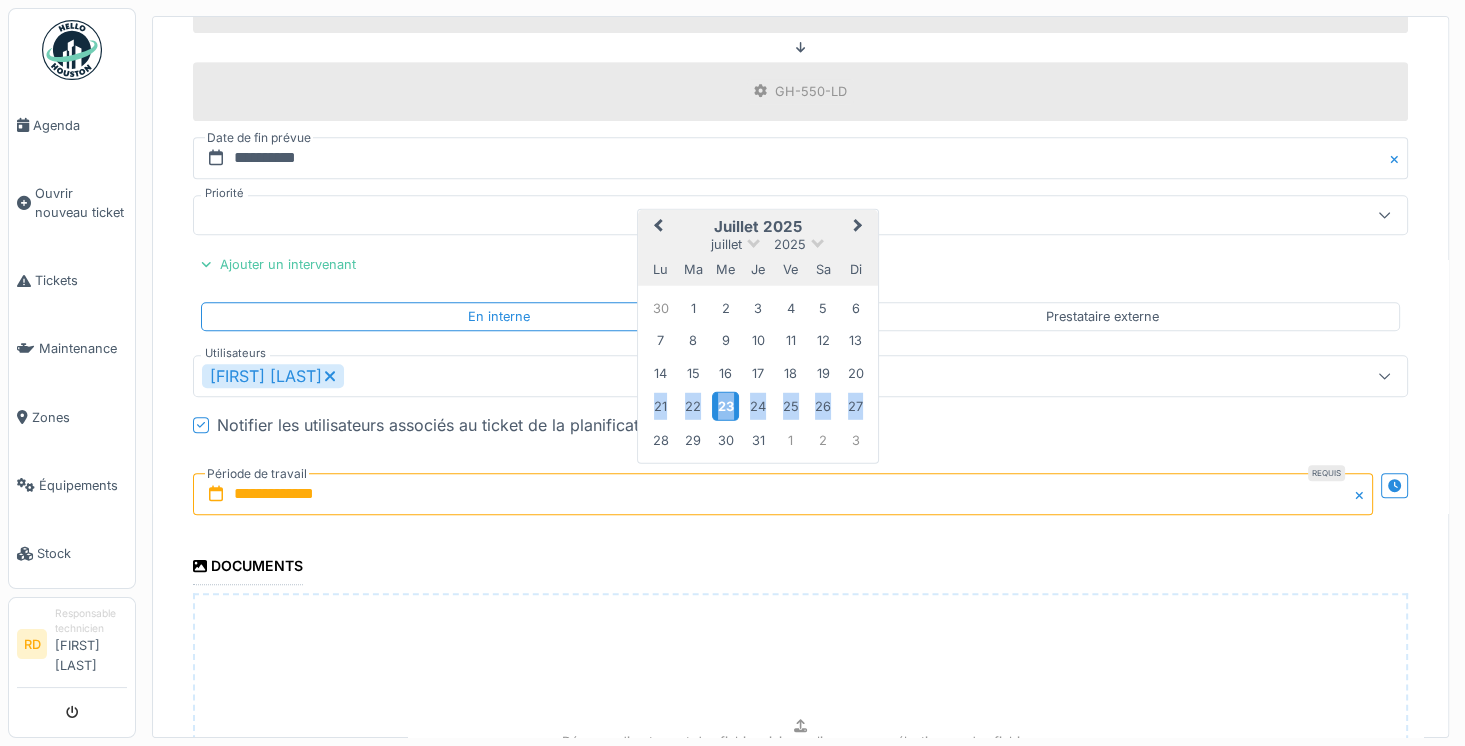 click on "23" at bounding box center [725, 406] 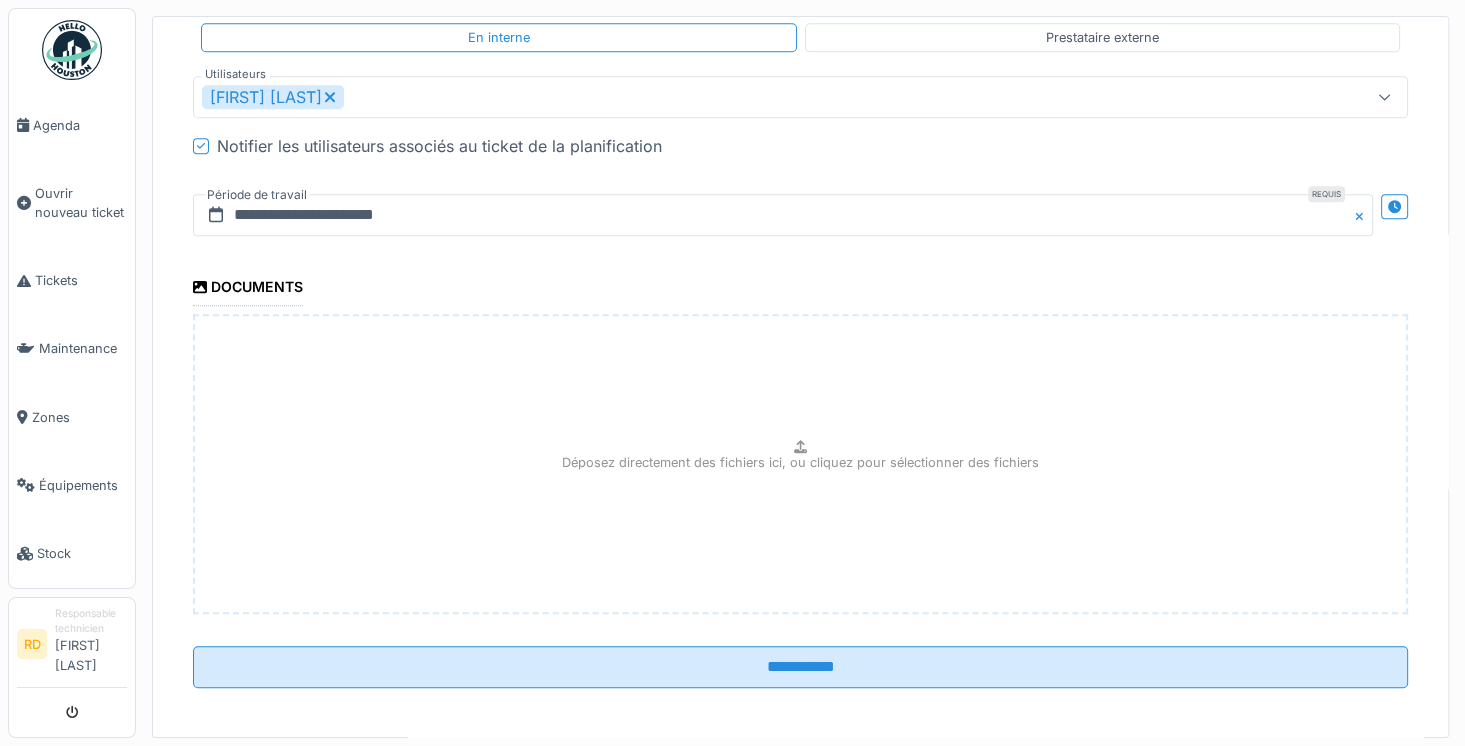 scroll, scrollTop: 1307, scrollLeft: 0, axis: vertical 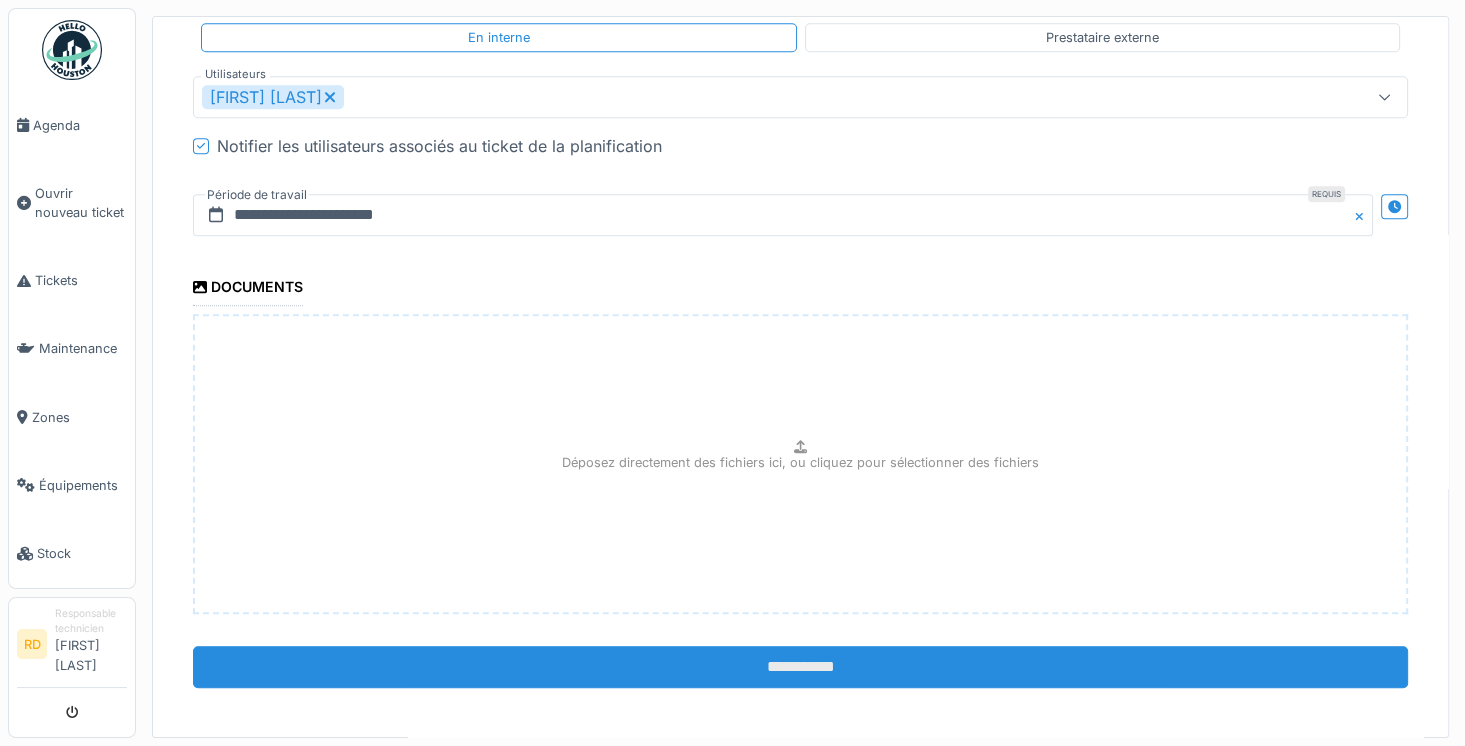 click on "**********" at bounding box center [800, 667] 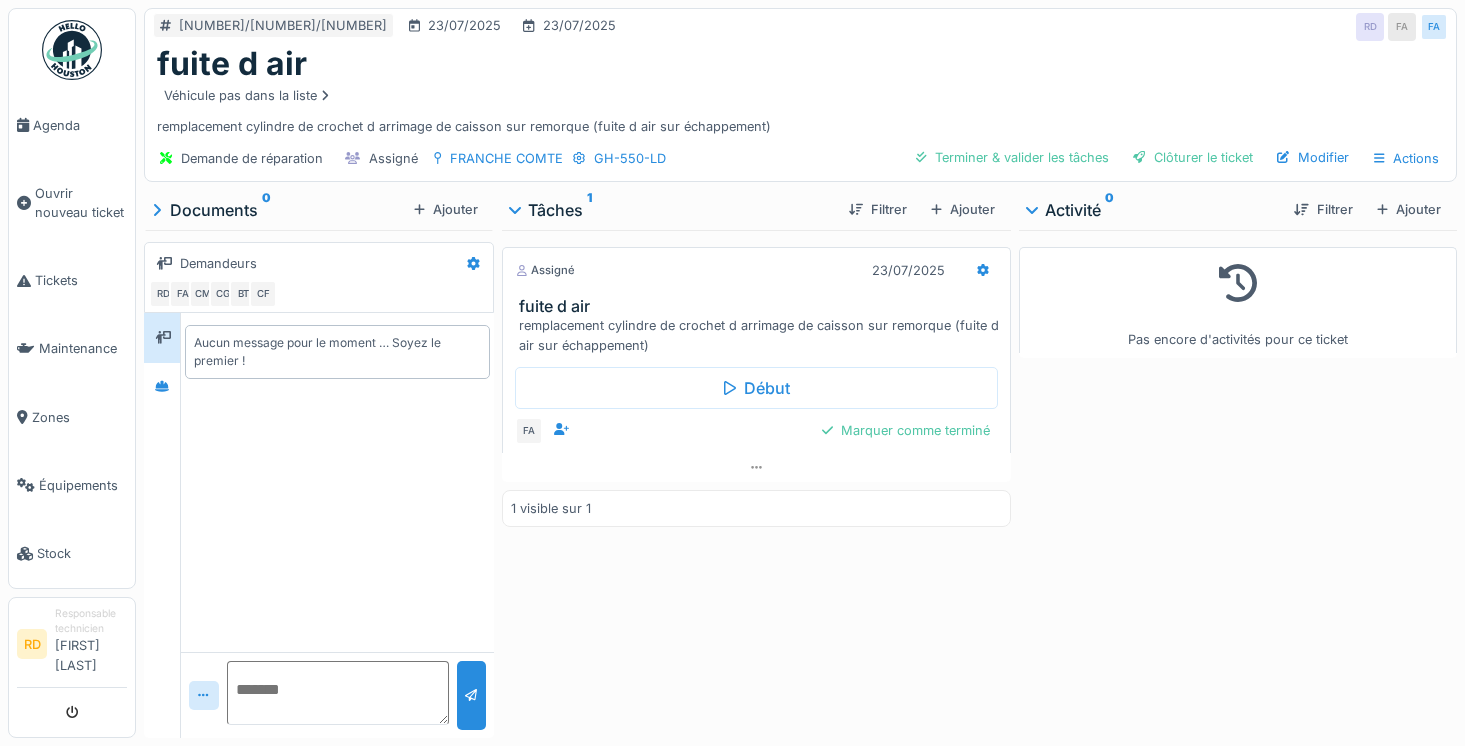 scroll, scrollTop: 0, scrollLeft: 0, axis: both 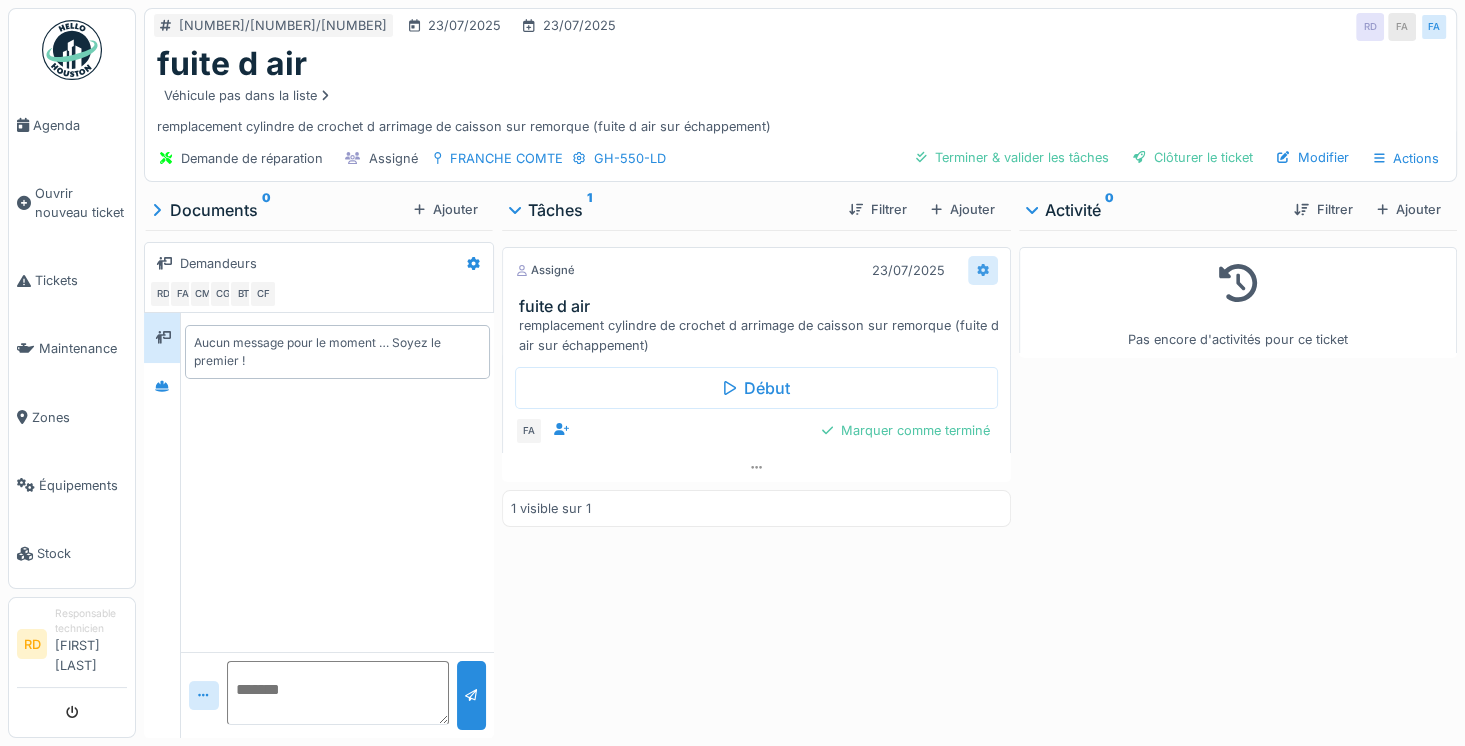 click 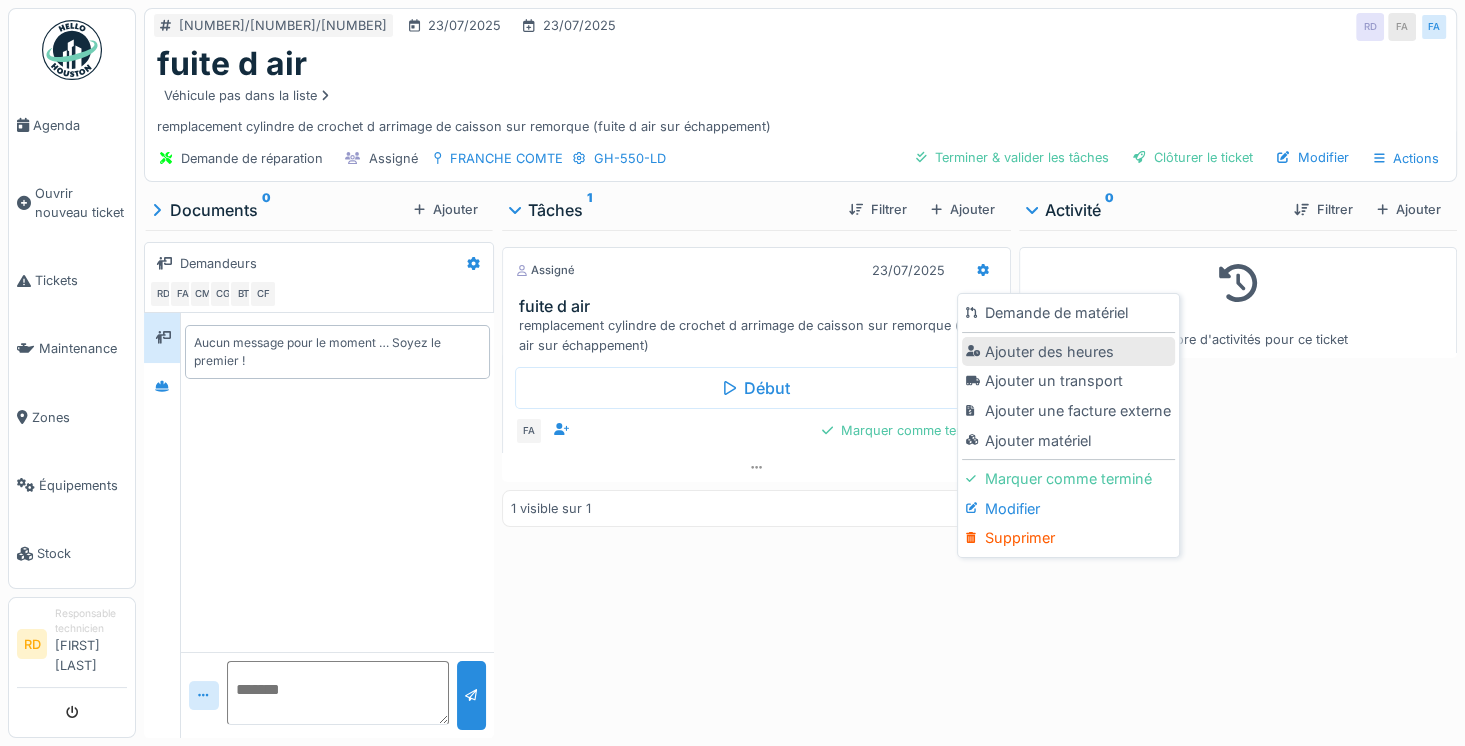 click 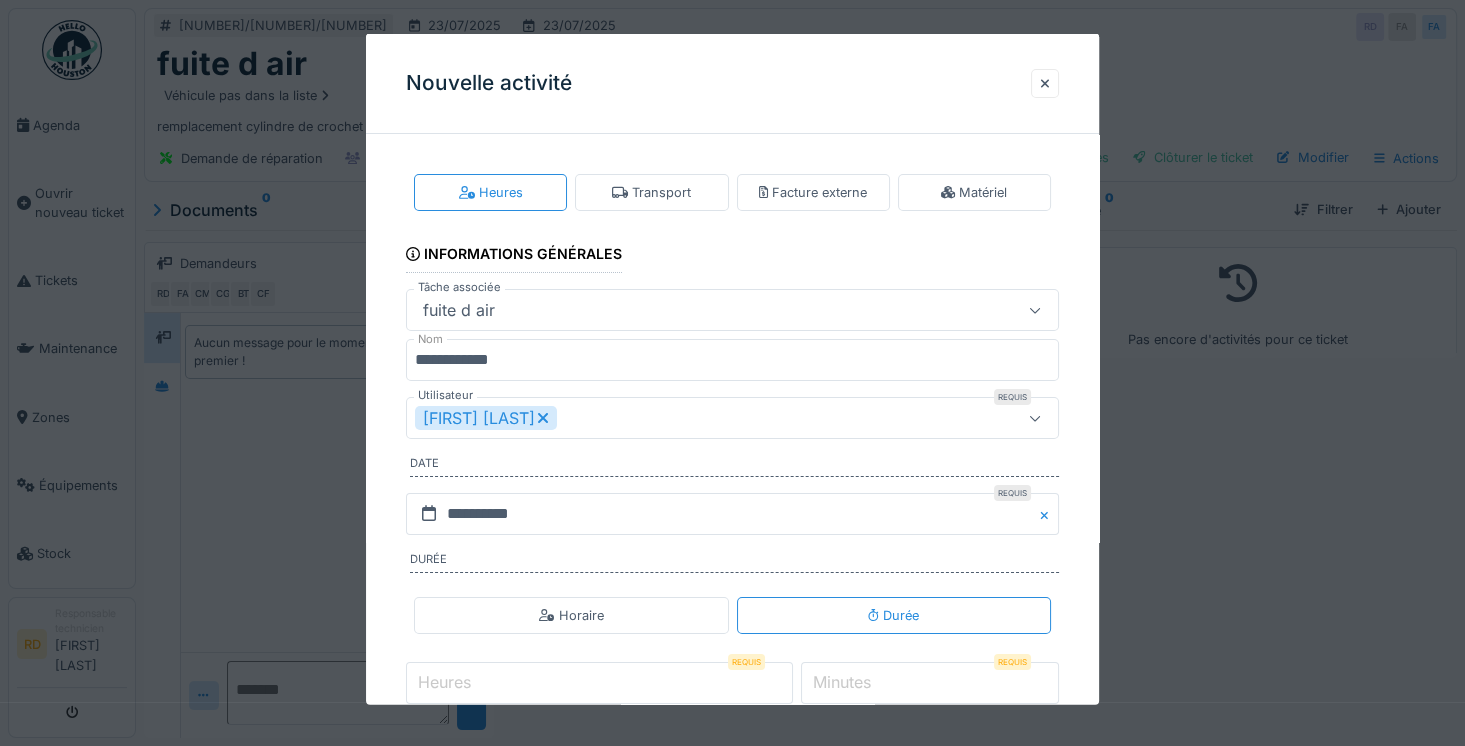 click 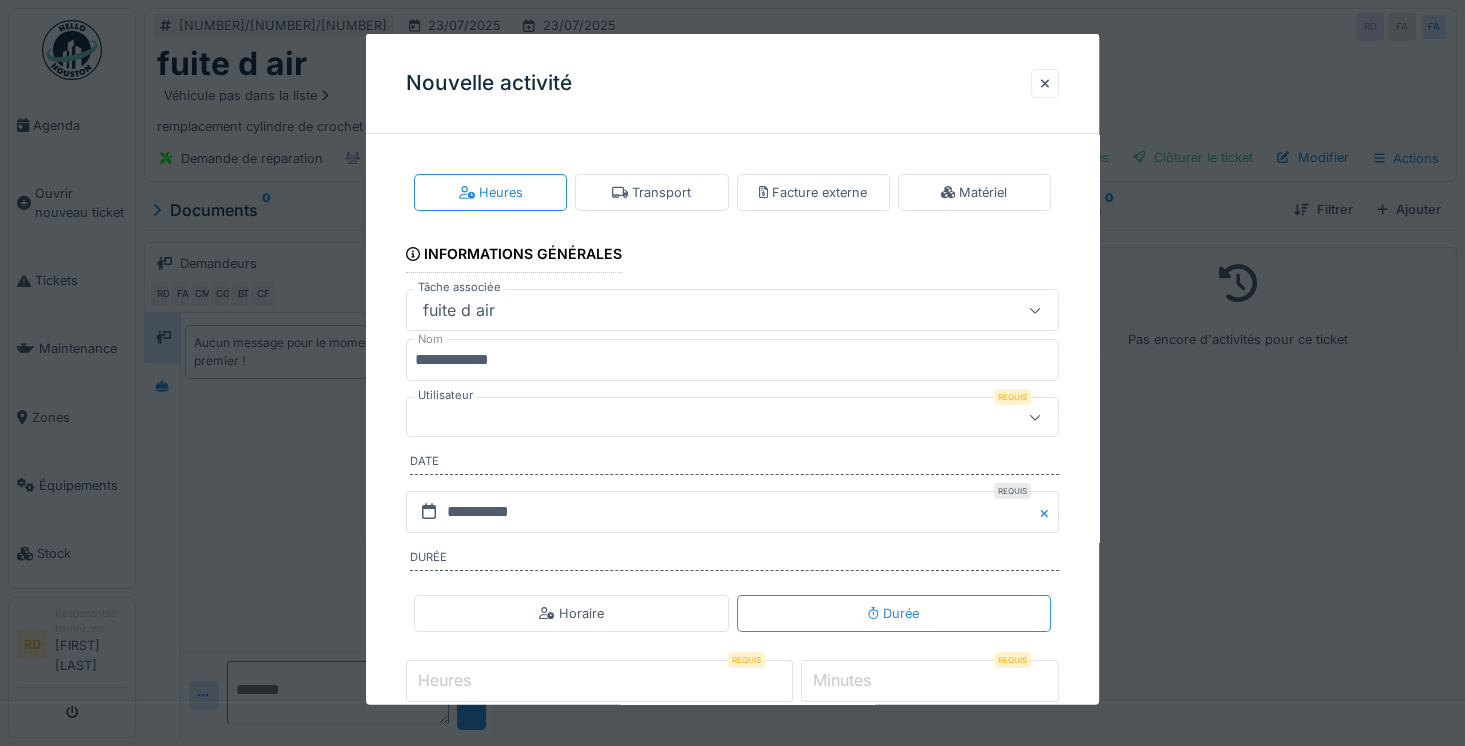 click at bounding box center (699, 417) 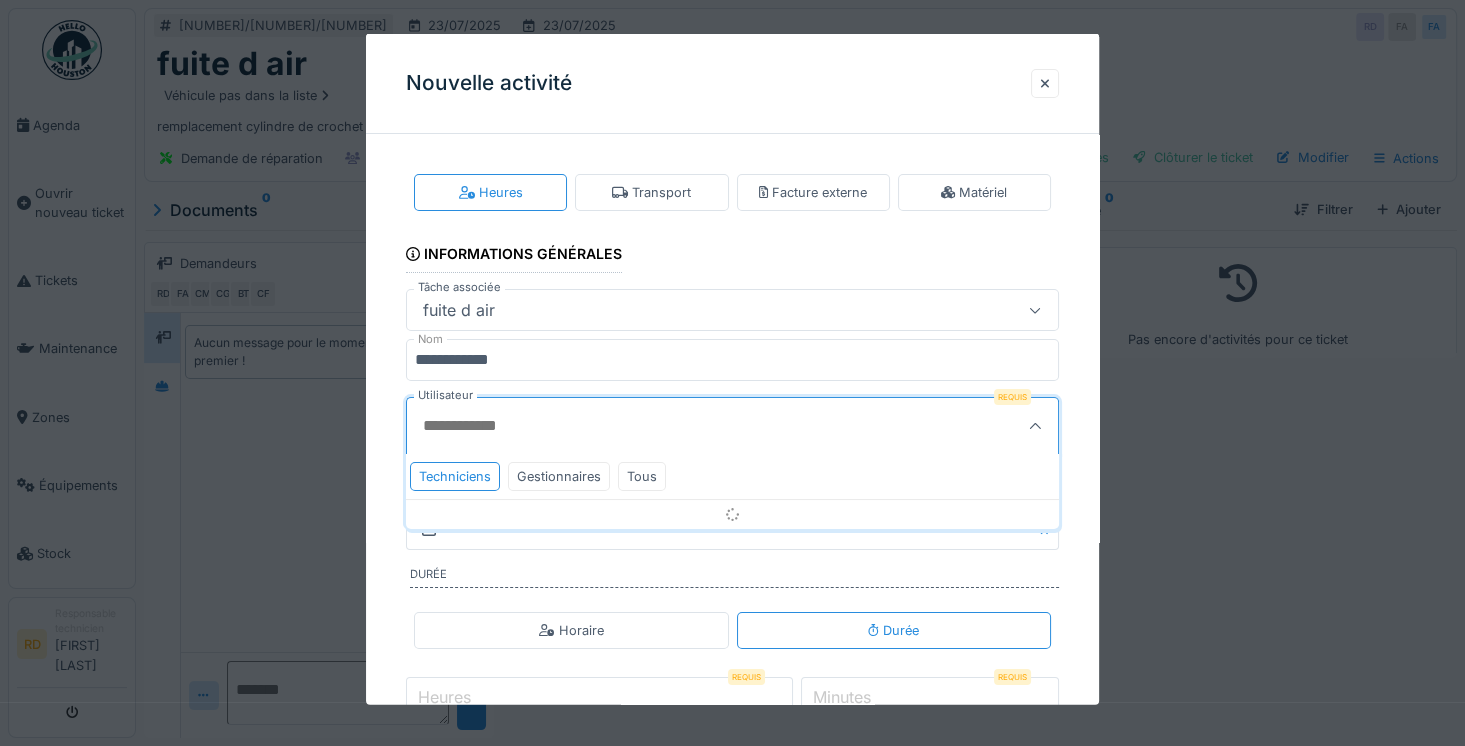 scroll, scrollTop: 63, scrollLeft: 0, axis: vertical 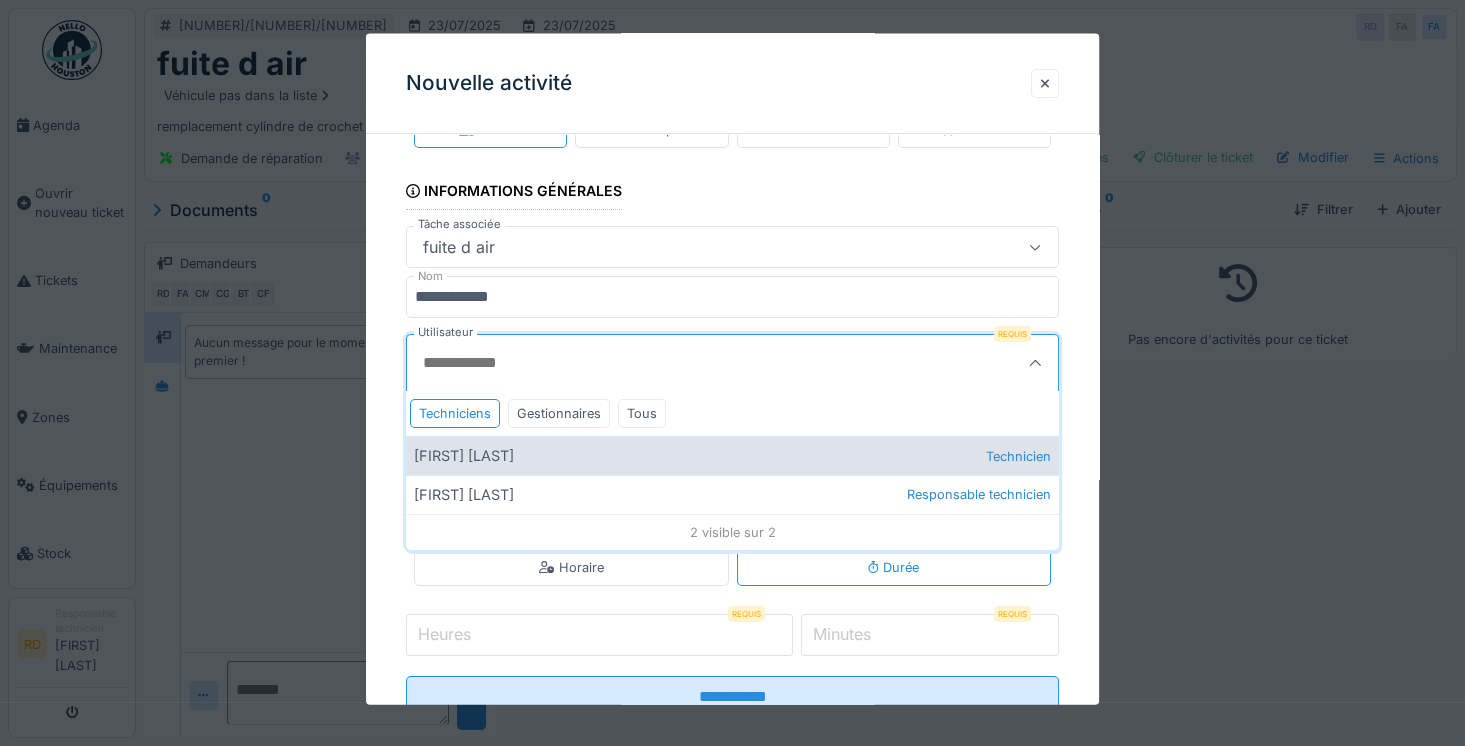 click on "[FIRST] [LAST]   Technicien" at bounding box center (732, 455) 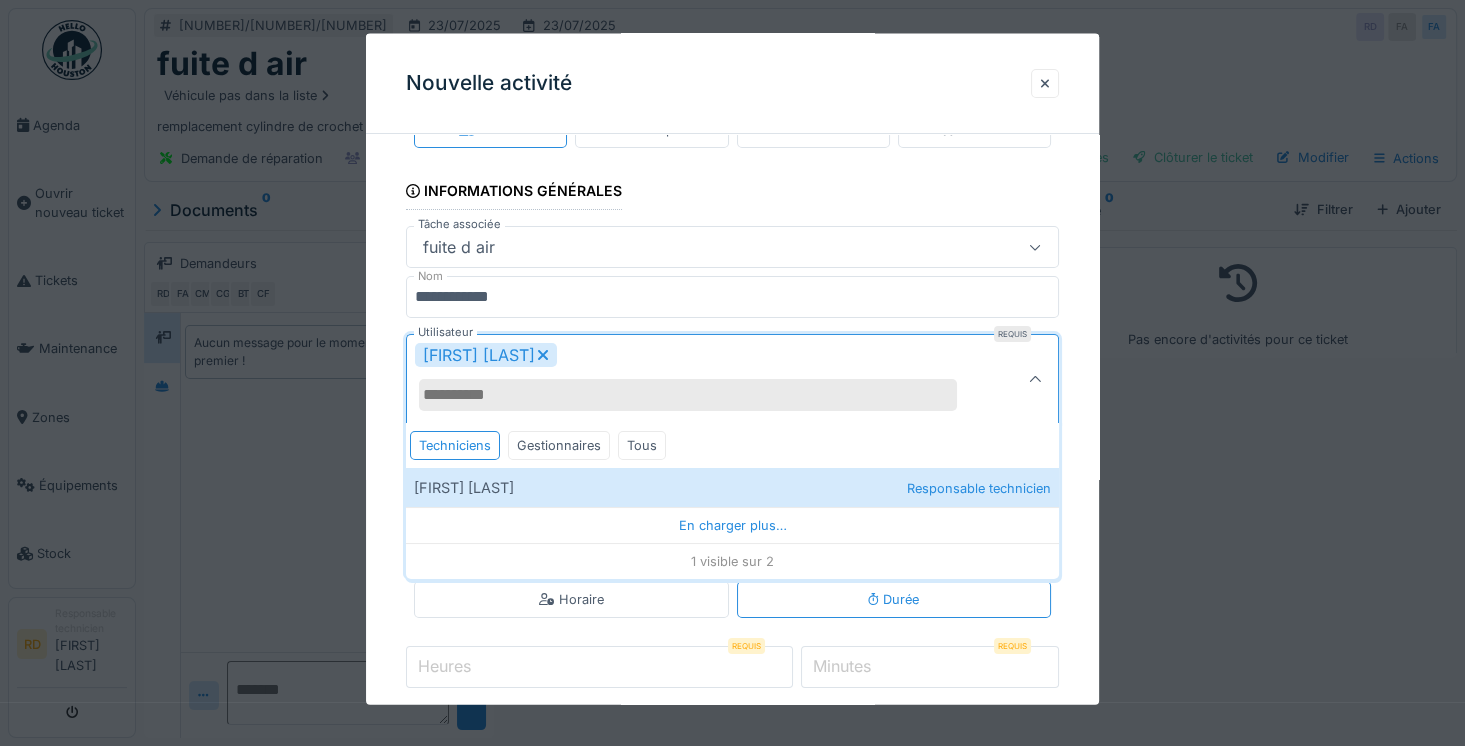 click on "**********" at bounding box center [732, 446] 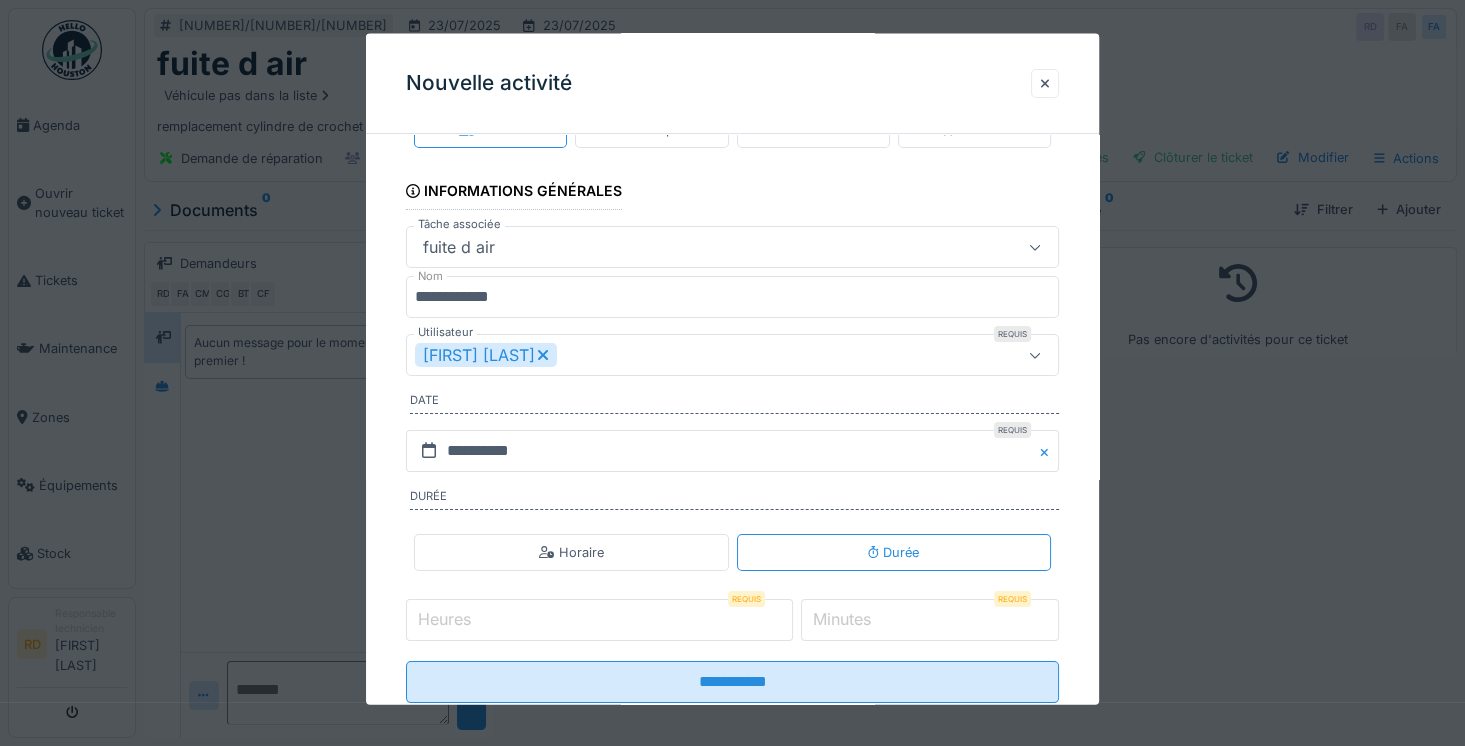 click on "Heures" at bounding box center [599, 620] 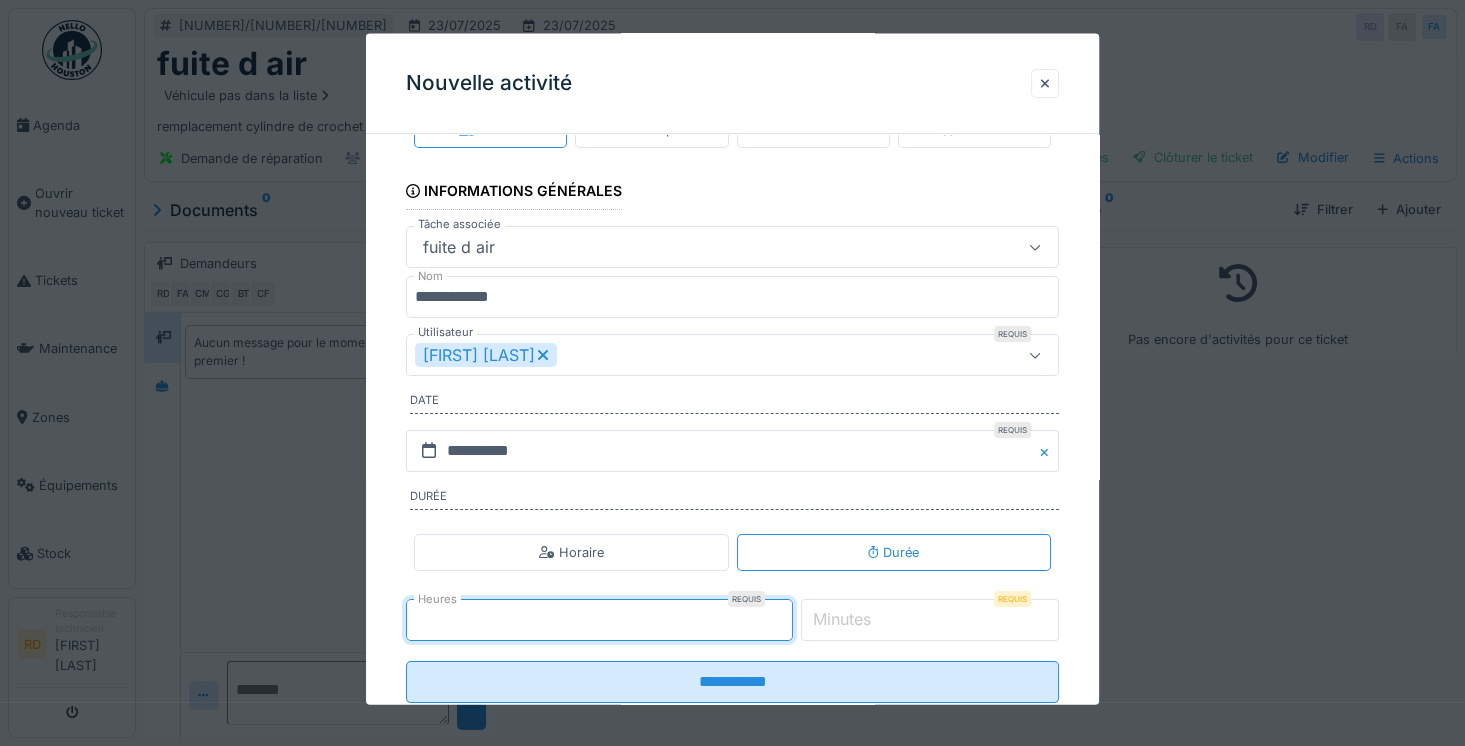 type on "*" 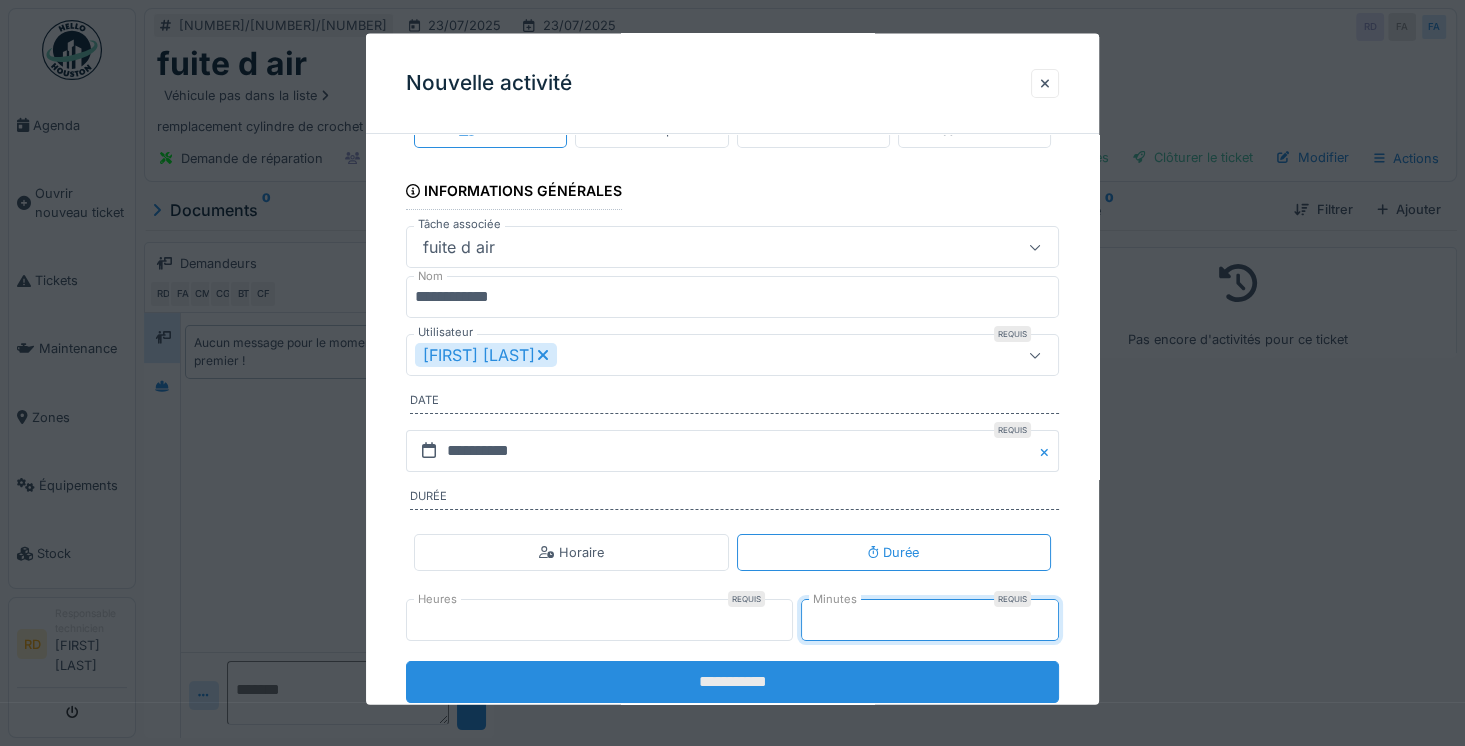 type on "**" 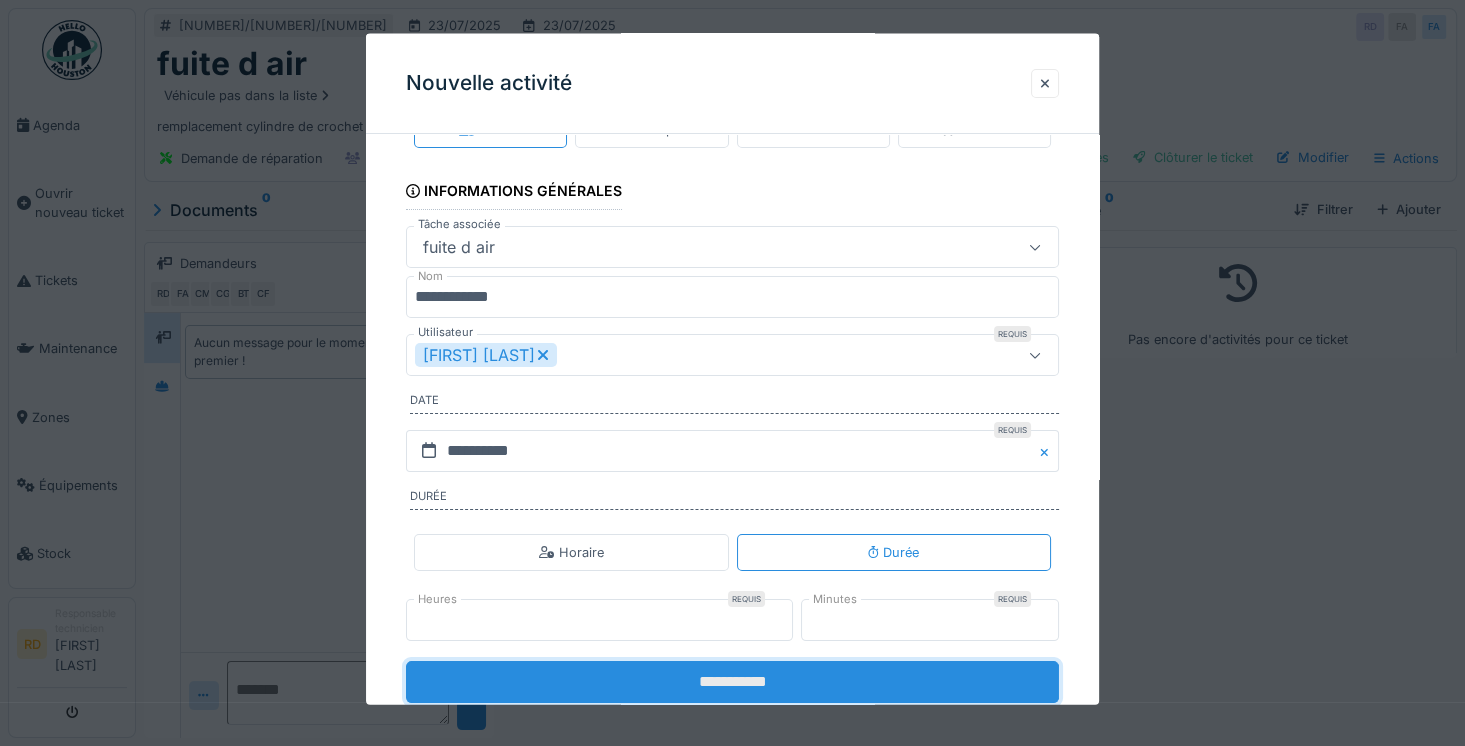 click on "**********" at bounding box center [732, 682] 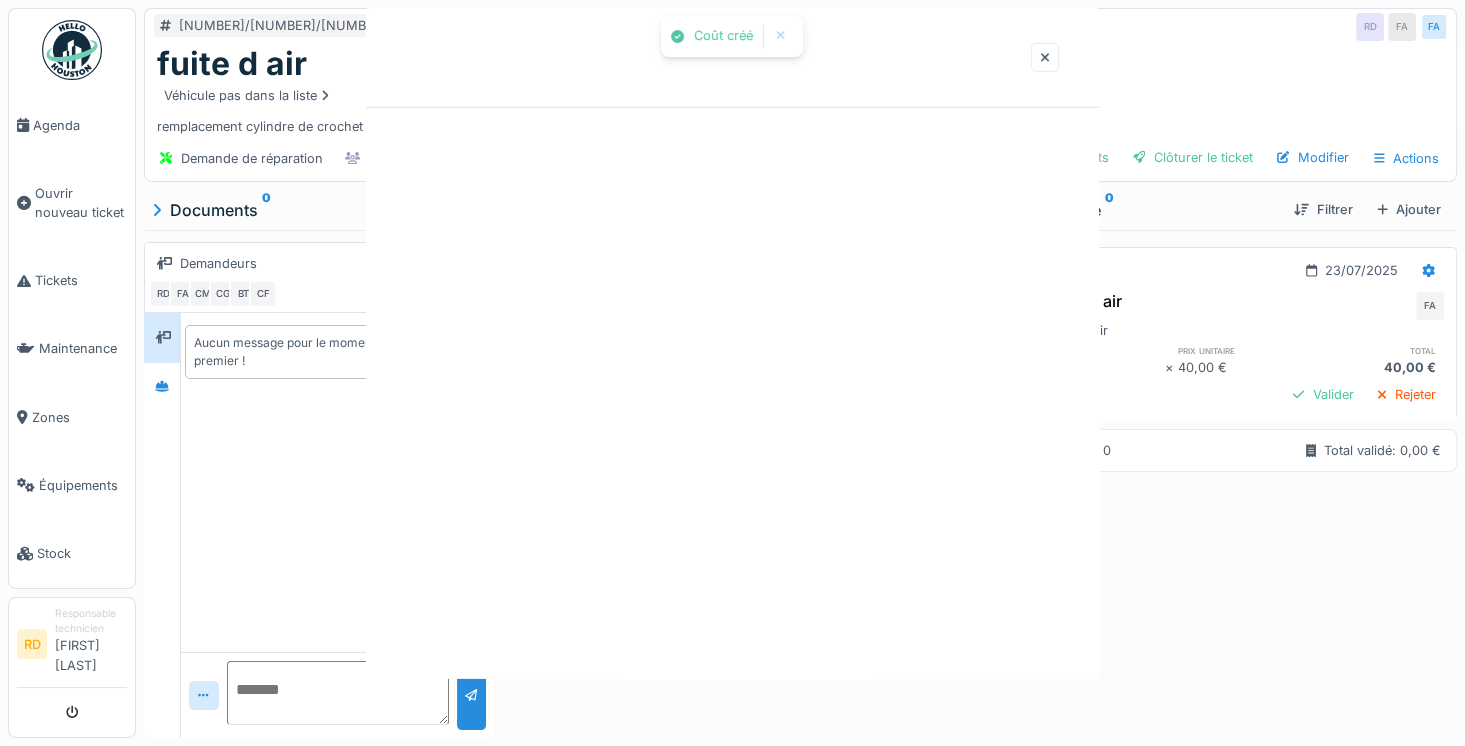 scroll, scrollTop: 0, scrollLeft: 0, axis: both 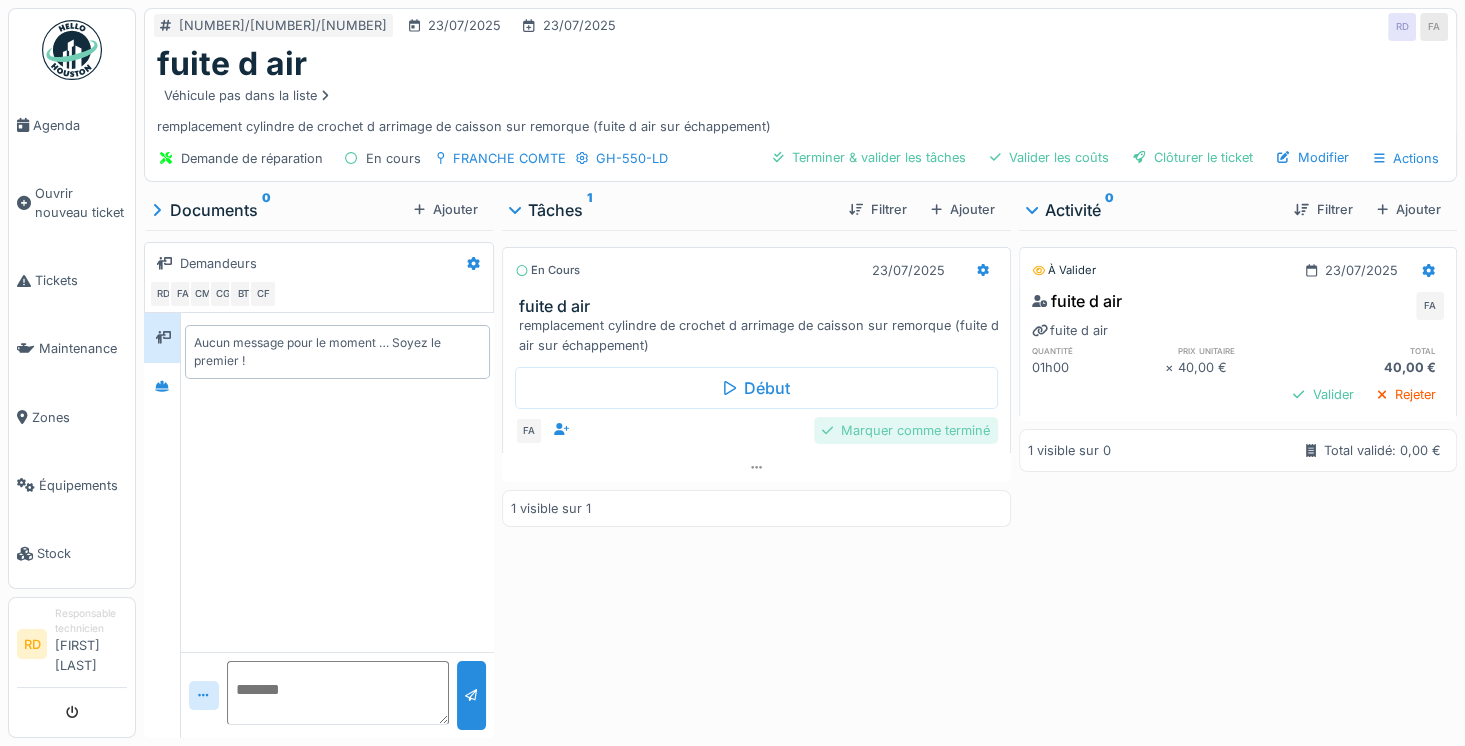 click on "Marquer comme terminé" at bounding box center [906, 430] 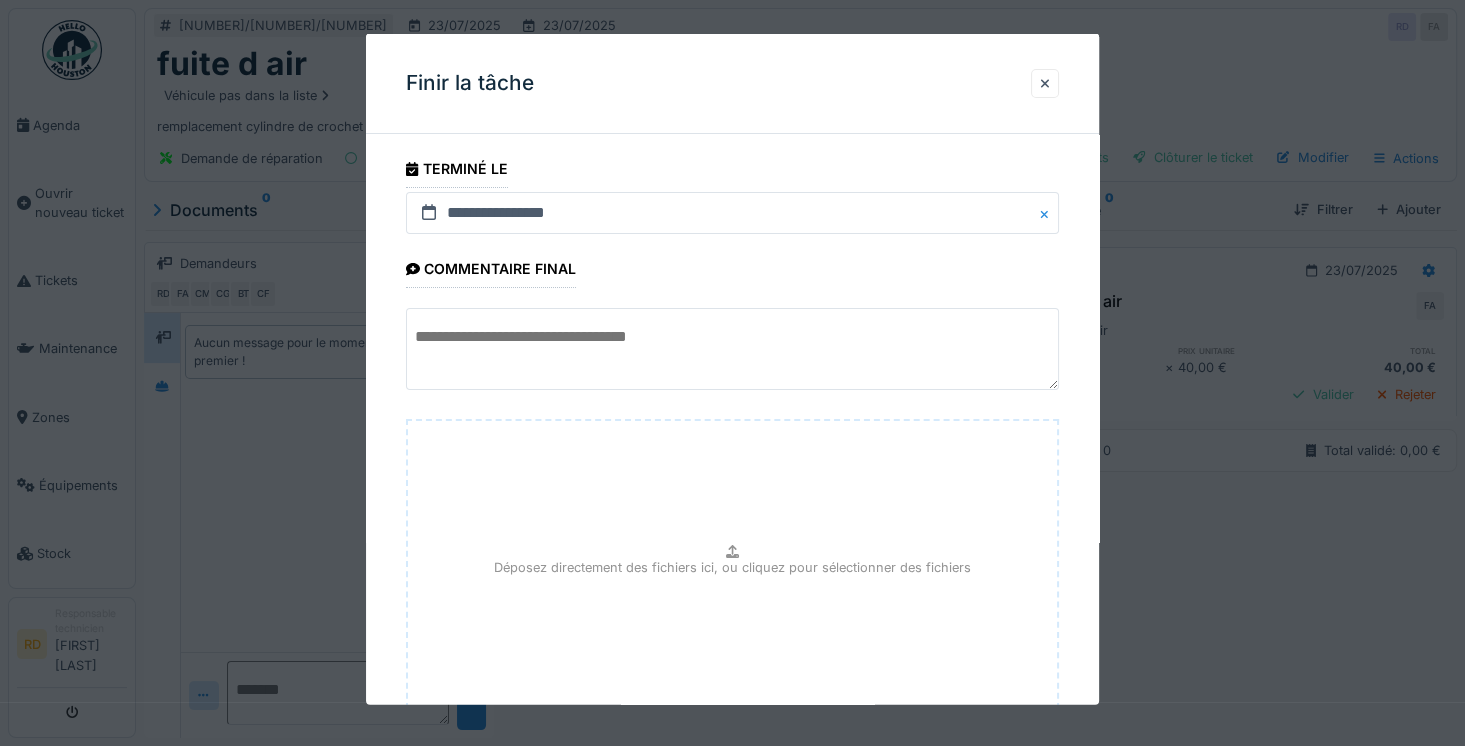 click at bounding box center [732, 349] 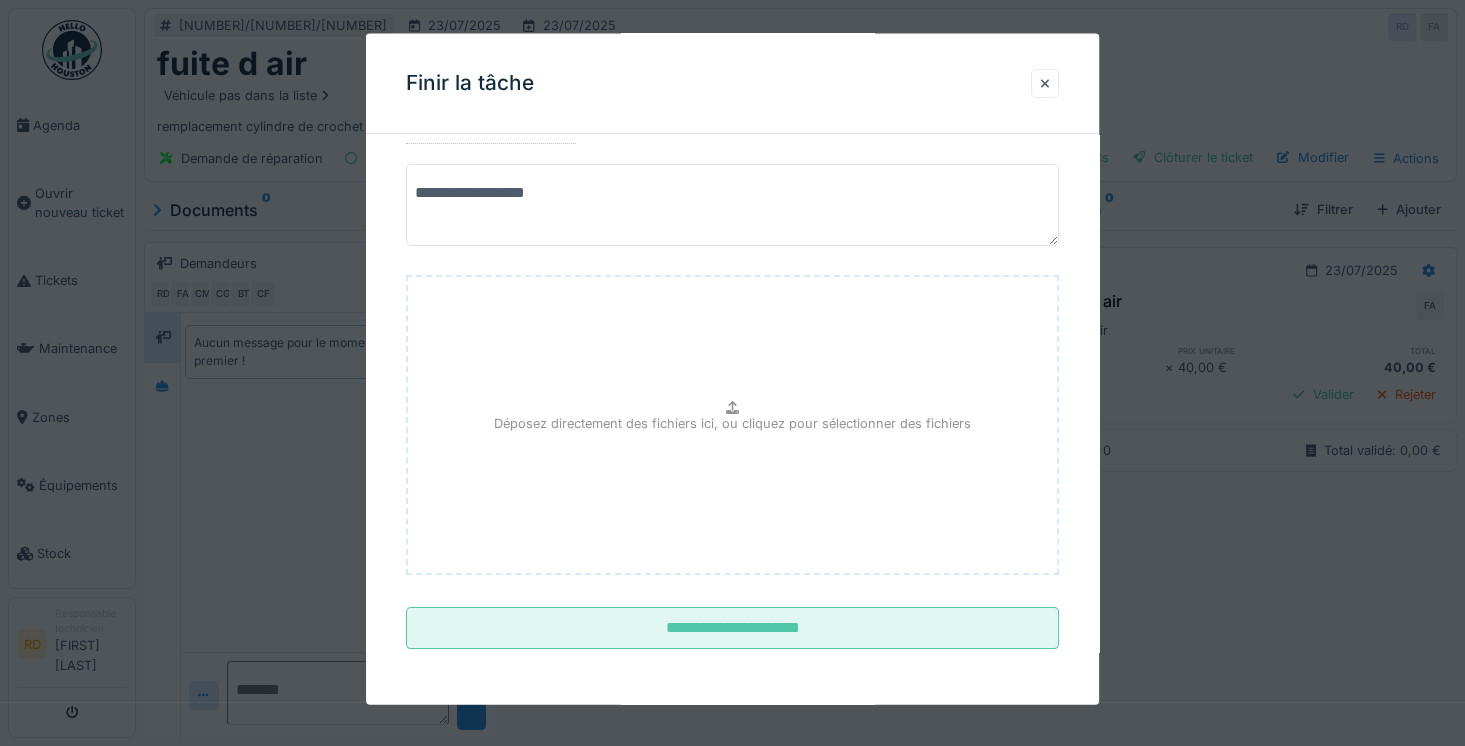 scroll, scrollTop: 159, scrollLeft: 0, axis: vertical 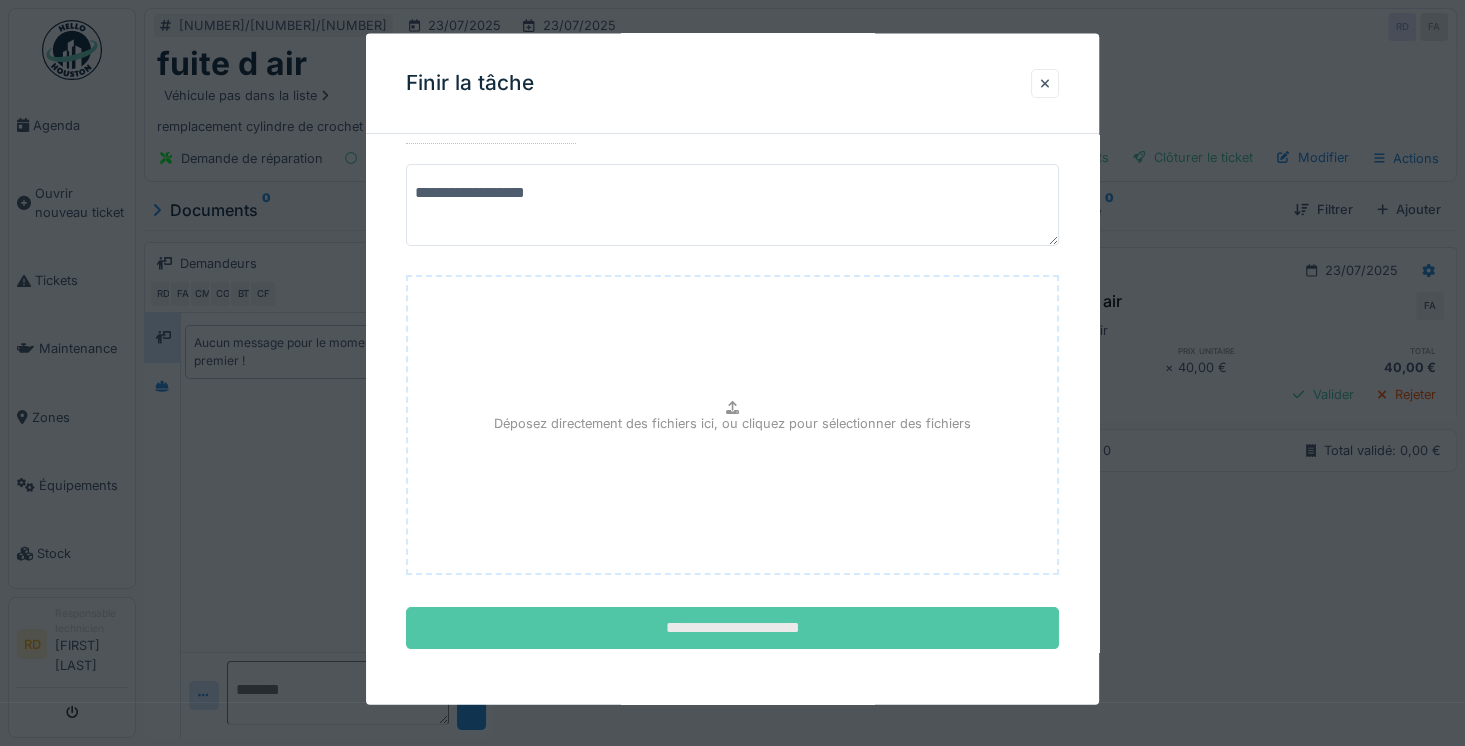 type on "**********" 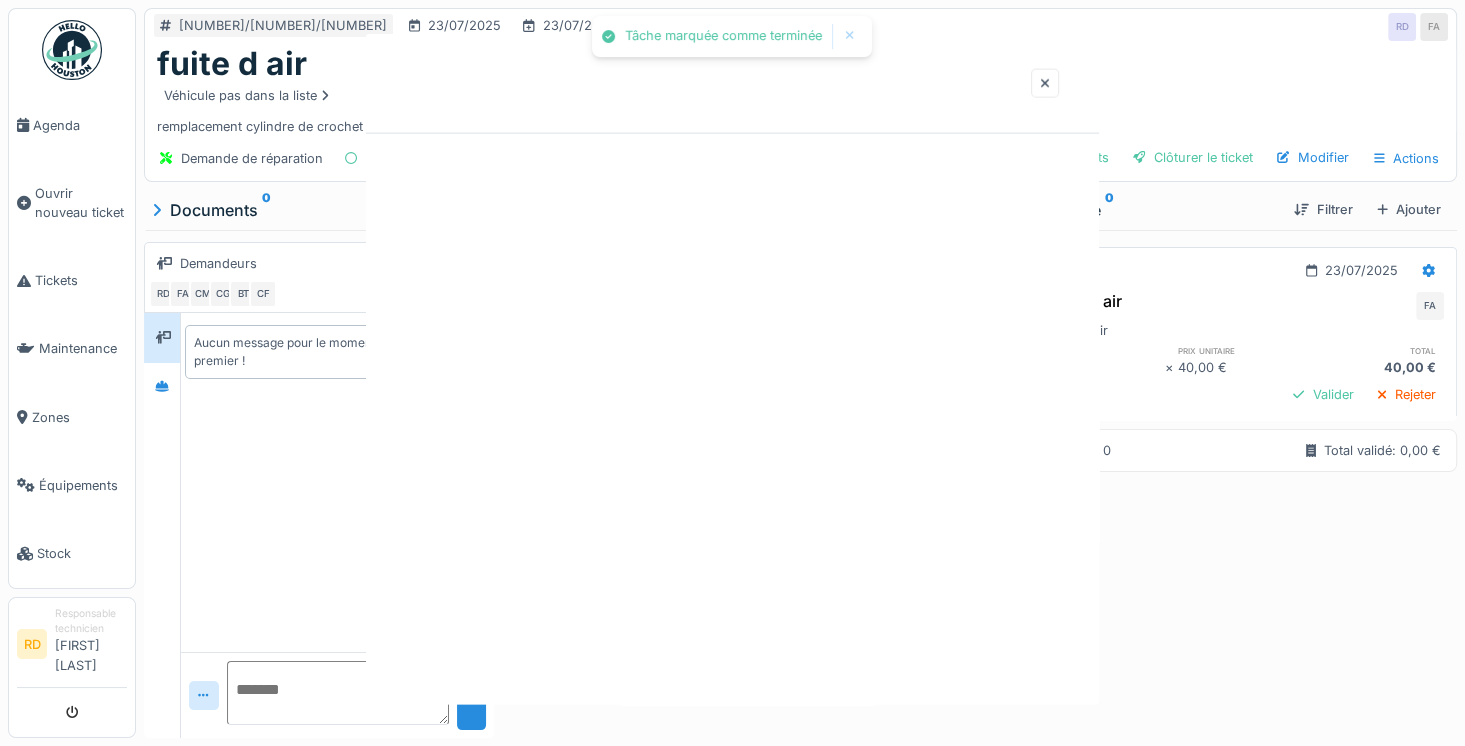 scroll, scrollTop: 0, scrollLeft: 0, axis: both 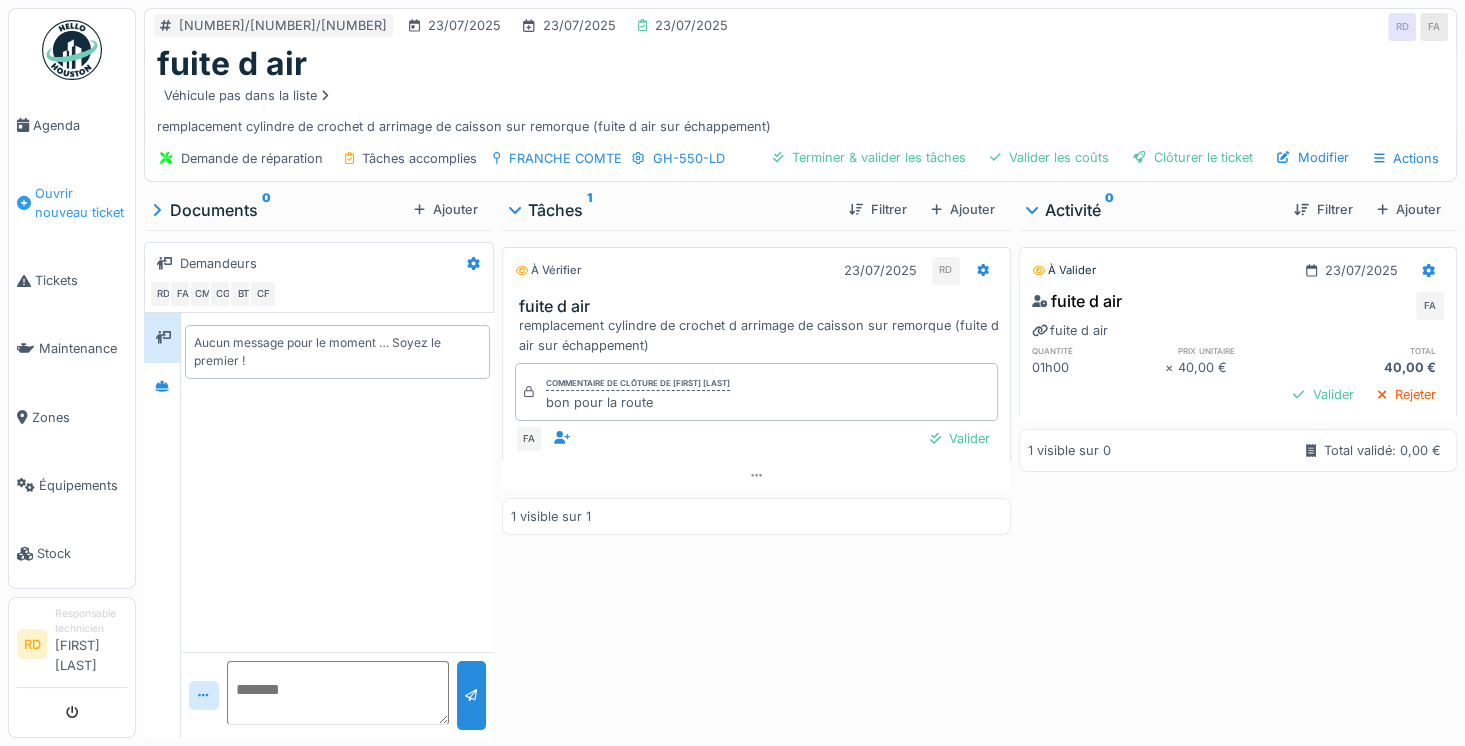 click on "Ouvrir nouveau ticket" at bounding box center (81, 203) 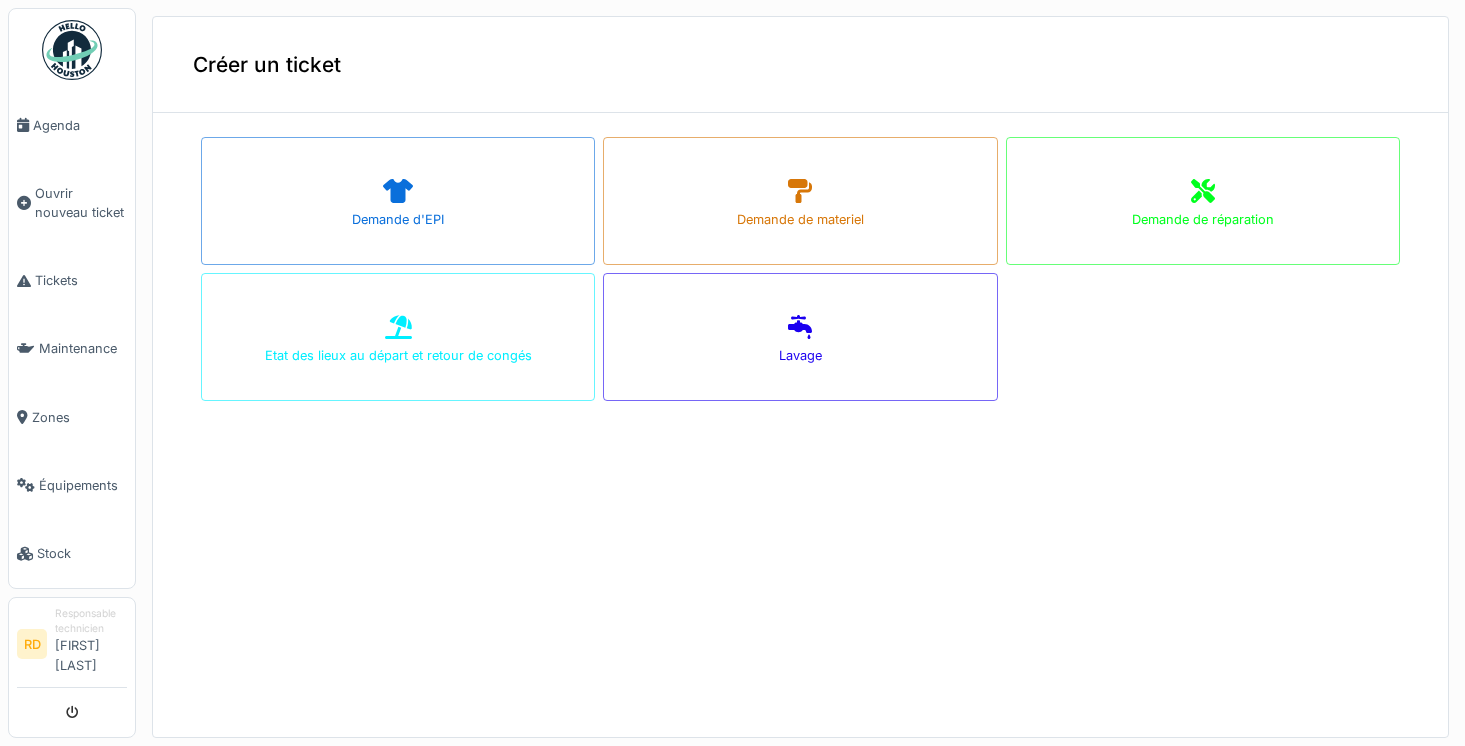 scroll, scrollTop: 0, scrollLeft: 0, axis: both 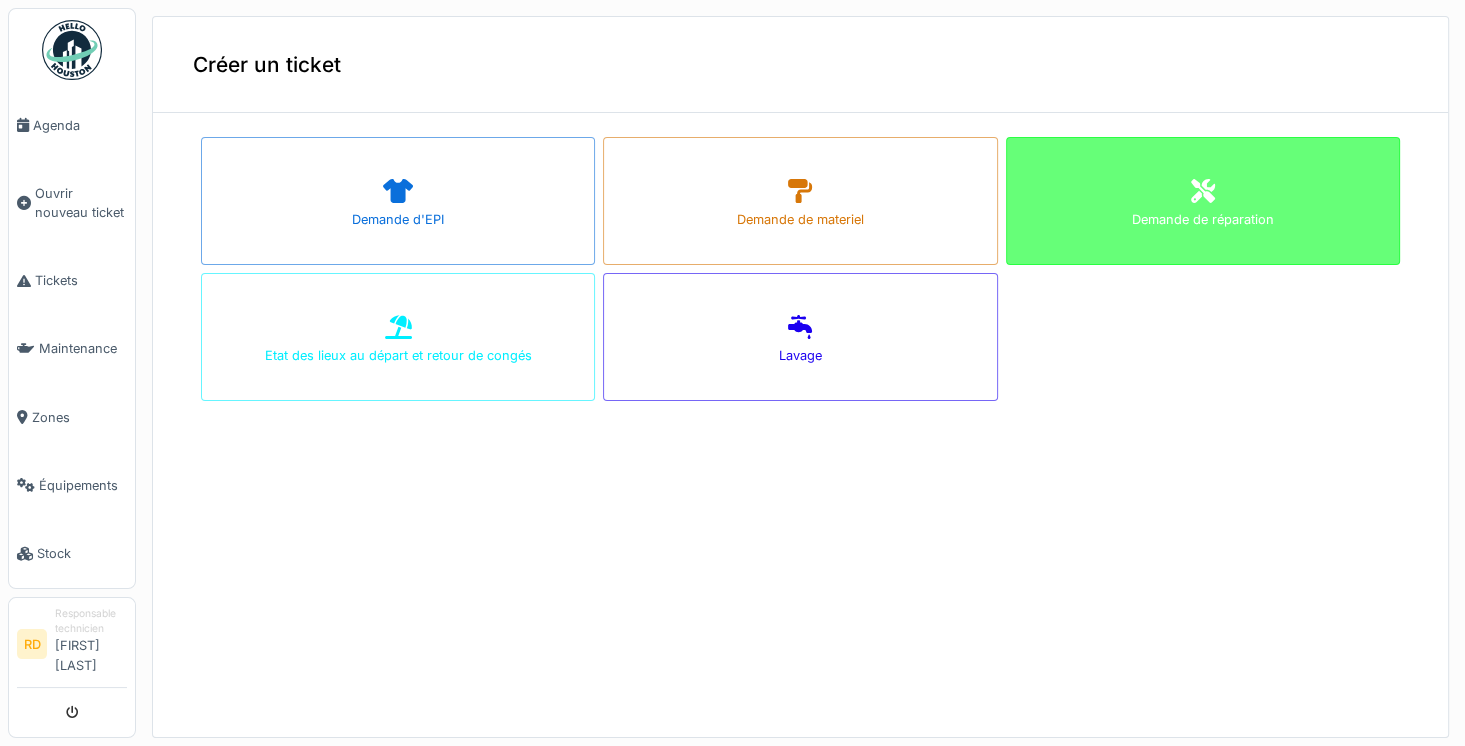click on "Demande de réparation" at bounding box center (1203, 219) 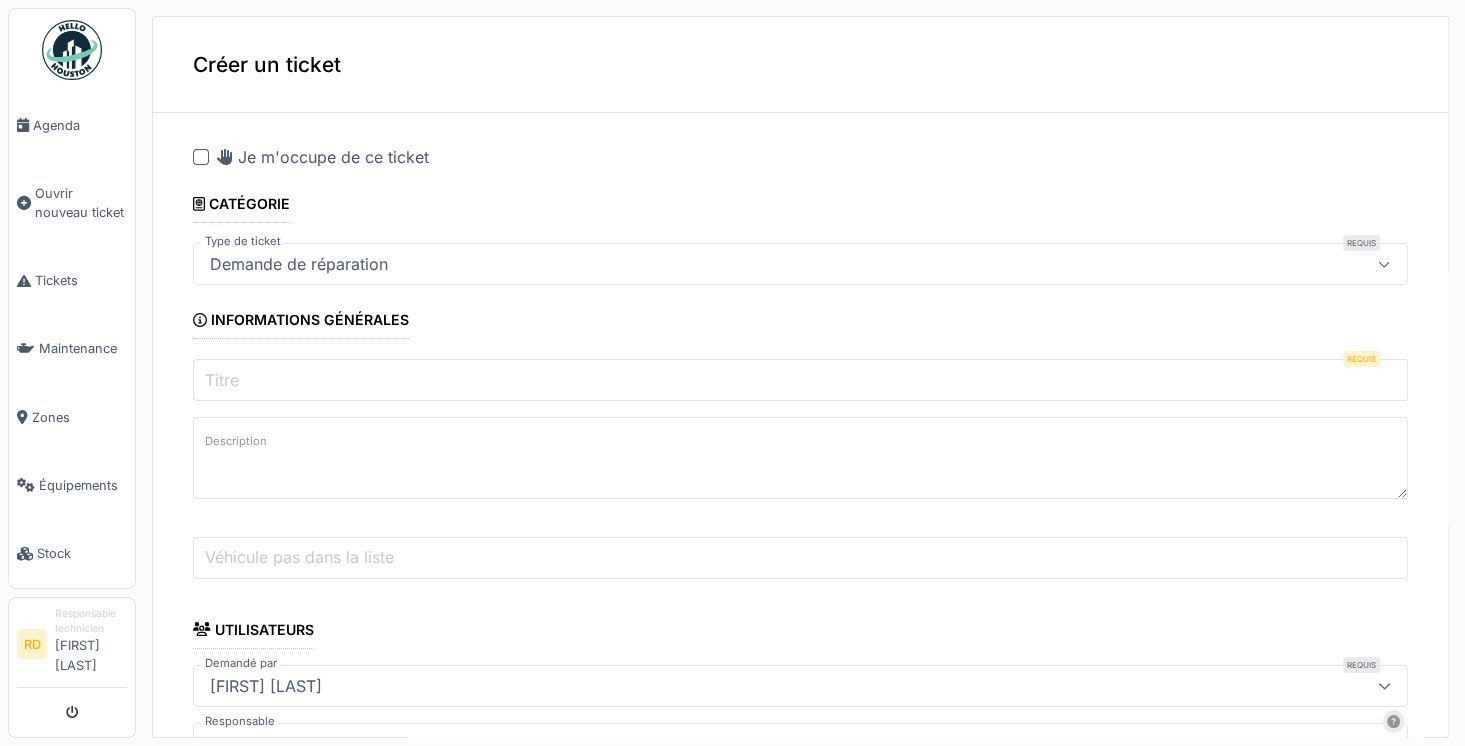 click on "**********" at bounding box center [800, 886] 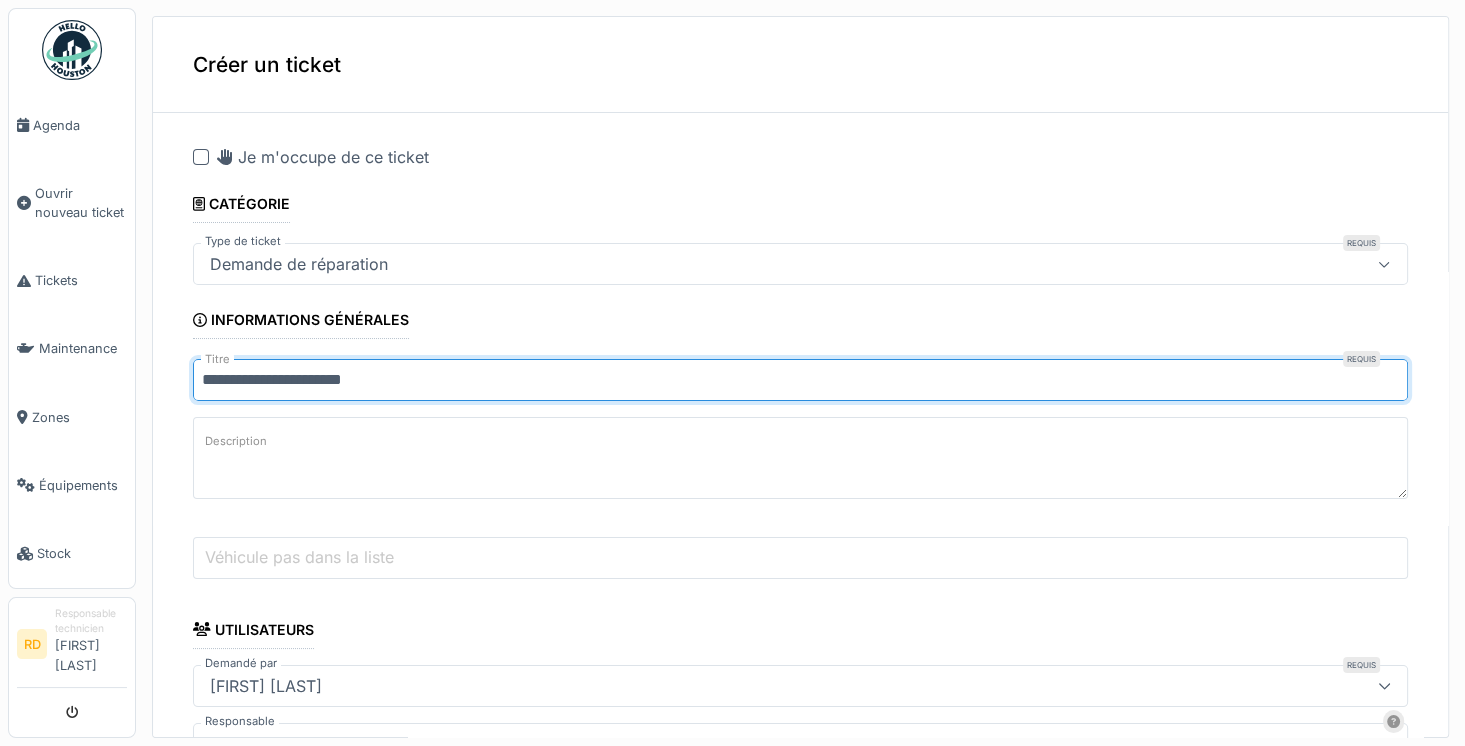 type on "**********" 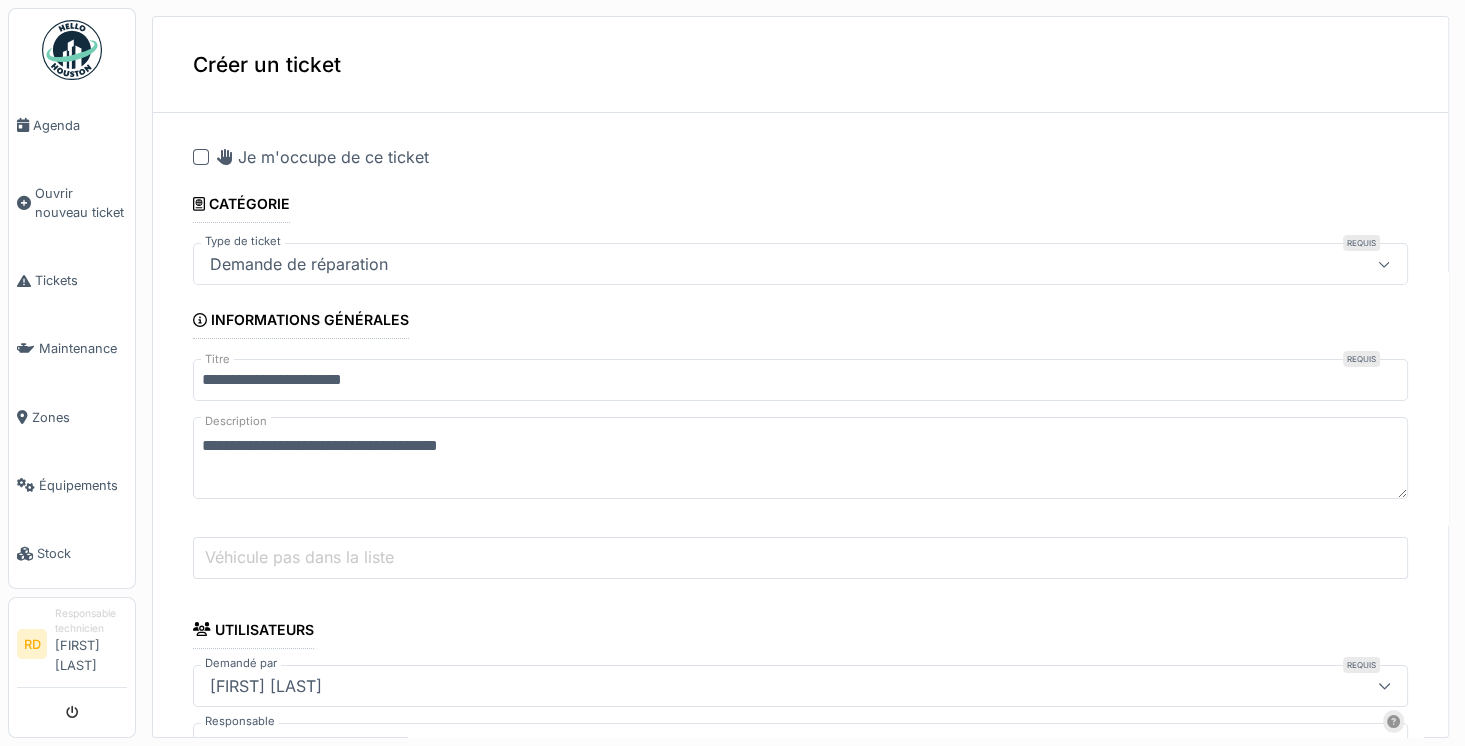 type on "**********" 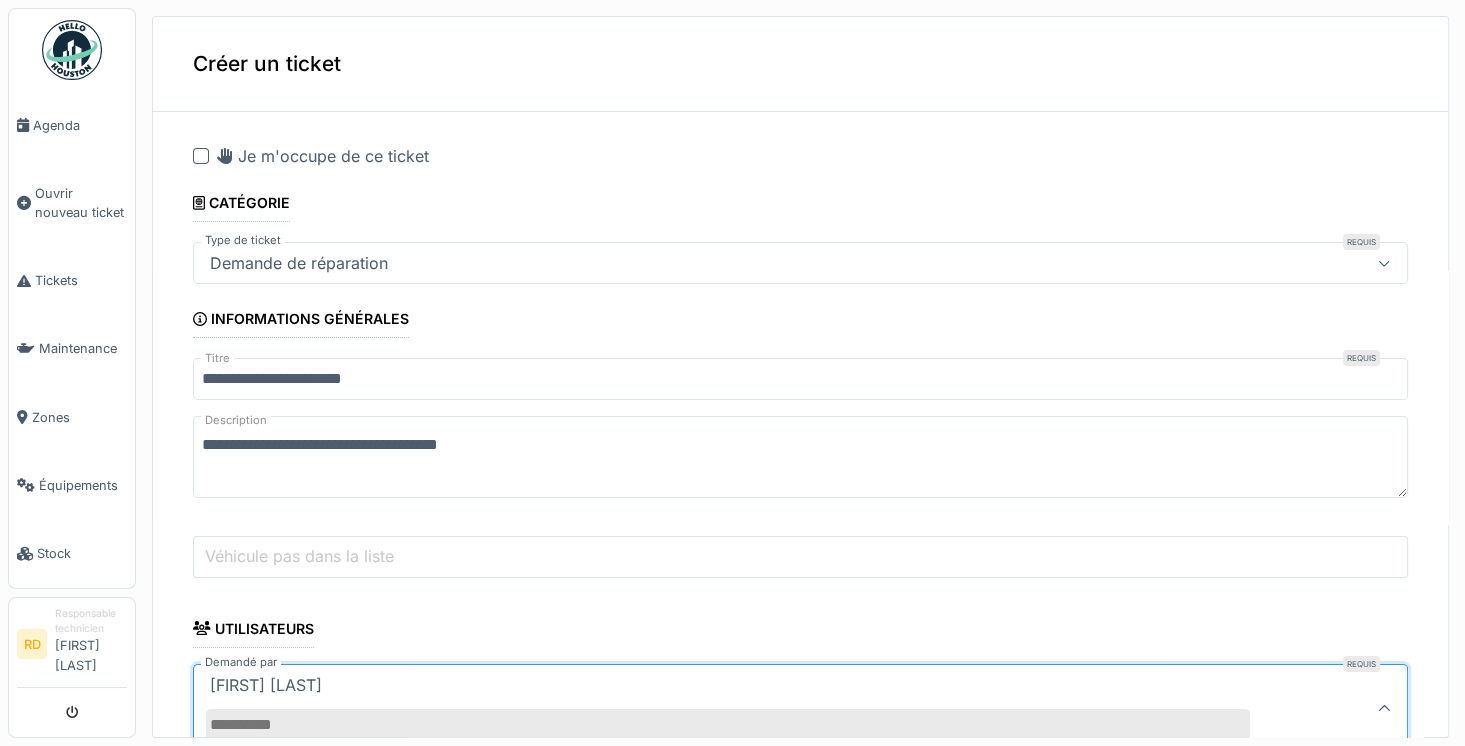 click on "Demandé par" at bounding box center (728, 725) 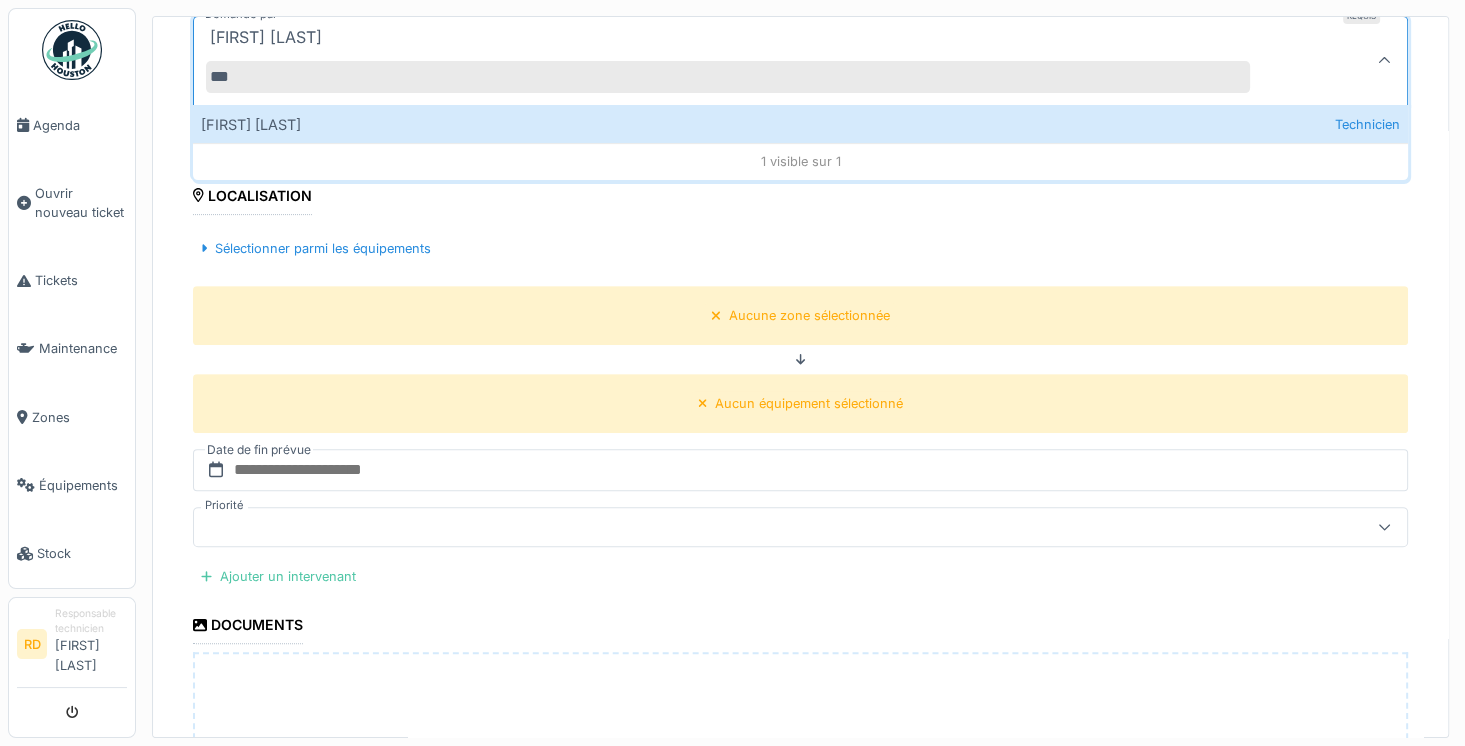 scroll, scrollTop: 649, scrollLeft: 0, axis: vertical 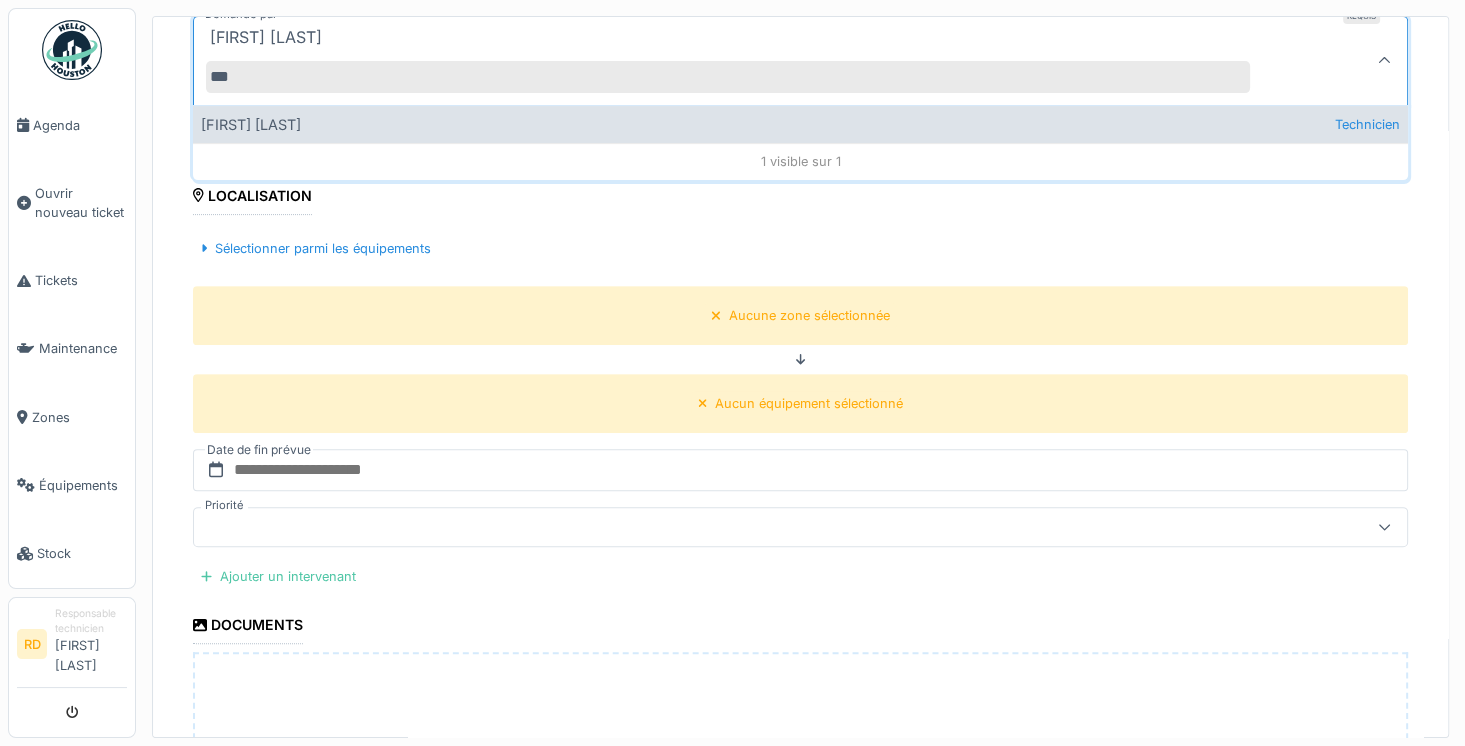 type on "***" 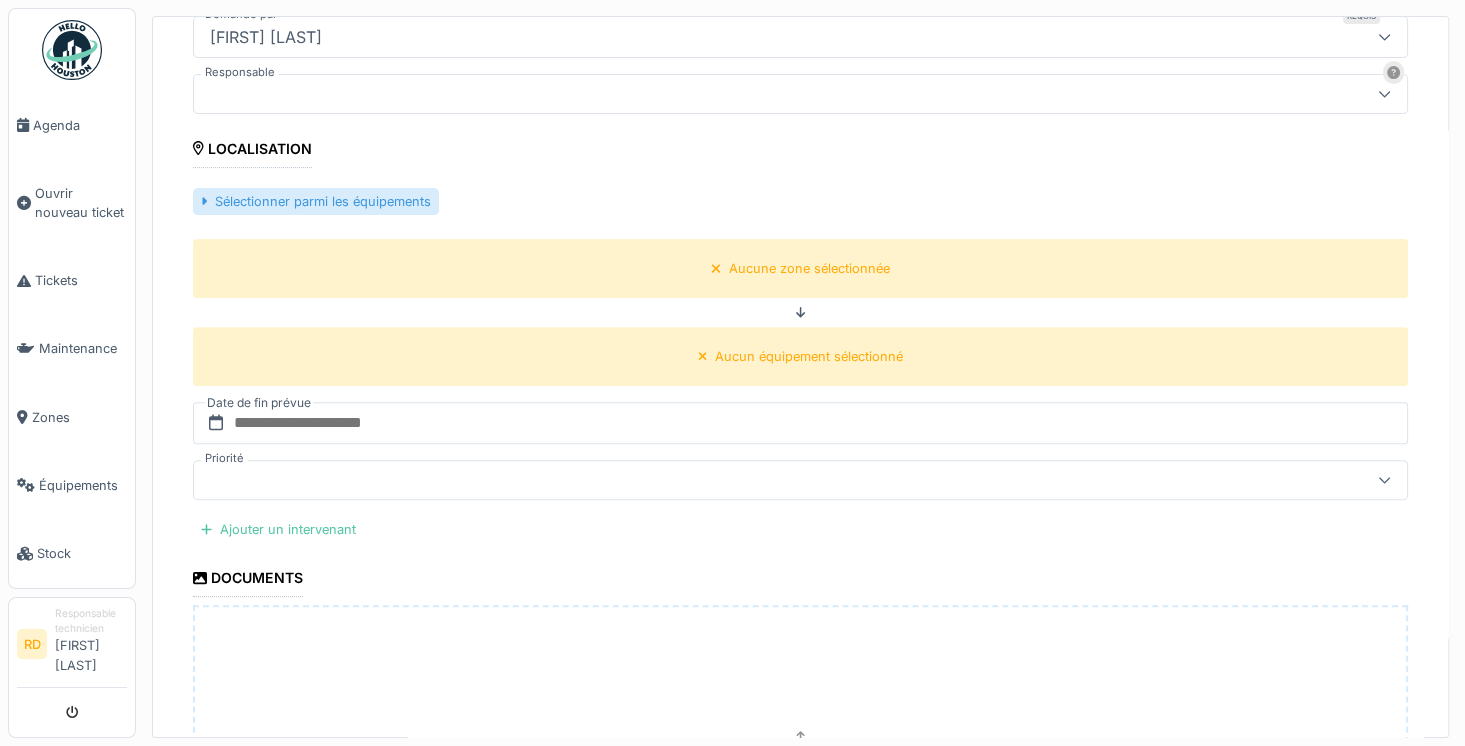 click on "Sélectionner parmi les équipements" at bounding box center [316, 201] 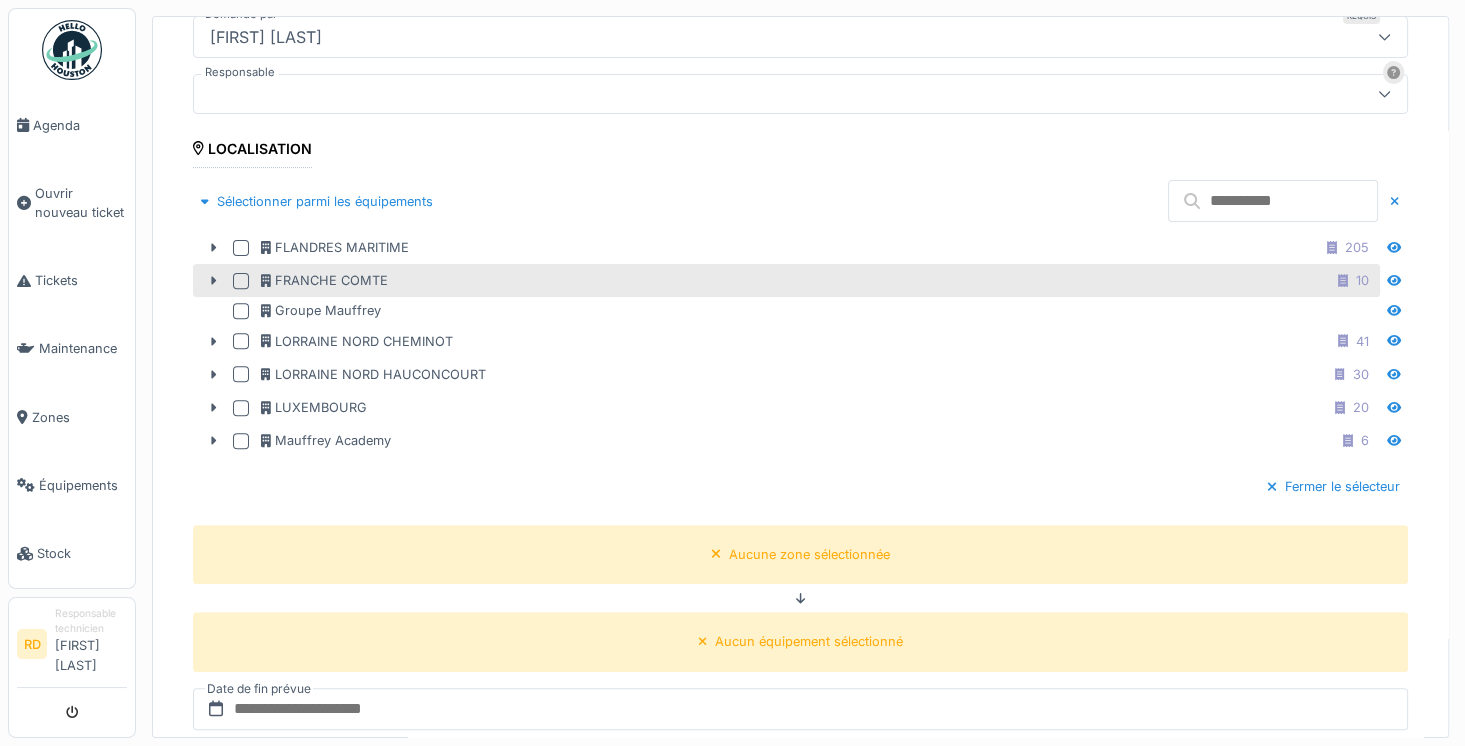 click at bounding box center (241, 281) 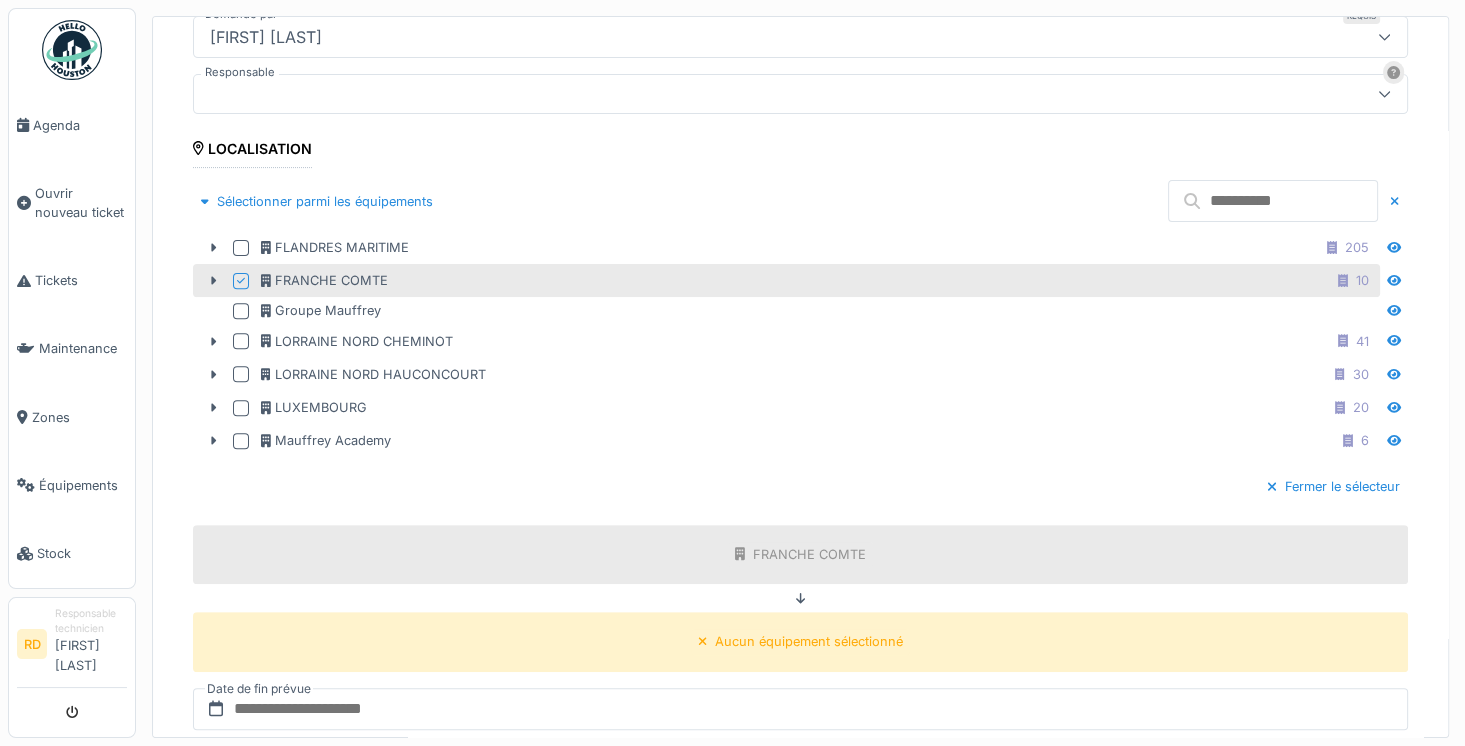 click at bounding box center [1273, 201] 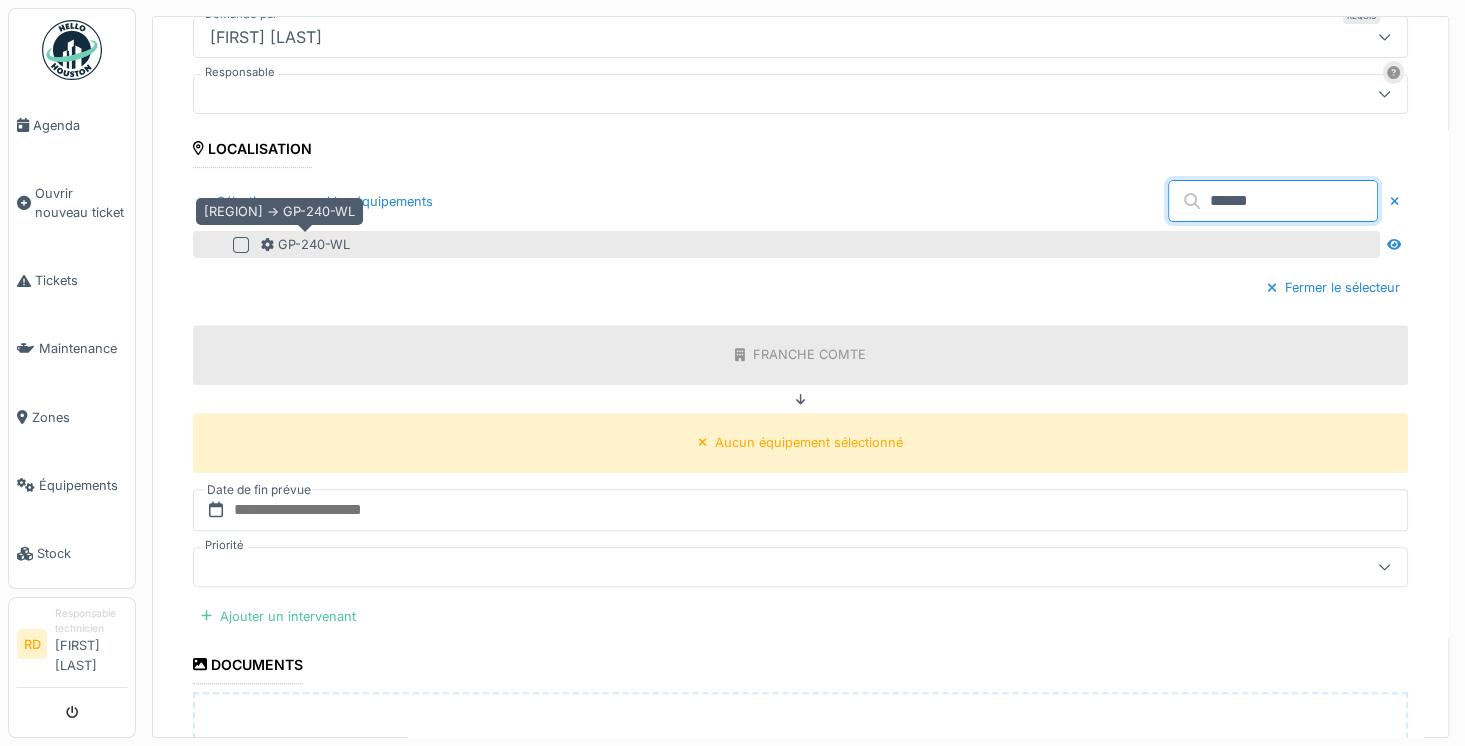 type on "******" 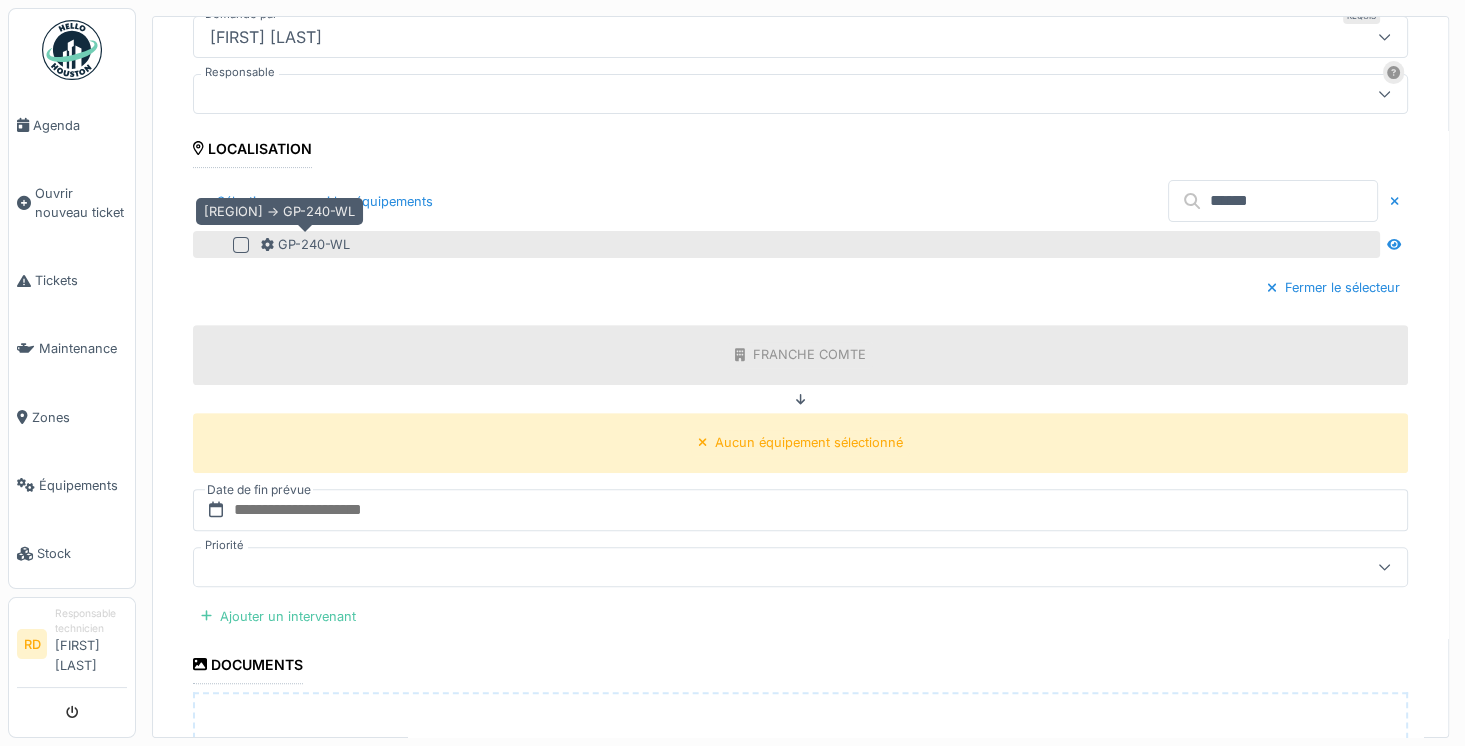 click on "GP-240-WL" at bounding box center [305, 244] 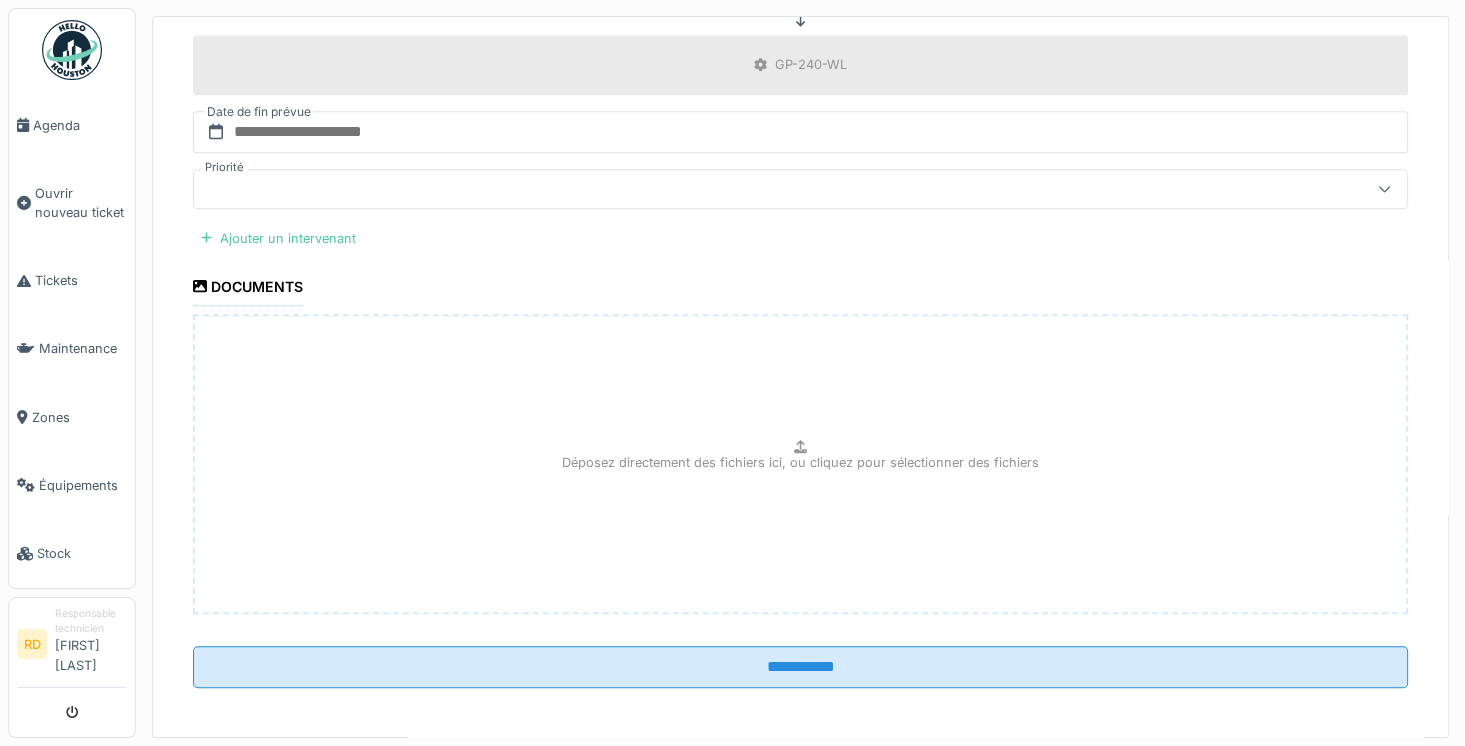 scroll, scrollTop: 1028, scrollLeft: 0, axis: vertical 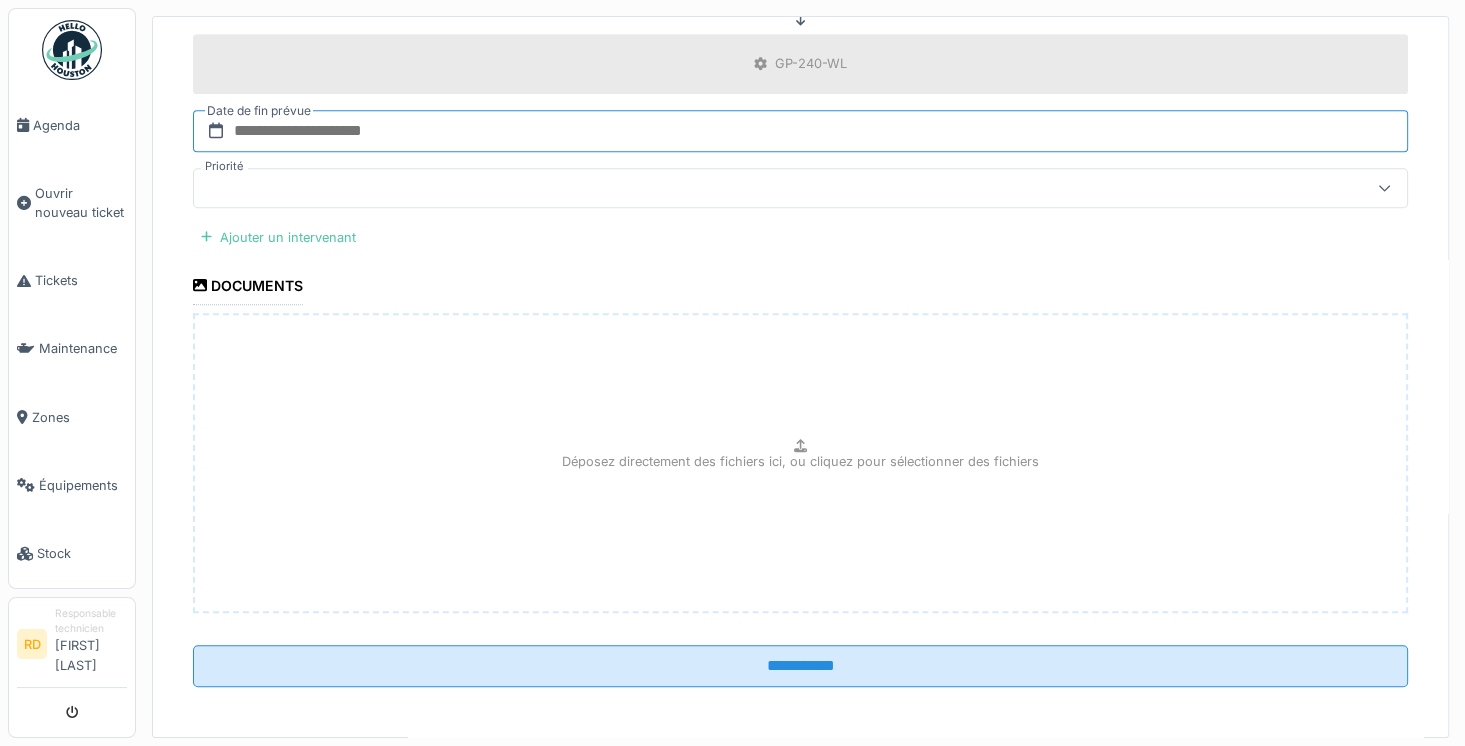 click at bounding box center (800, 131) 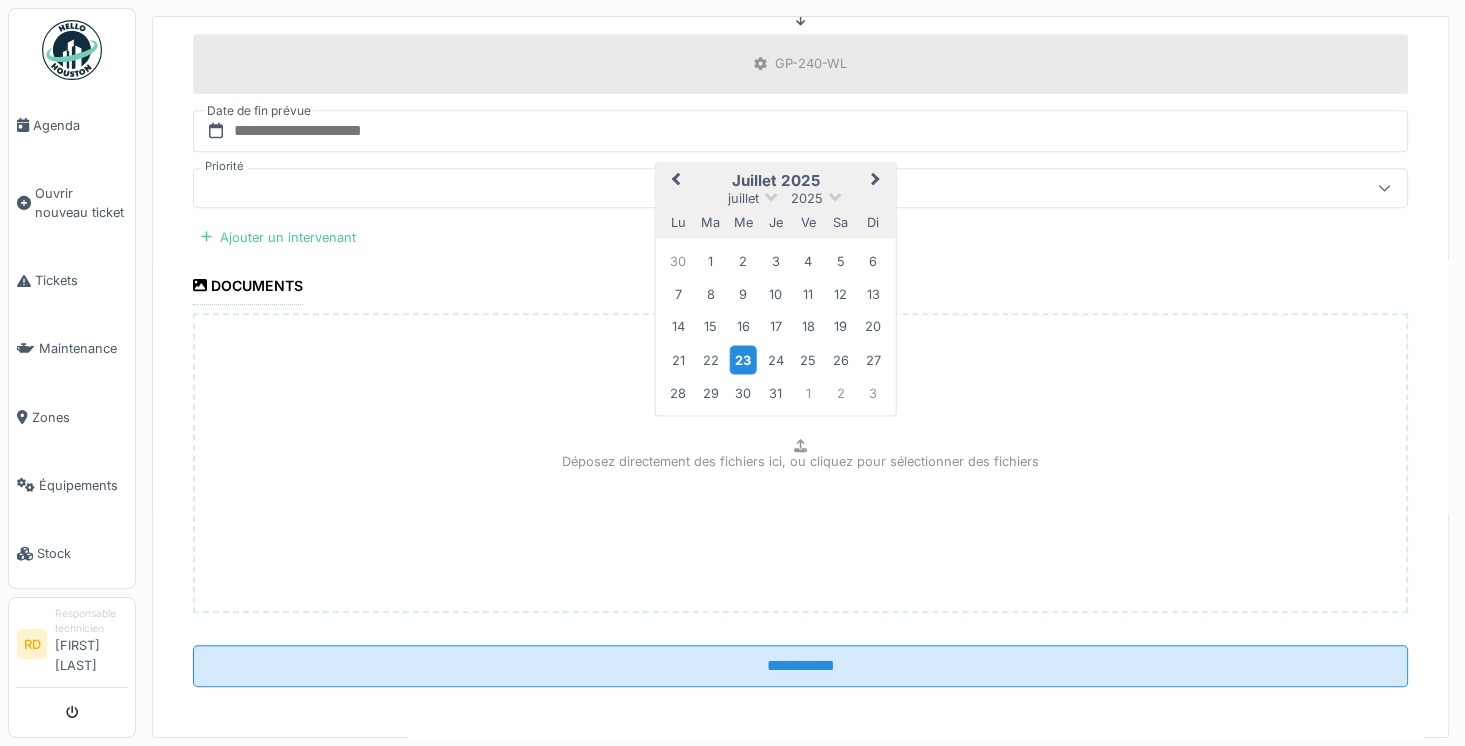 click on "23" at bounding box center (743, 359) 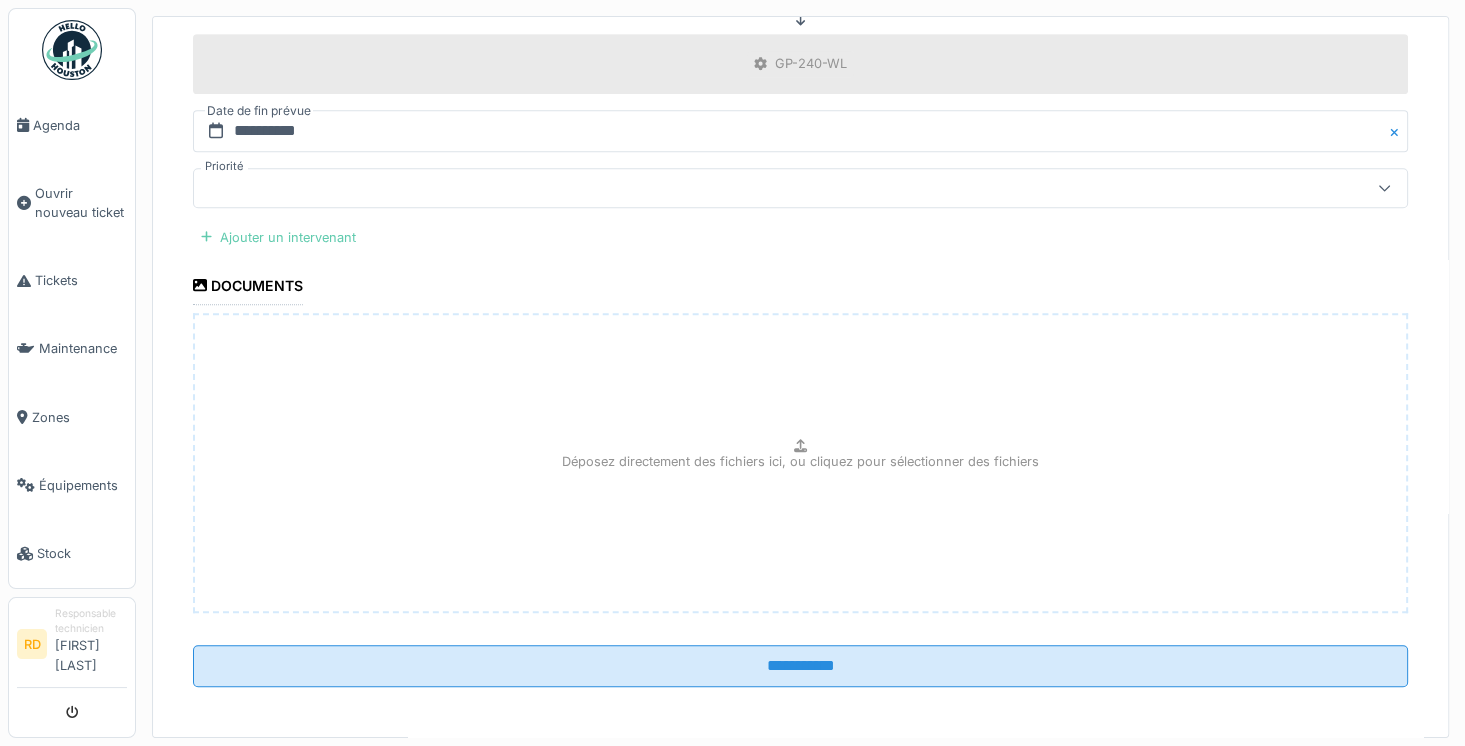 click on "Ajouter un intervenant" at bounding box center (278, 237) 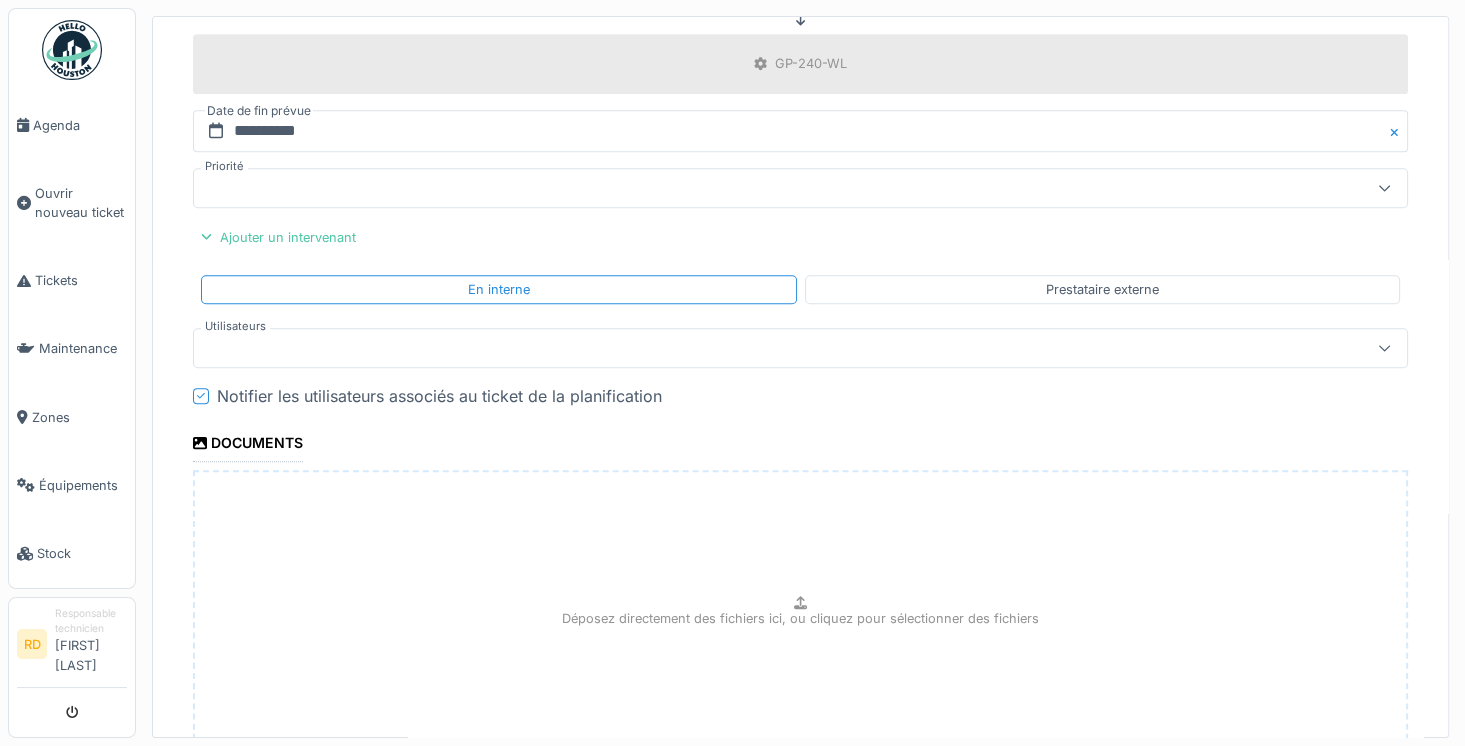 click at bounding box center [740, 348] 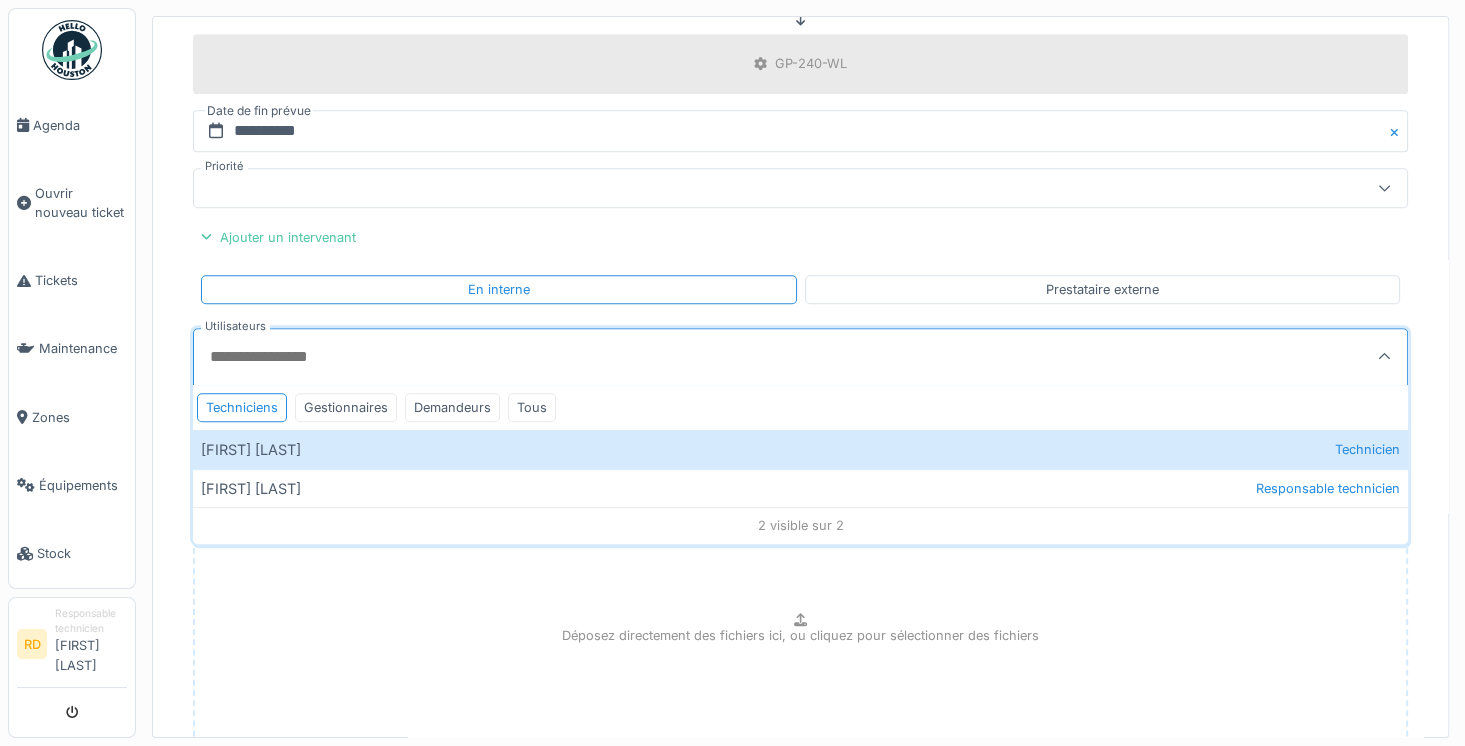 scroll, scrollTop: 4, scrollLeft: 0, axis: vertical 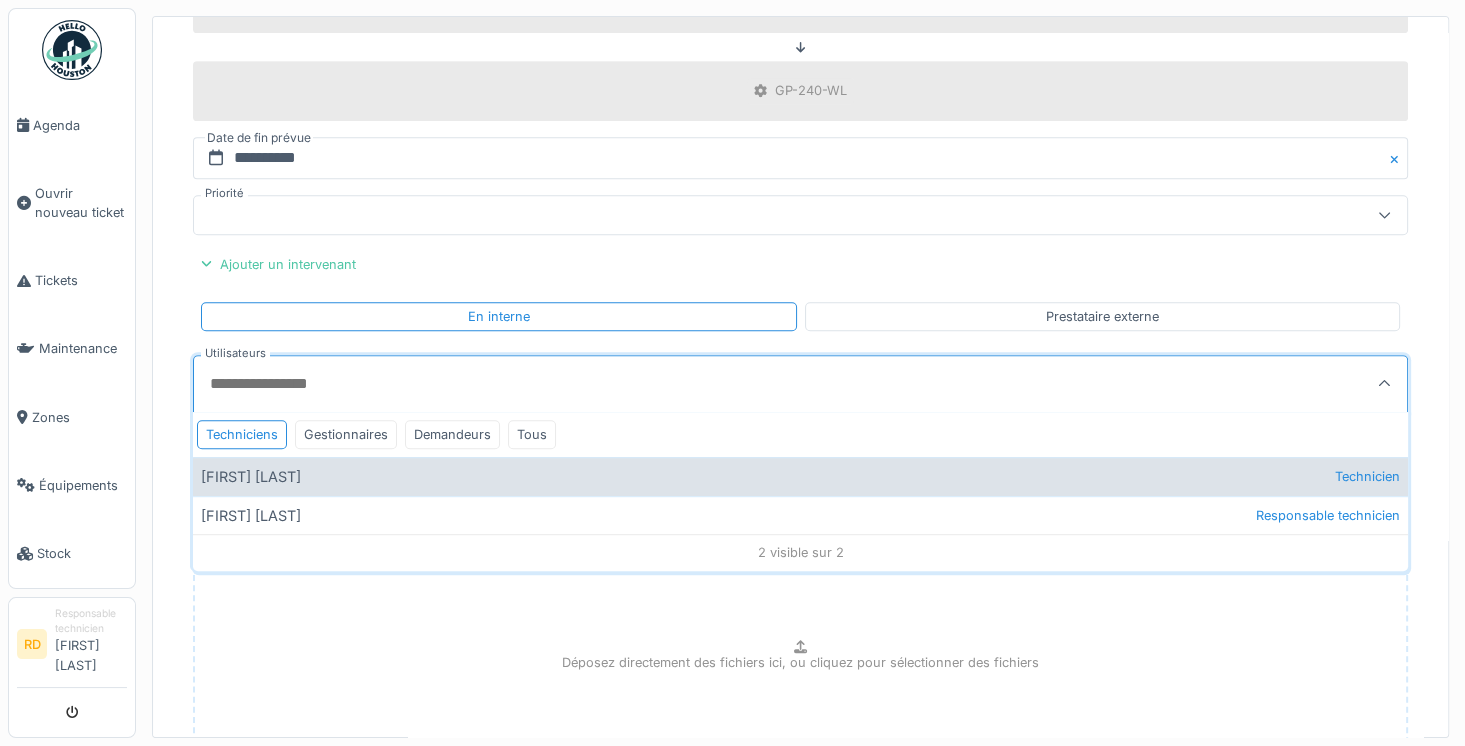 click on "[FIRST] [LAST]   Technicien" at bounding box center (800, 476) 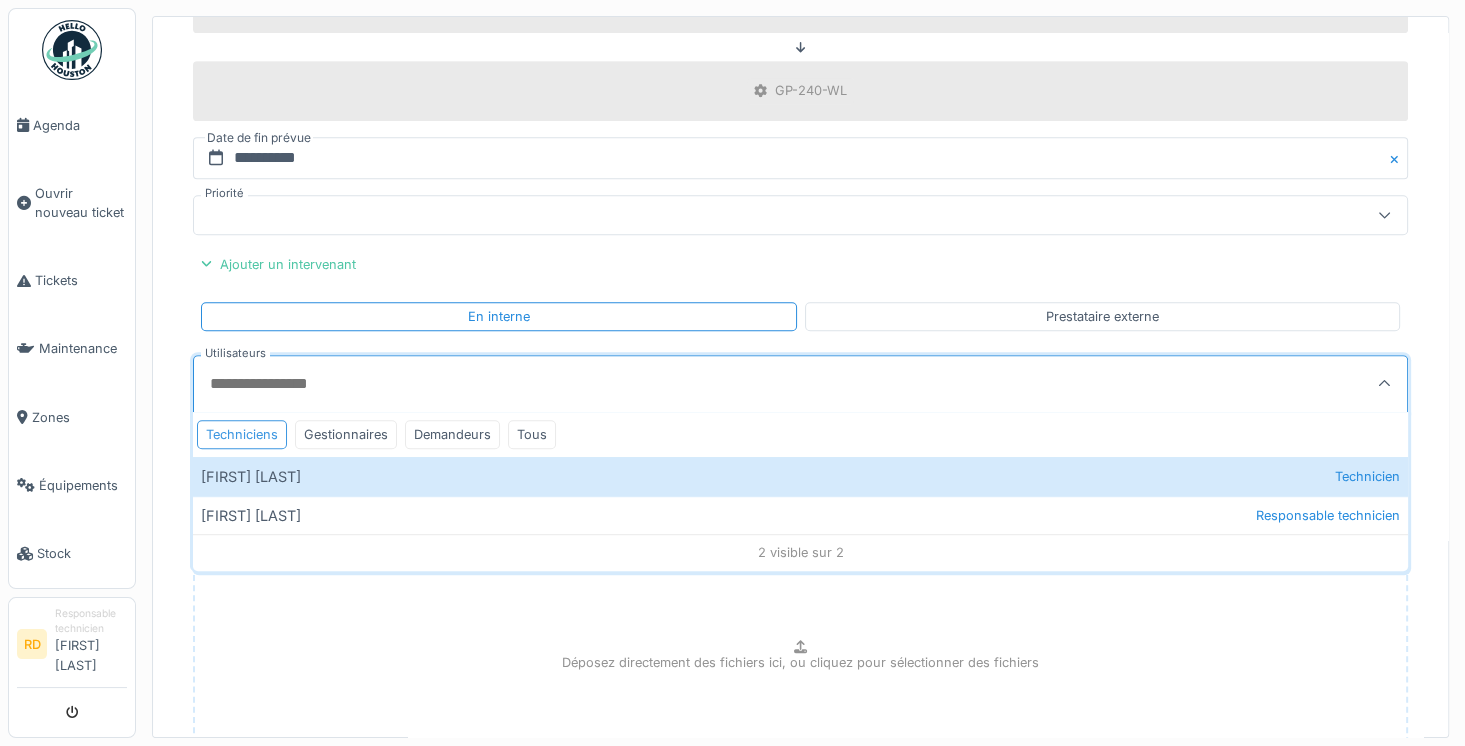 type on "*****" 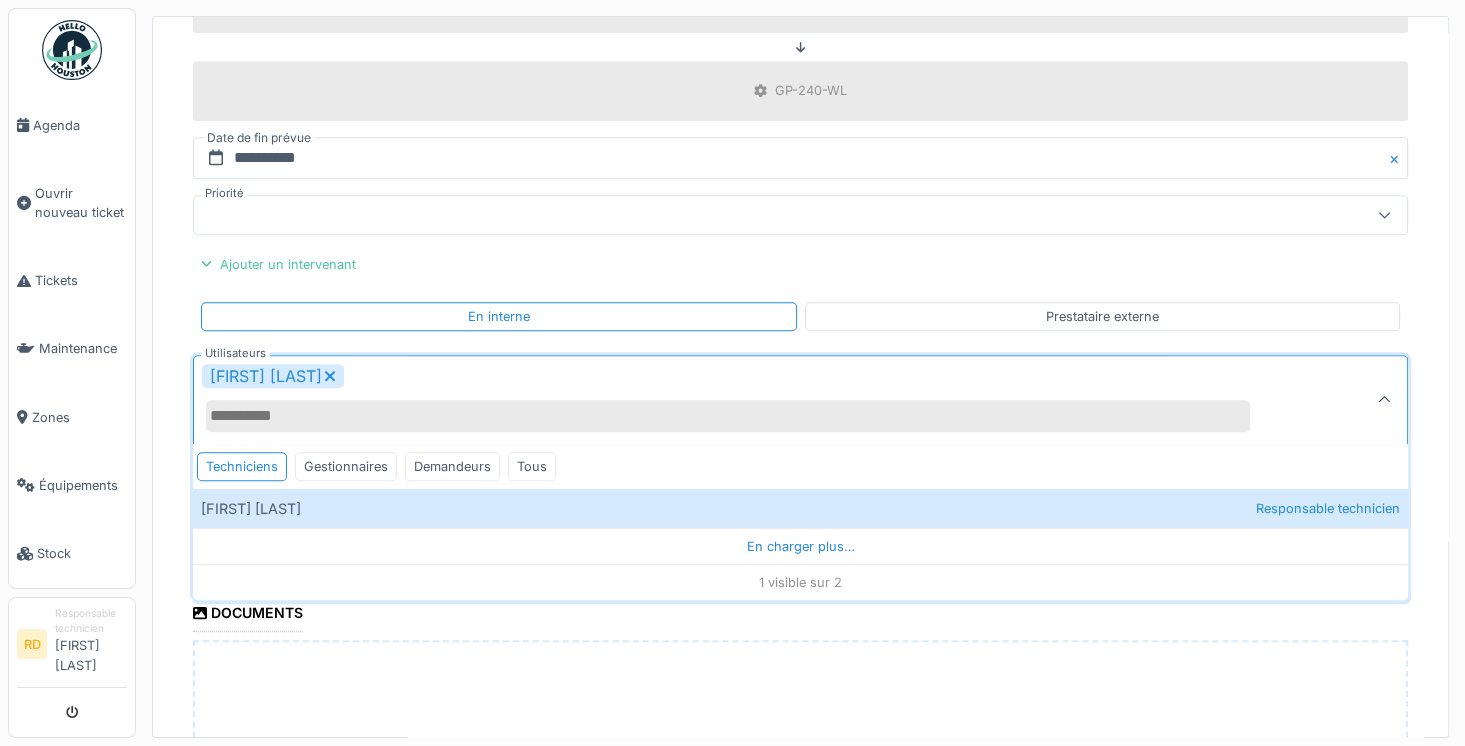 click on "**********" at bounding box center (800, 99) 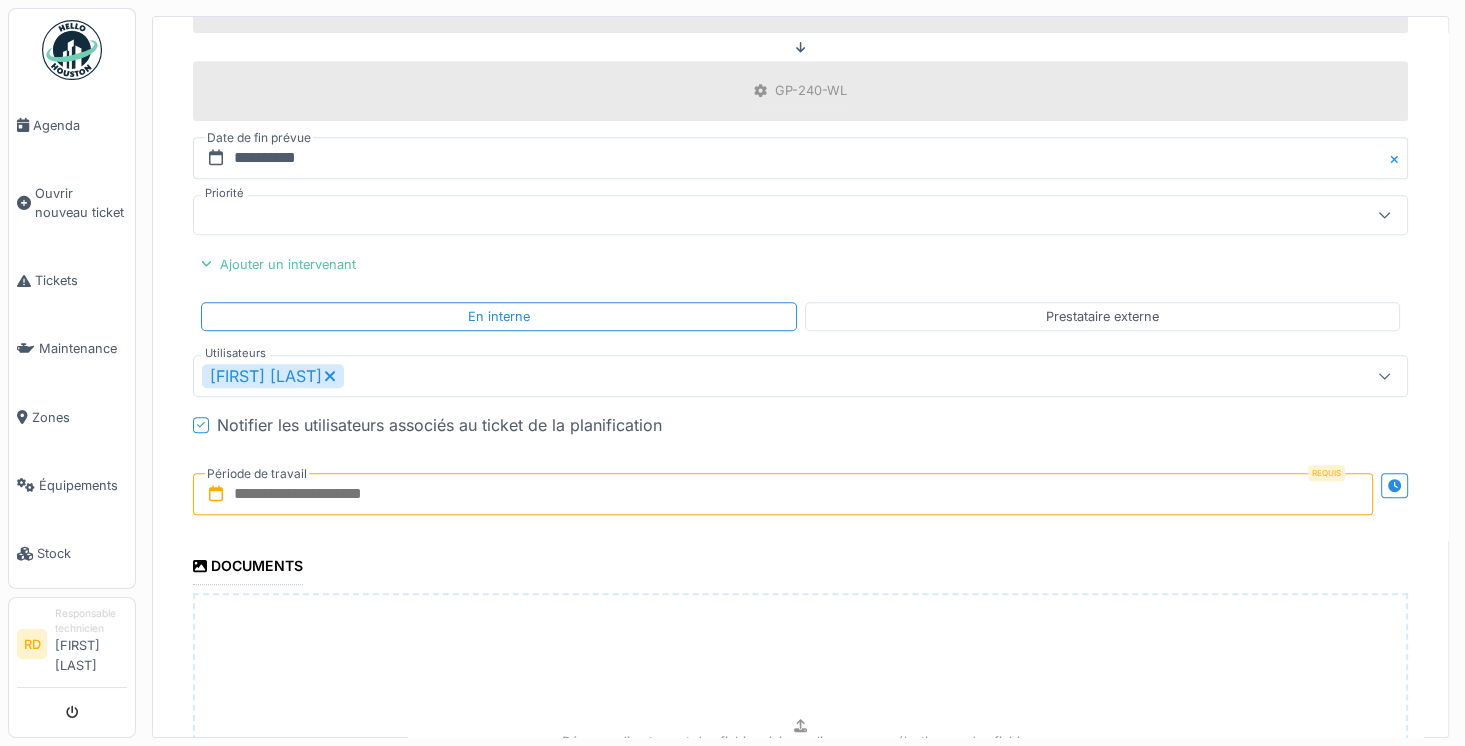 click at bounding box center [783, 494] 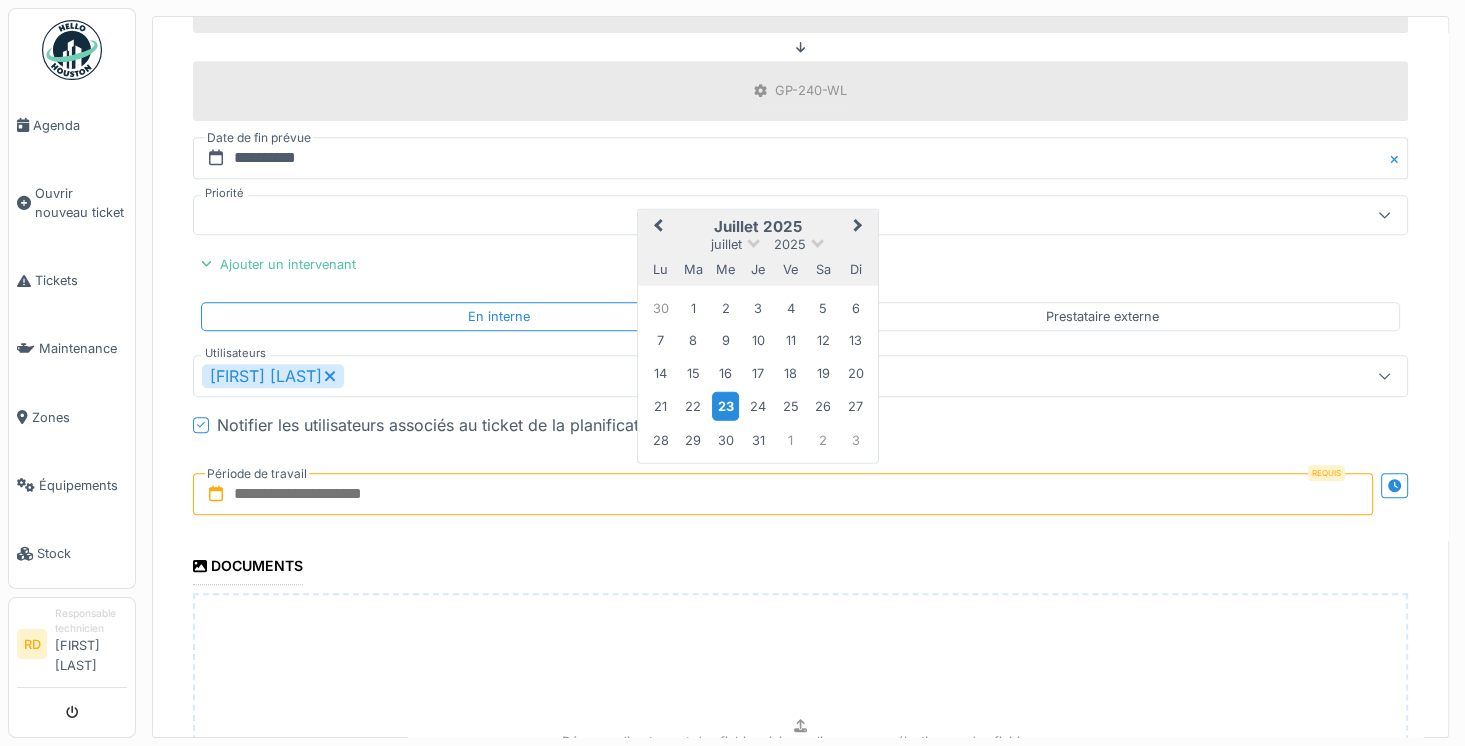 click on "23" at bounding box center [725, 406] 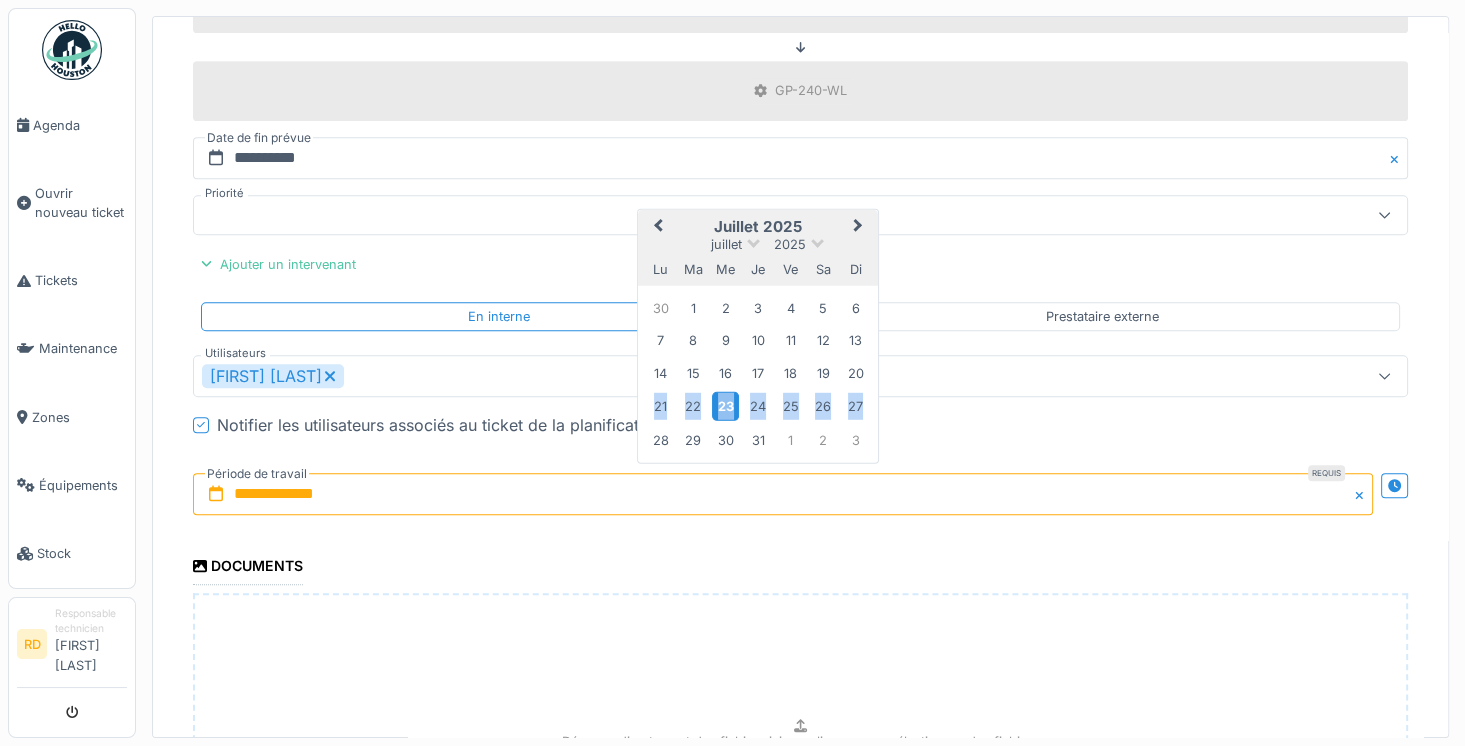 click on "23" at bounding box center [725, 406] 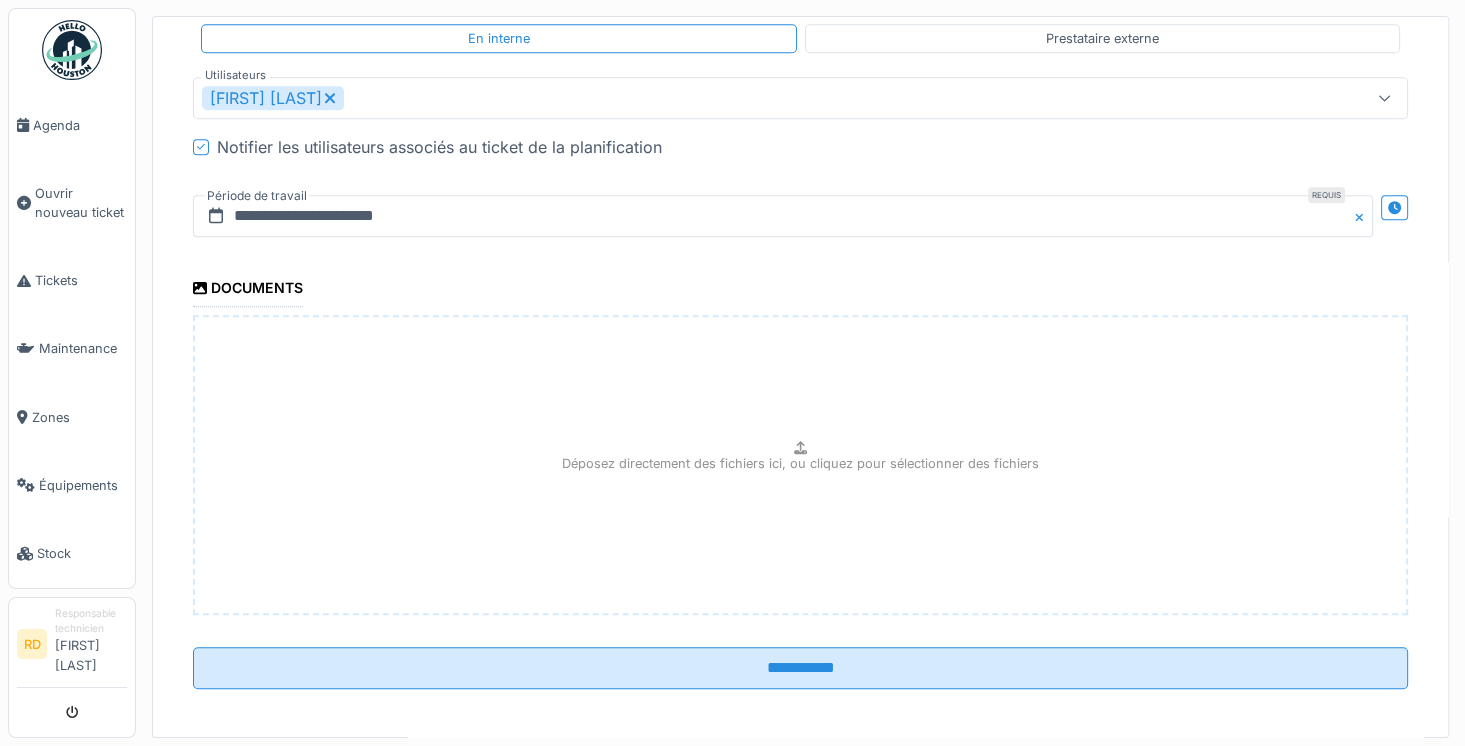 scroll, scrollTop: 1280, scrollLeft: 0, axis: vertical 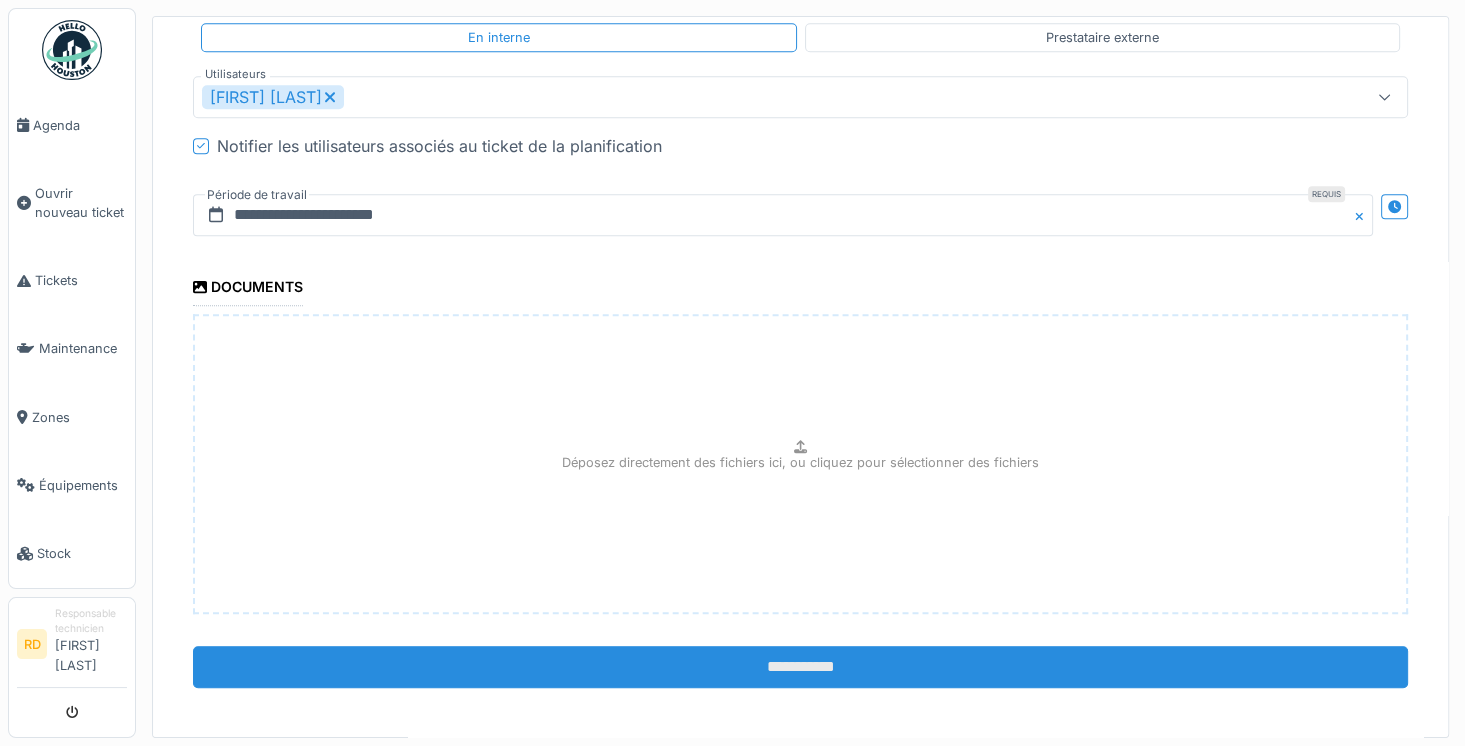 click on "**********" at bounding box center [800, 667] 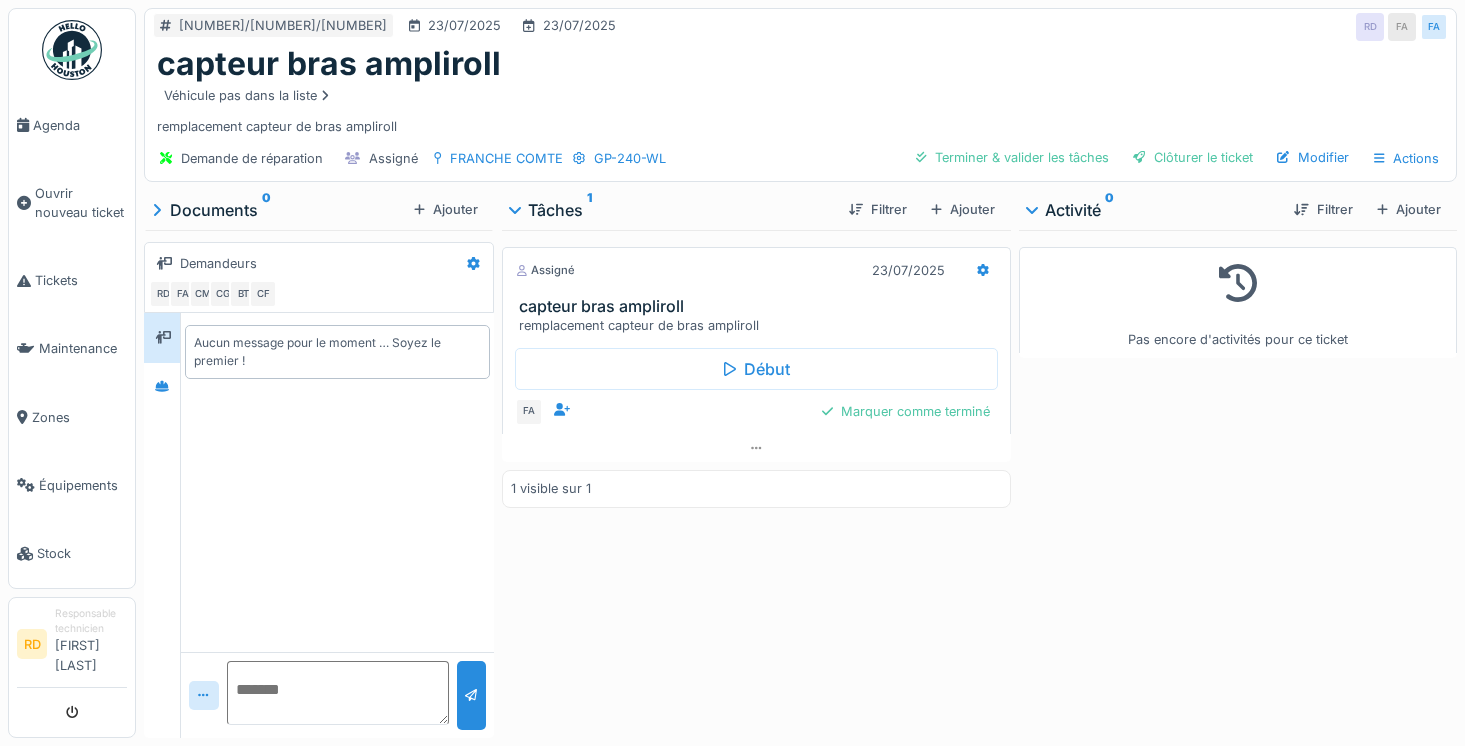 scroll, scrollTop: 0, scrollLeft: 0, axis: both 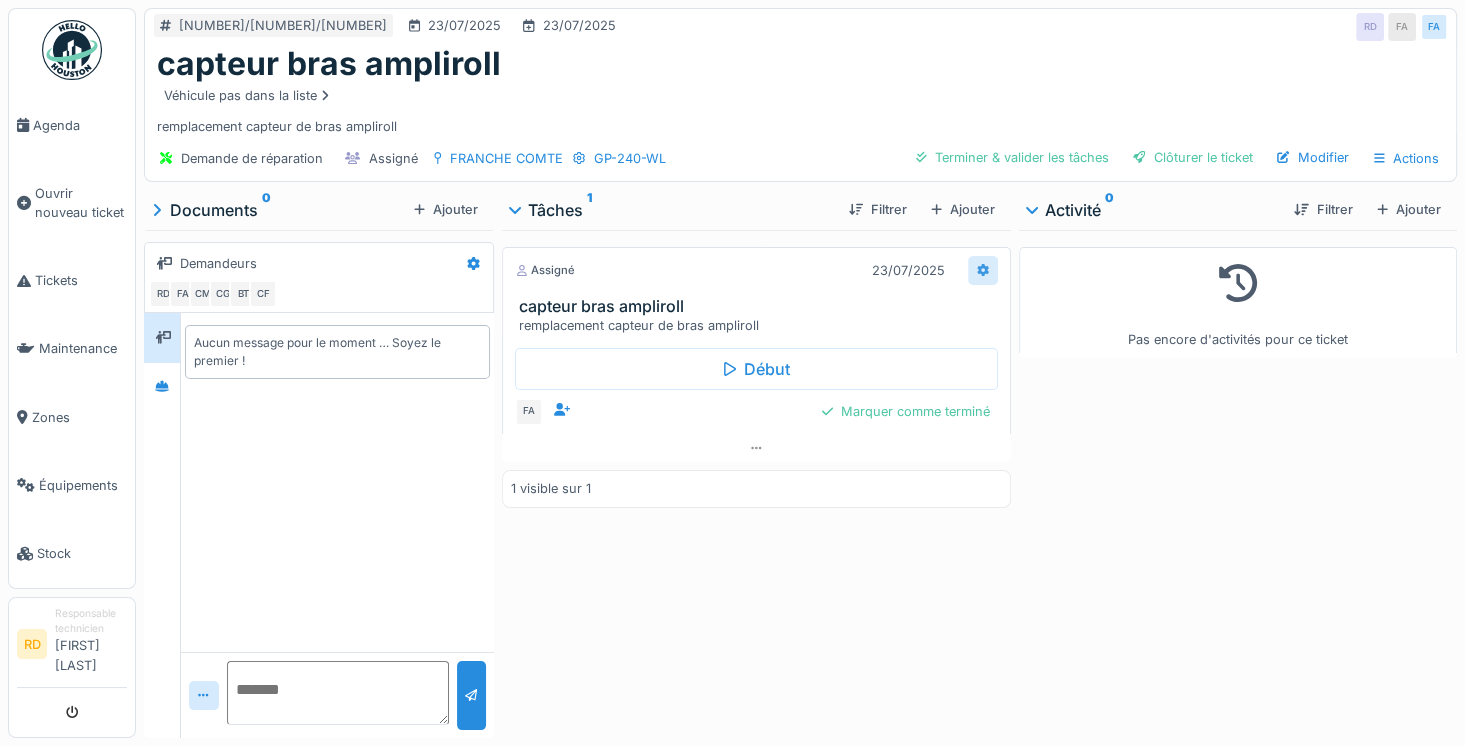 click 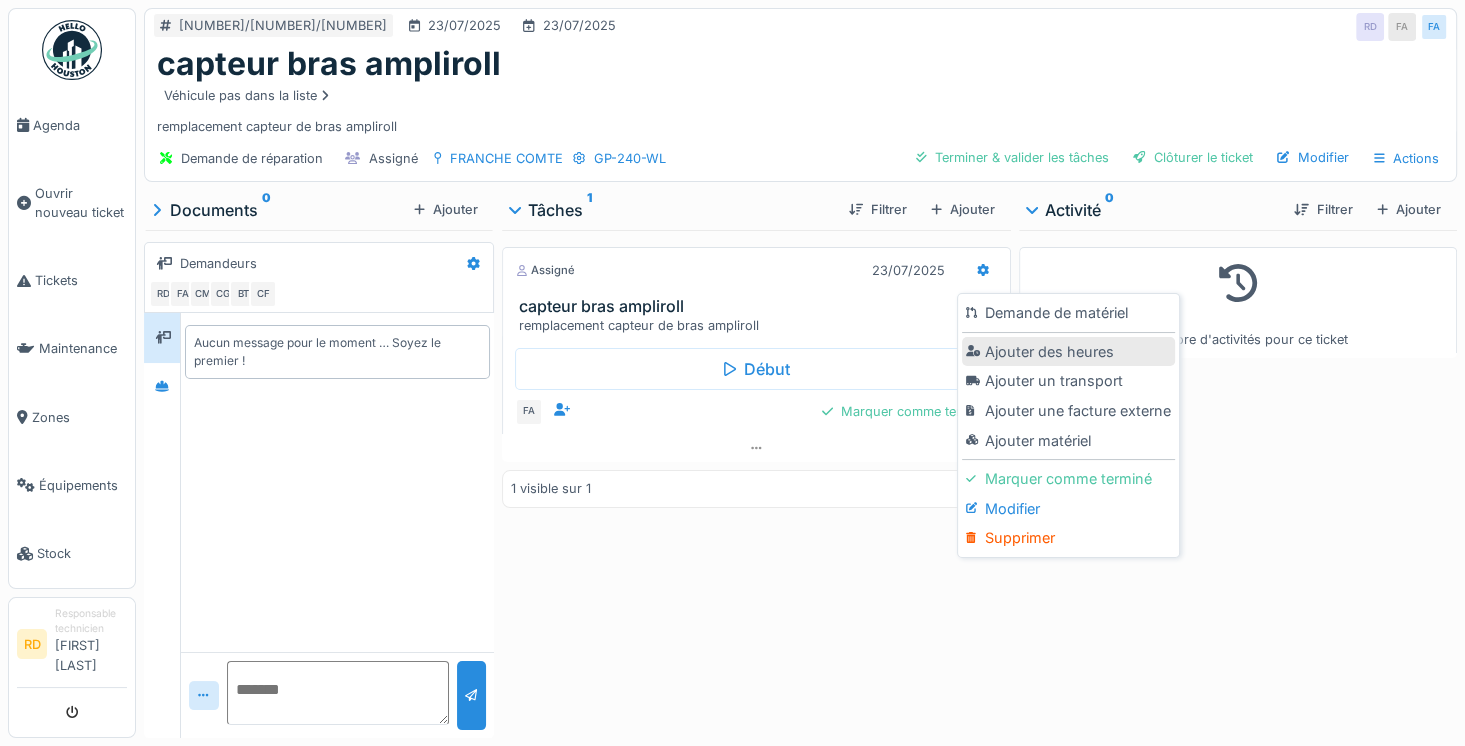 click on "Ajouter des heures" at bounding box center [1068, 352] 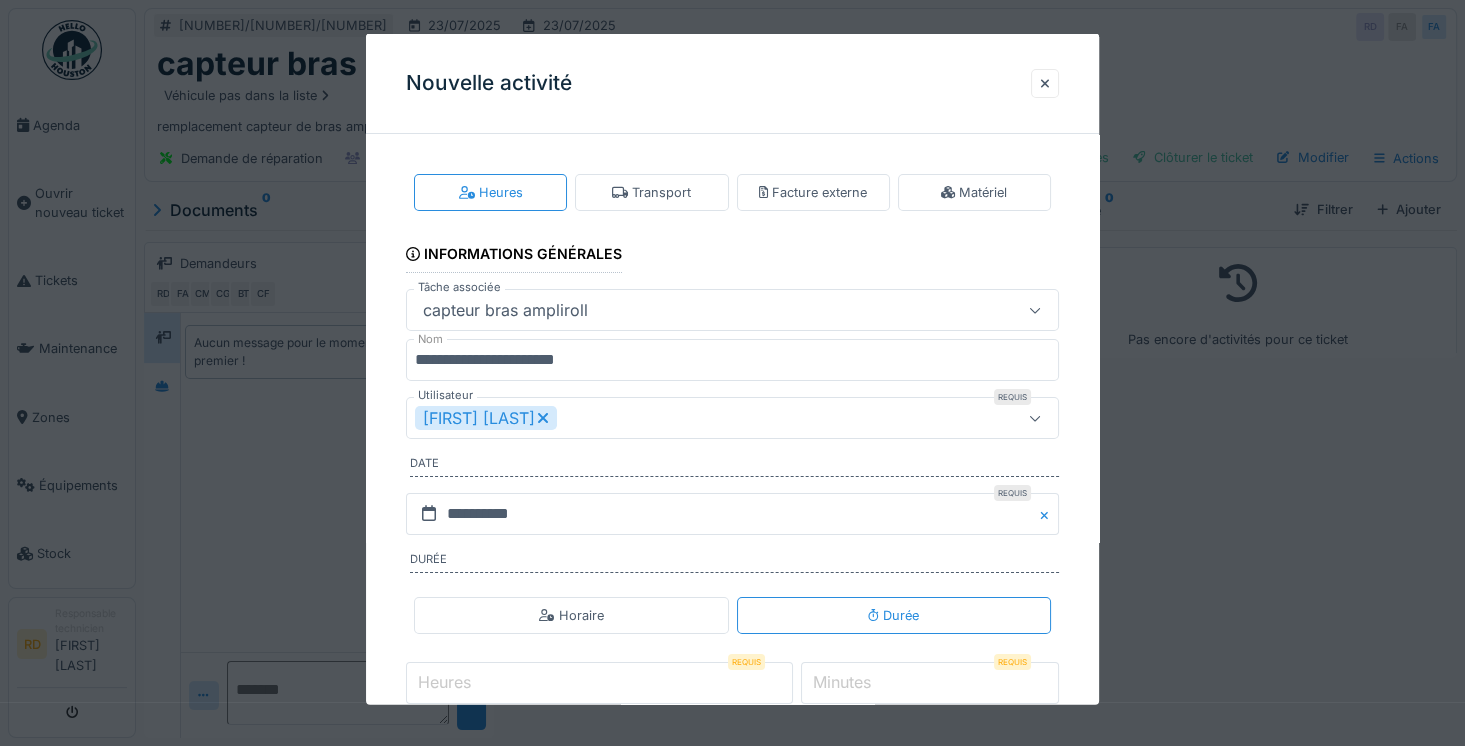 click 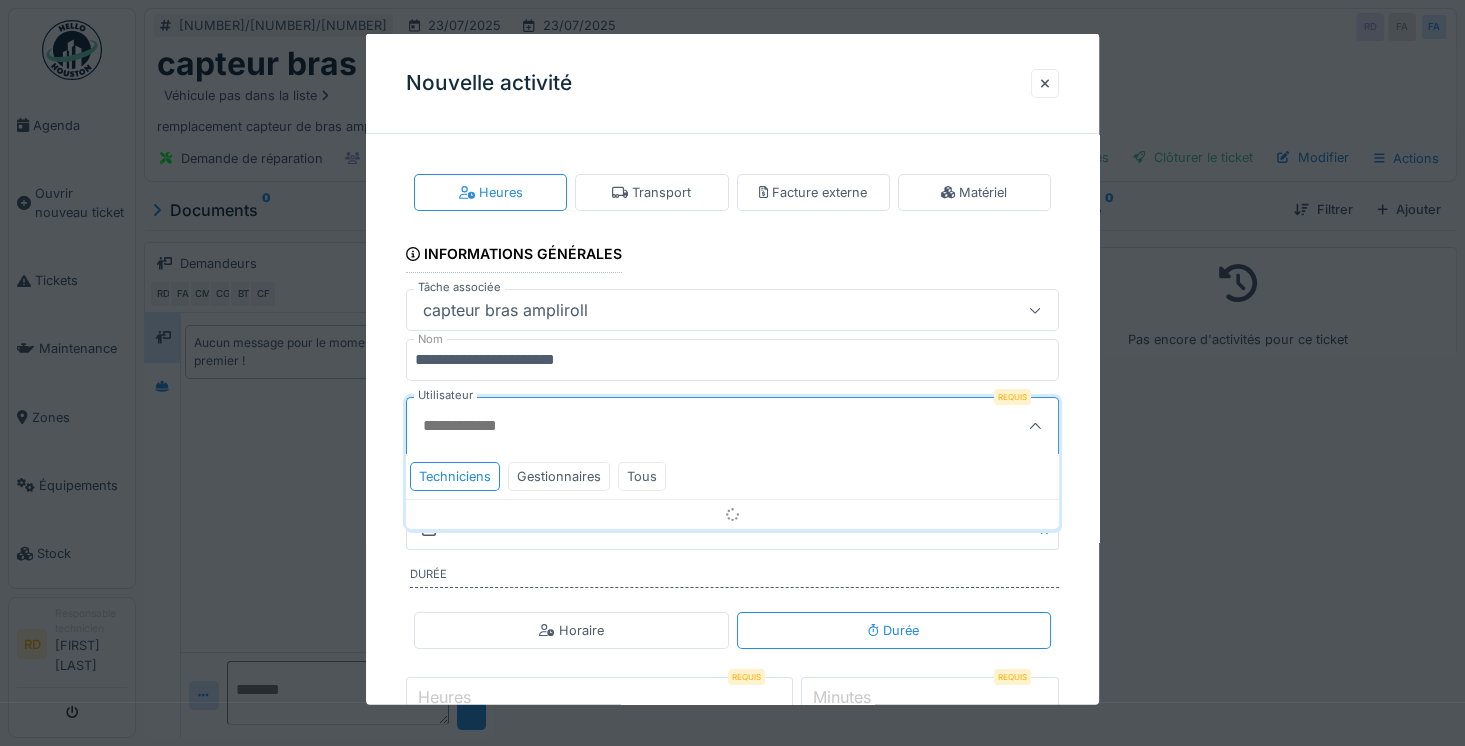 scroll, scrollTop: 63, scrollLeft: 0, axis: vertical 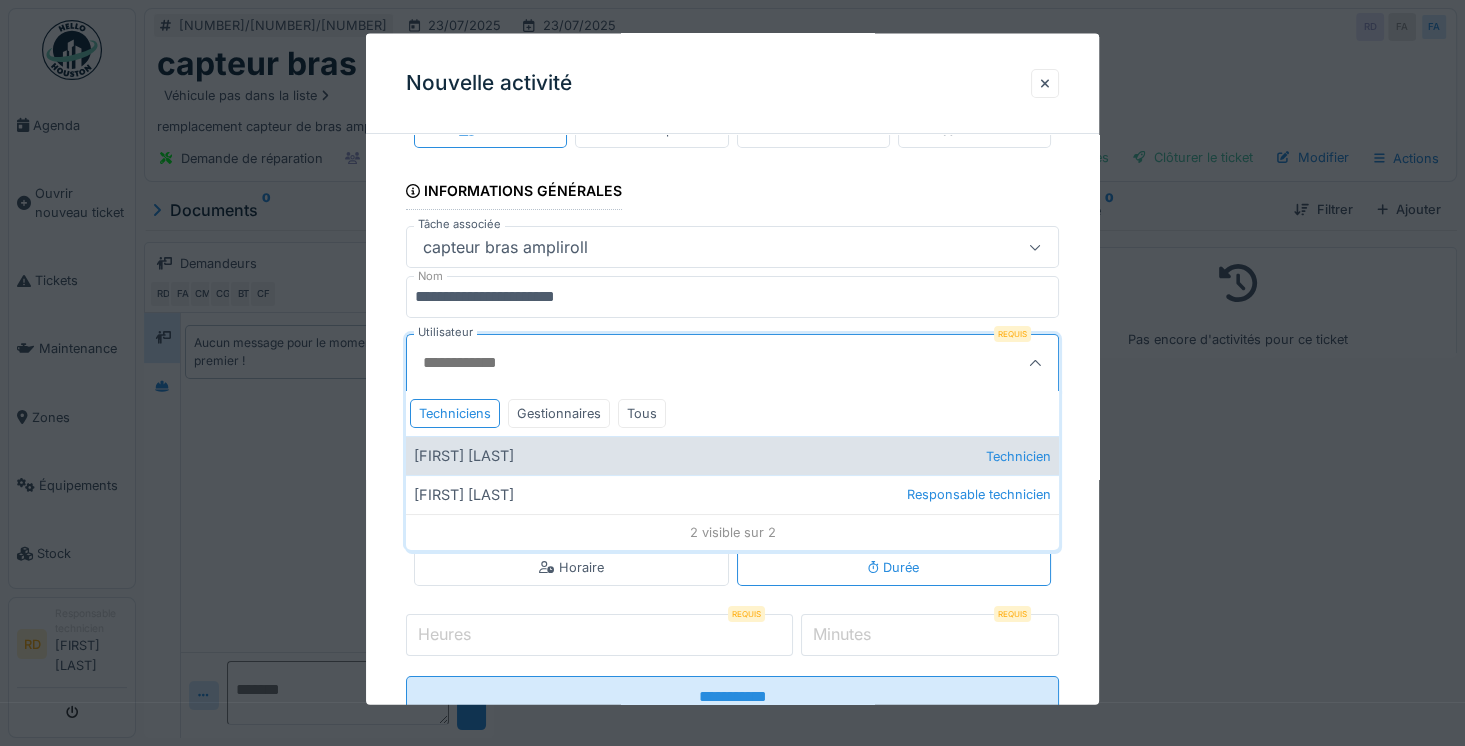 click on "[FIRST] [LAST]   Technicien" at bounding box center (732, 455) 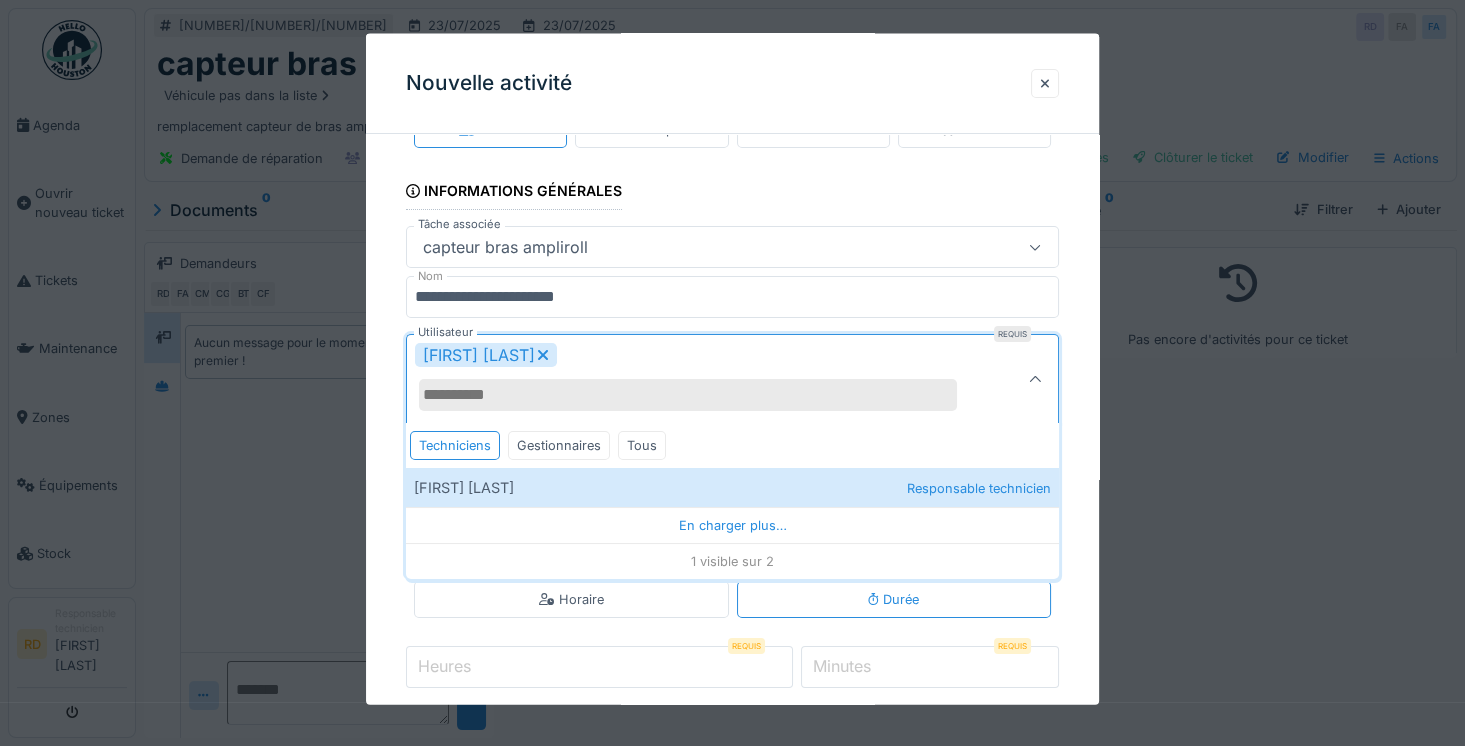 click on "**********" at bounding box center (732, 446) 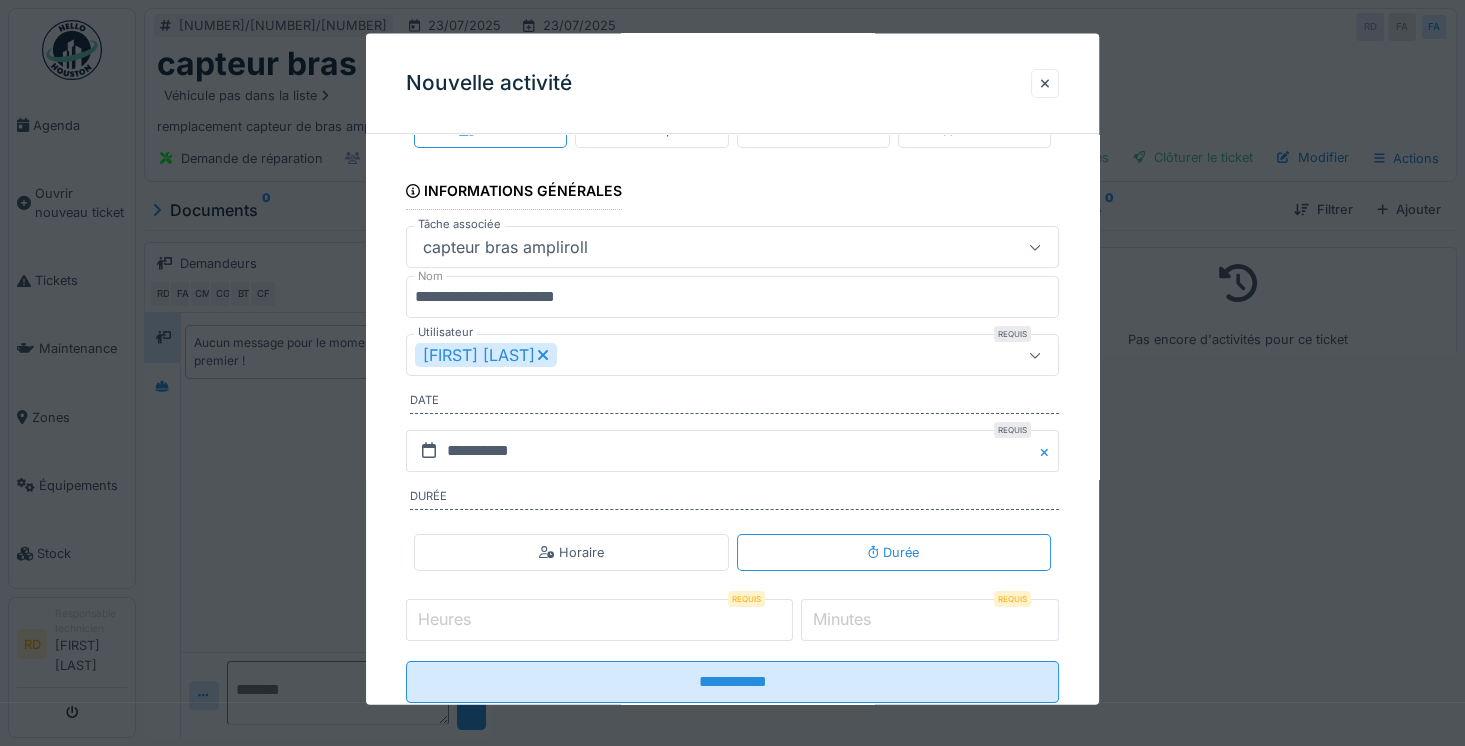 click on "Heures" at bounding box center (599, 620) 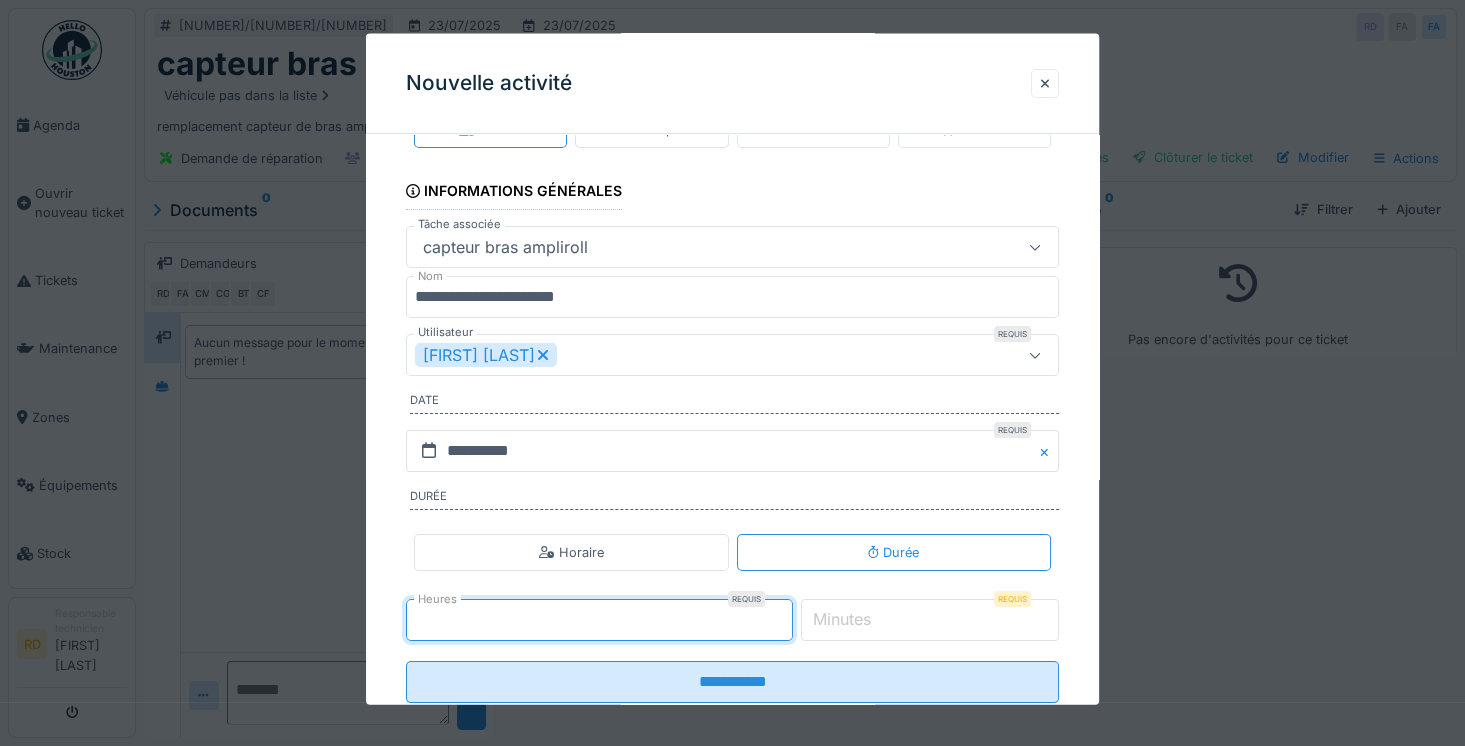 type on "*" 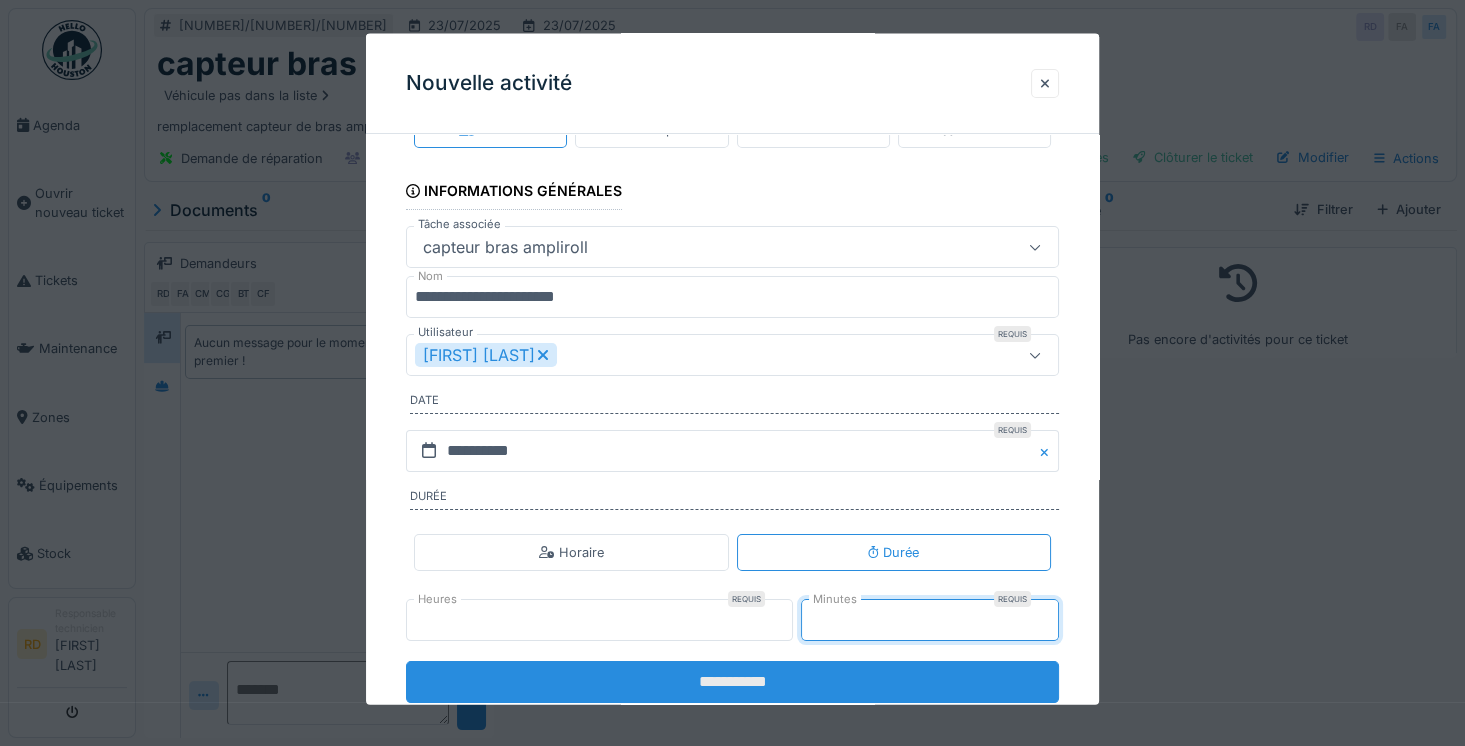 type on "**" 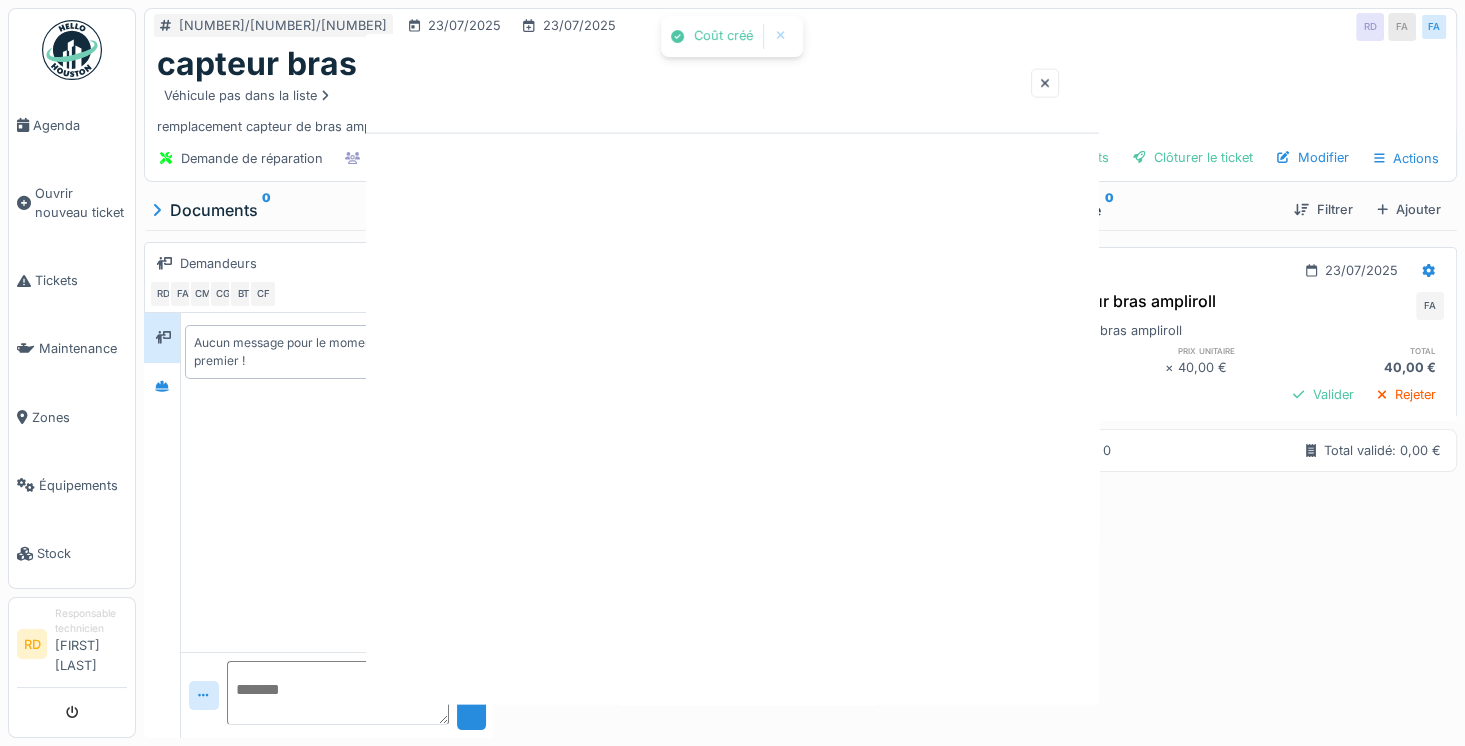 scroll, scrollTop: 0, scrollLeft: 0, axis: both 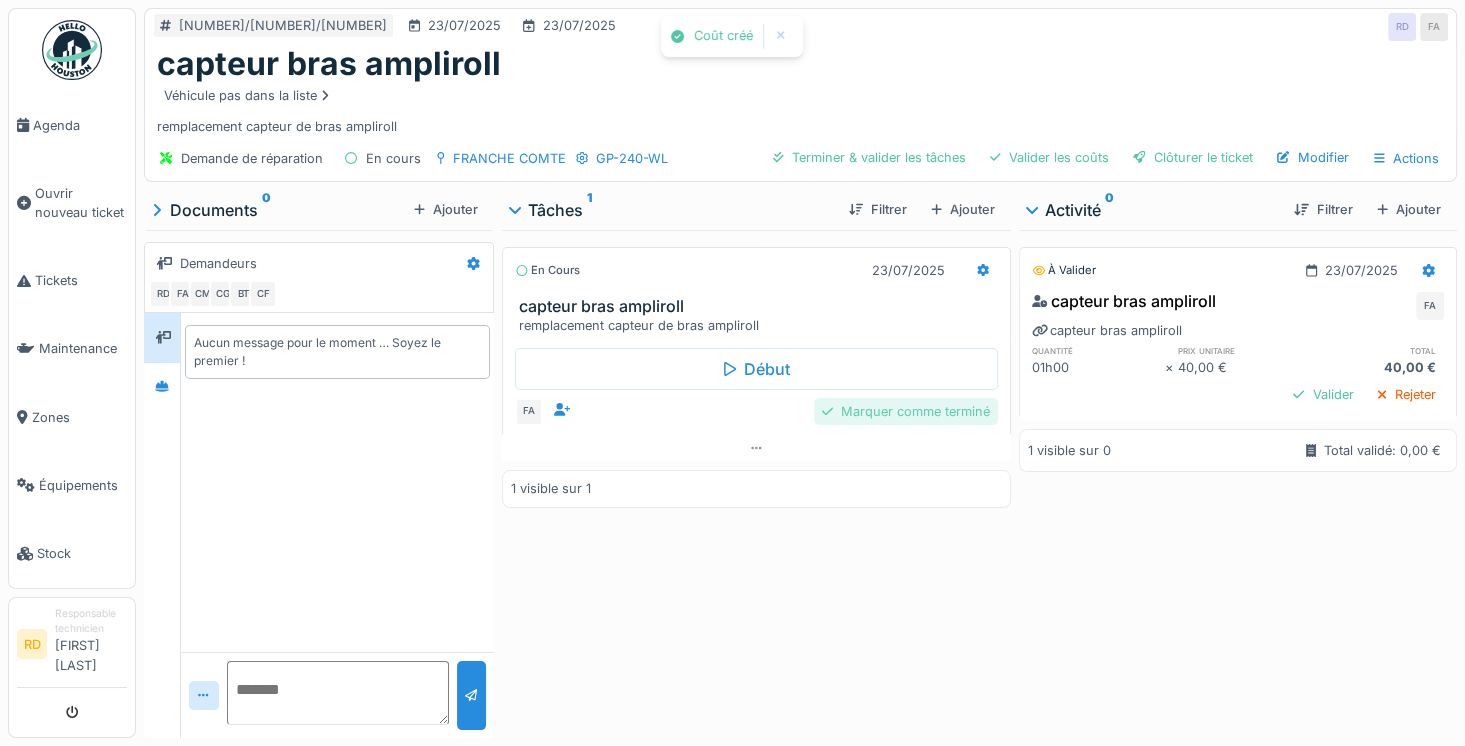click on "Marquer comme terminé" at bounding box center (906, 411) 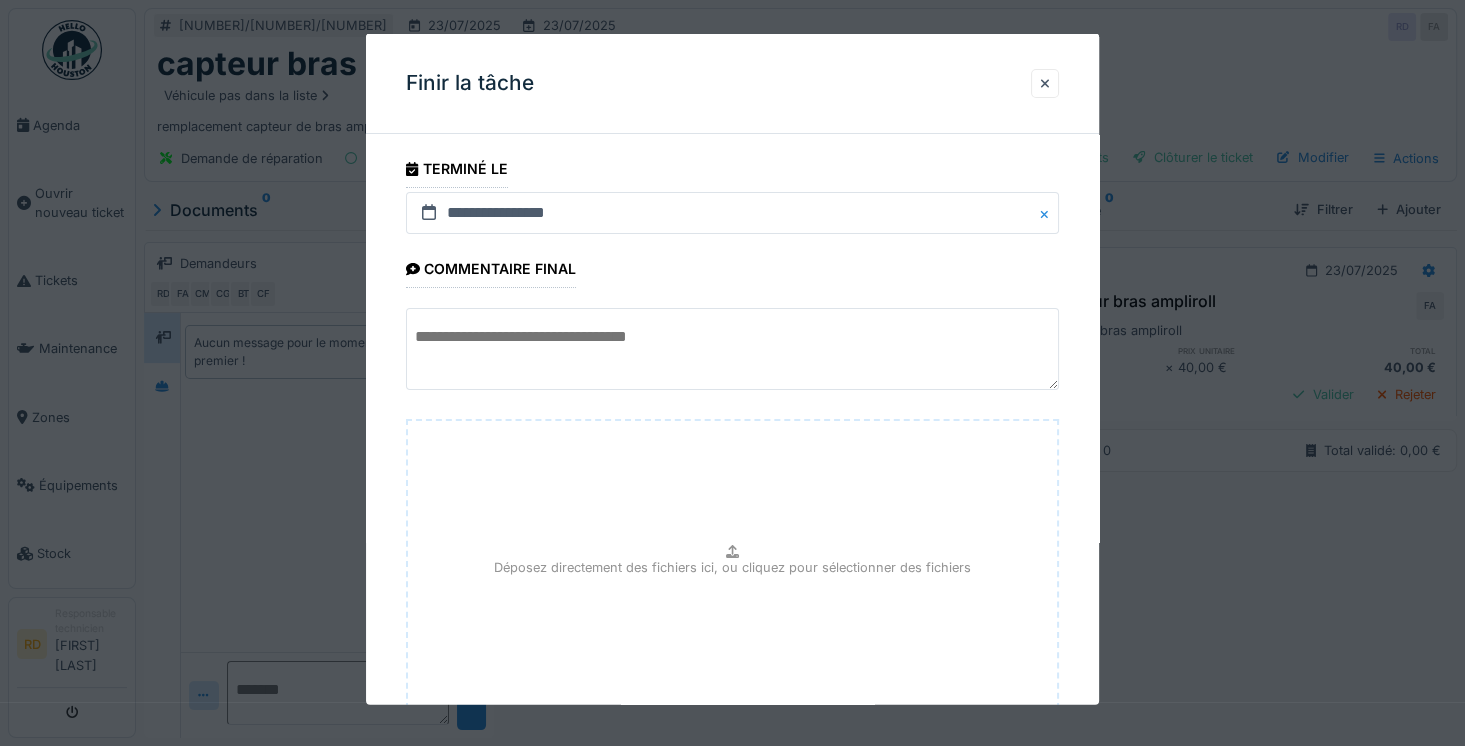 click at bounding box center [732, 349] 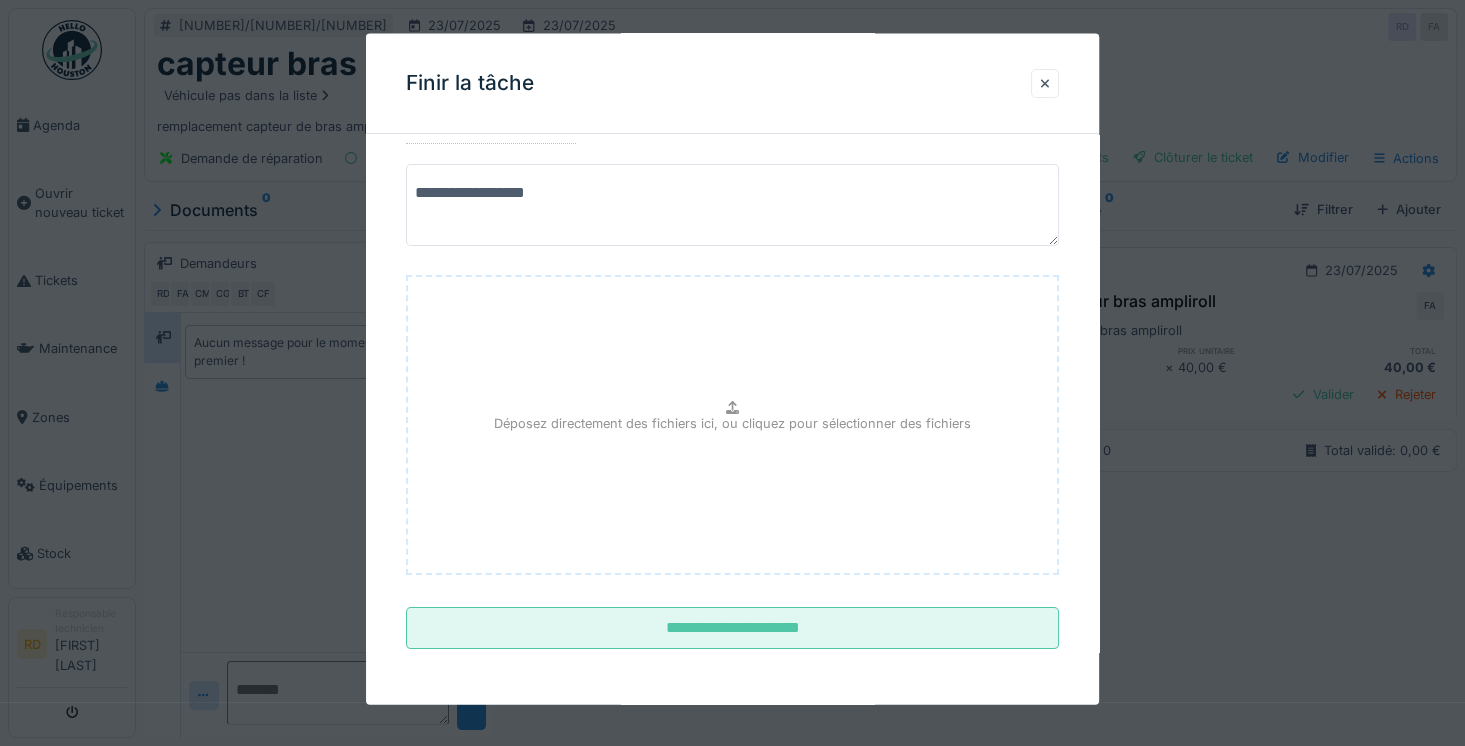scroll, scrollTop: 159, scrollLeft: 0, axis: vertical 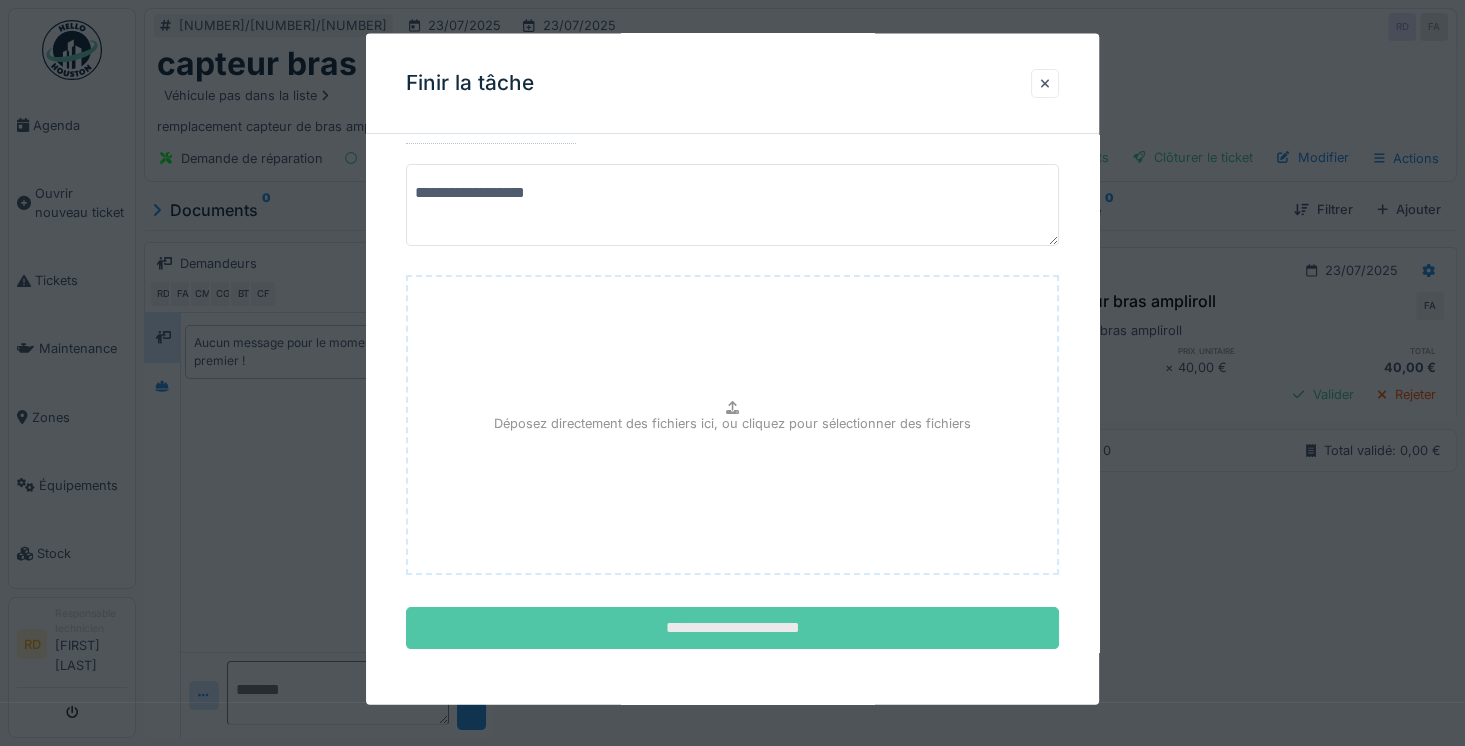 type on "**********" 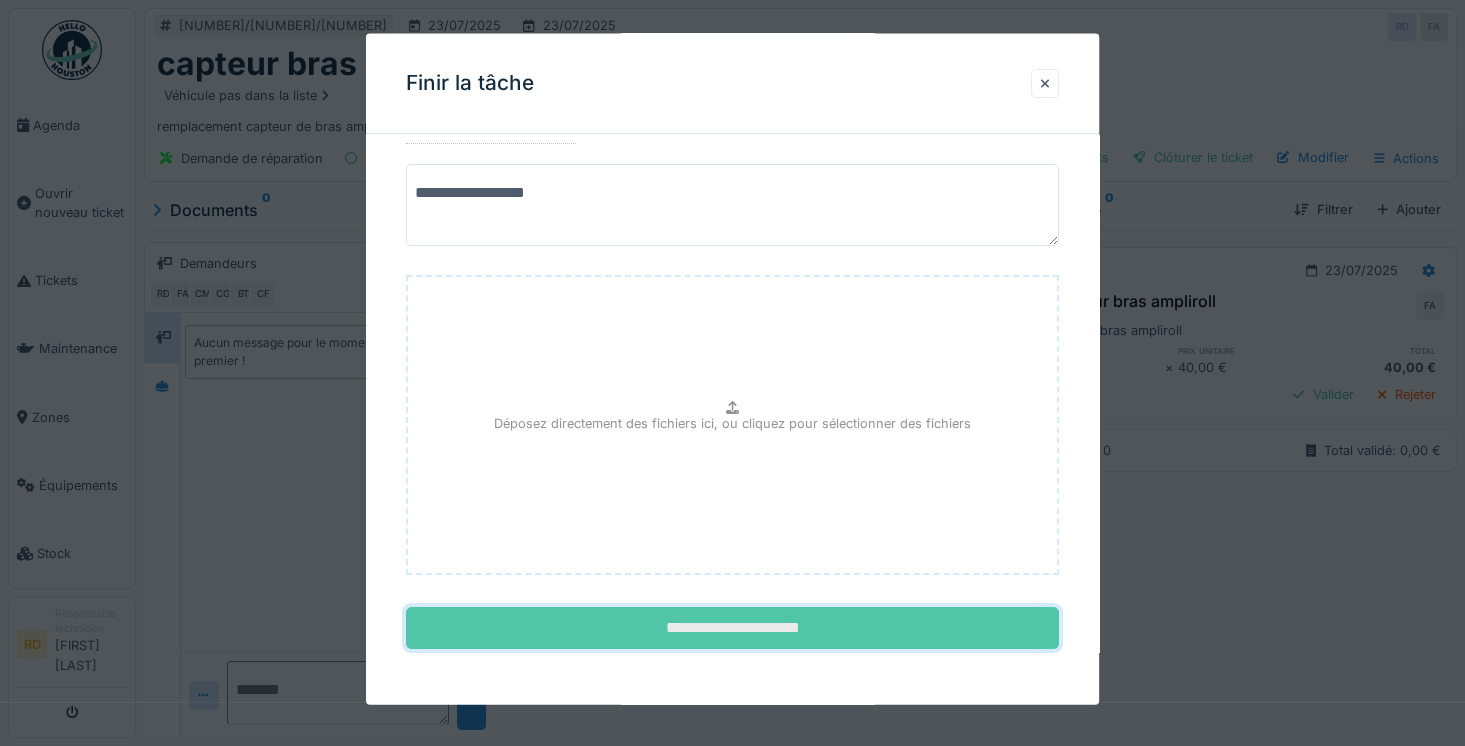 click on "**********" at bounding box center (732, 628) 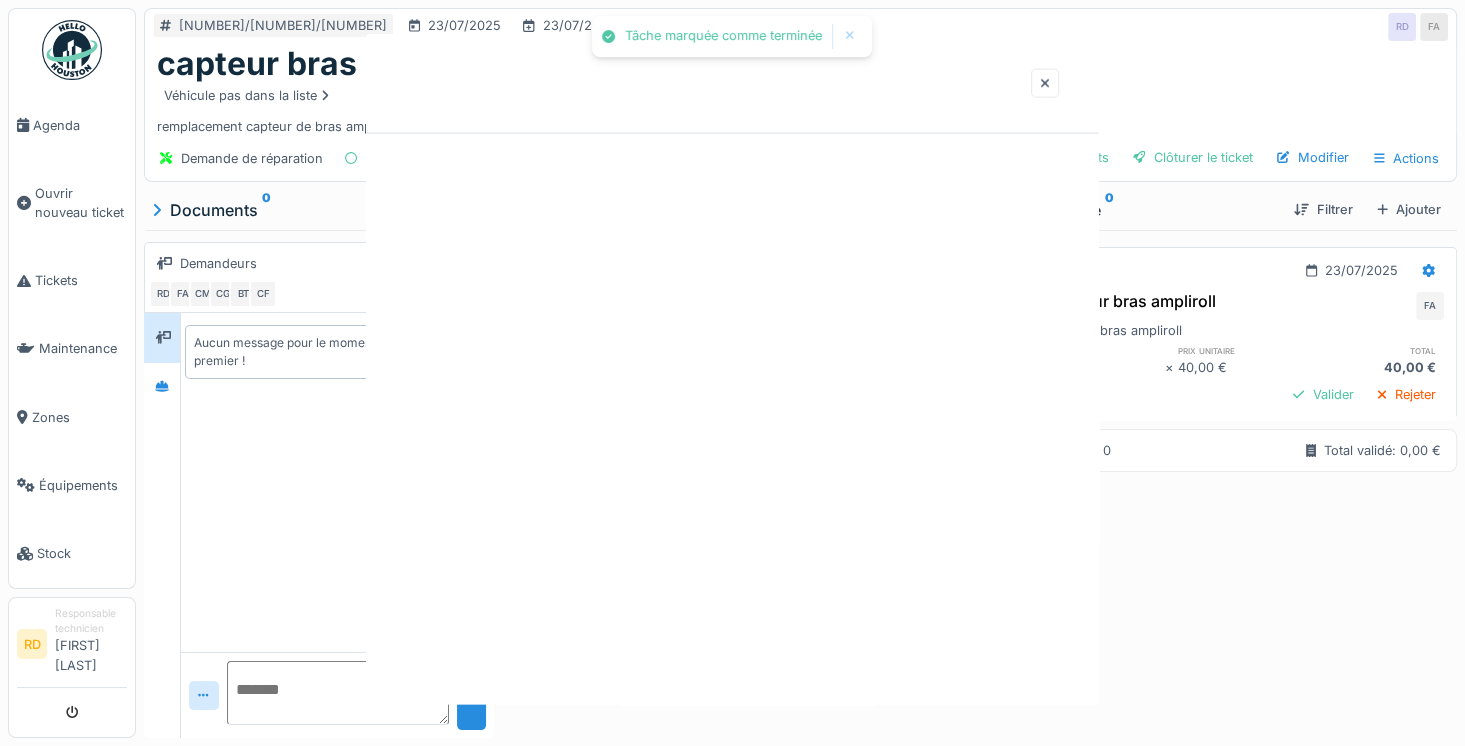 scroll, scrollTop: 0, scrollLeft: 0, axis: both 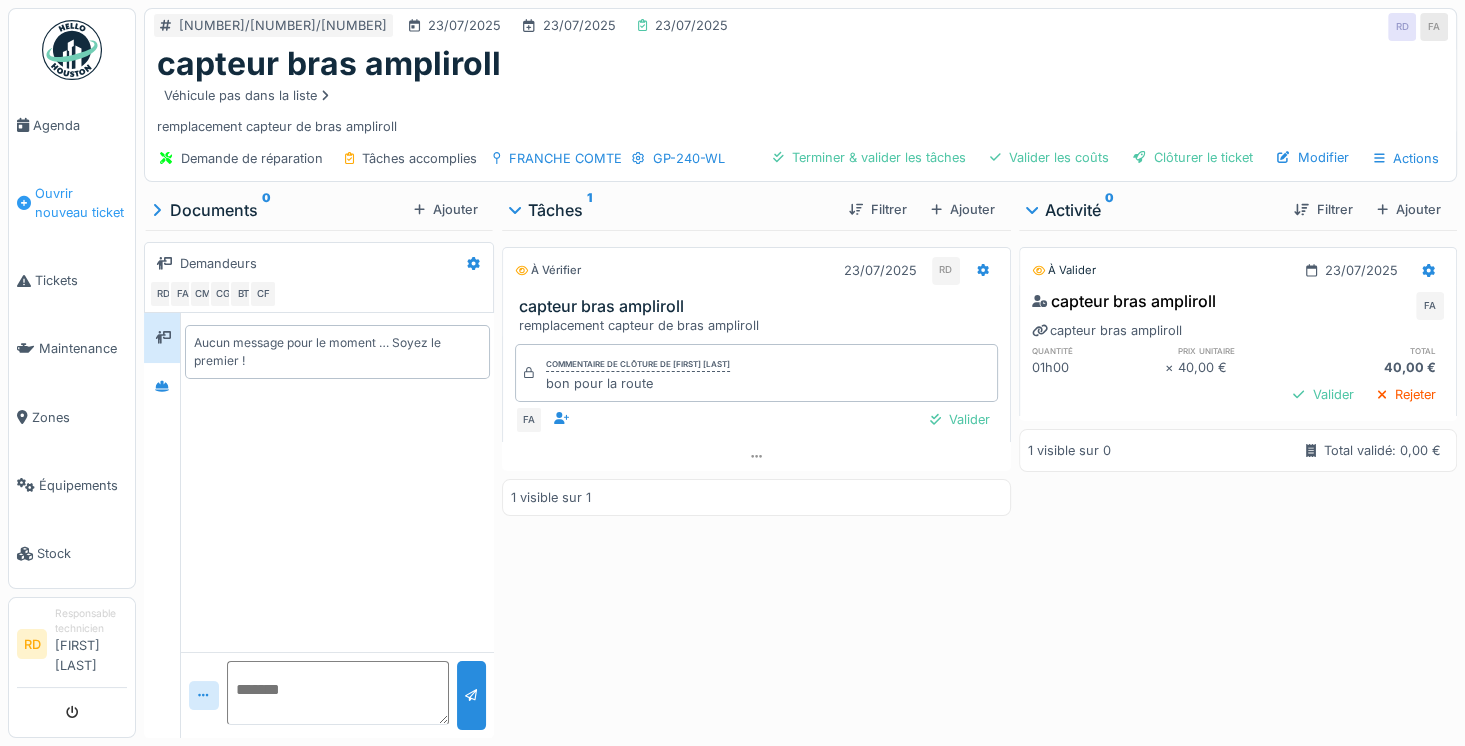 click on "Ouvrir nouveau ticket" at bounding box center [81, 203] 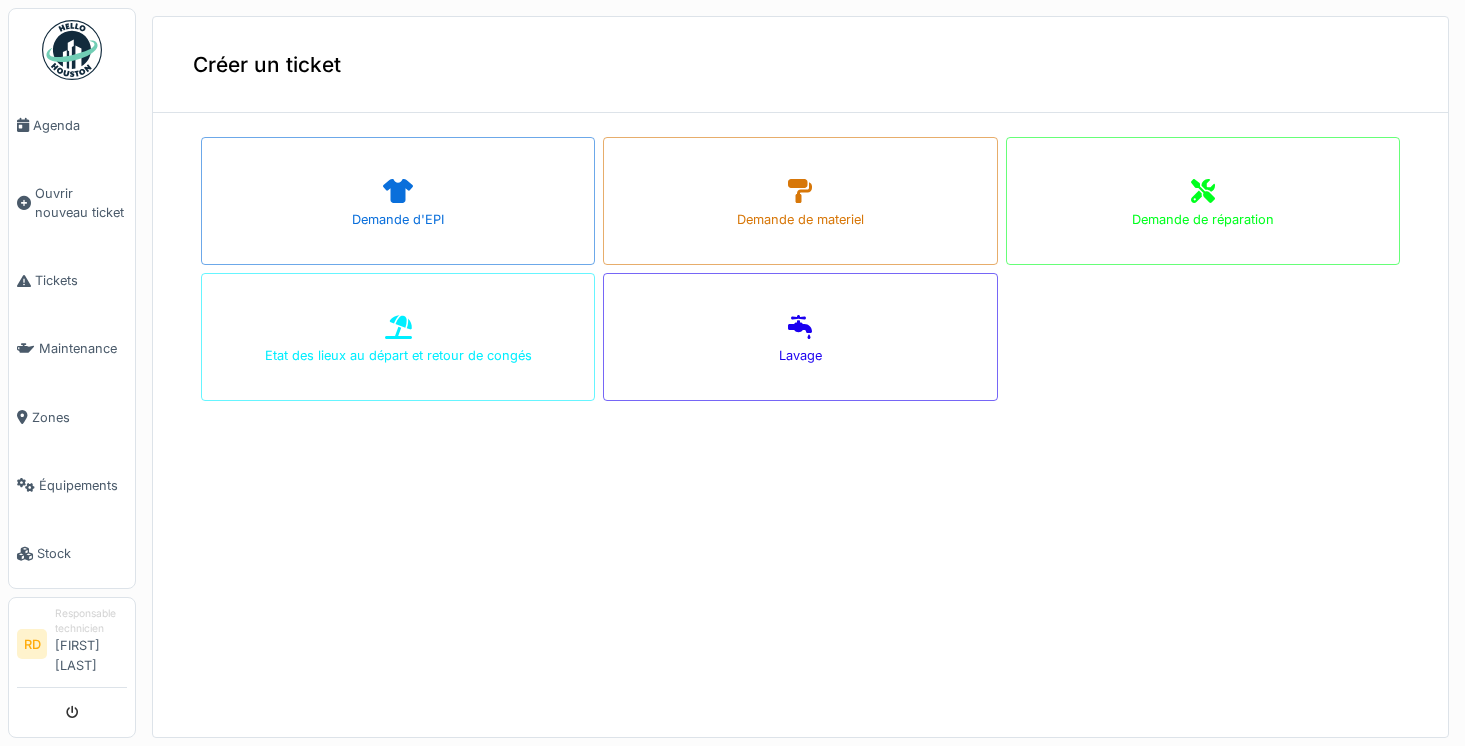 scroll, scrollTop: 0, scrollLeft: 0, axis: both 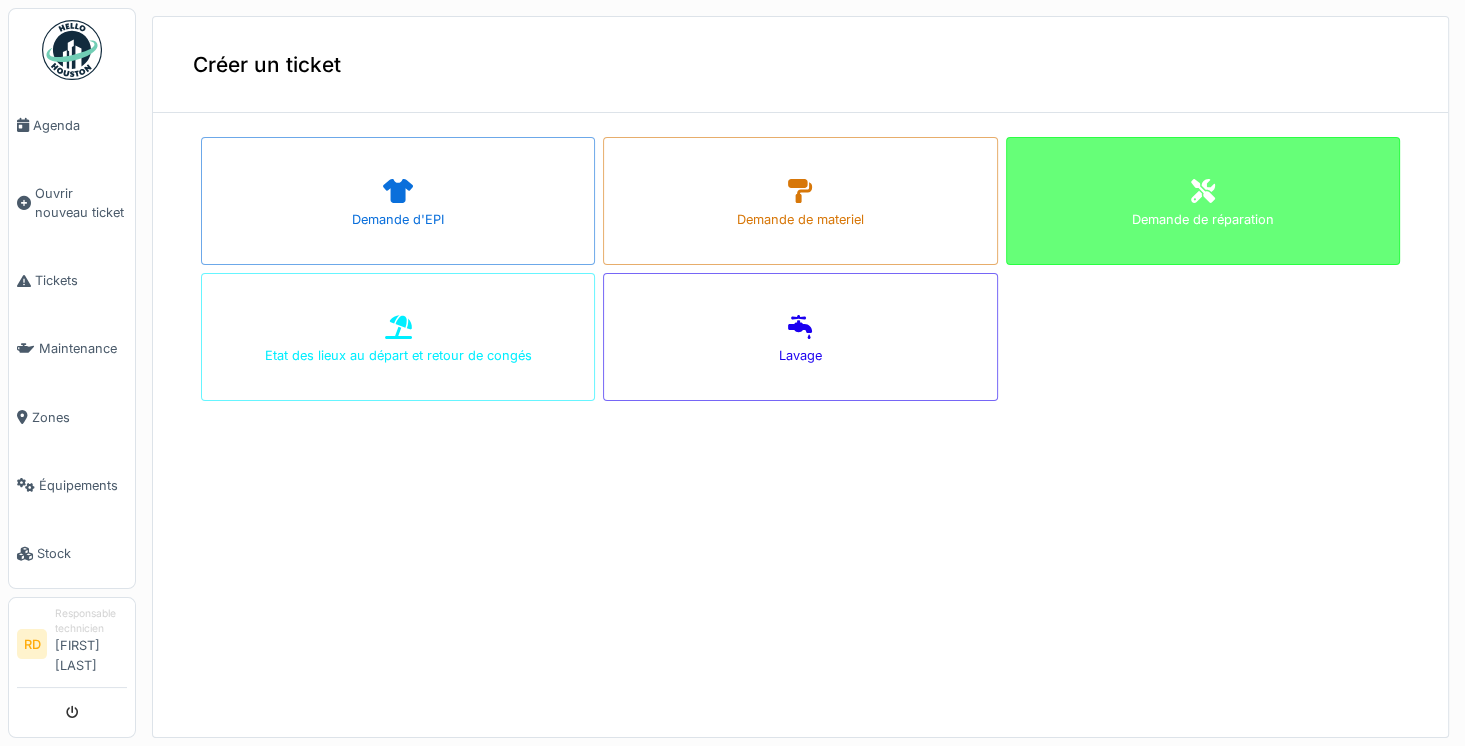 click on "Demande de réparation" at bounding box center (1203, 201) 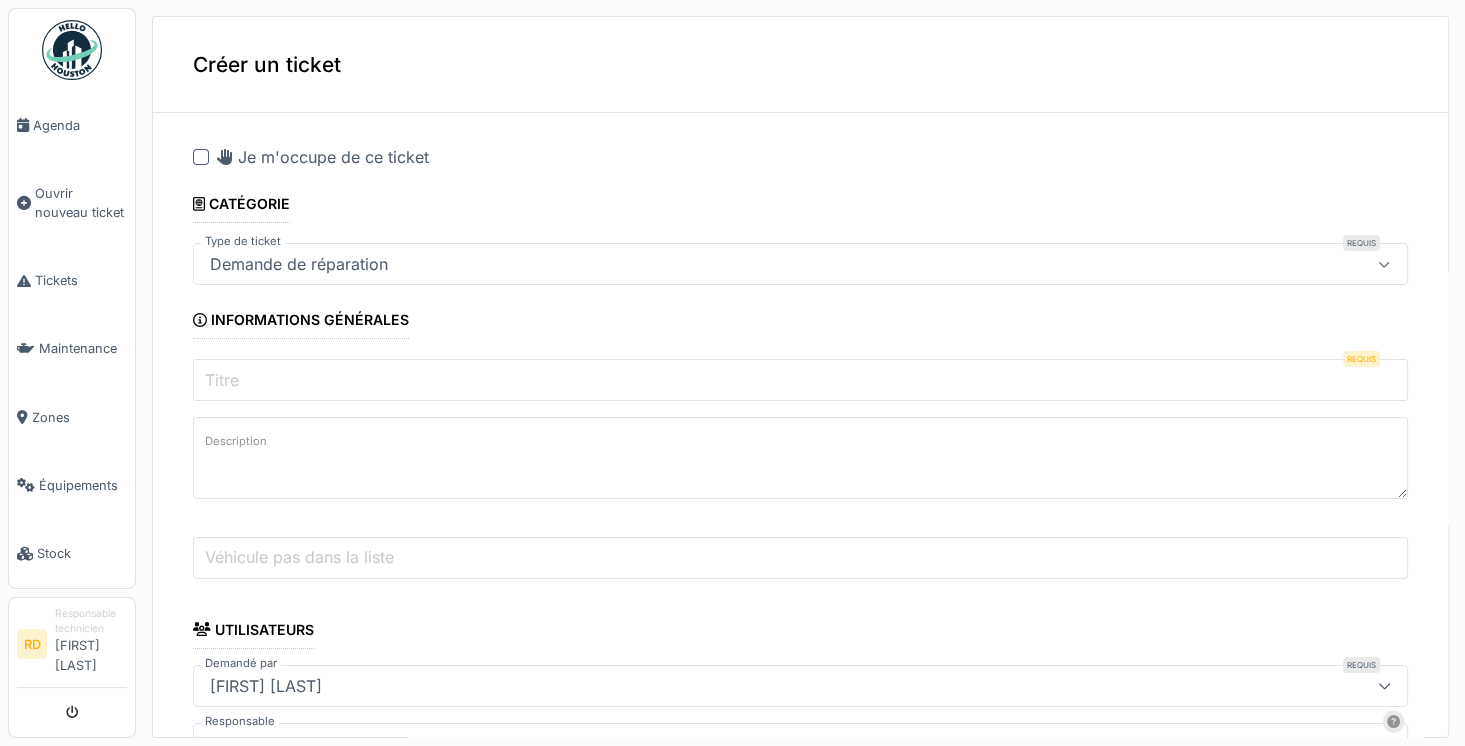 click on "Titre" at bounding box center [800, 380] 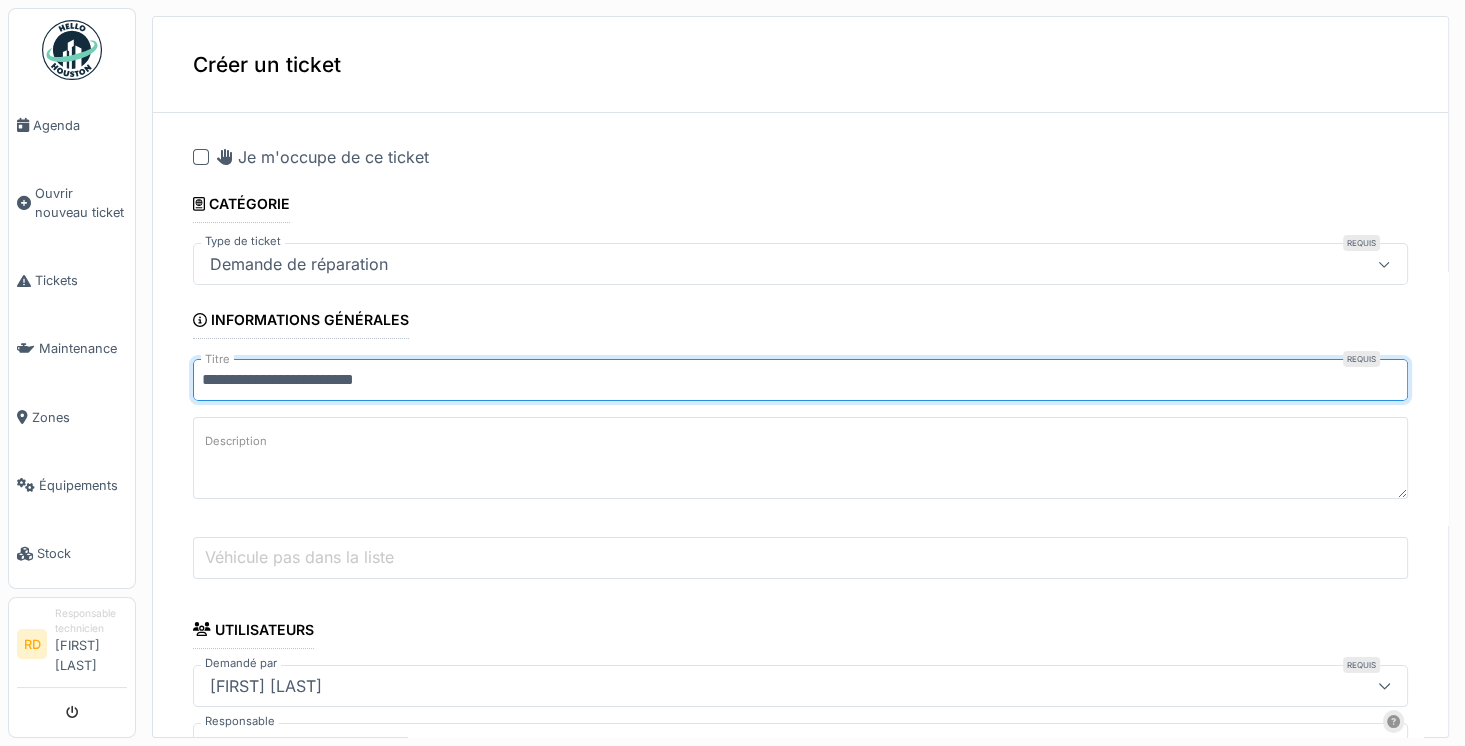 click on "**********" at bounding box center [800, 380] 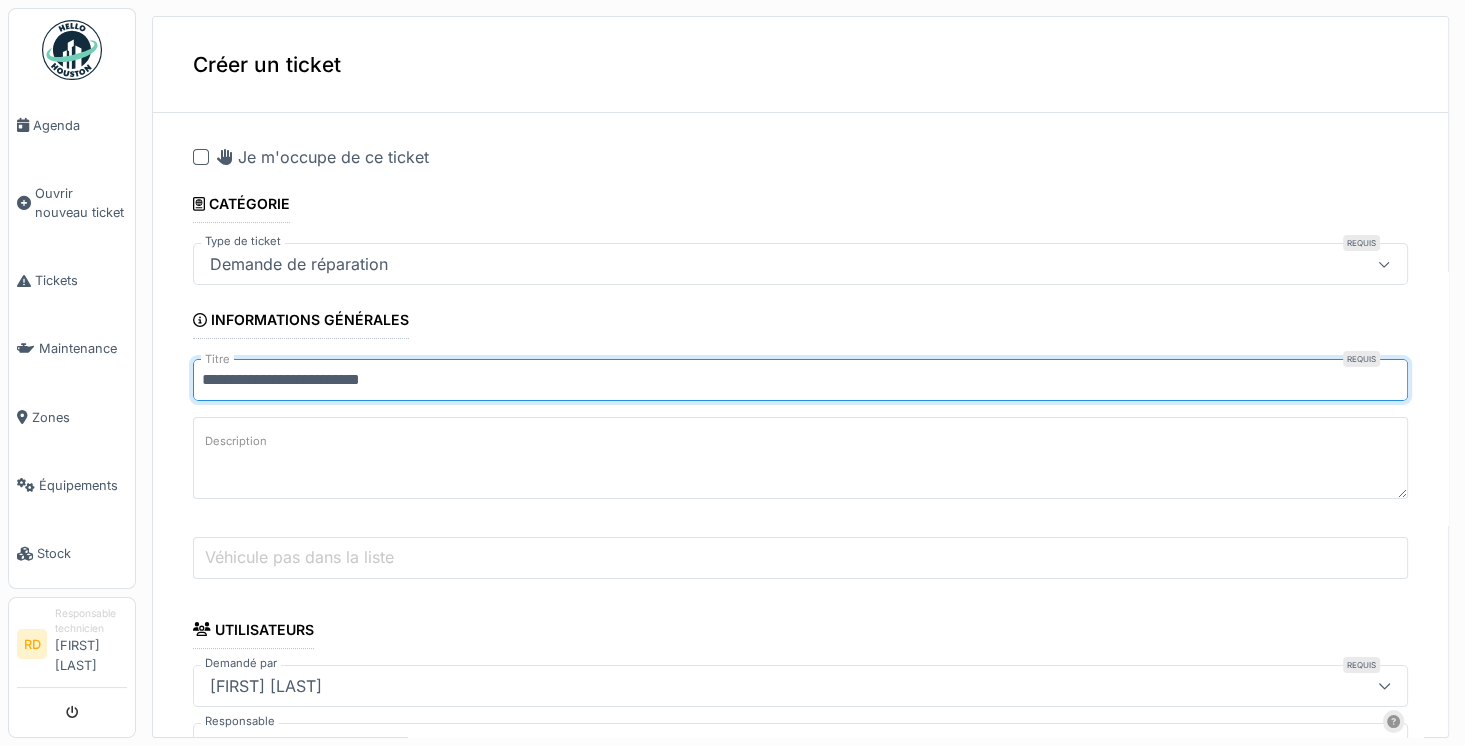 type on "**********" 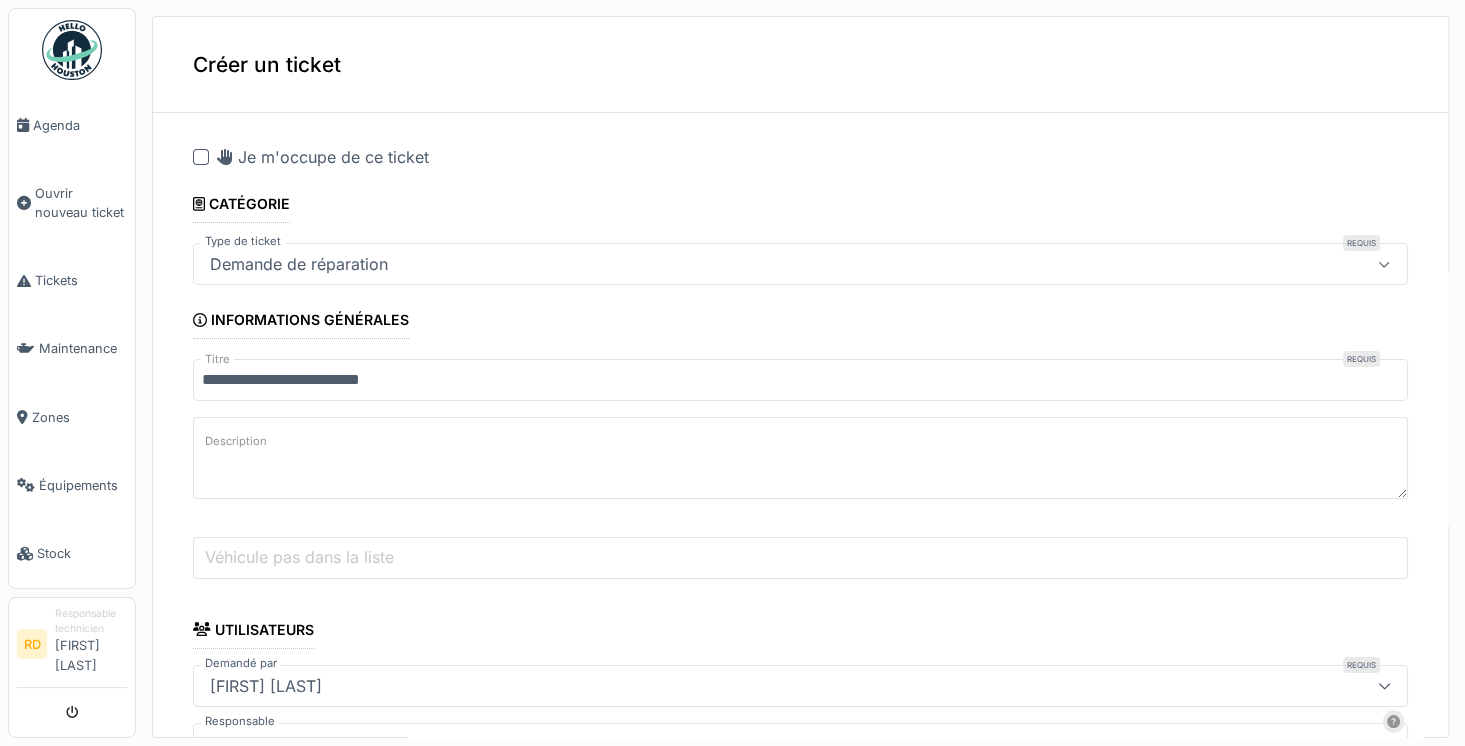 click on "Description" at bounding box center (800, 458) 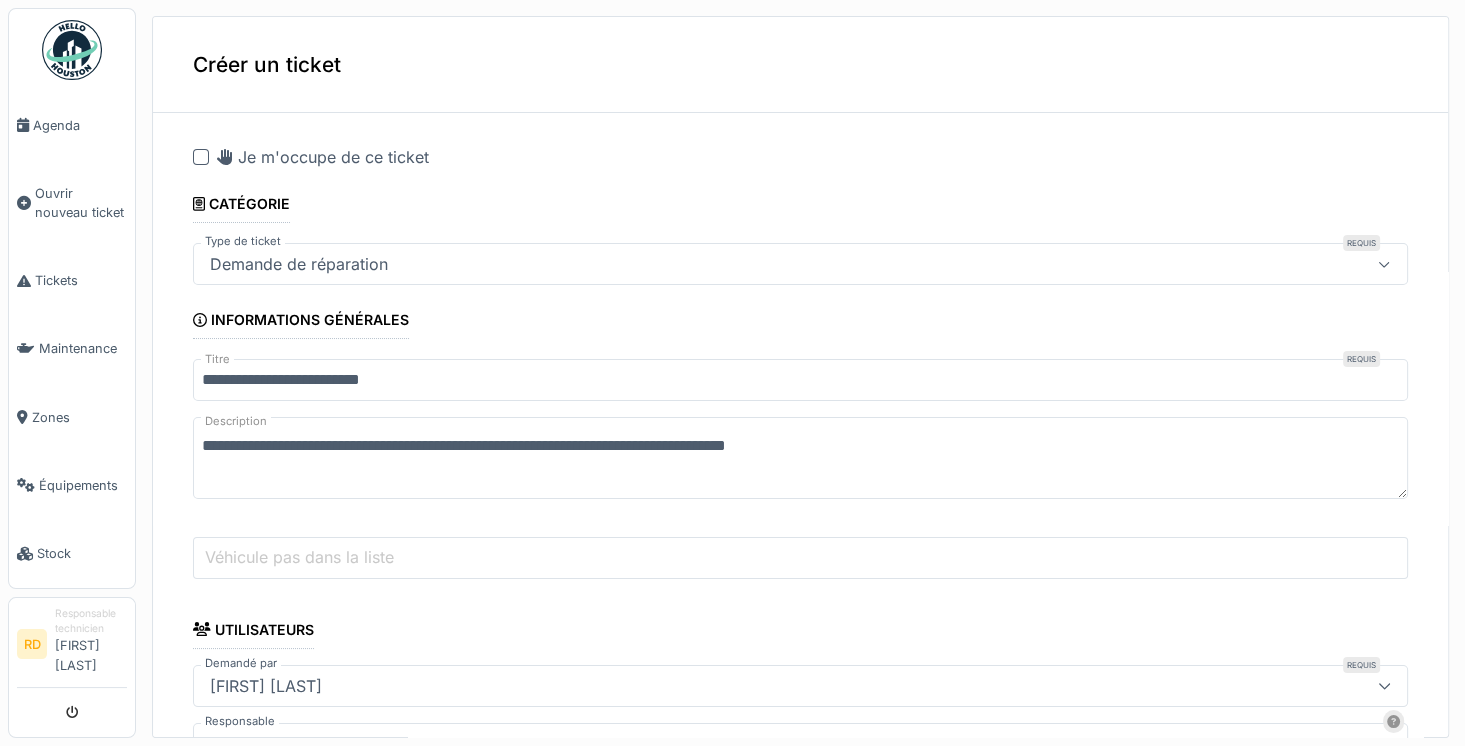click on "**********" at bounding box center [800, 458] 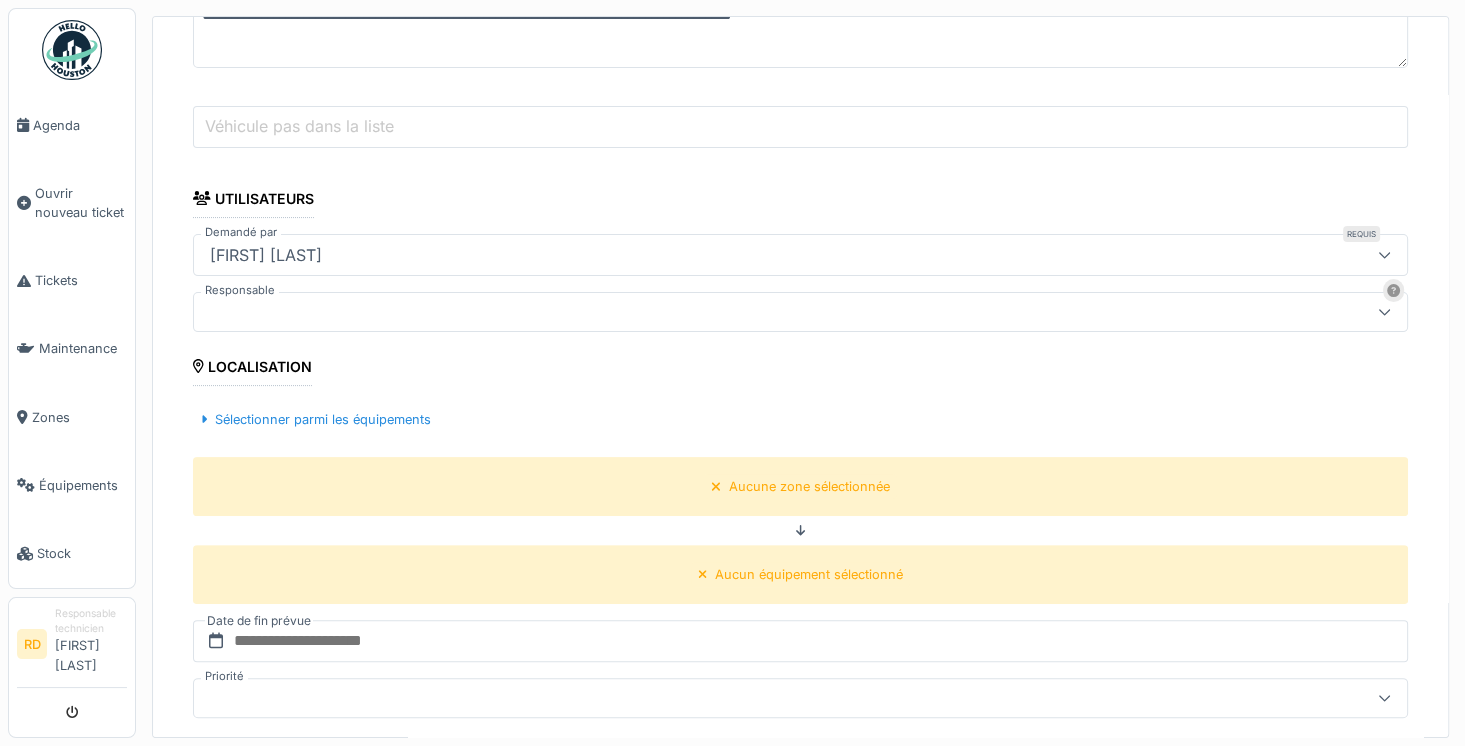 scroll, scrollTop: 432, scrollLeft: 0, axis: vertical 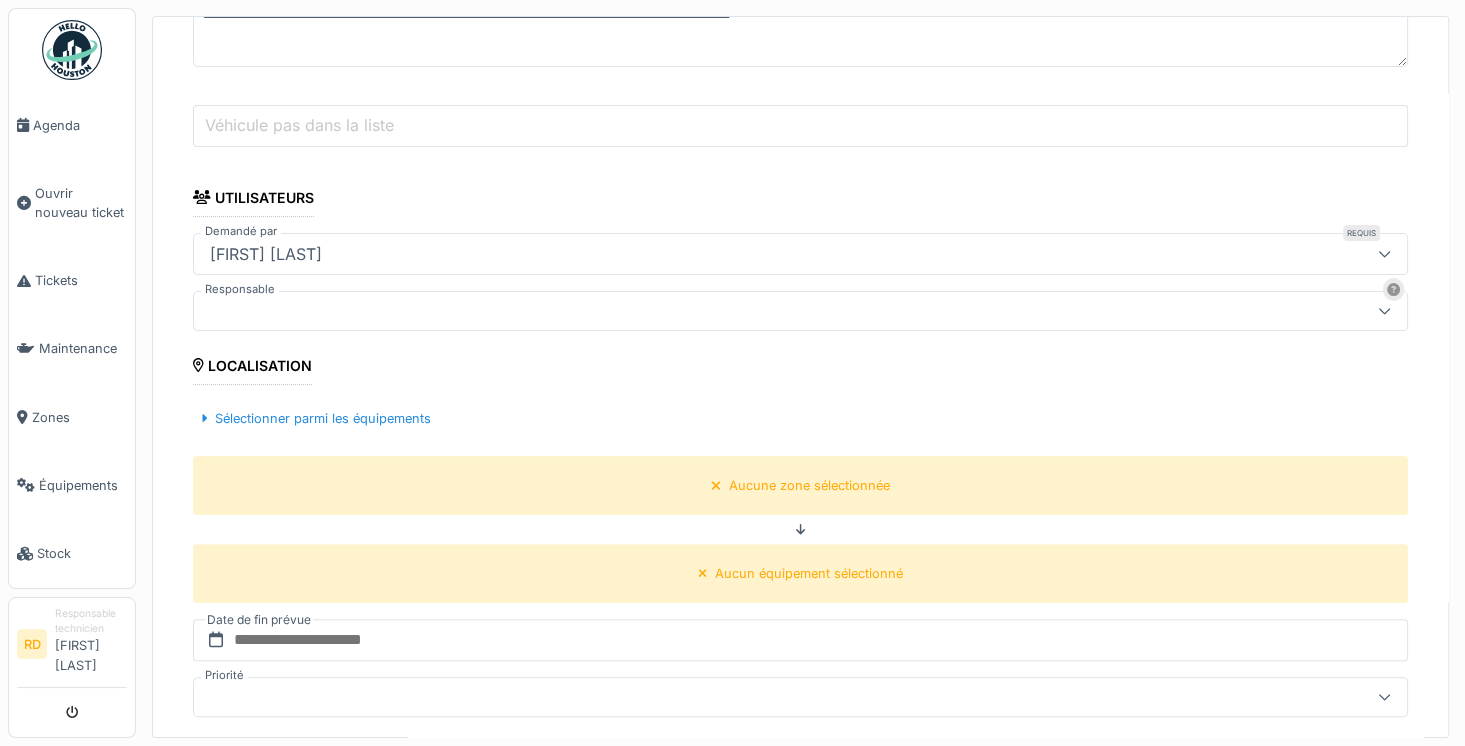 type on "**********" 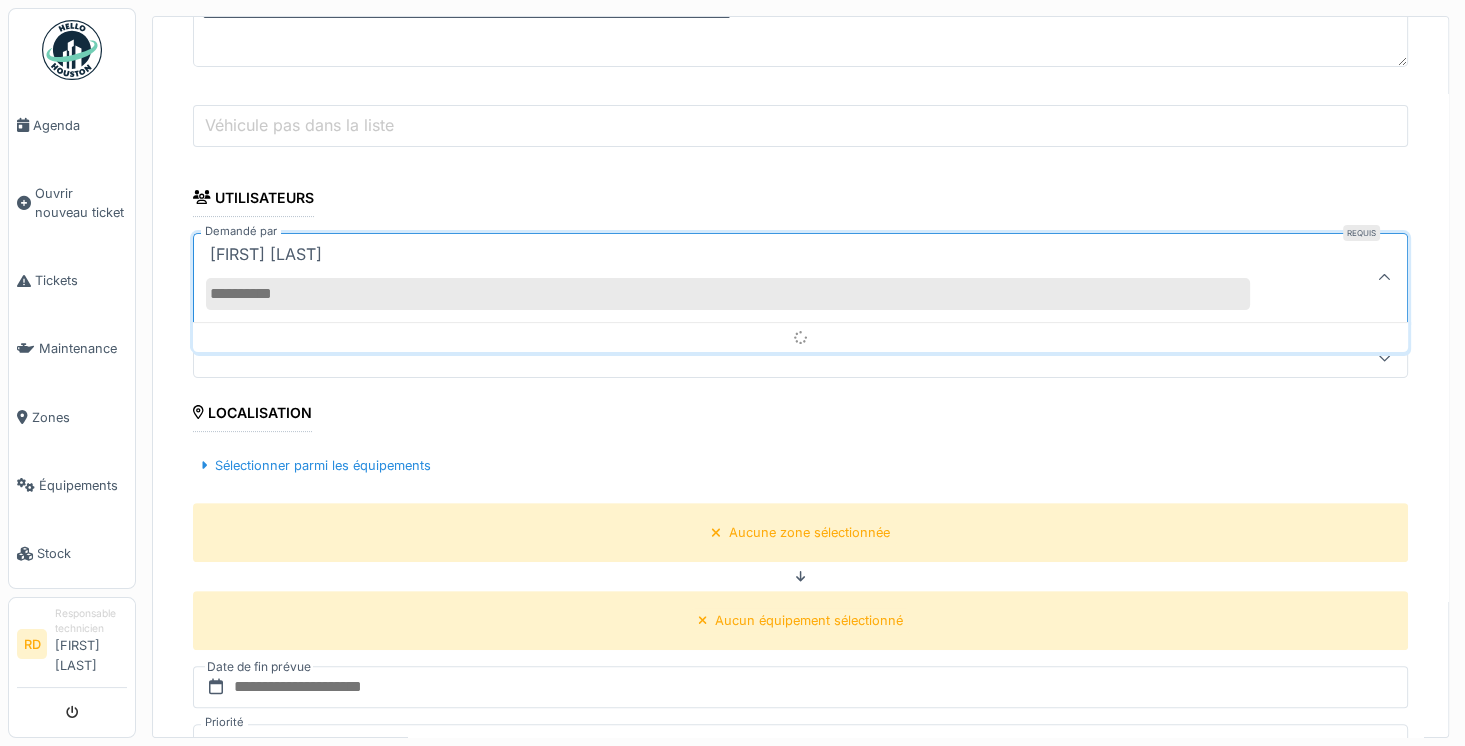 scroll, scrollTop: 3, scrollLeft: 0, axis: vertical 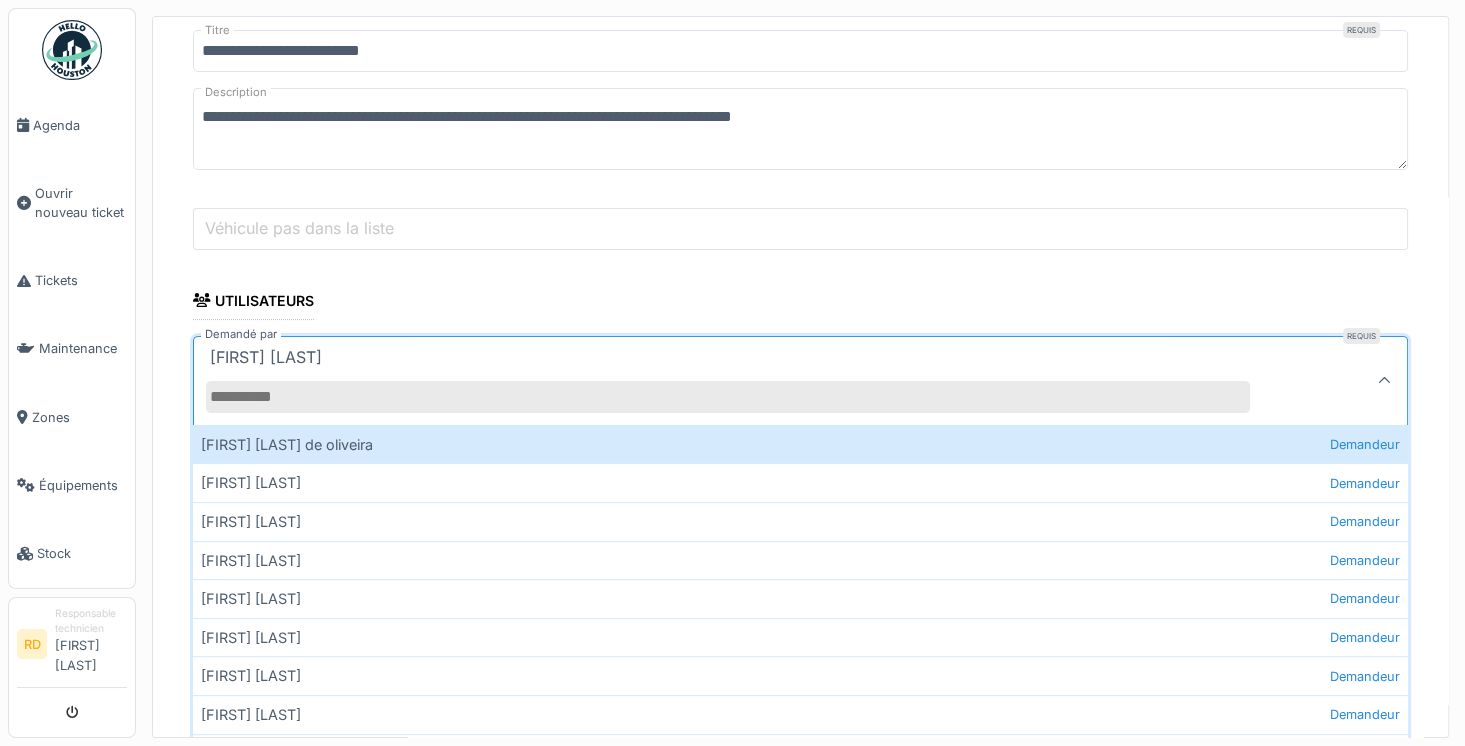 click on "Demandé par" at bounding box center [728, 397] 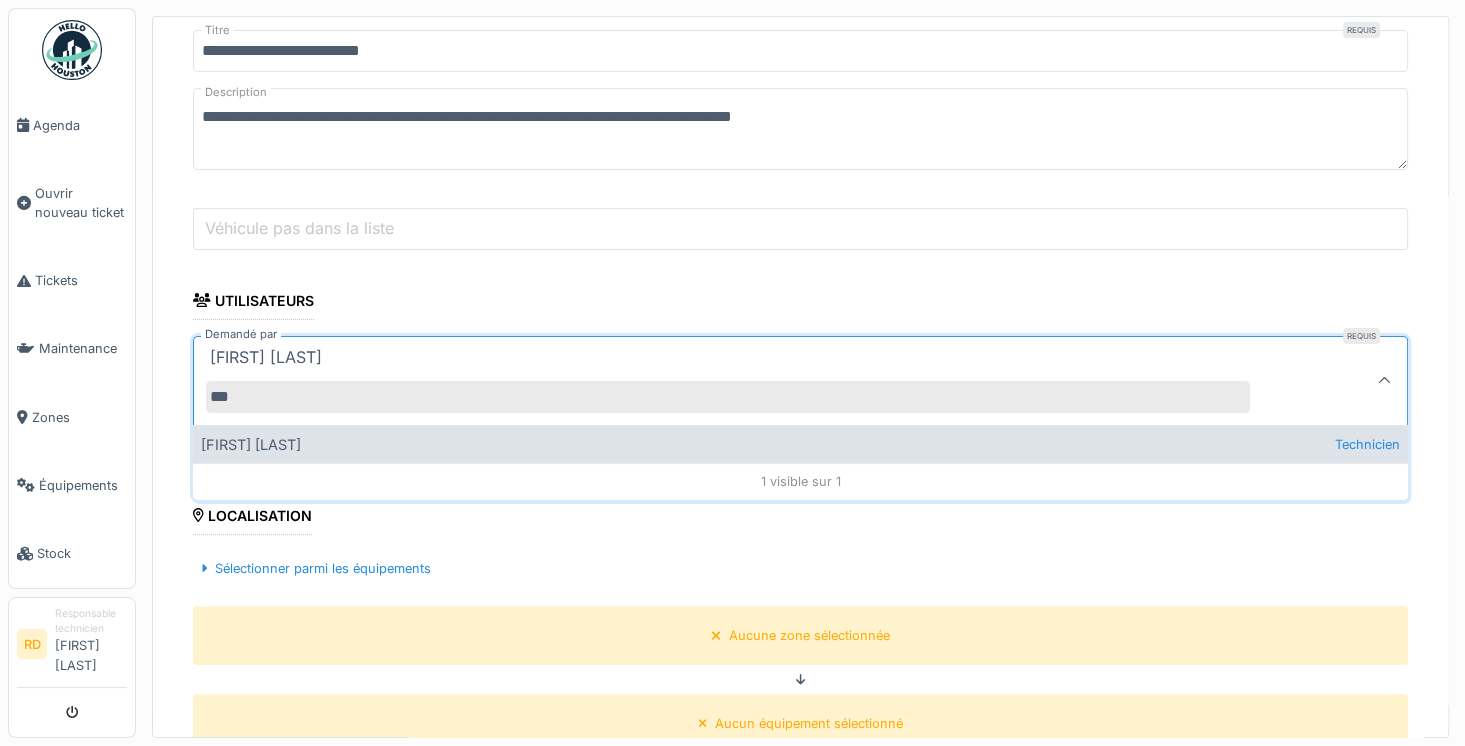 type on "***" 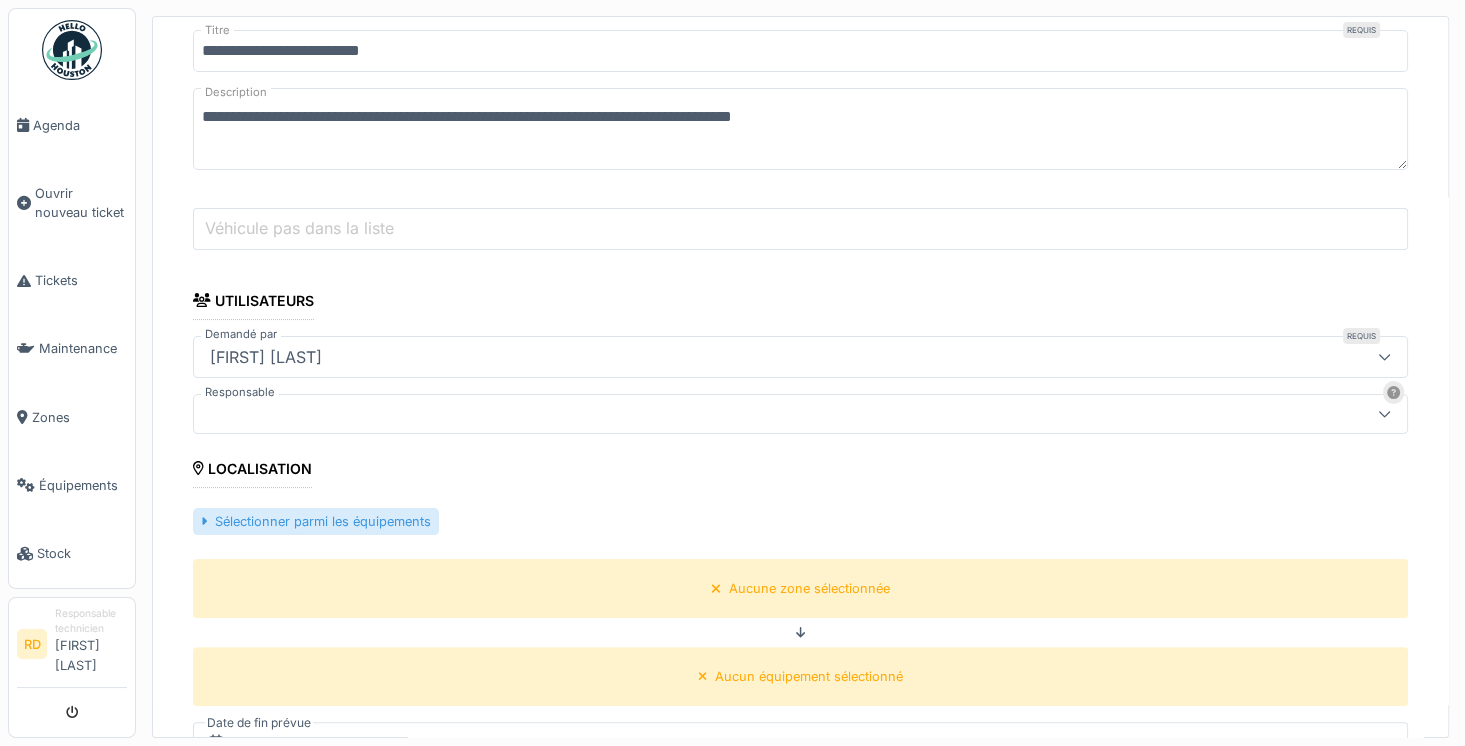click on "Sélectionner parmi les équipements" at bounding box center (316, 521) 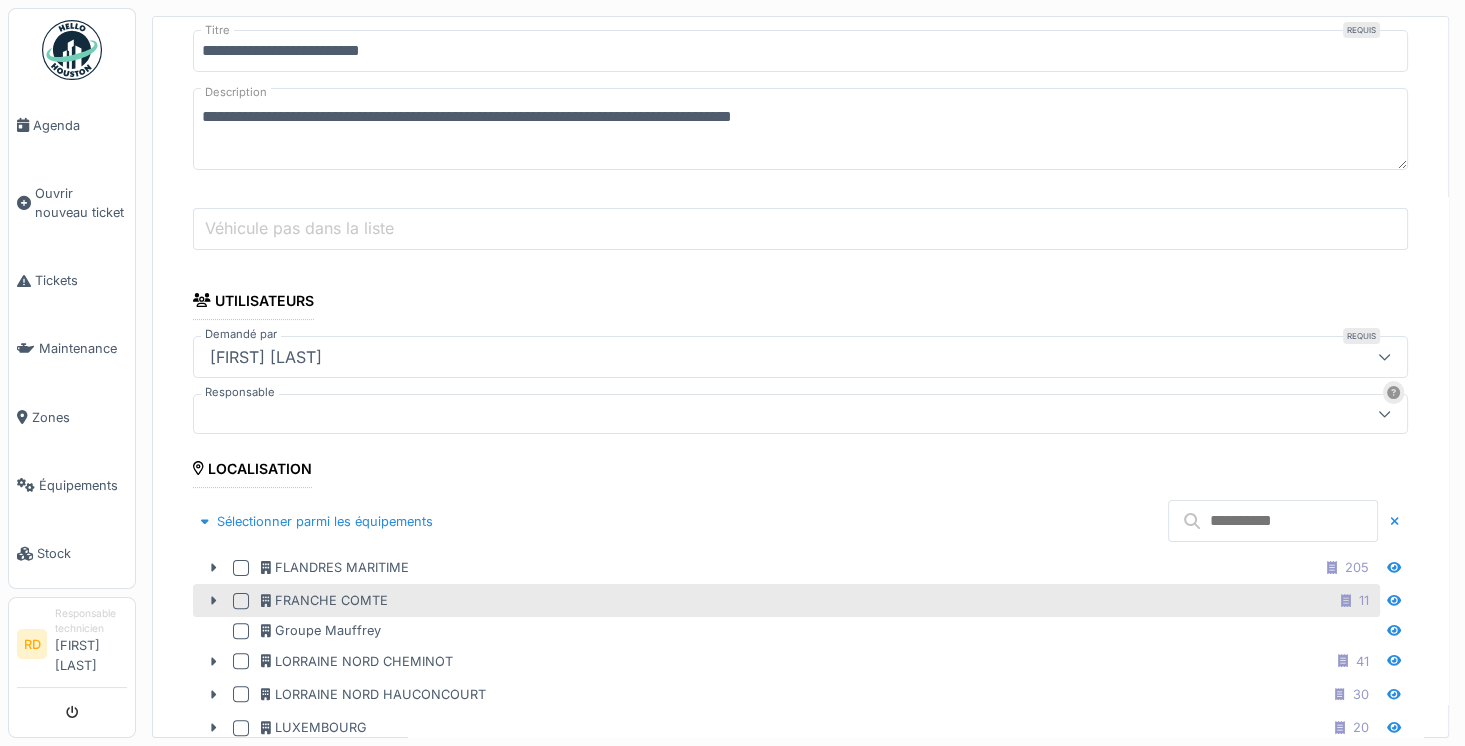 click at bounding box center [241, 601] 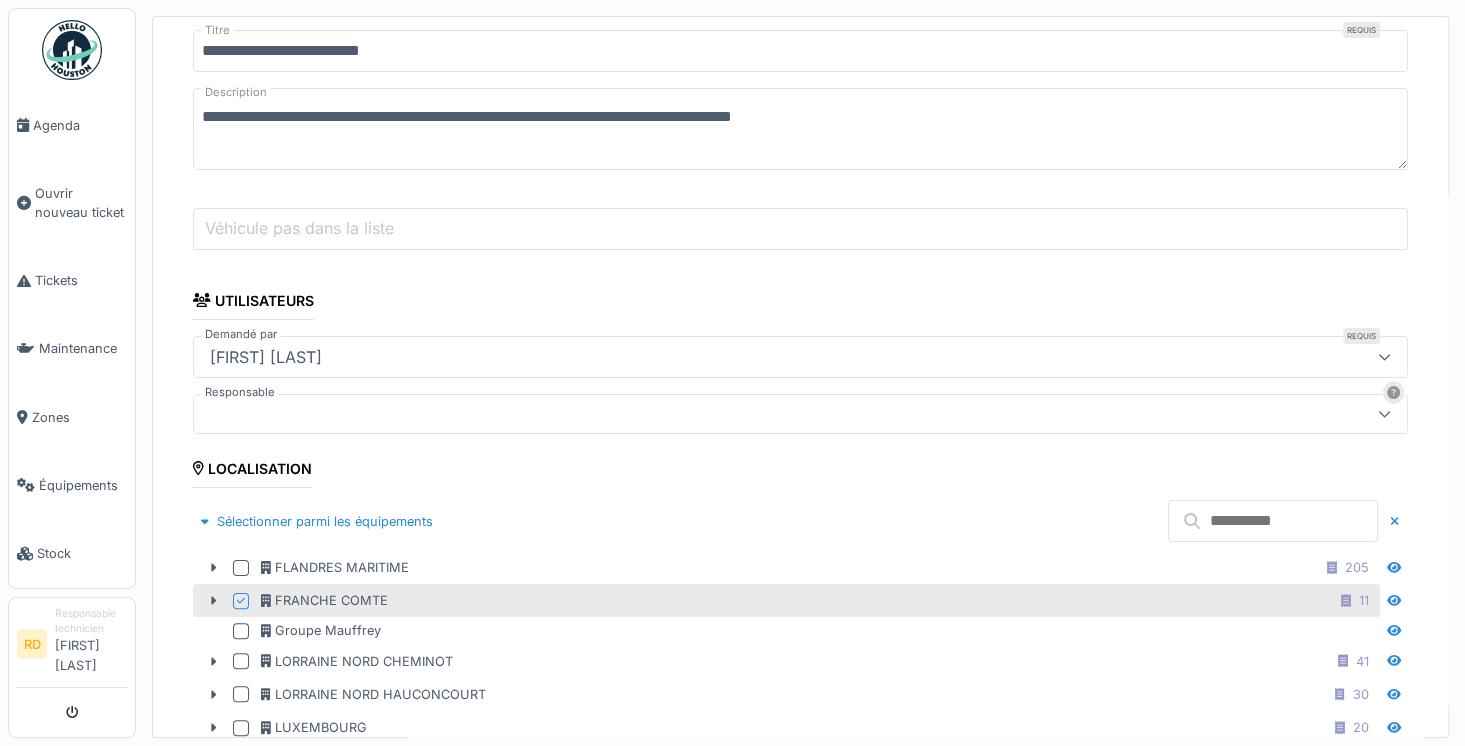 click at bounding box center [1273, 521] 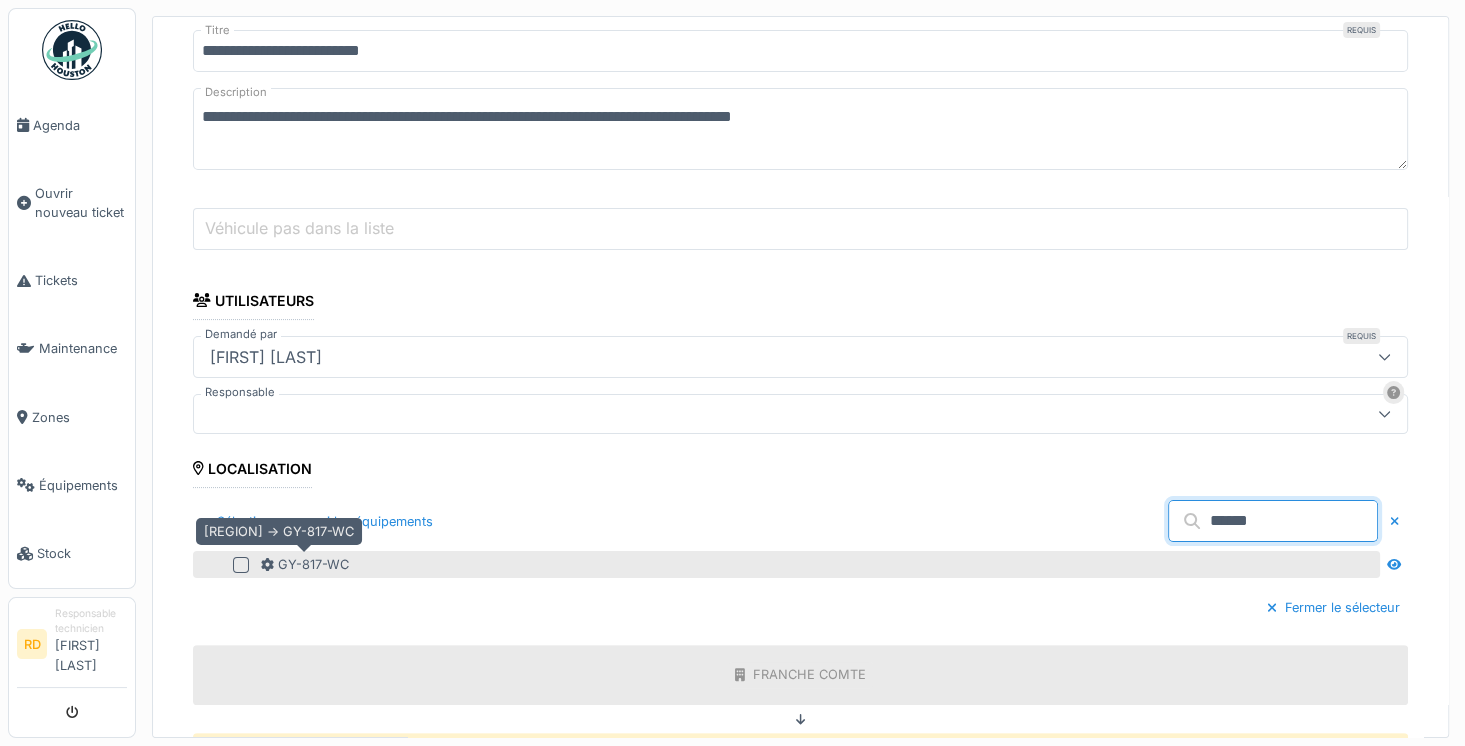 type on "******" 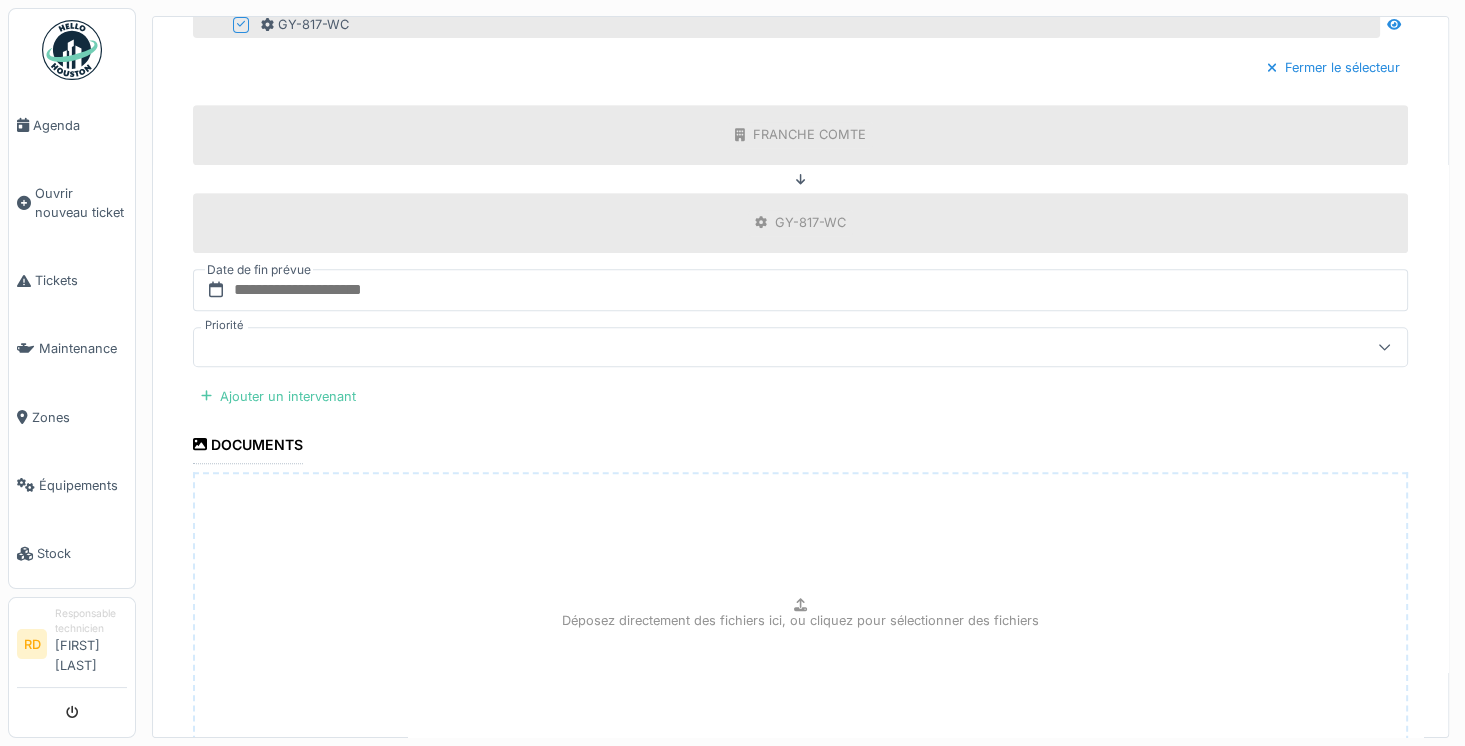 scroll, scrollTop: 869, scrollLeft: 0, axis: vertical 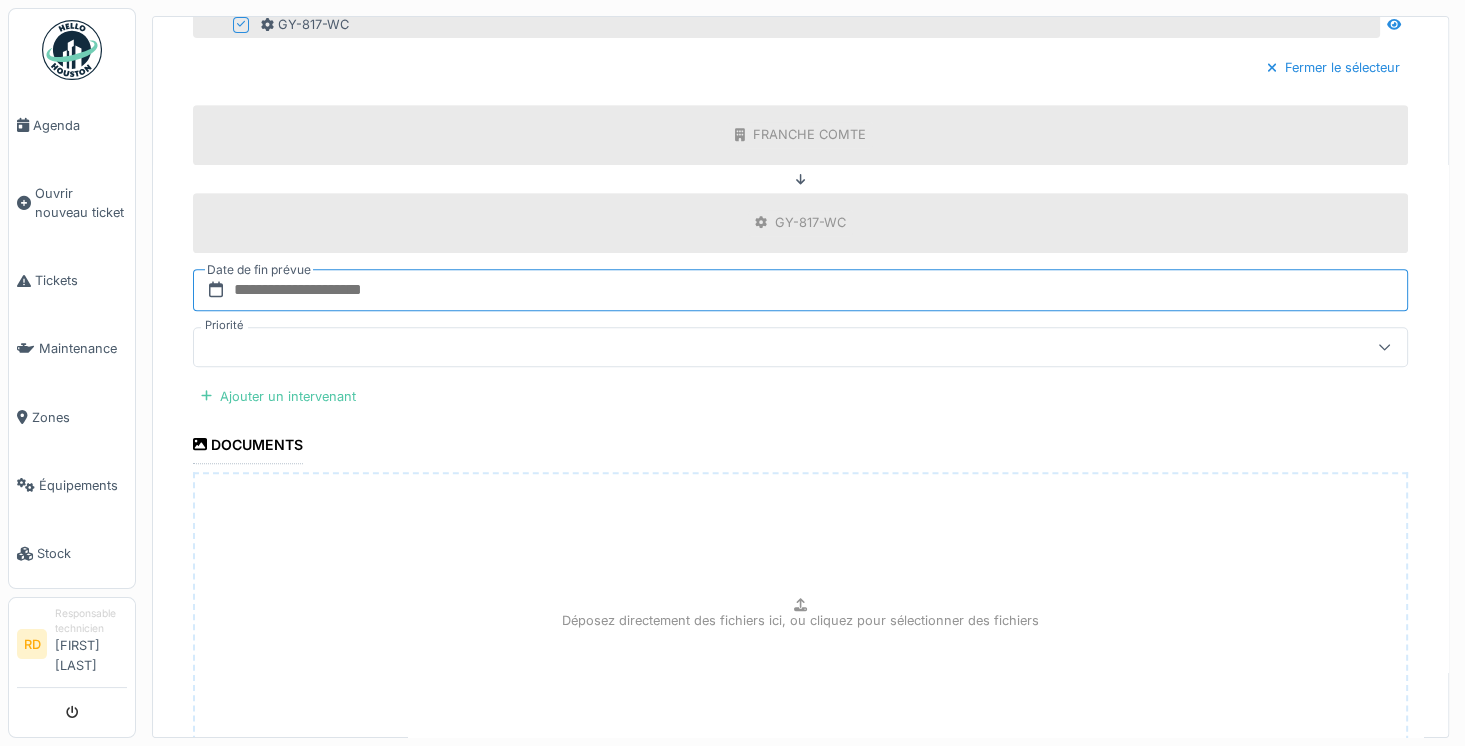 click at bounding box center (800, 290) 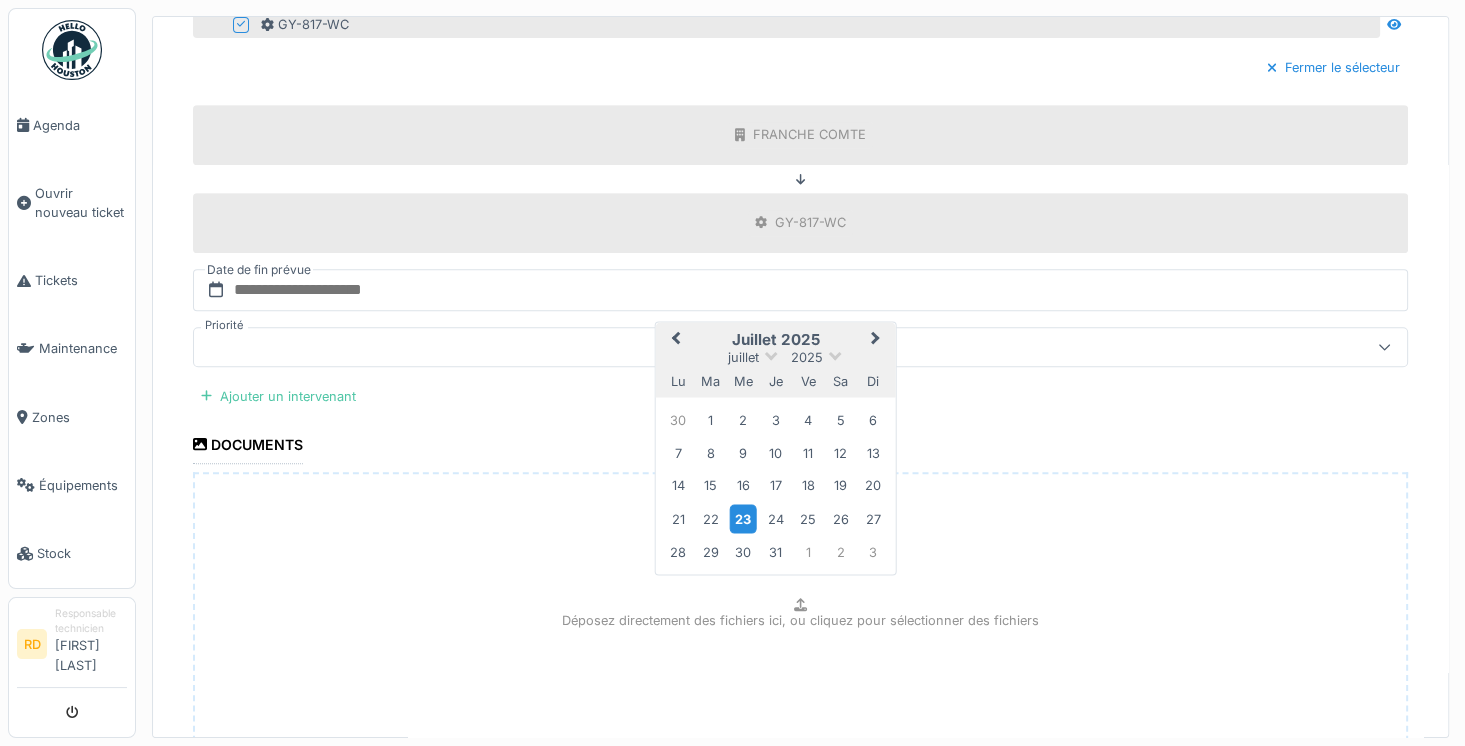 click on "23" at bounding box center [743, 518] 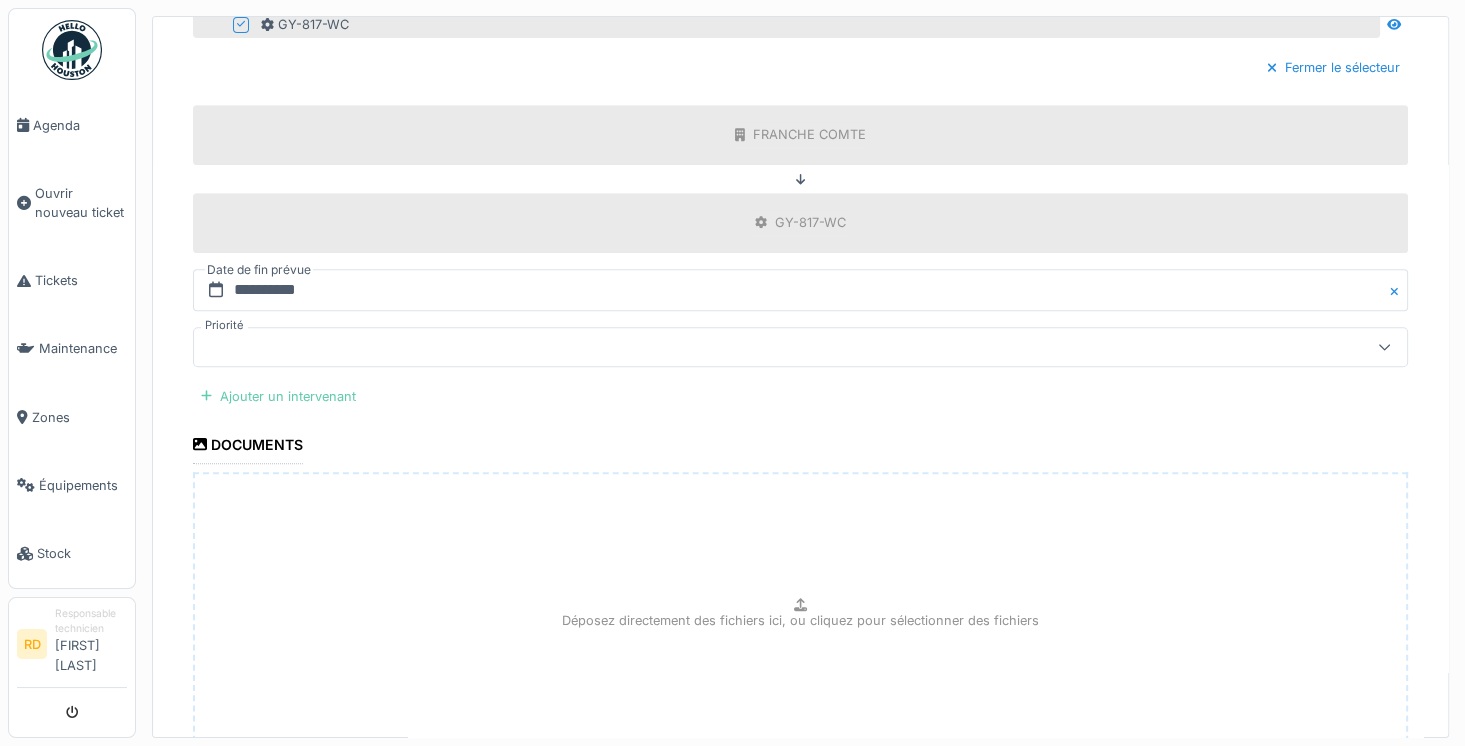 click on "Ajouter un intervenant" at bounding box center [278, 396] 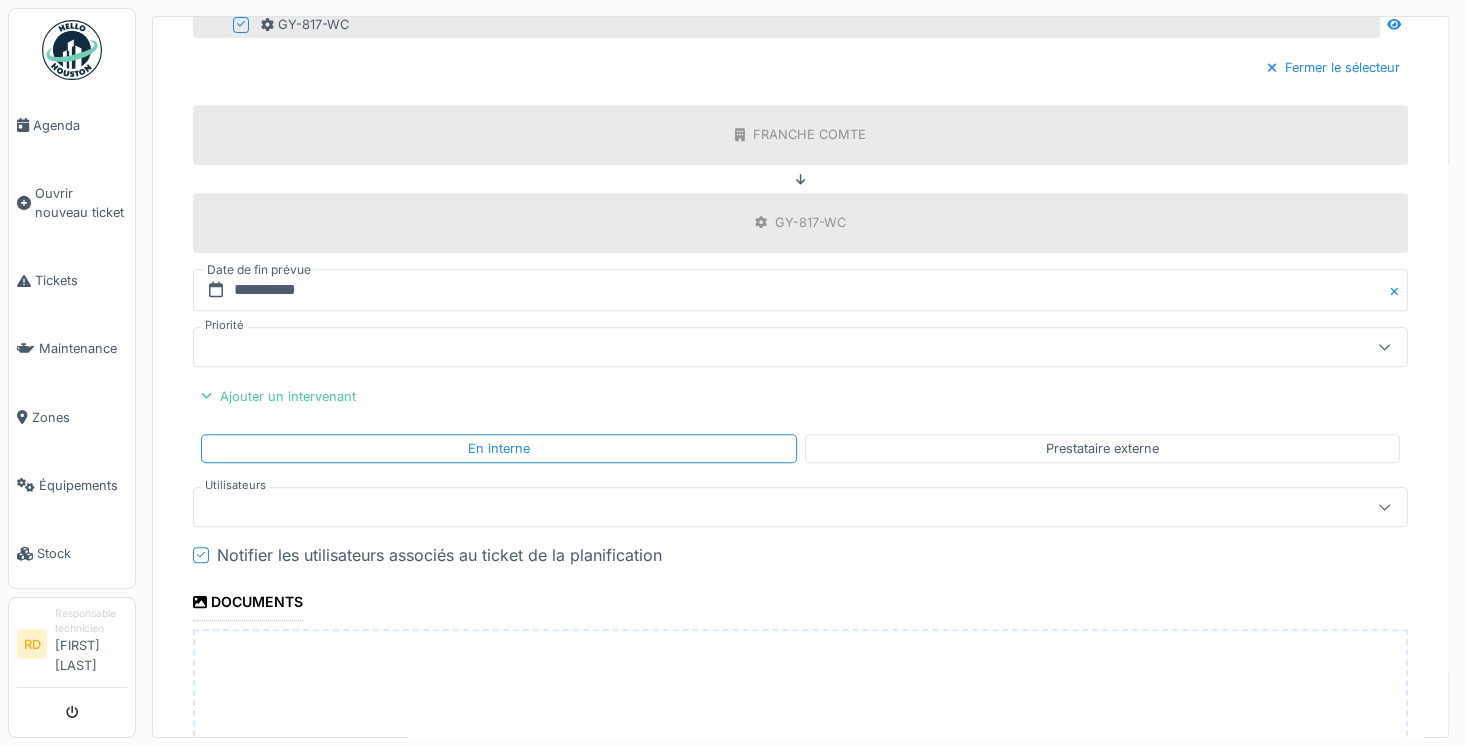 click at bounding box center [740, 507] 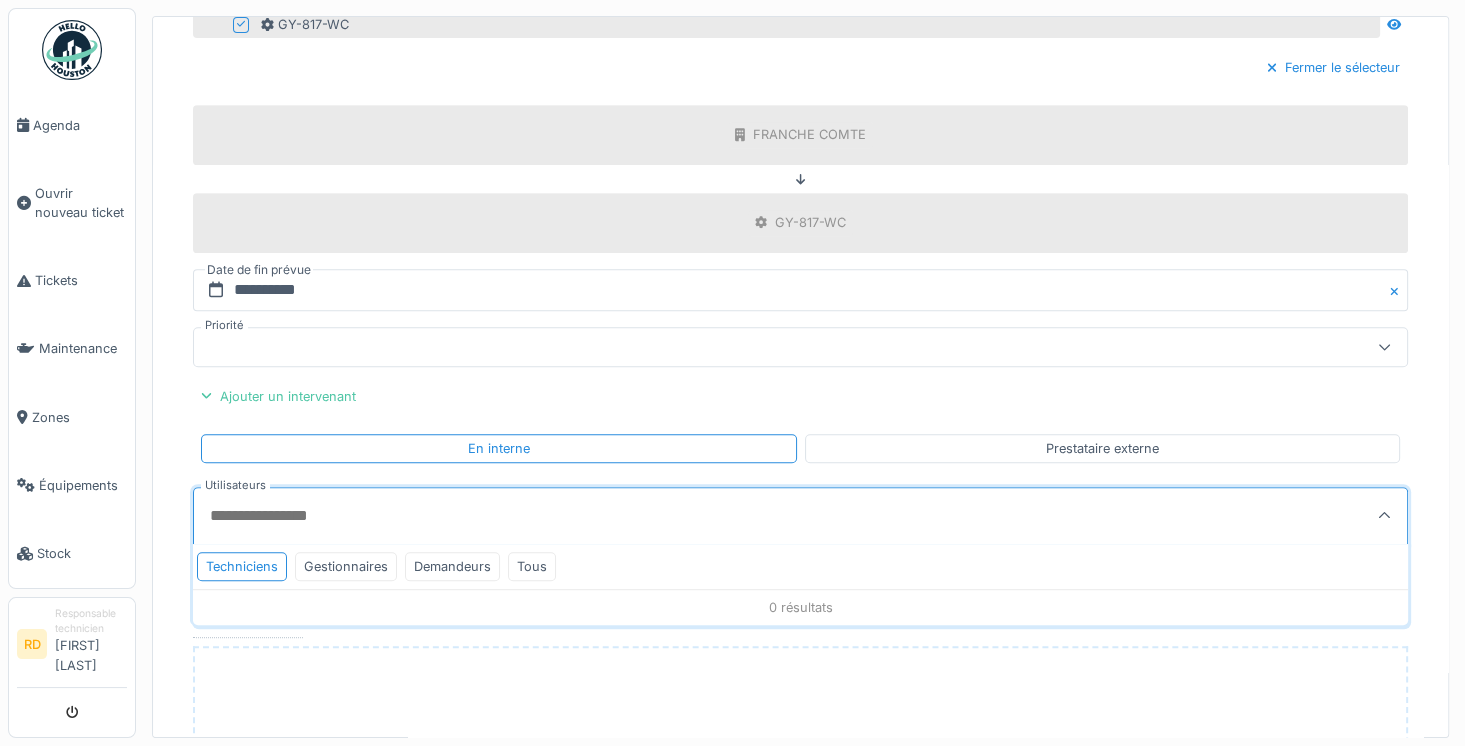 scroll, scrollTop: 4, scrollLeft: 0, axis: vertical 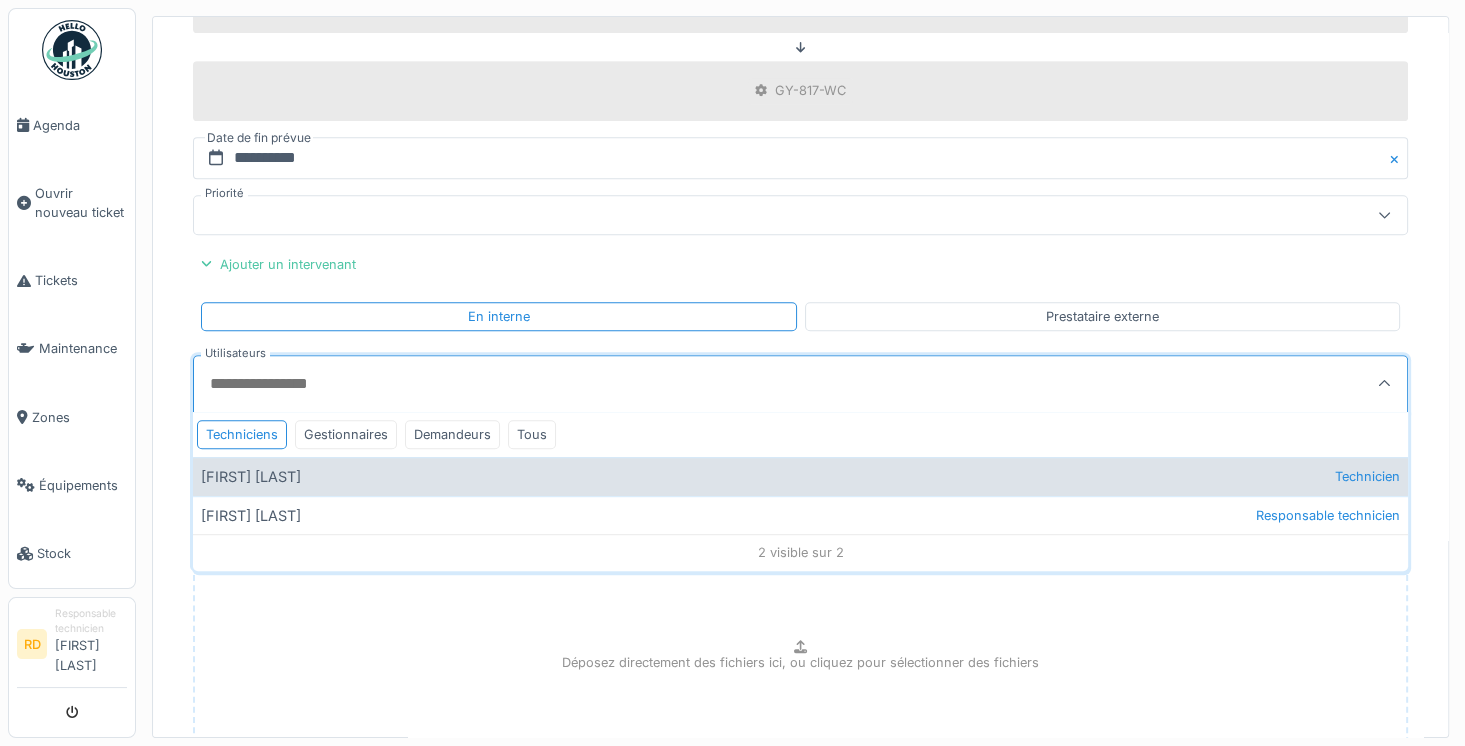 click on "[FIRST] [LAST]   Technicien" at bounding box center (800, 476) 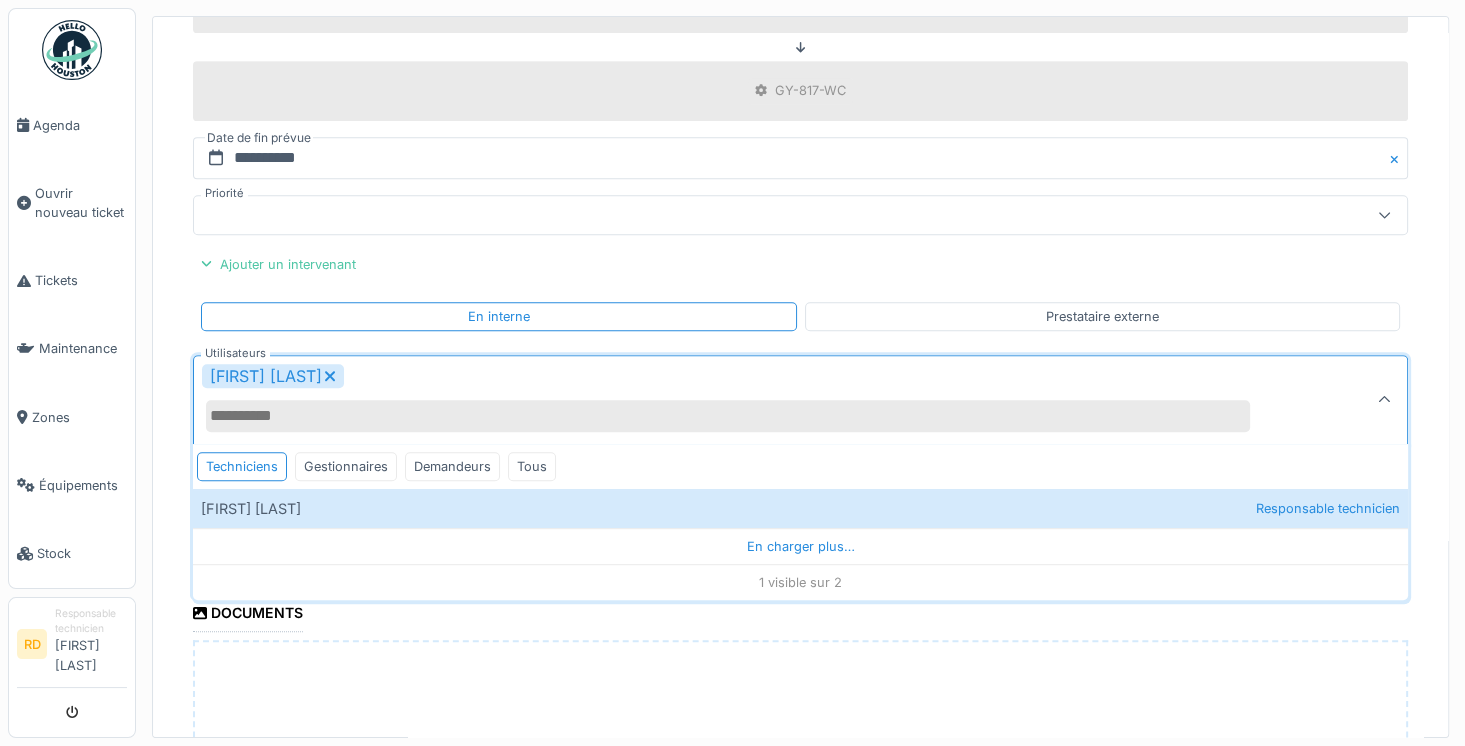click on "**********" at bounding box center (800, 99) 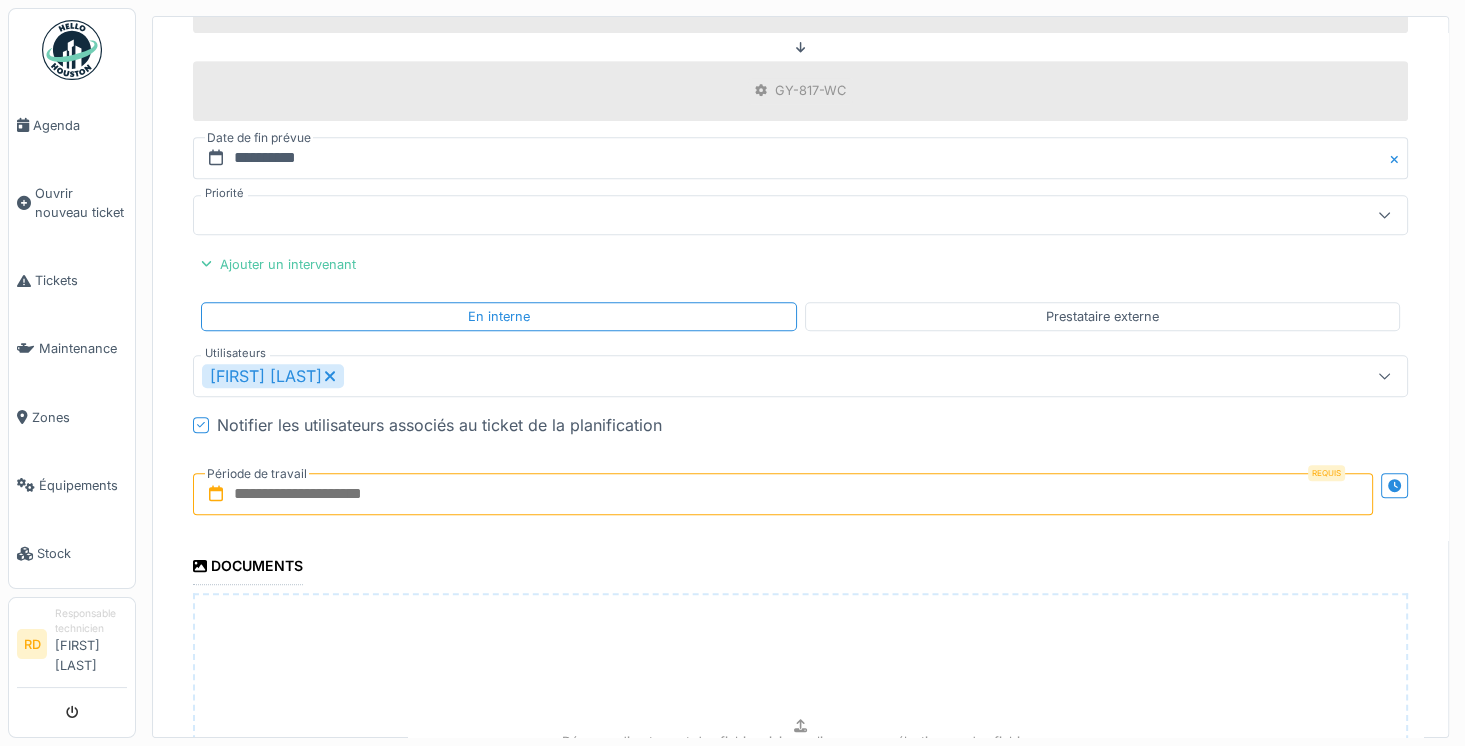 click at bounding box center [783, 494] 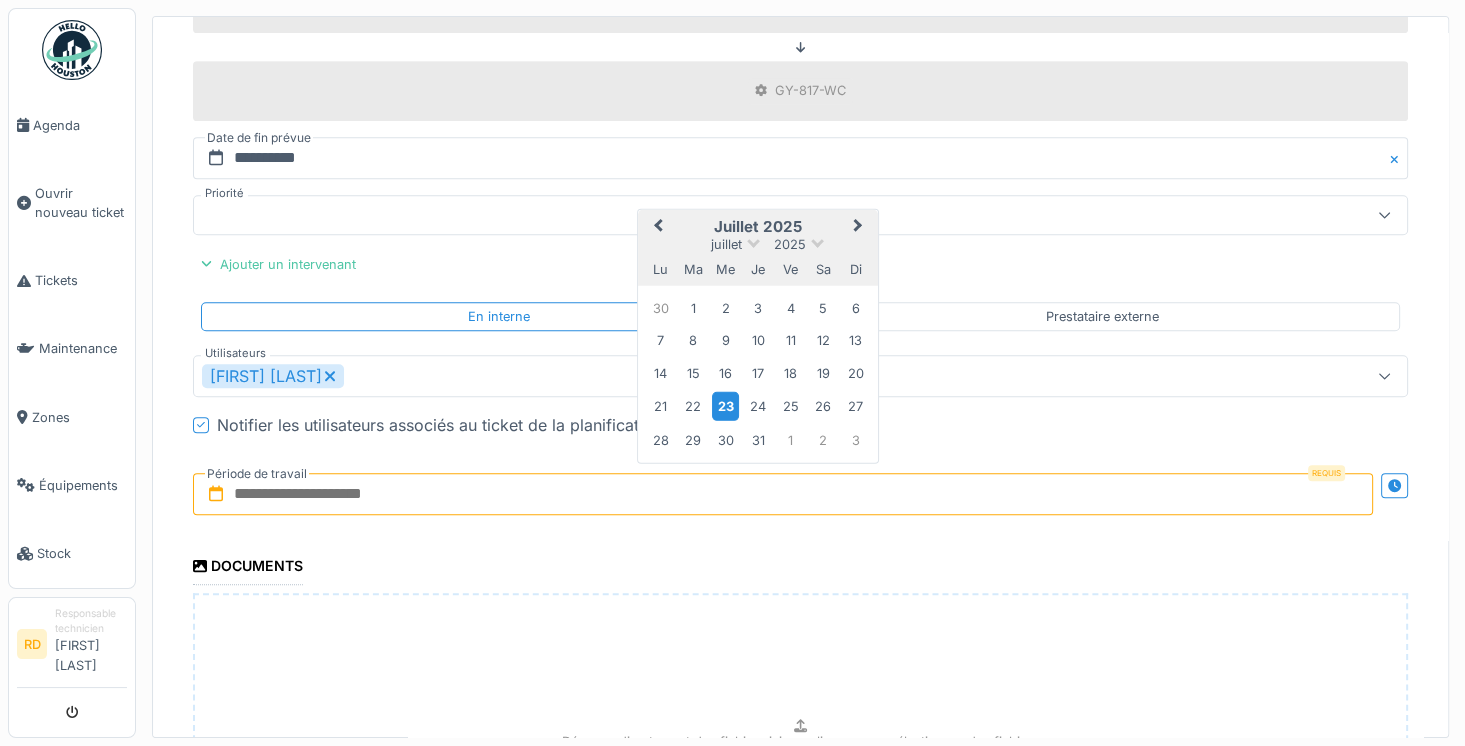 click on "23" at bounding box center [725, 406] 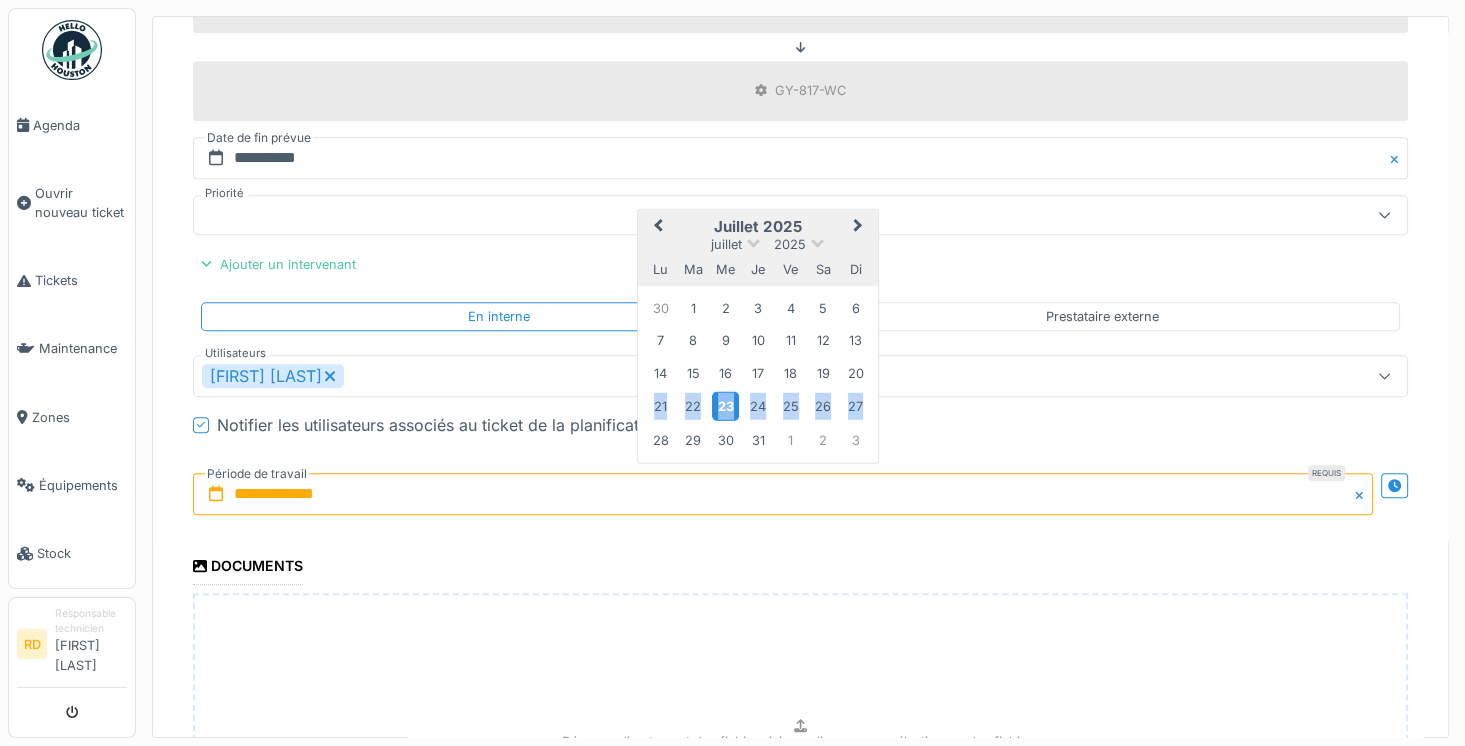 click on "23" at bounding box center (725, 406) 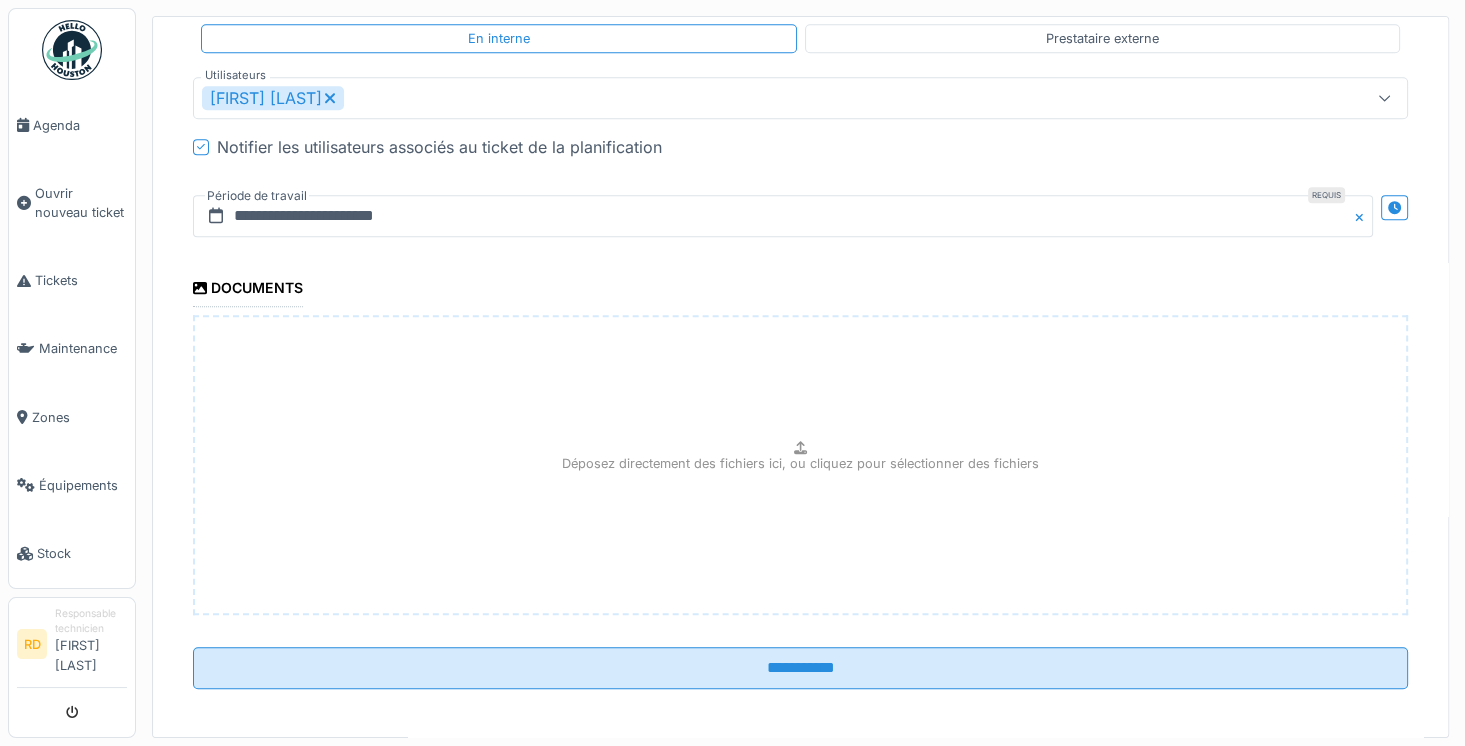 scroll, scrollTop: 1280, scrollLeft: 0, axis: vertical 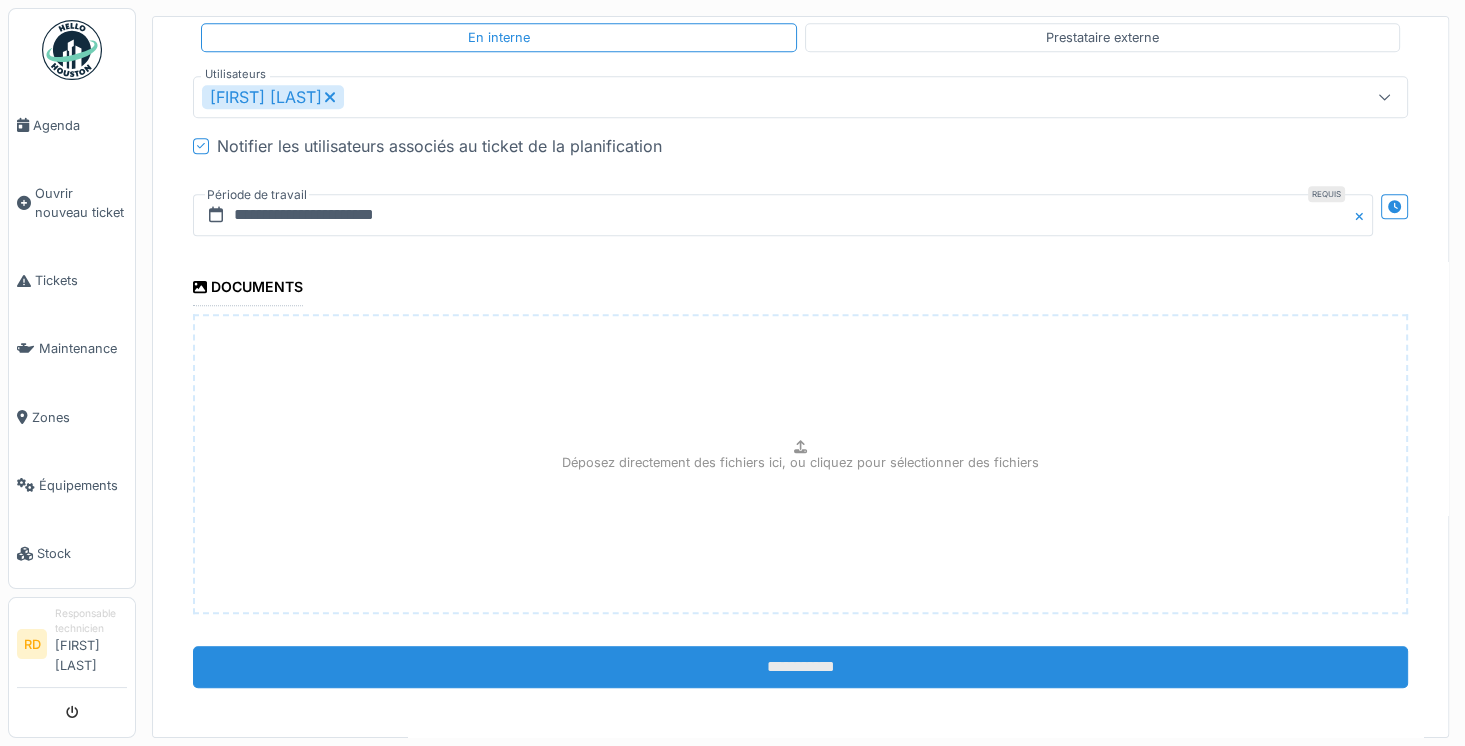 click on "**********" at bounding box center [800, 667] 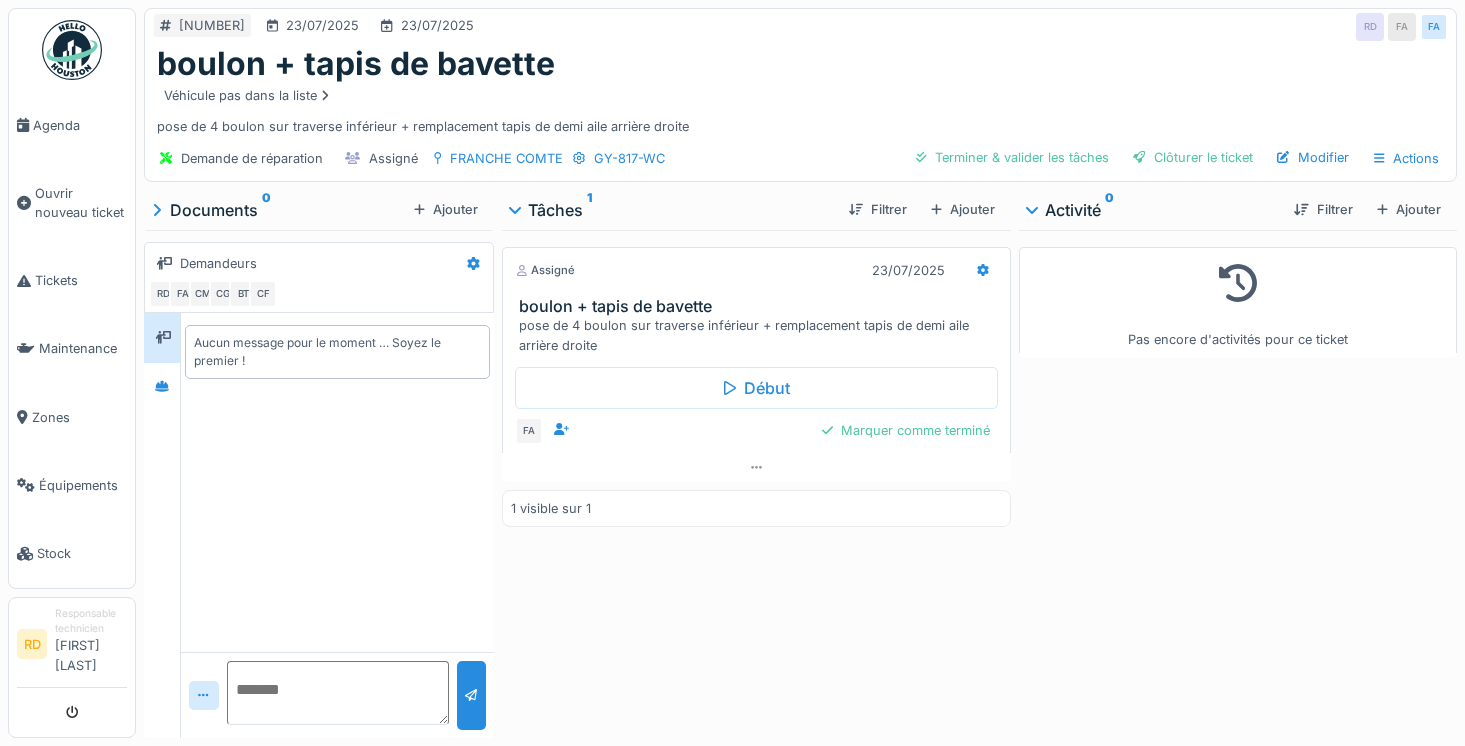 scroll, scrollTop: 0, scrollLeft: 0, axis: both 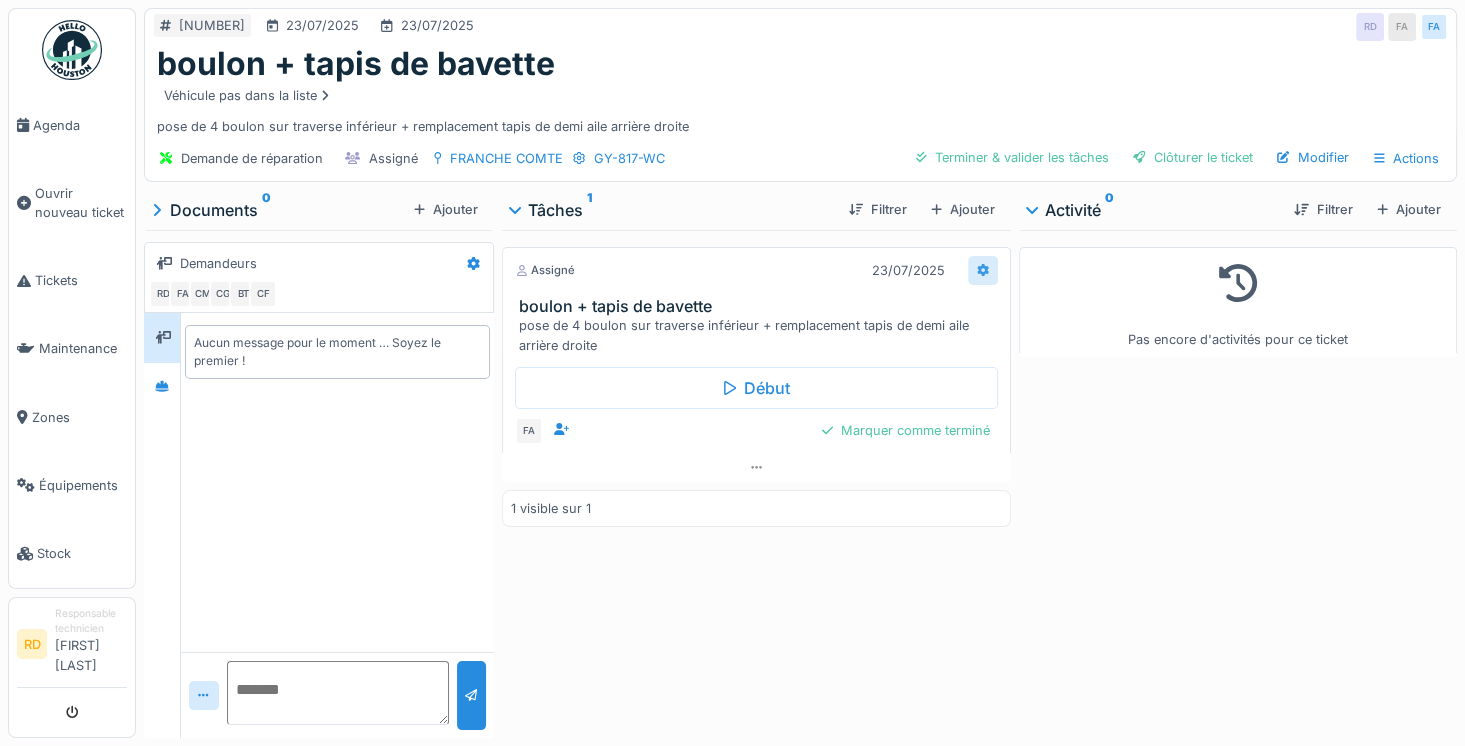 click at bounding box center [983, 270] 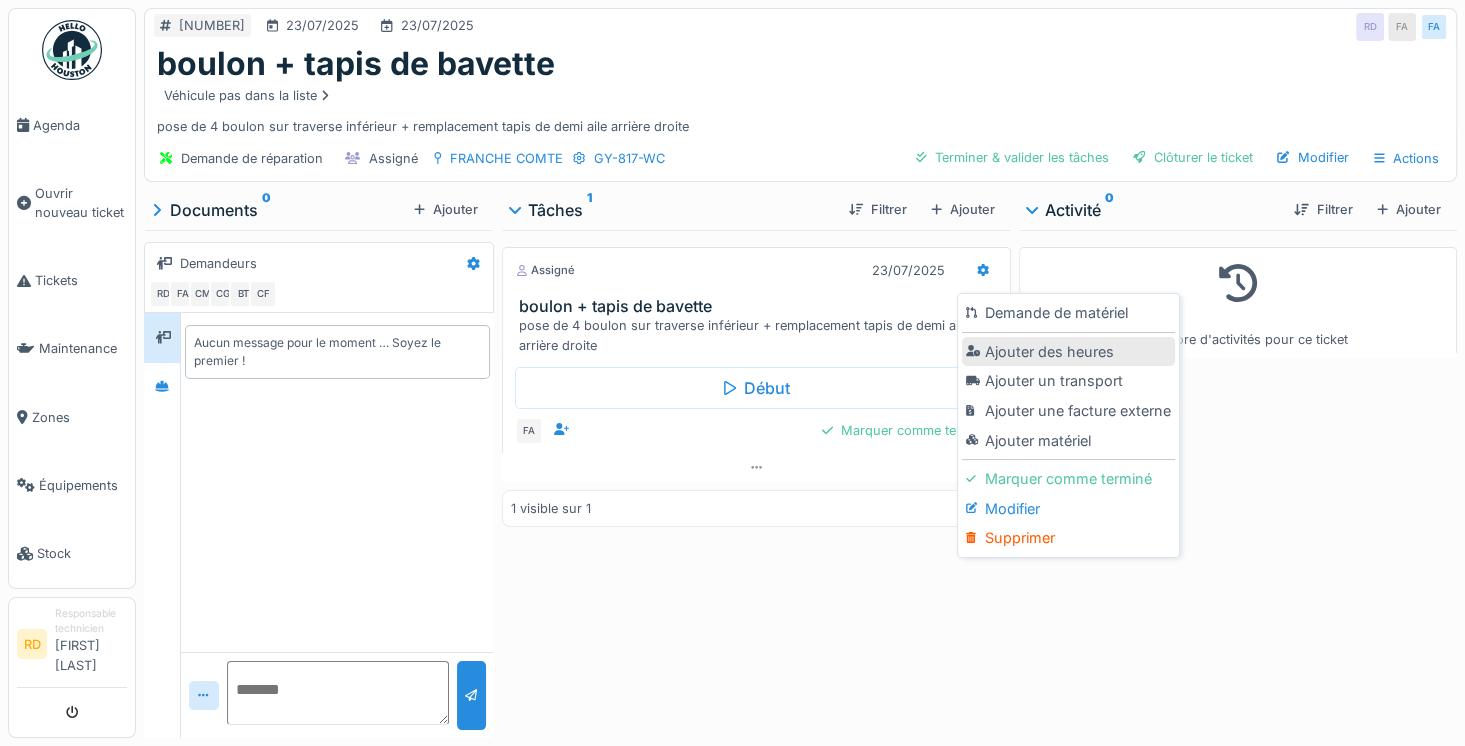 click on "Ajouter des heures" at bounding box center [1068, 352] 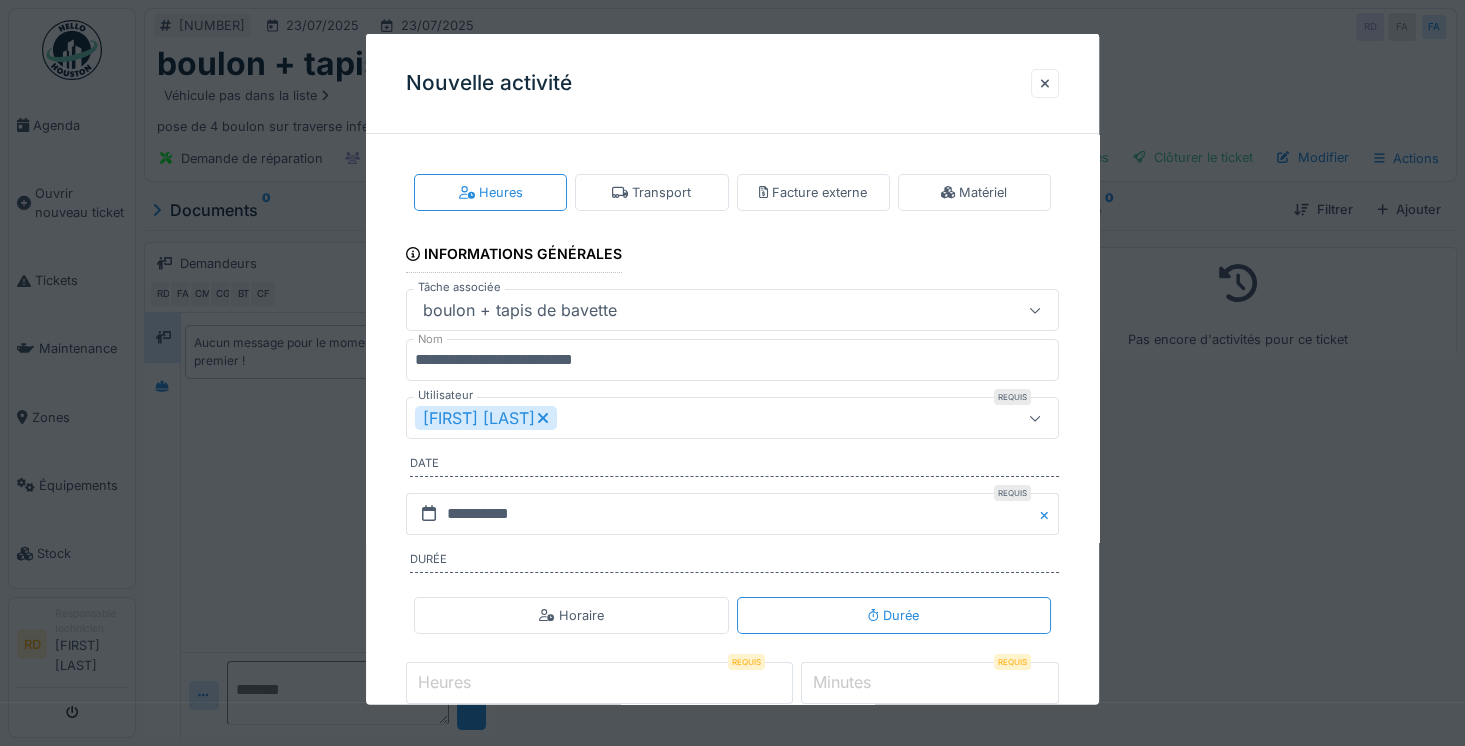 click 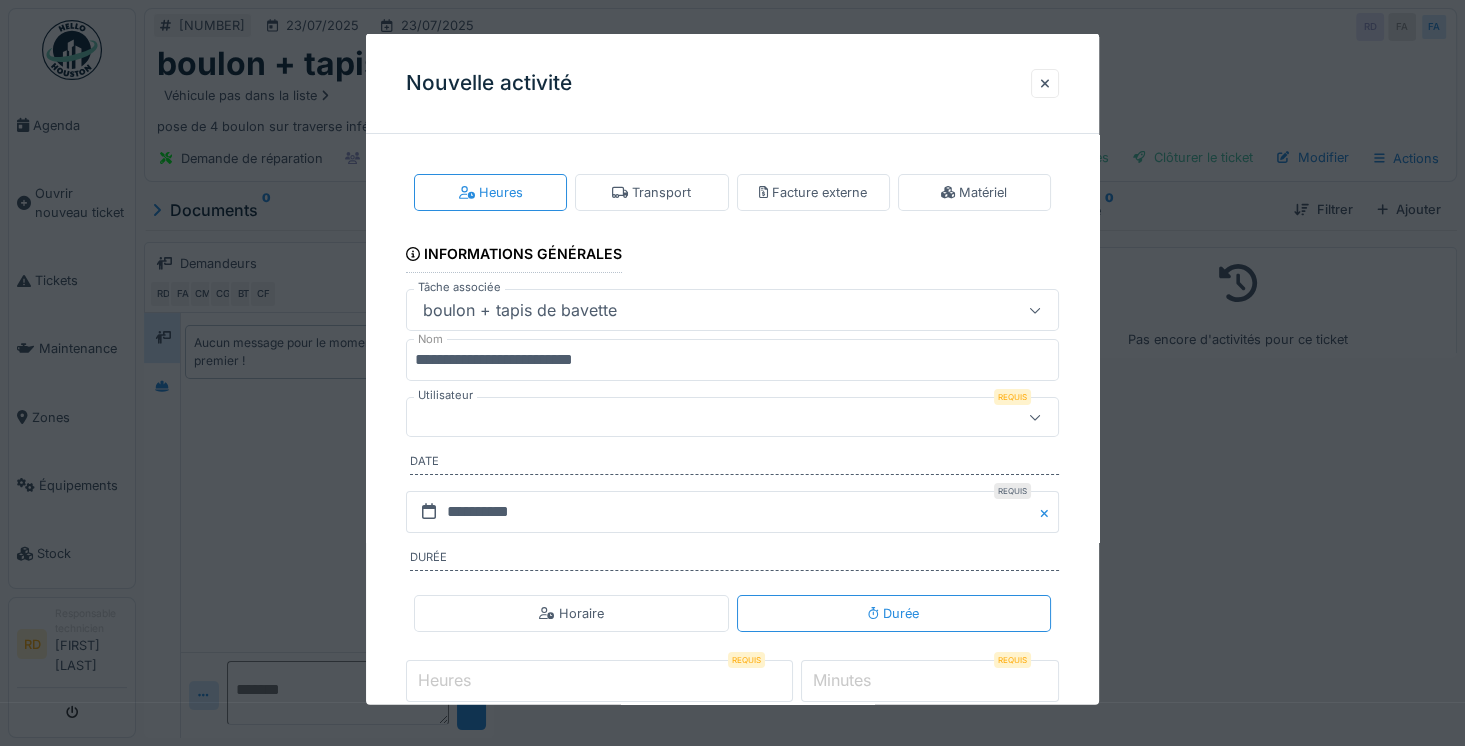 click at bounding box center [699, 417] 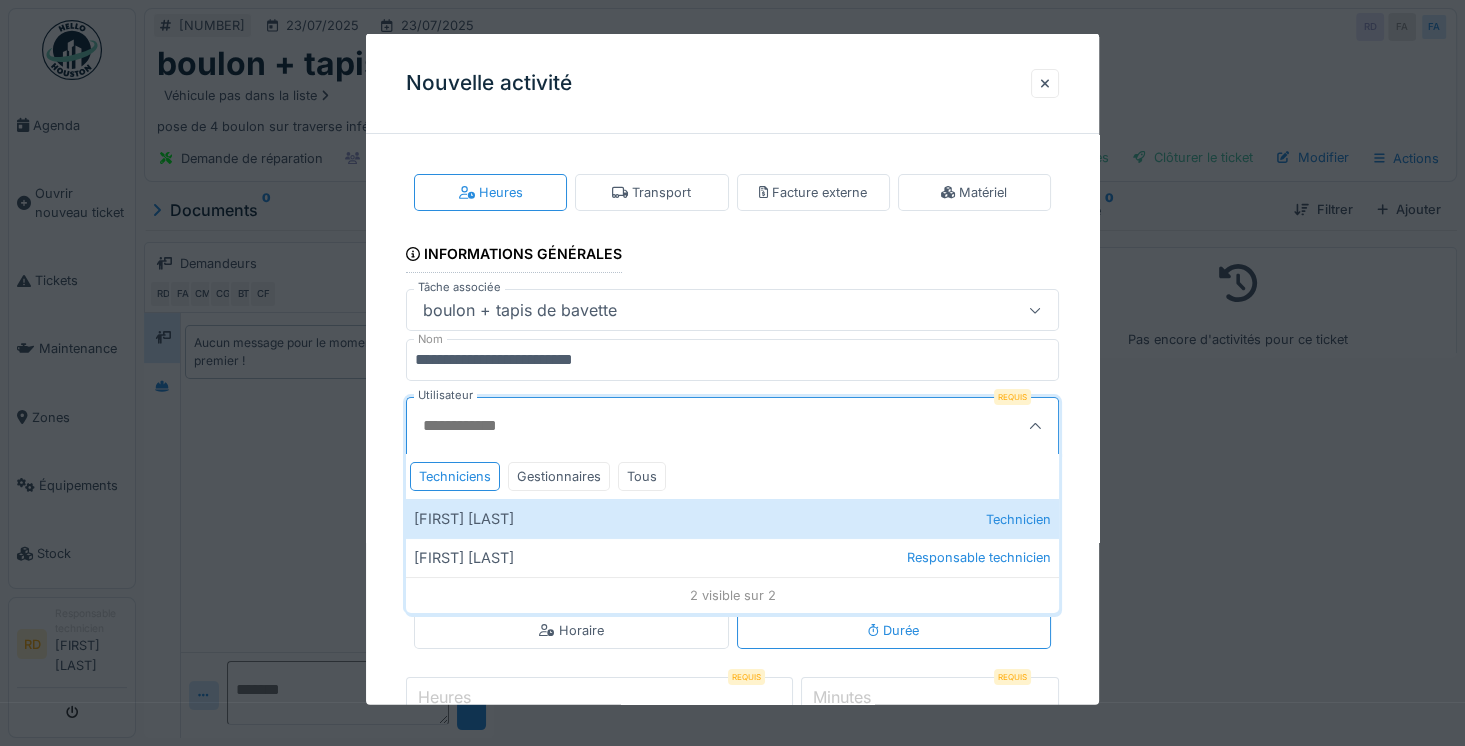 scroll, scrollTop: 63, scrollLeft: 0, axis: vertical 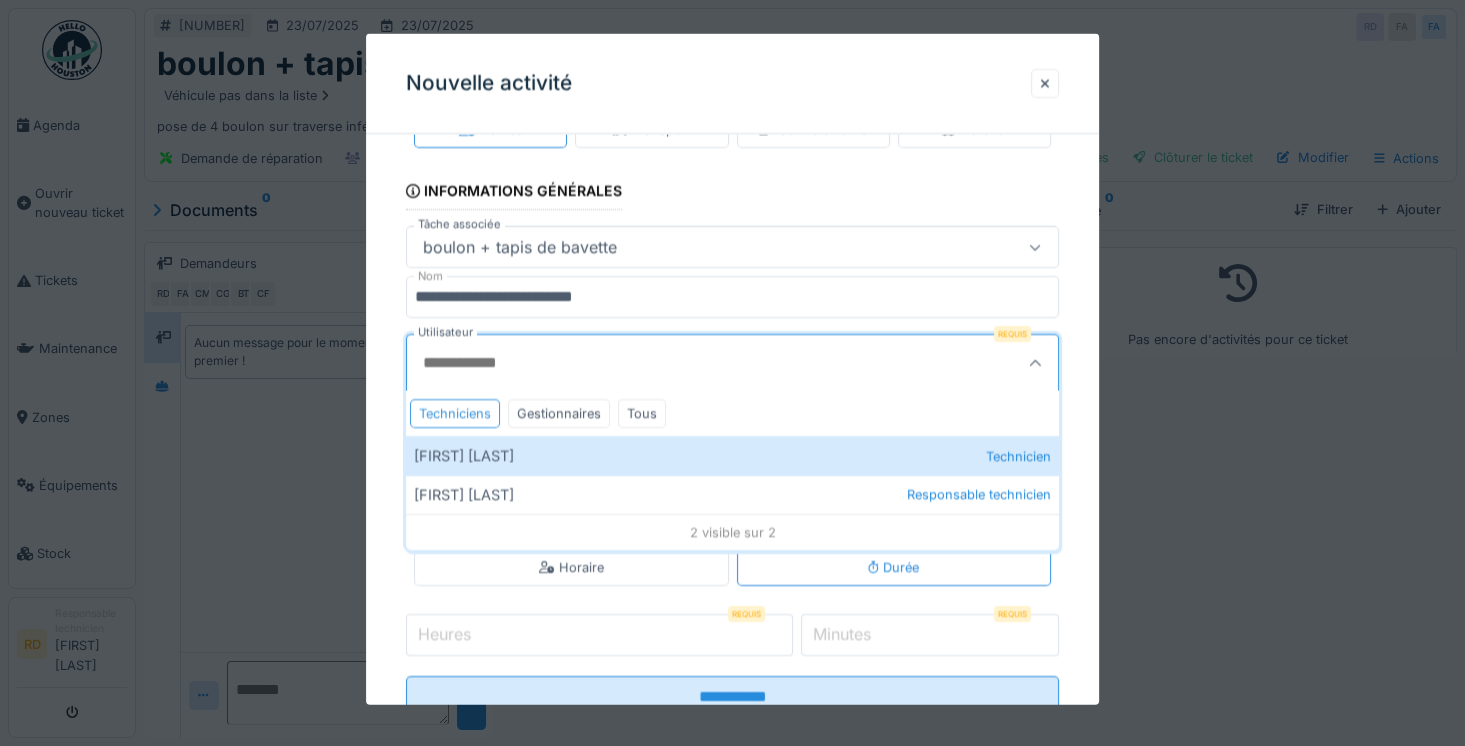 click on "[FIRST] [LAST]   Technicien" at bounding box center [732, 455] 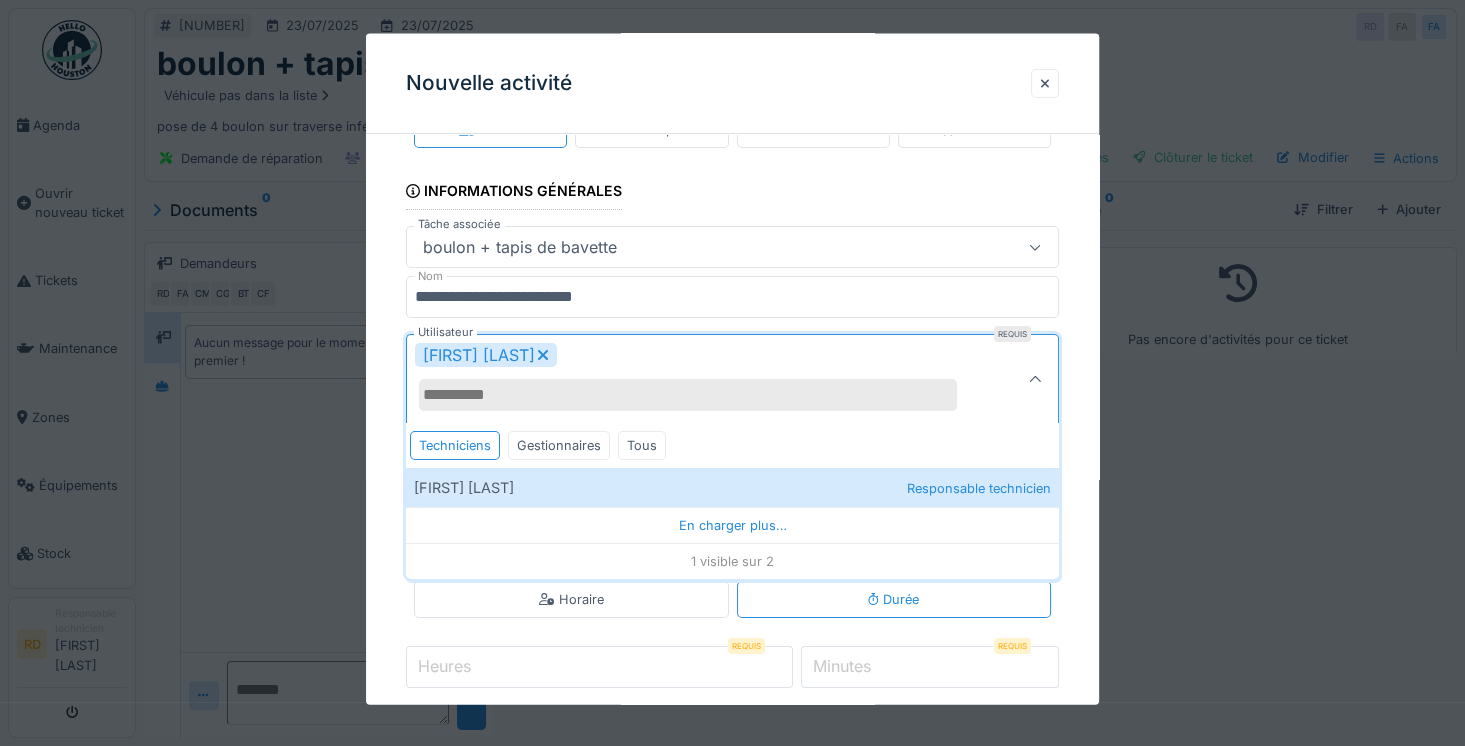 click on "**********" at bounding box center [732, 446] 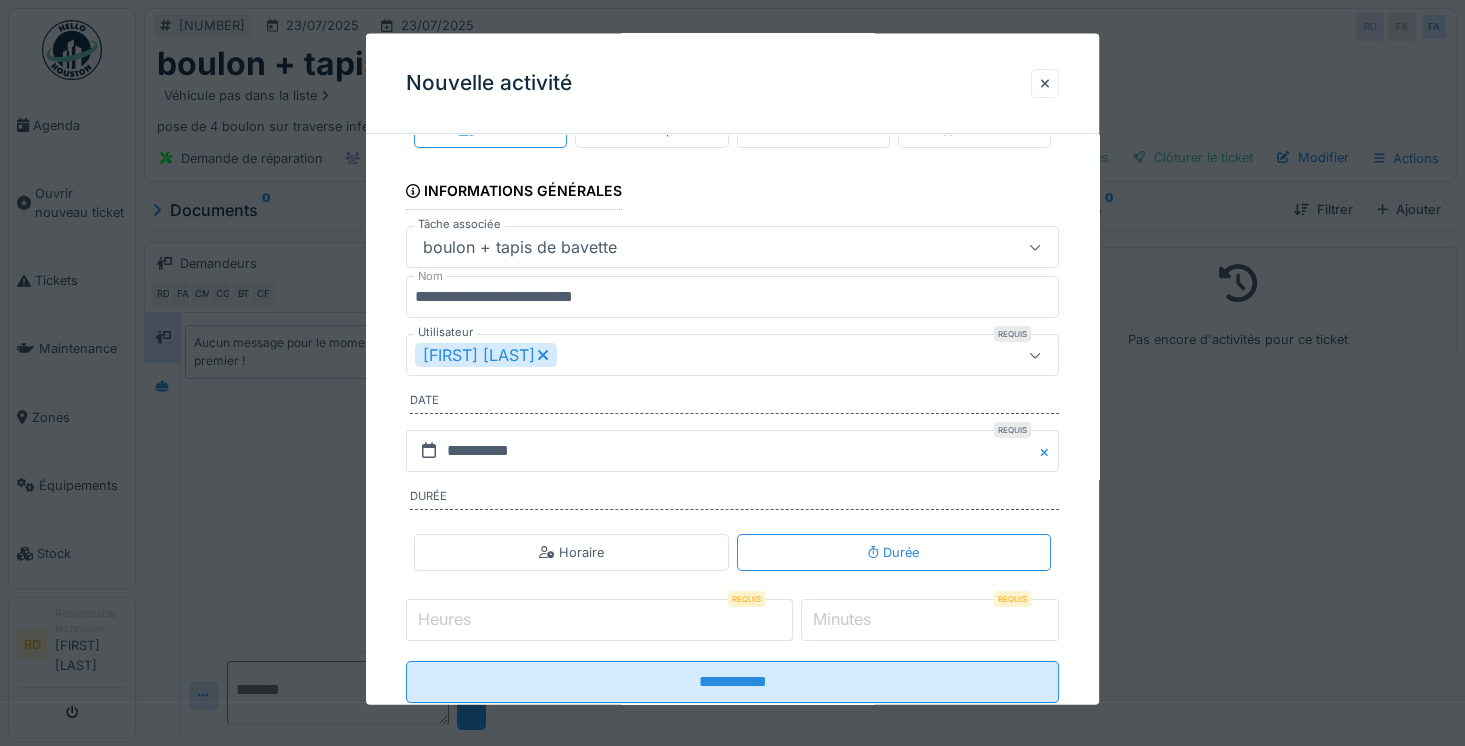click on "Heures" at bounding box center [444, 619] 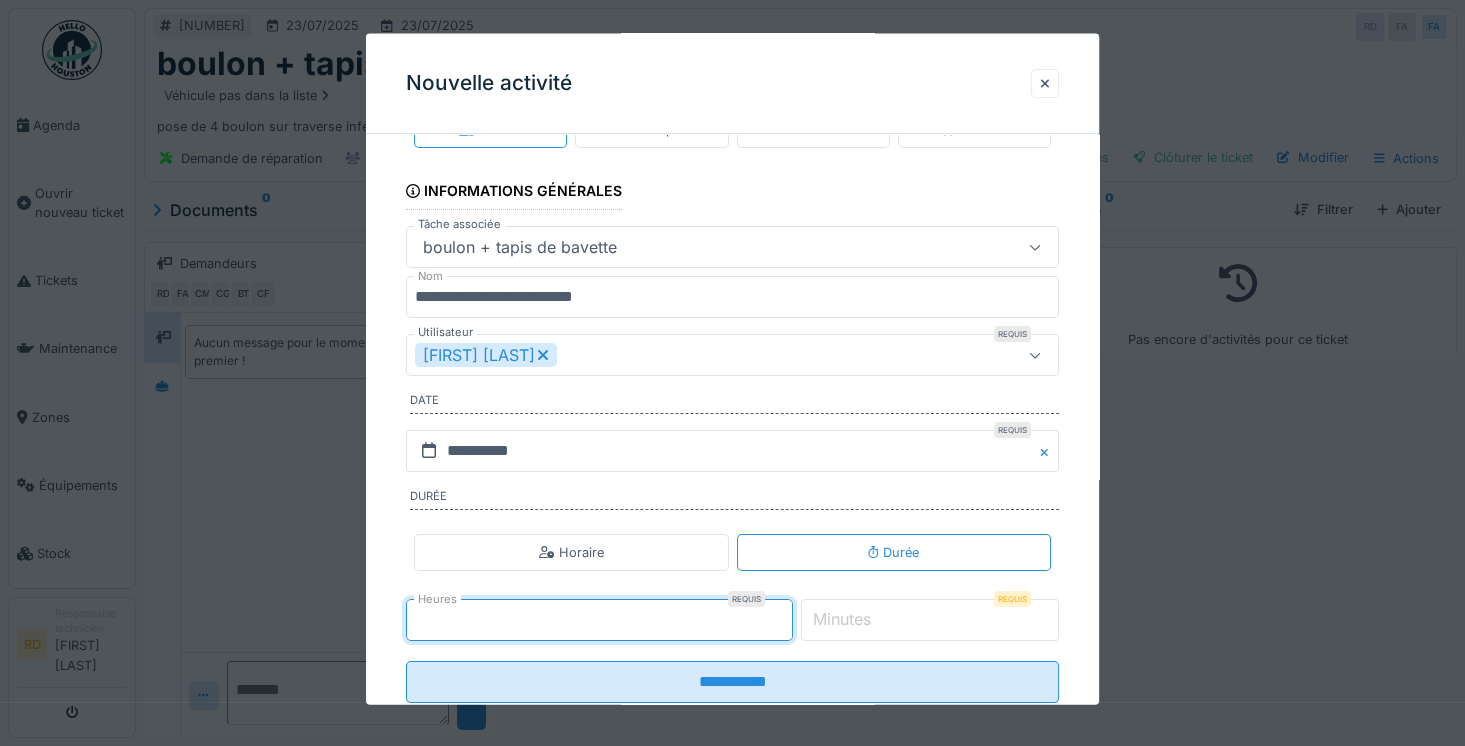 type on "*" 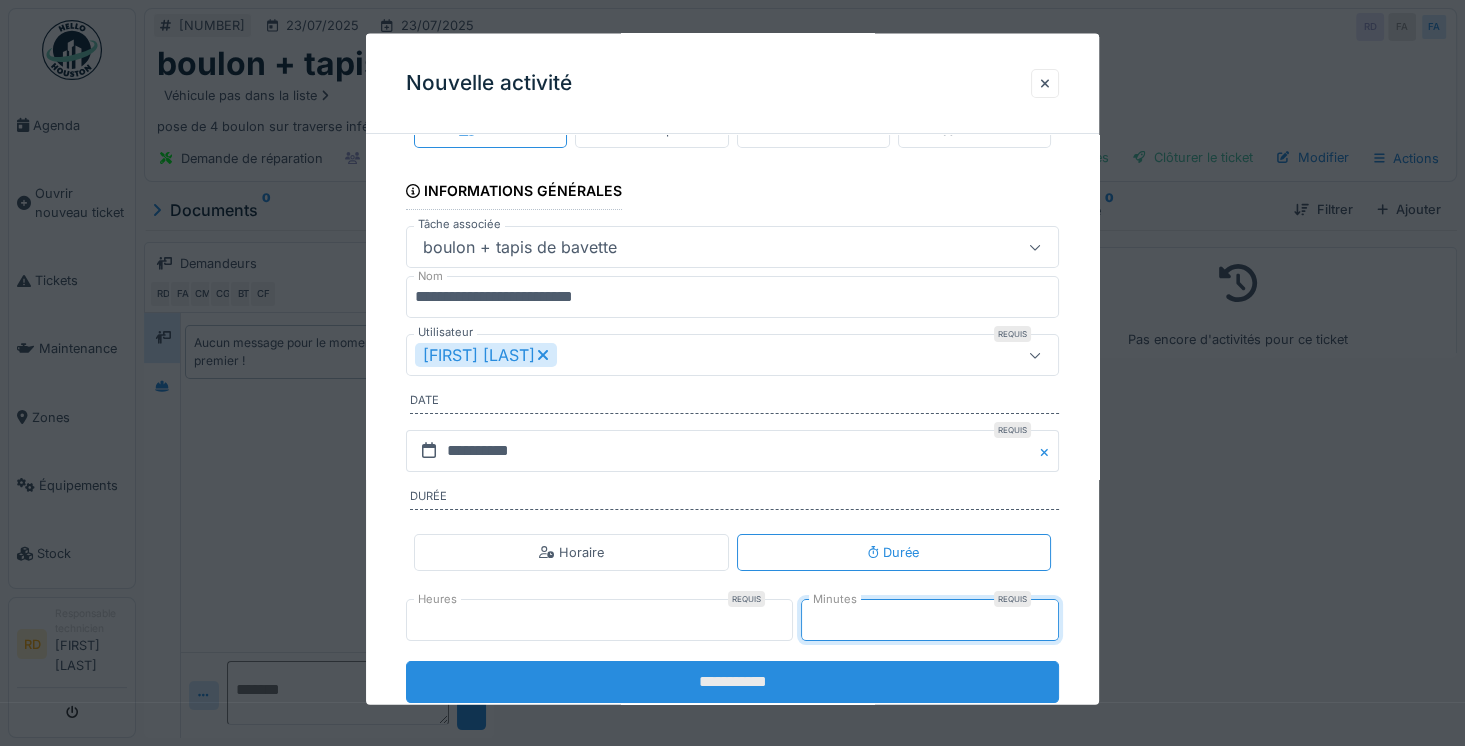 type on "**" 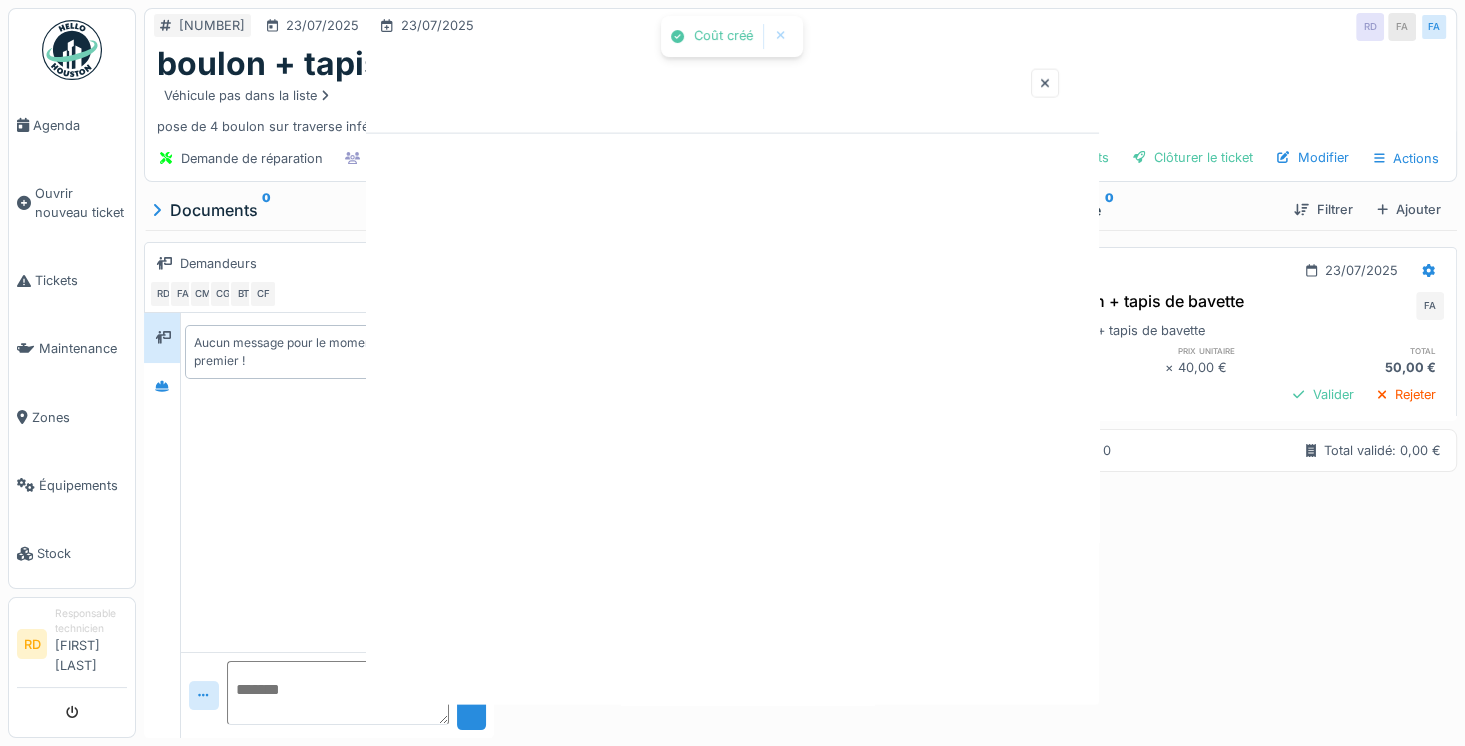 scroll, scrollTop: 0, scrollLeft: 0, axis: both 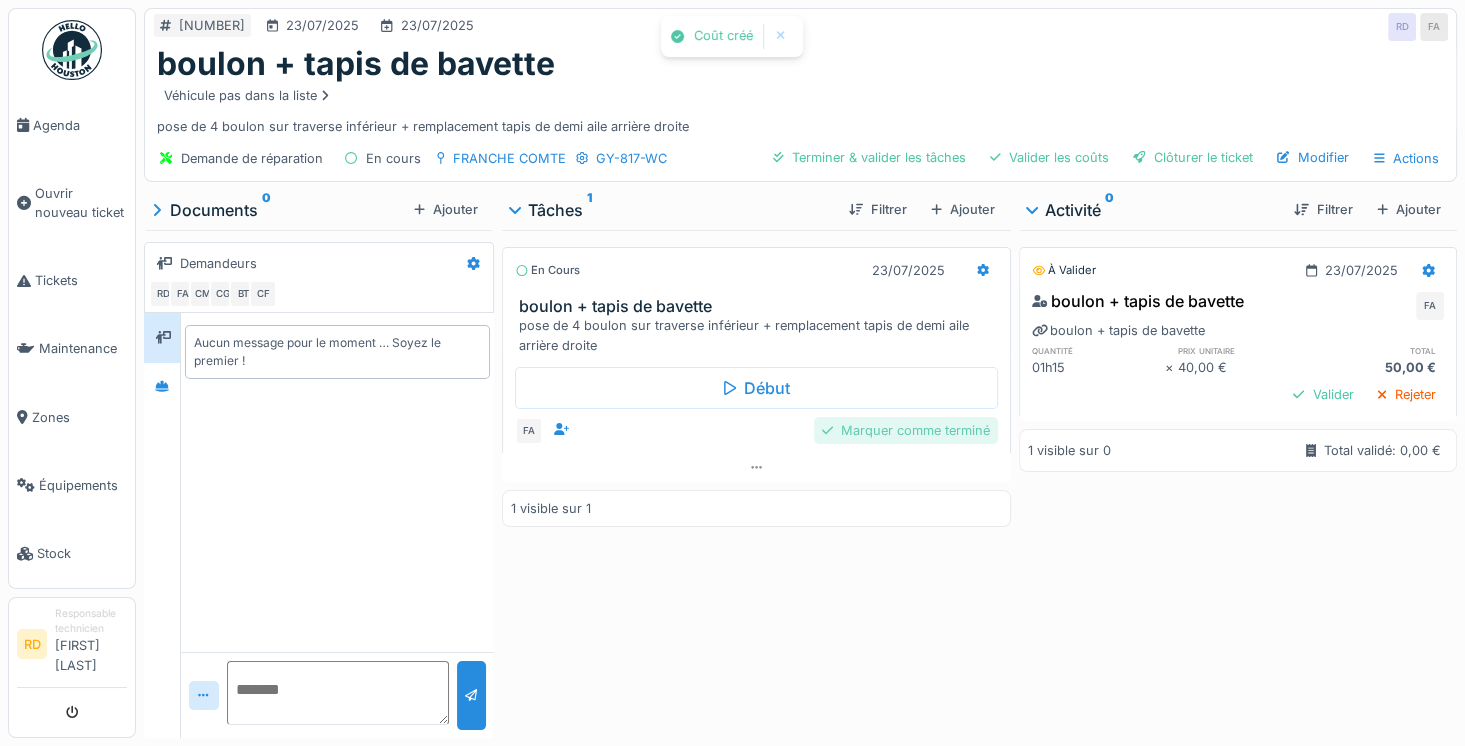 click on "Marquer comme terminé" at bounding box center (906, 430) 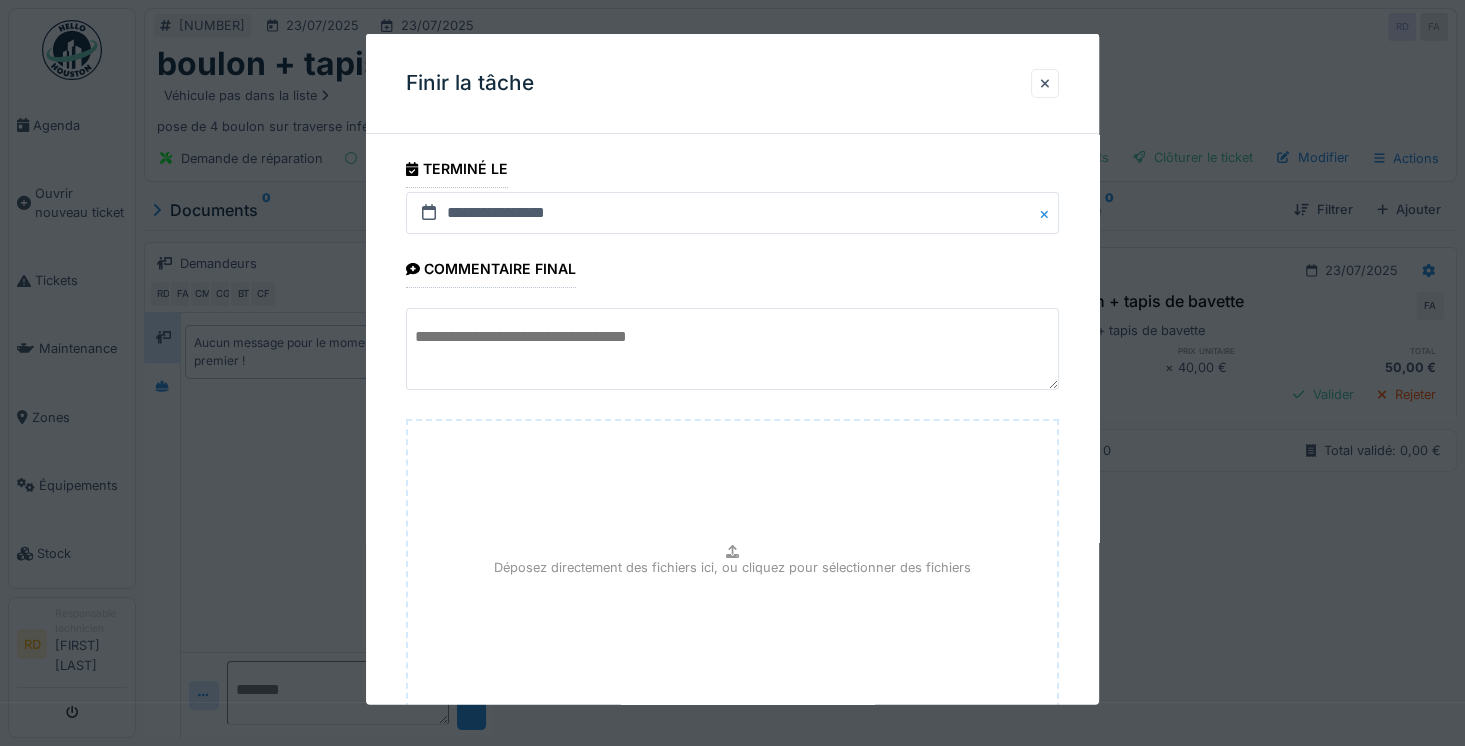 click at bounding box center (732, 349) 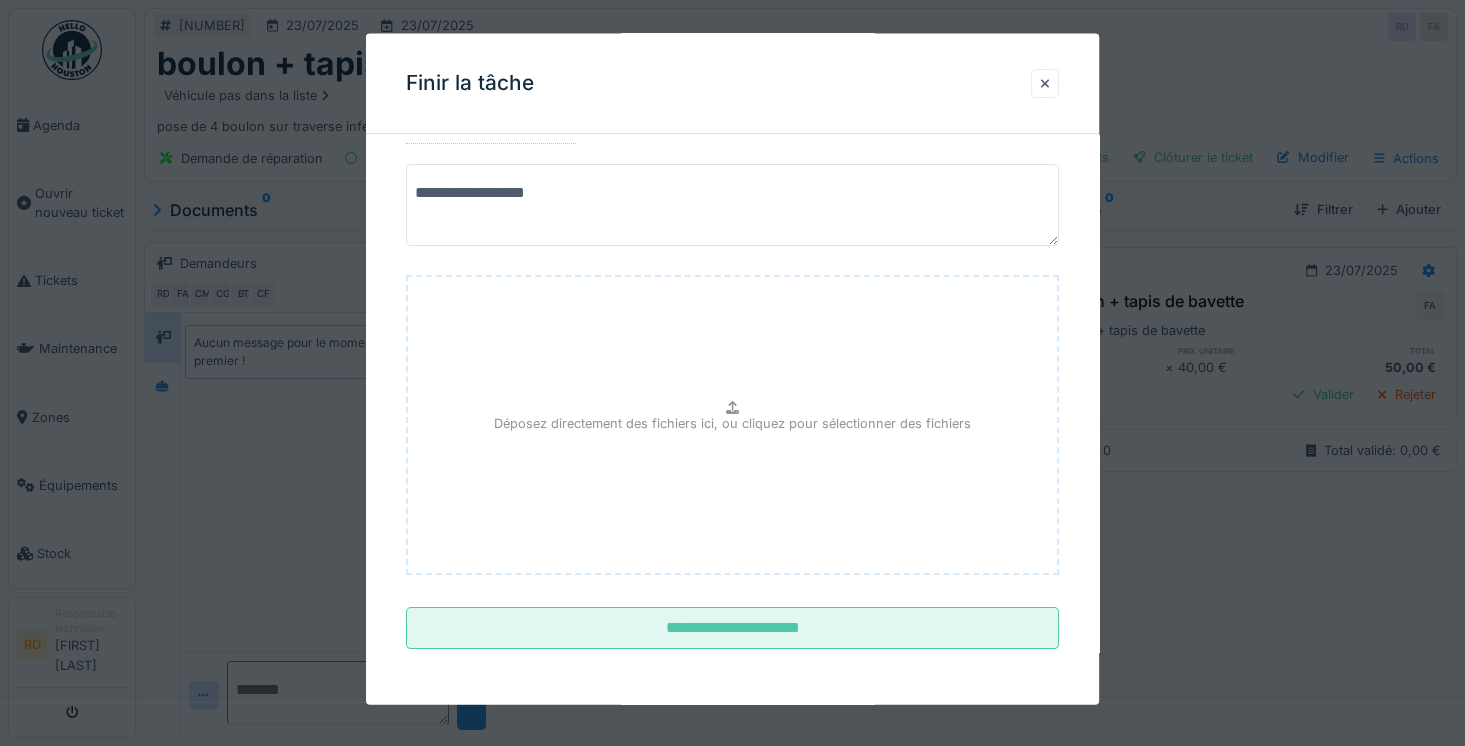 scroll, scrollTop: 159, scrollLeft: 0, axis: vertical 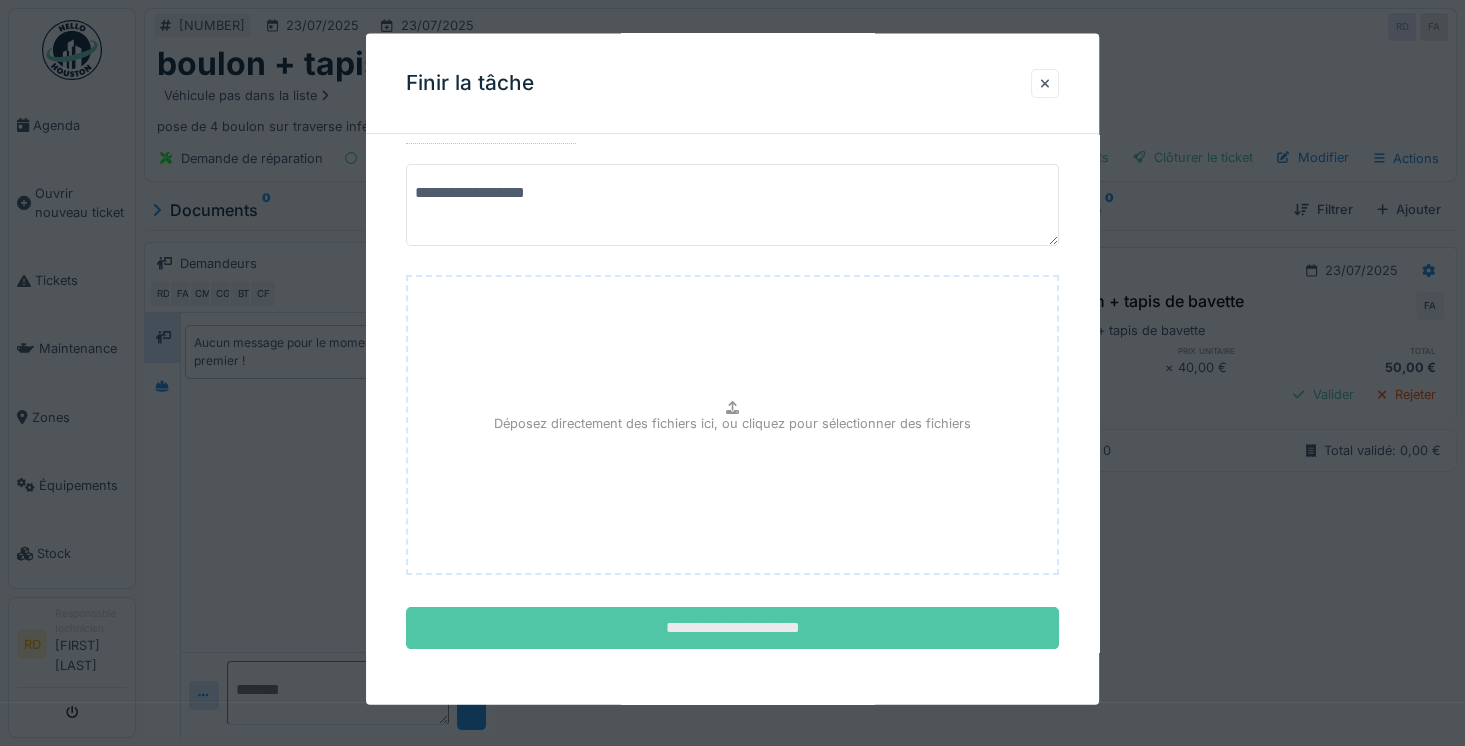 type on "**********" 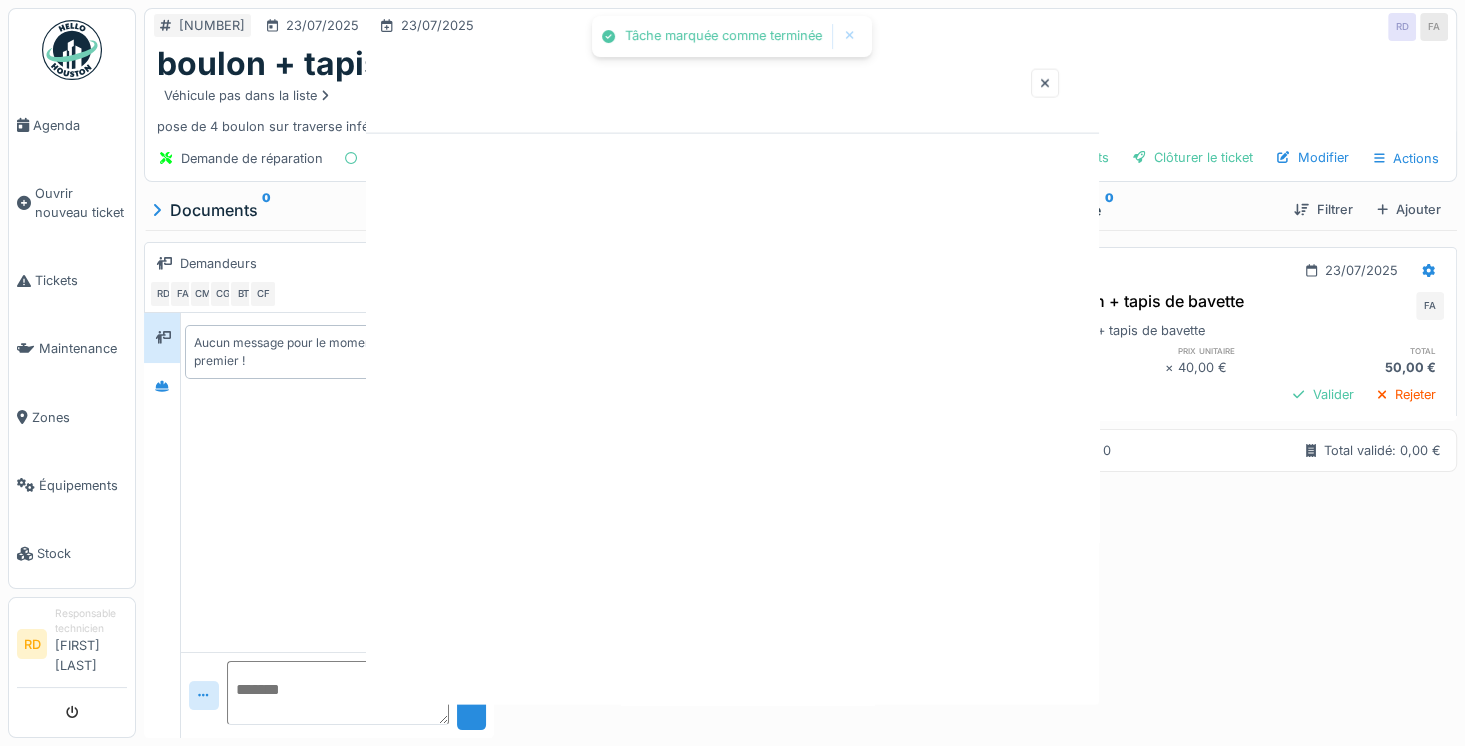 scroll, scrollTop: 0, scrollLeft: 0, axis: both 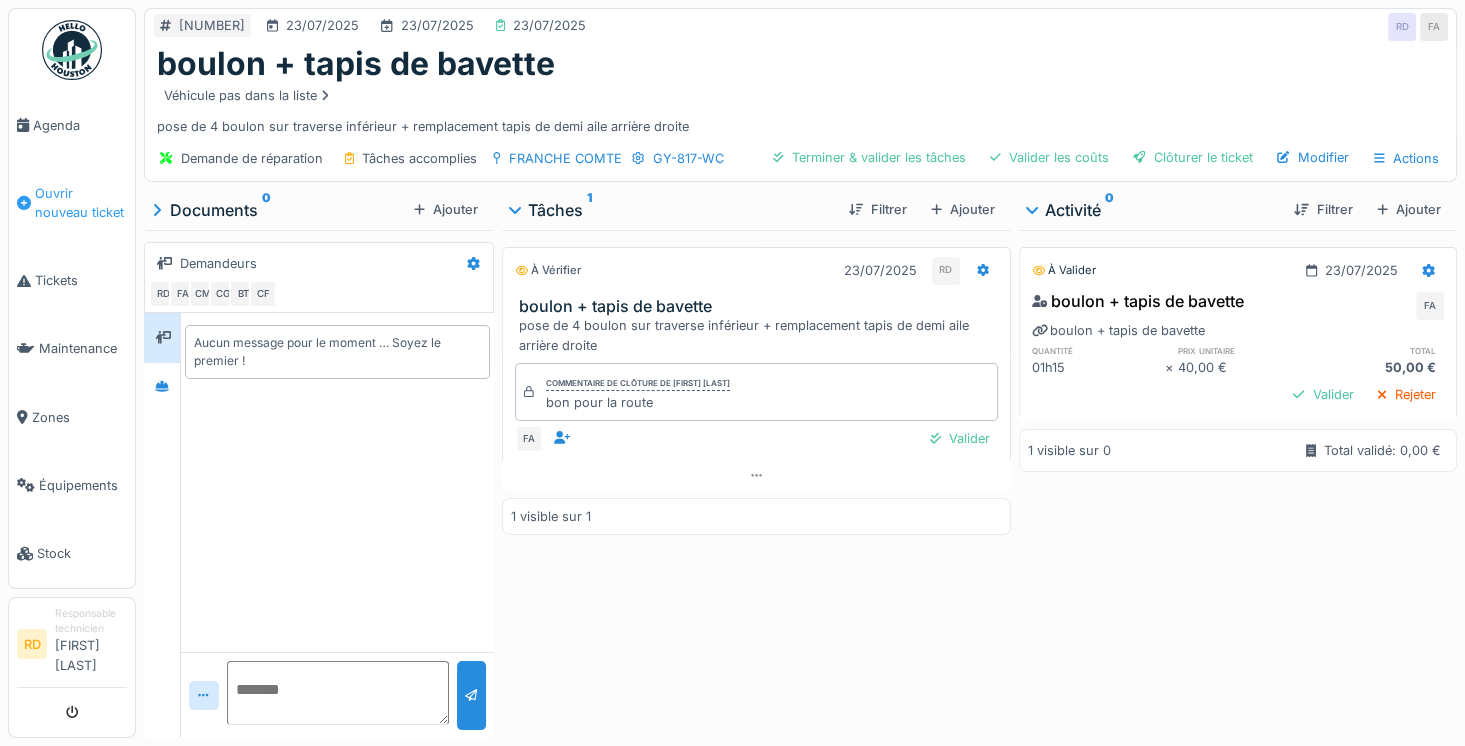 click on "Ouvrir nouveau ticket" at bounding box center (81, 203) 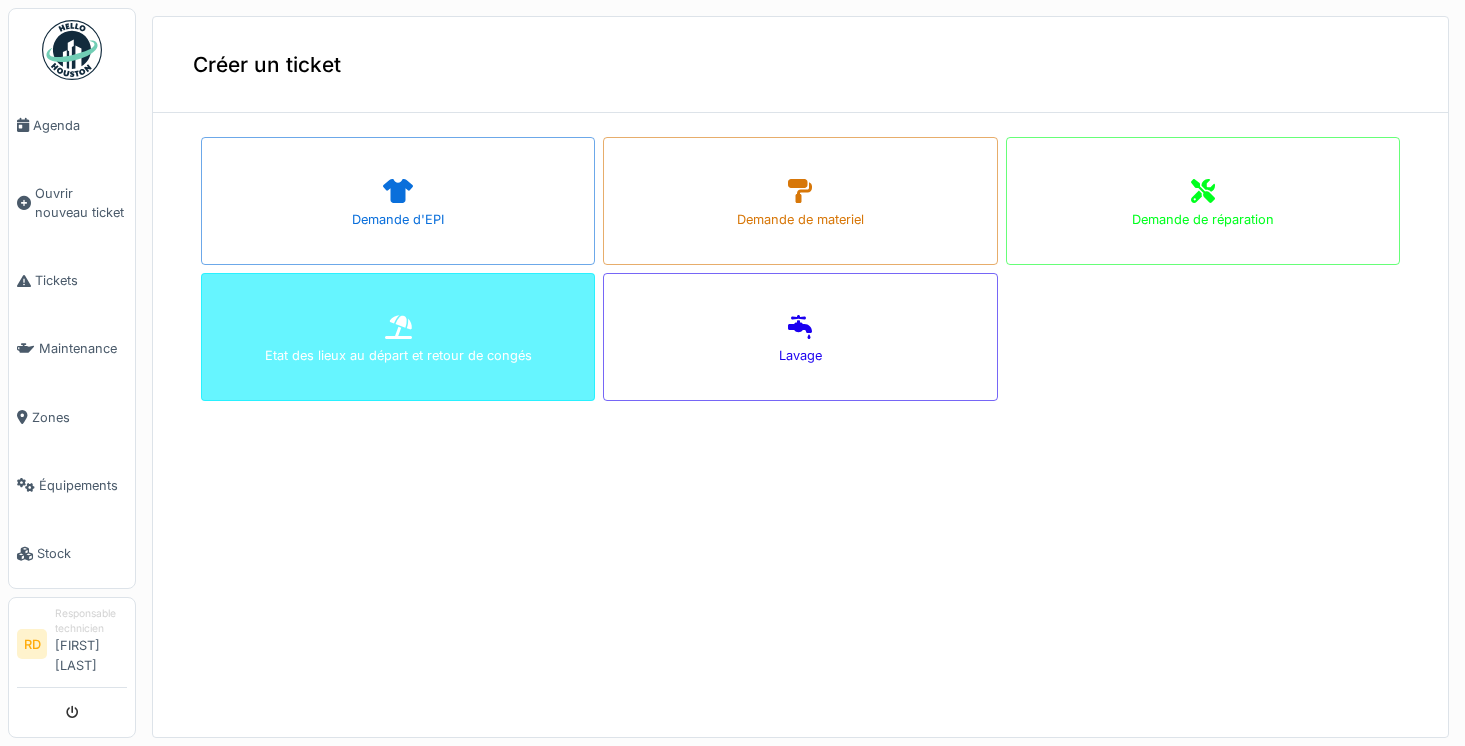 scroll, scrollTop: 0, scrollLeft: 0, axis: both 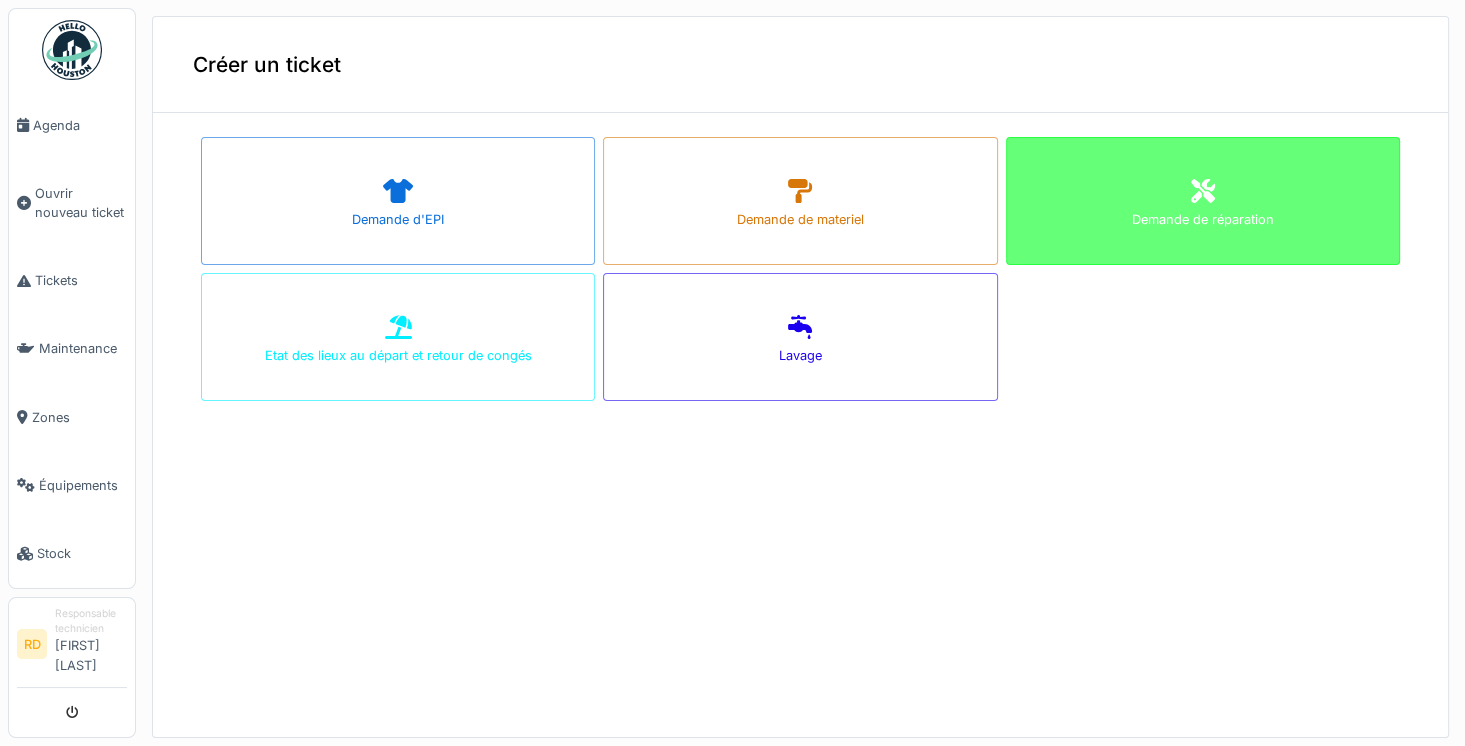 click on "Demande de réparation" at bounding box center [1203, 201] 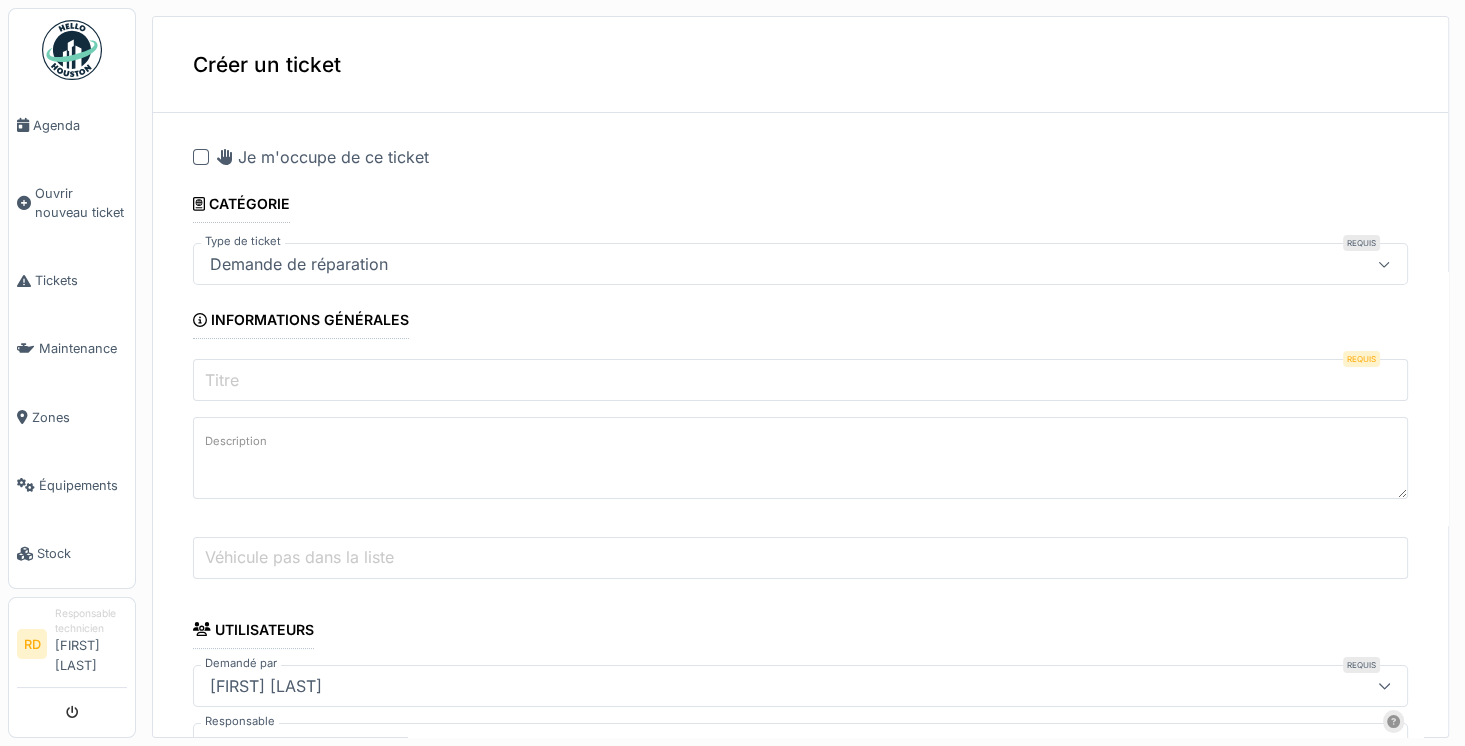 click on "Titre" at bounding box center (800, 380) 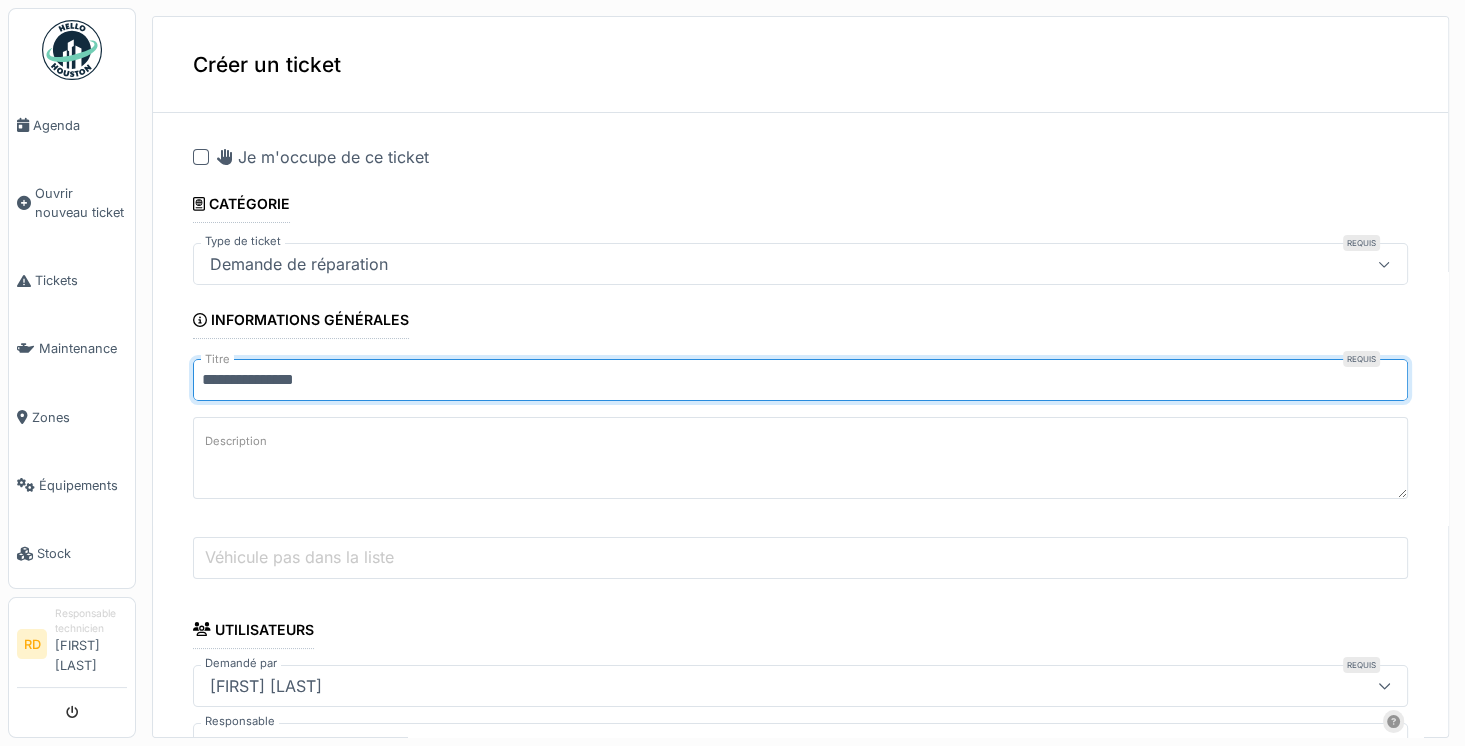 type on "**********" 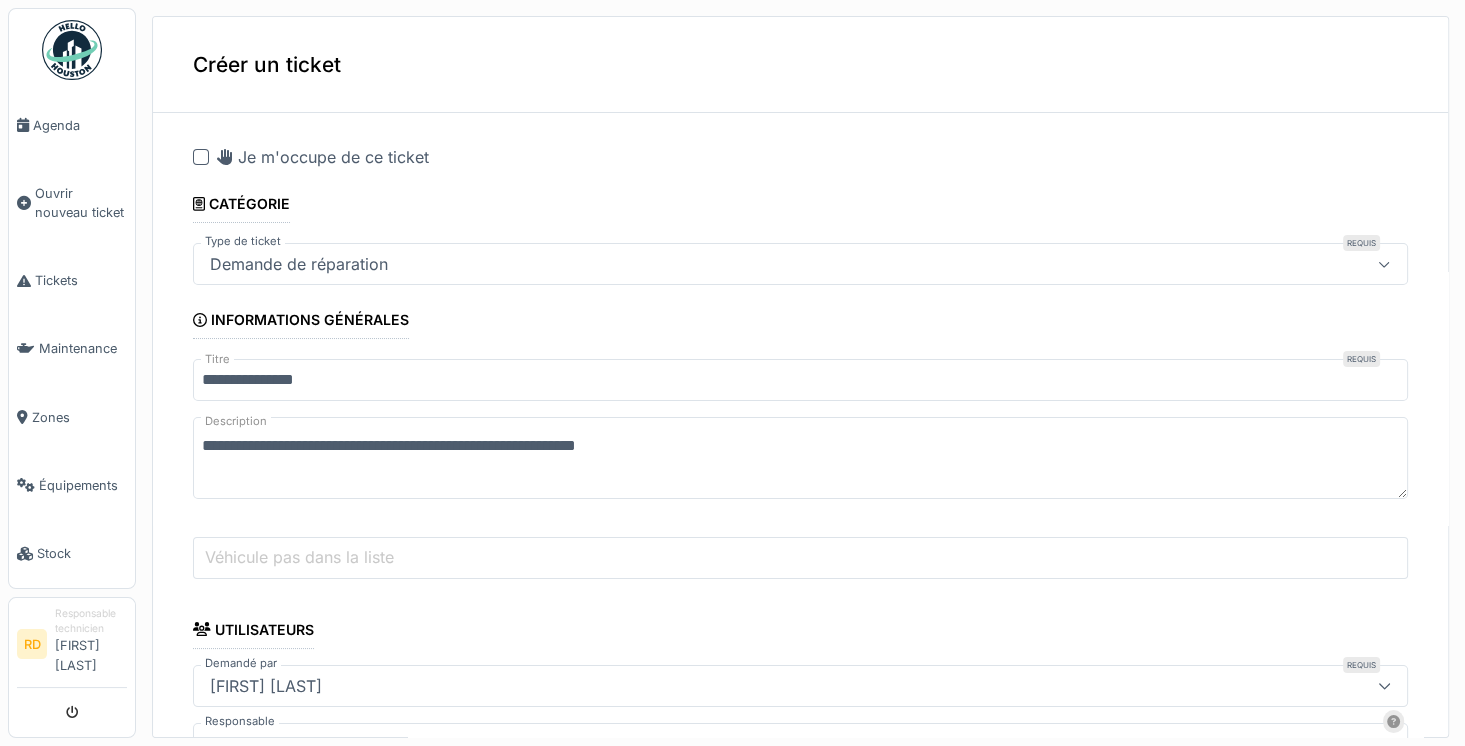 drag, startPoint x: 258, startPoint y: 453, endPoint x: 227, endPoint y: 453, distance: 31 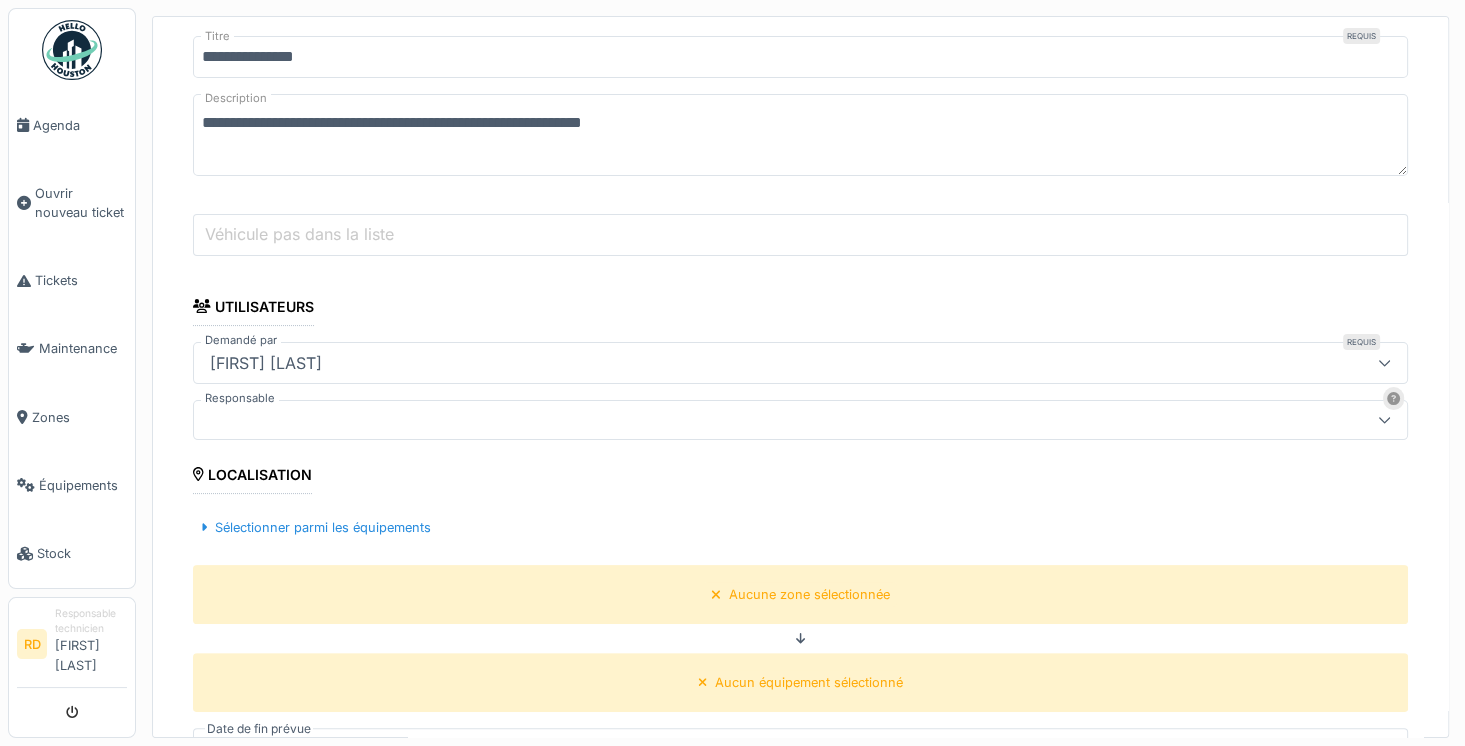 scroll, scrollTop: 324, scrollLeft: 0, axis: vertical 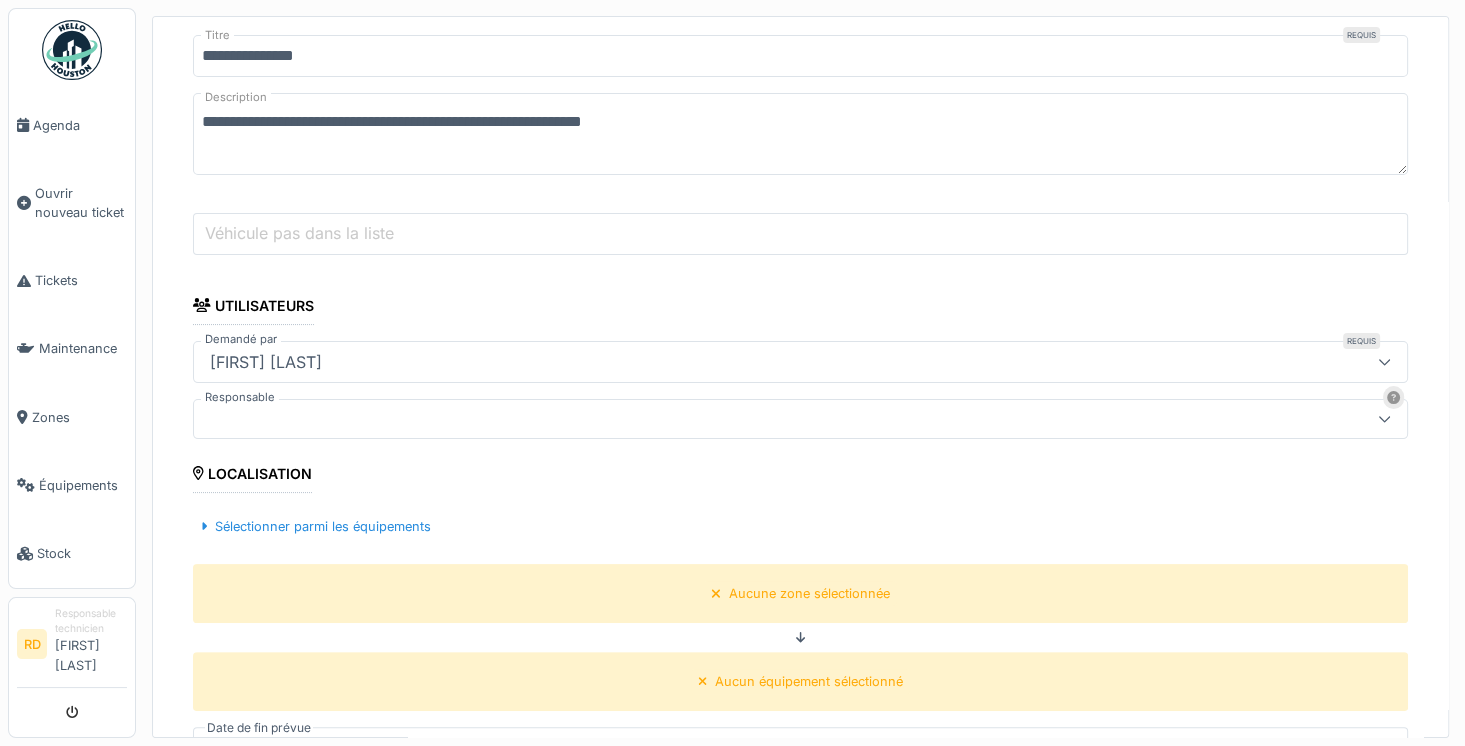 type on "**********" 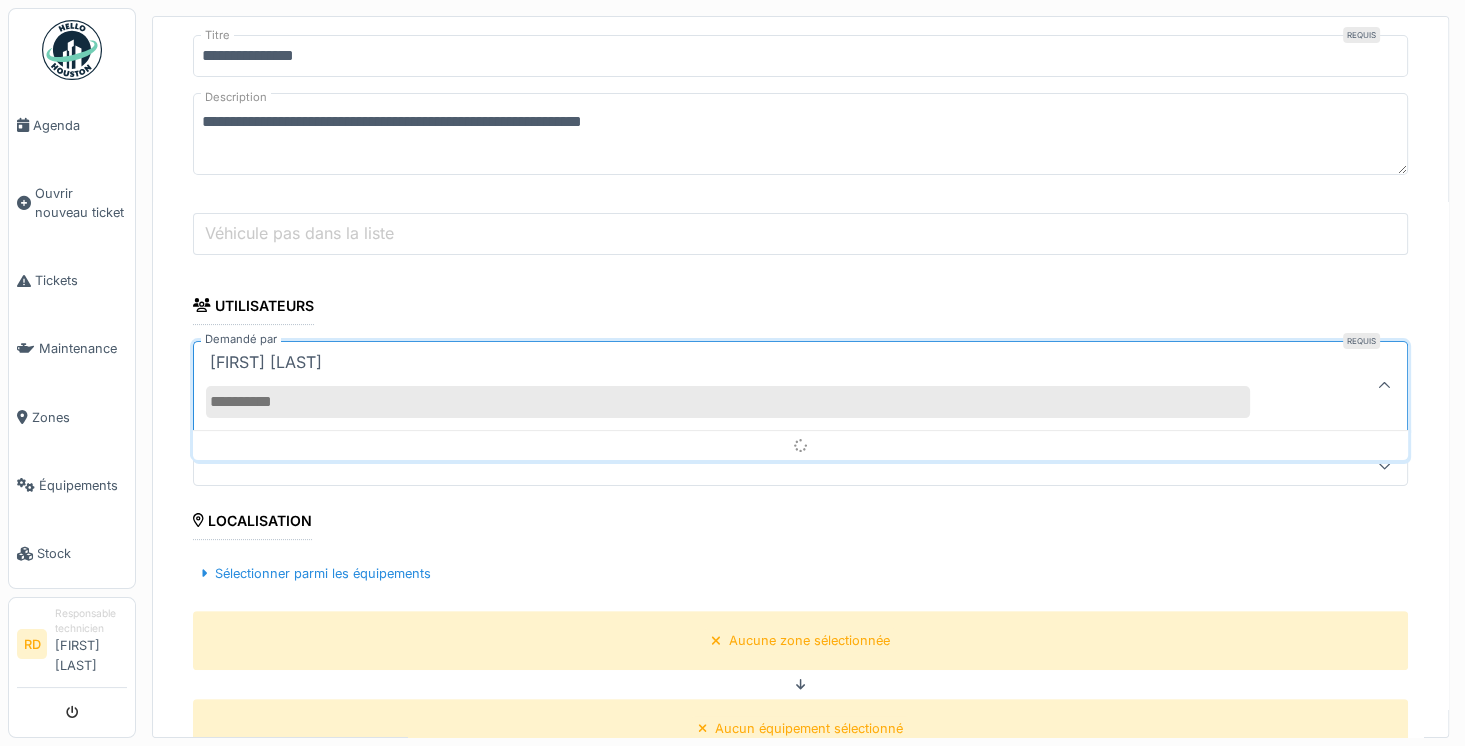 scroll, scrollTop: 3, scrollLeft: 0, axis: vertical 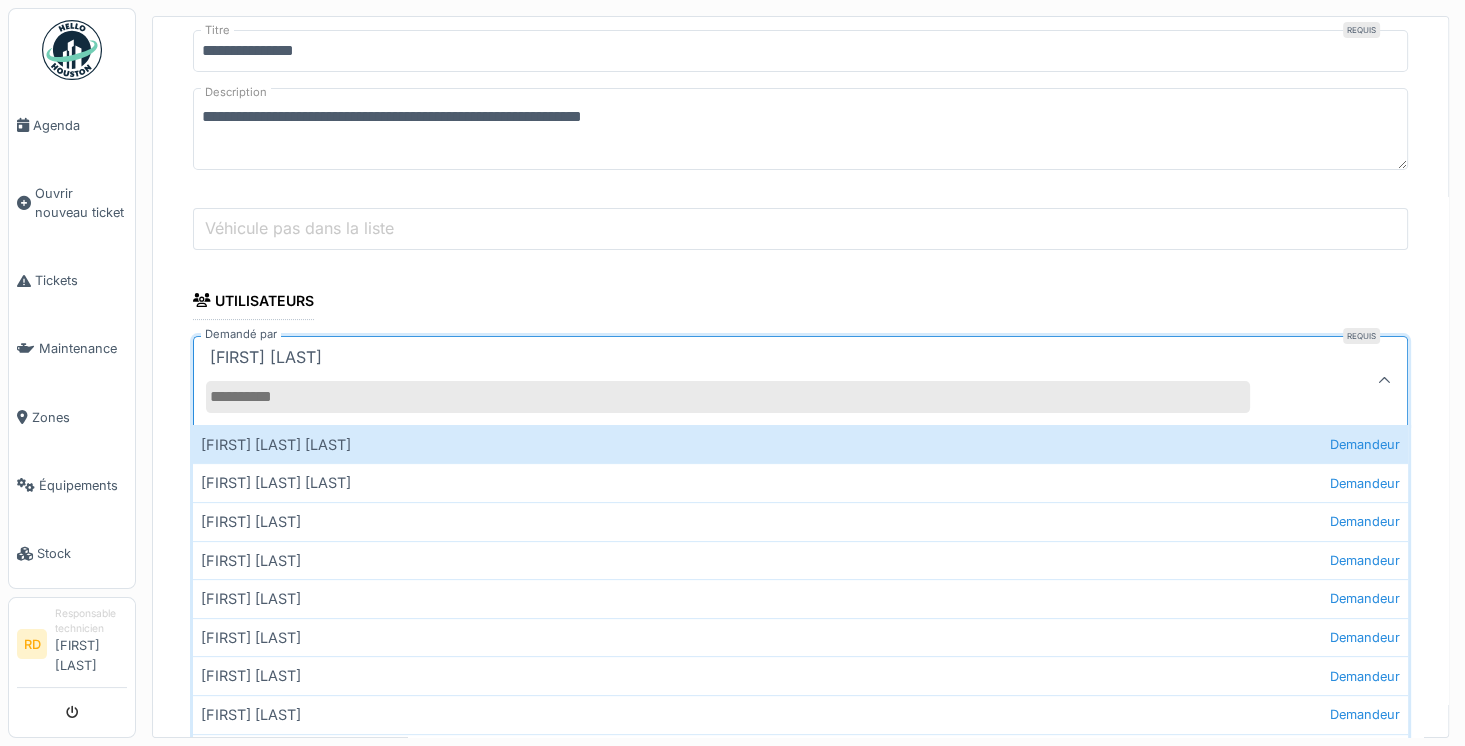 click on "Demandé par" at bounding box center [728, 397] 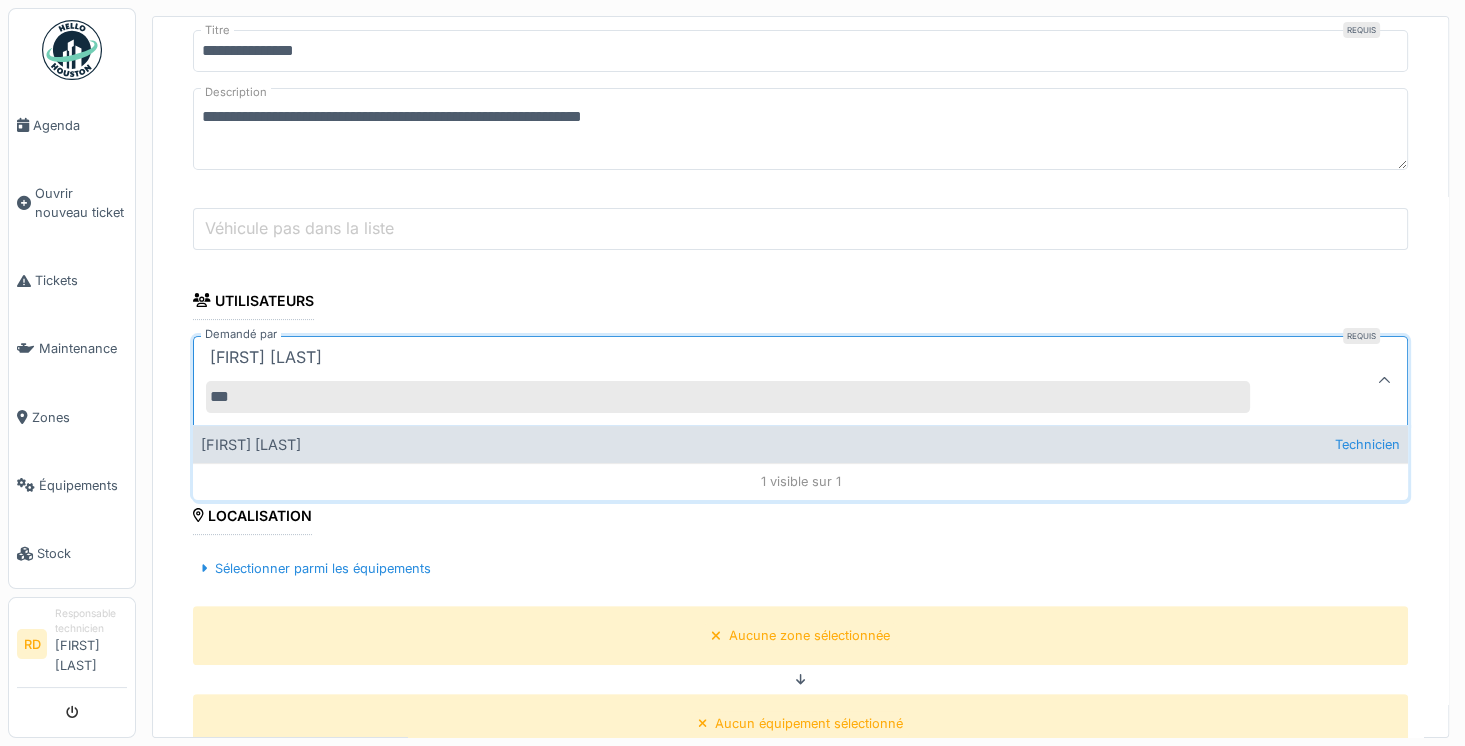 type on "***" 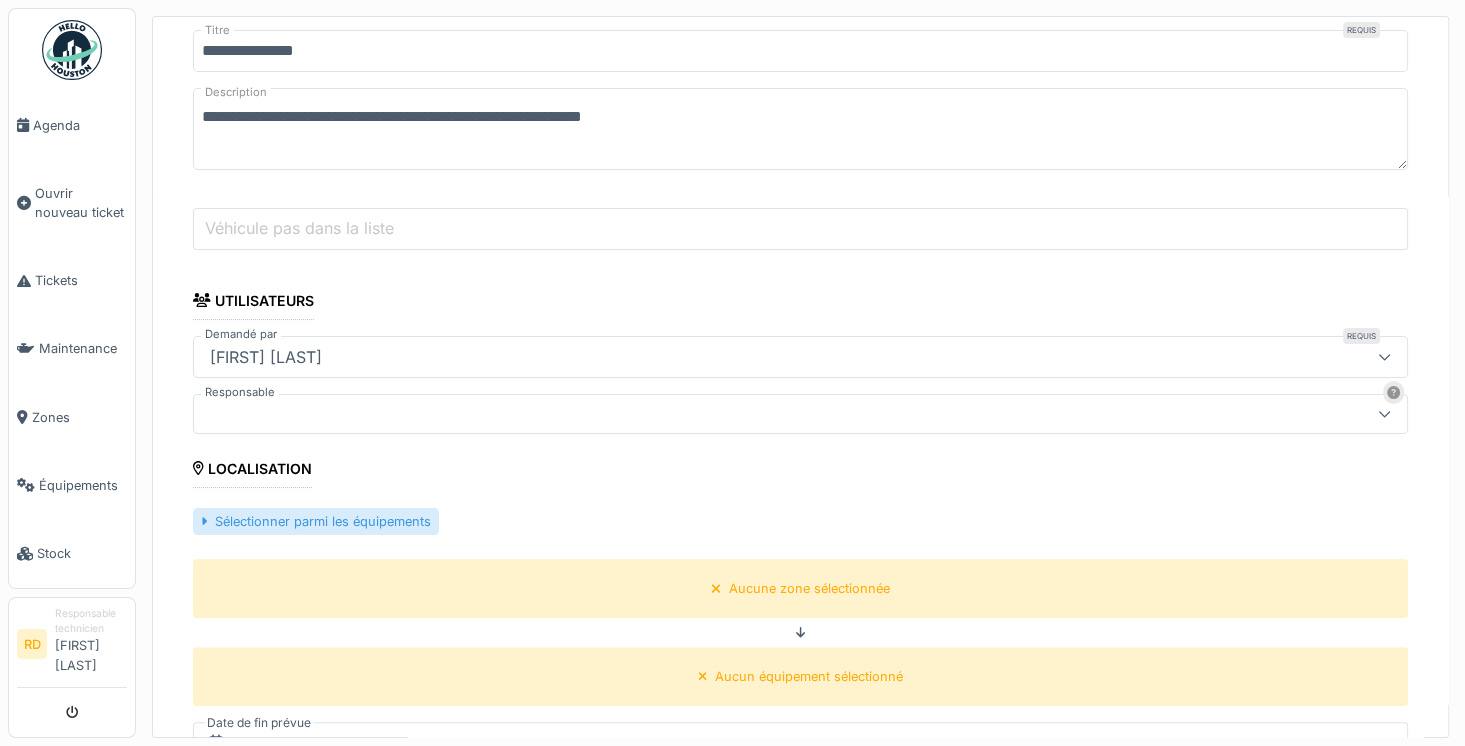 click on "Sélectionner parmi les équipements" at bounding box center [316, 521] 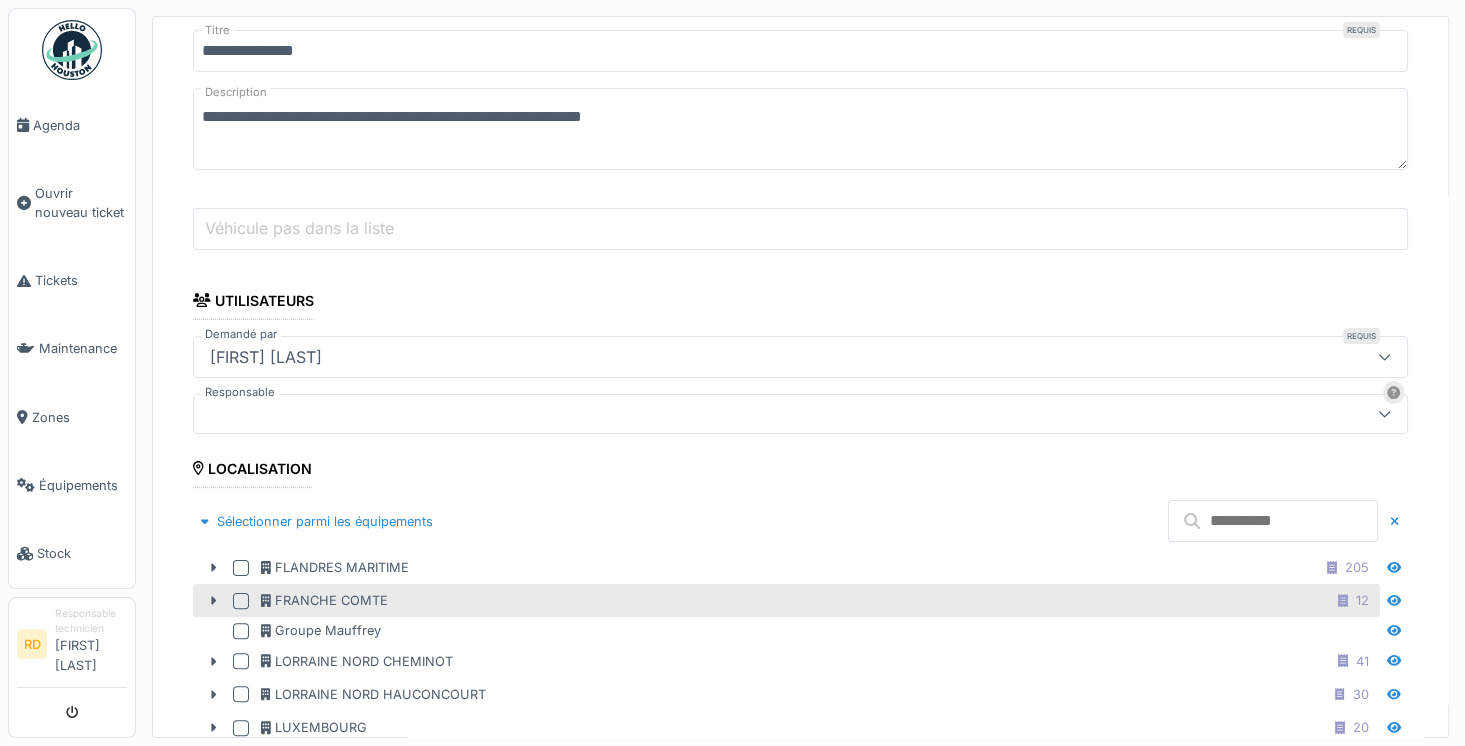 click at bounding box center (245, 601) 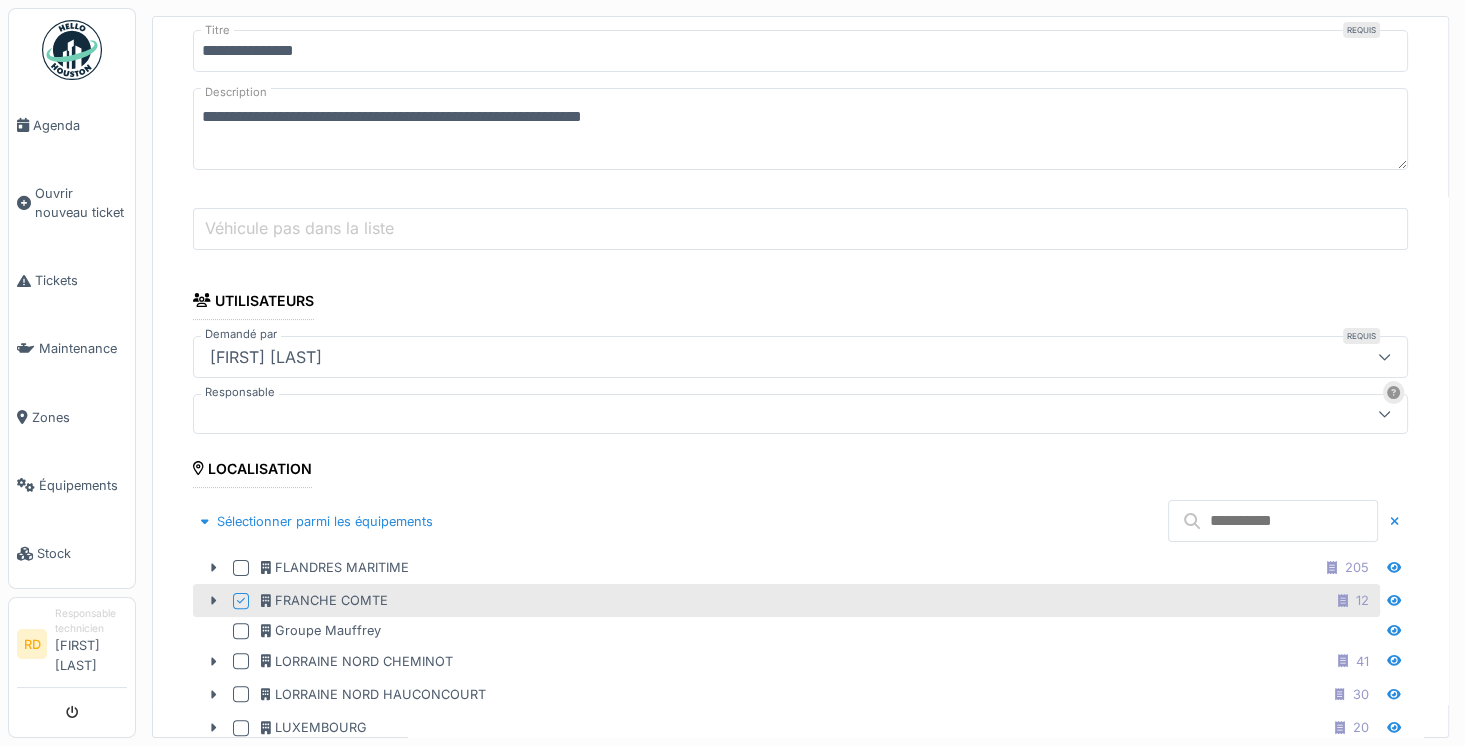 click at bounding box center (1273, 521) 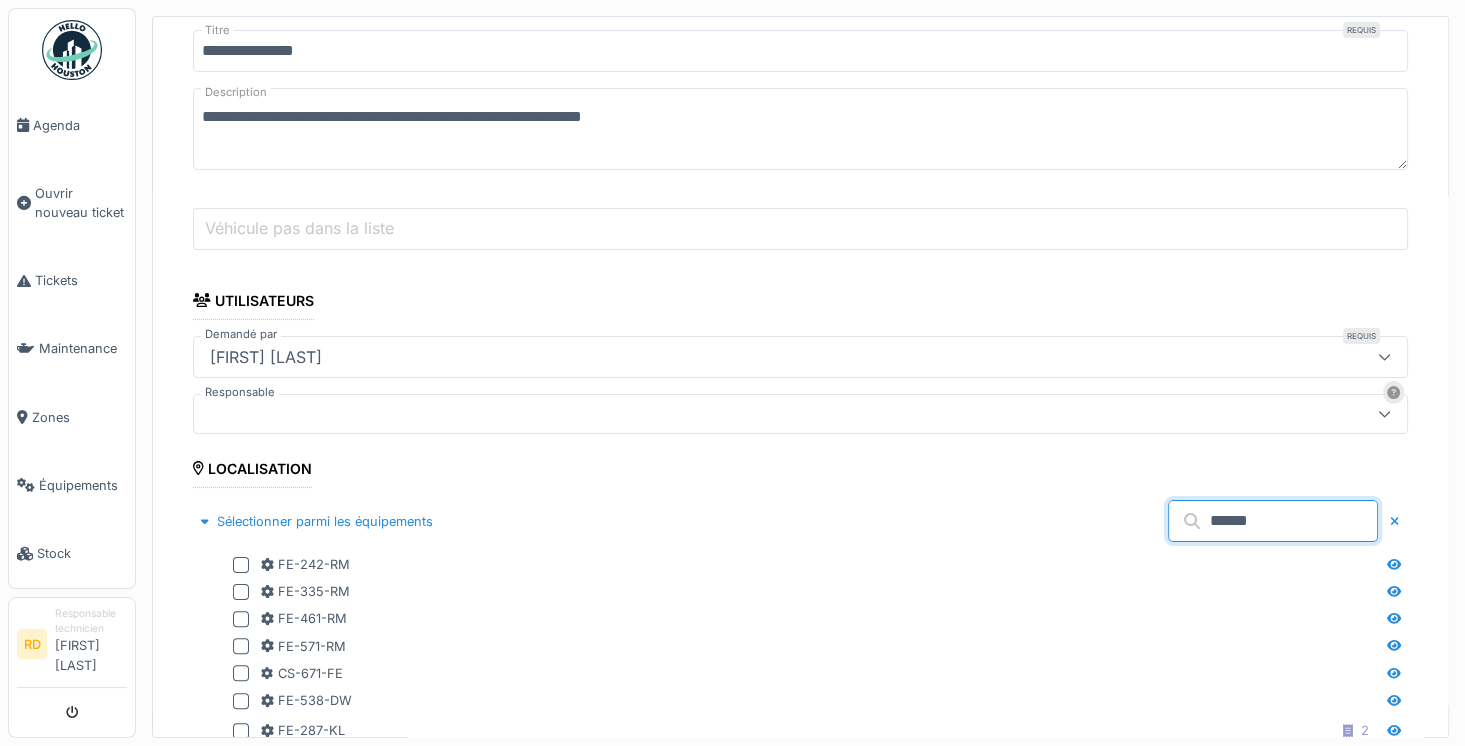 type on "******" 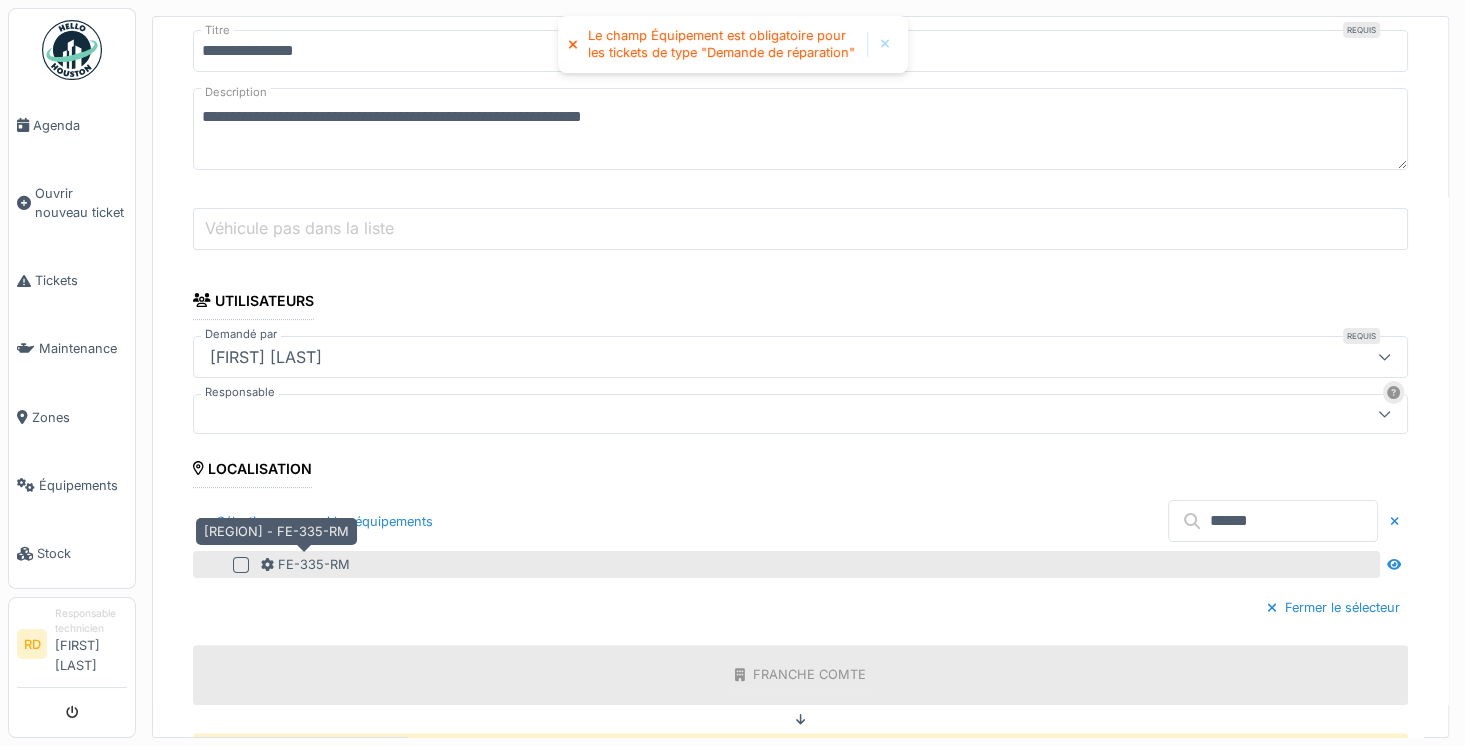 click on "FE-335-RM" at bounding box center (305, 564) 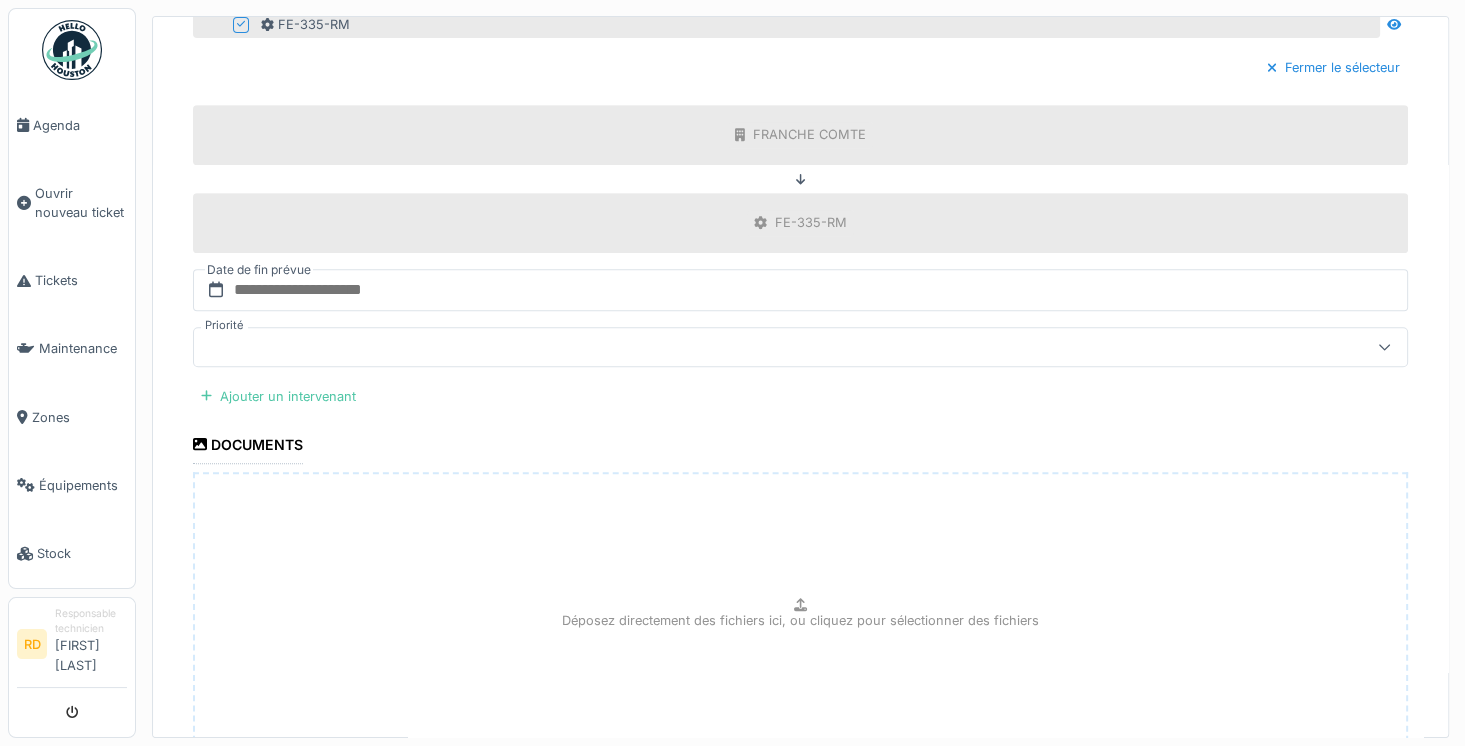 scroll, scrollTop: 869, scrollLeft: 0, axis: vertical 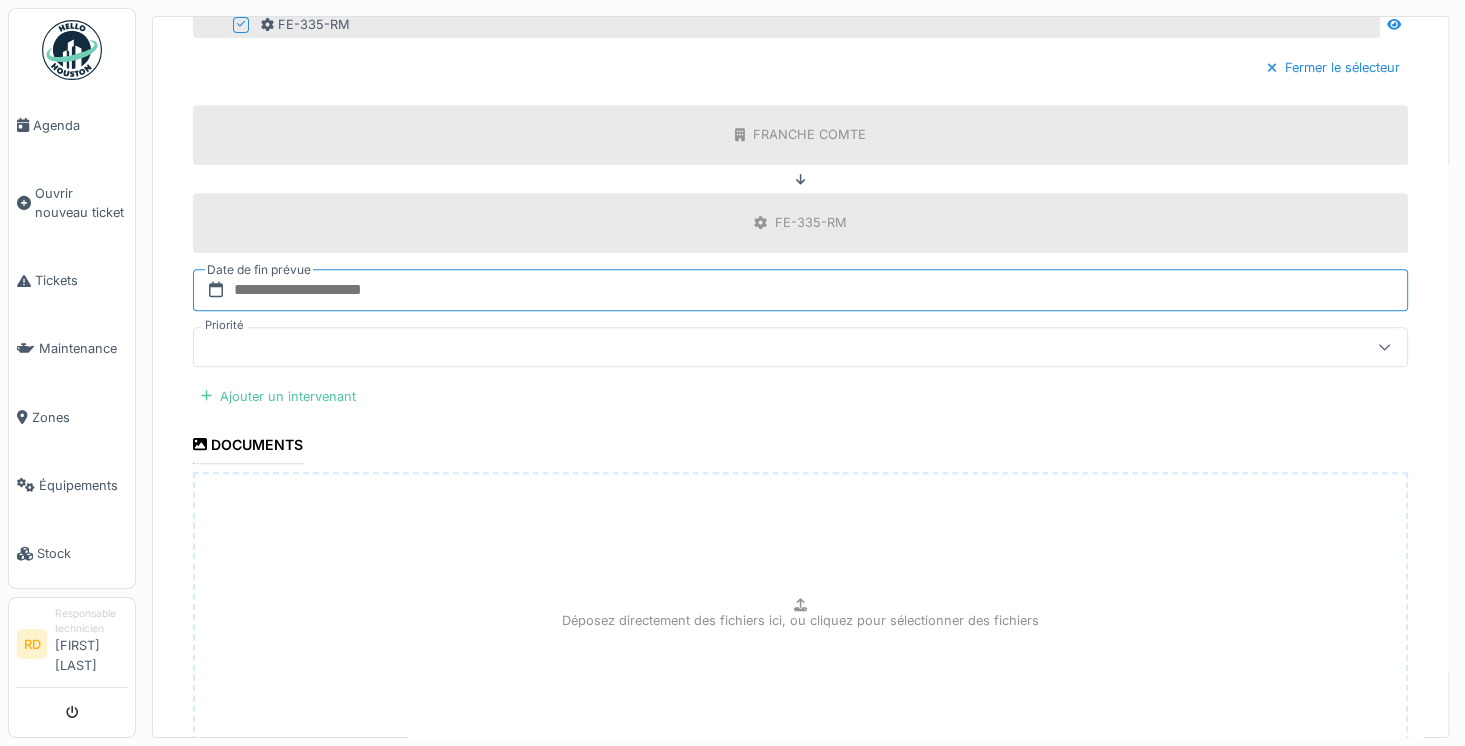 click at bounding box center (800, 290) 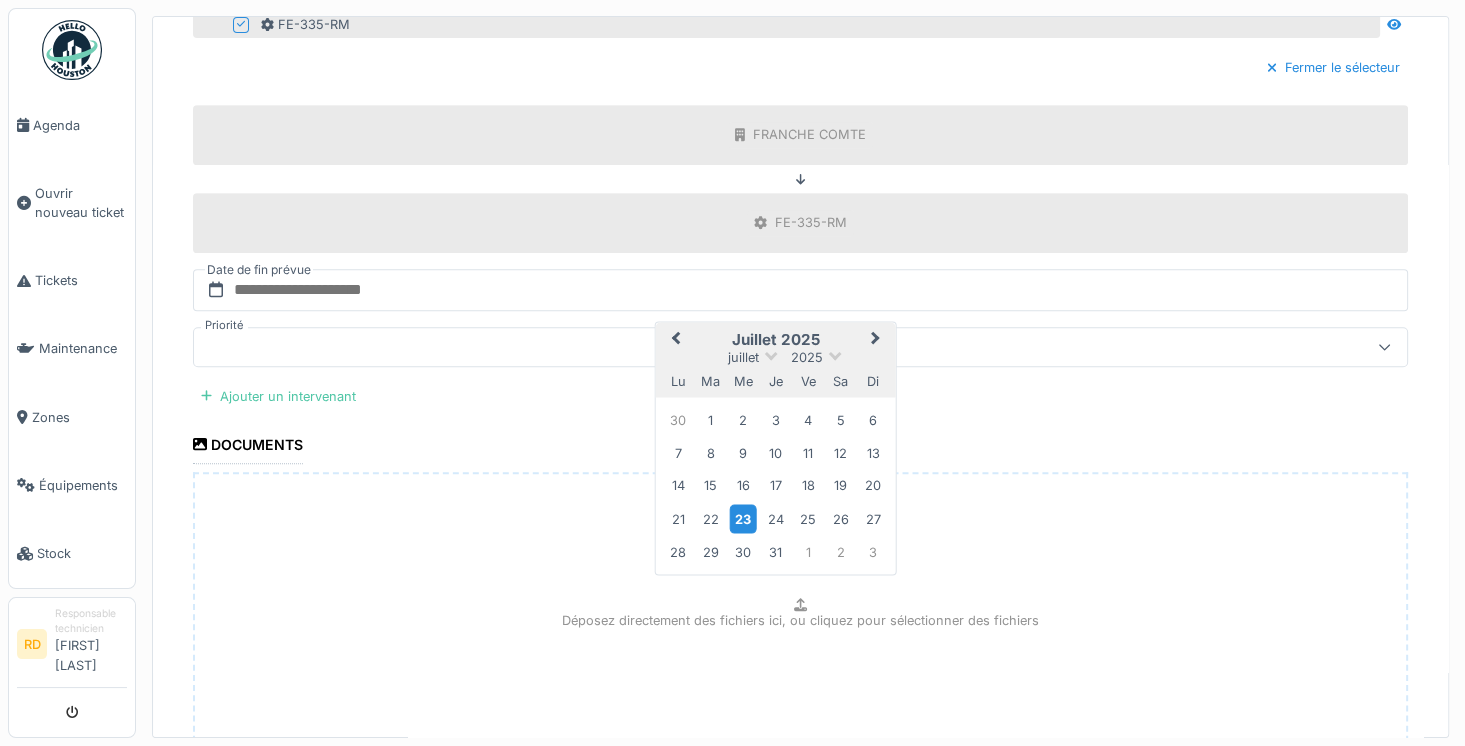 click on "23" at bounding box center (743, 518) 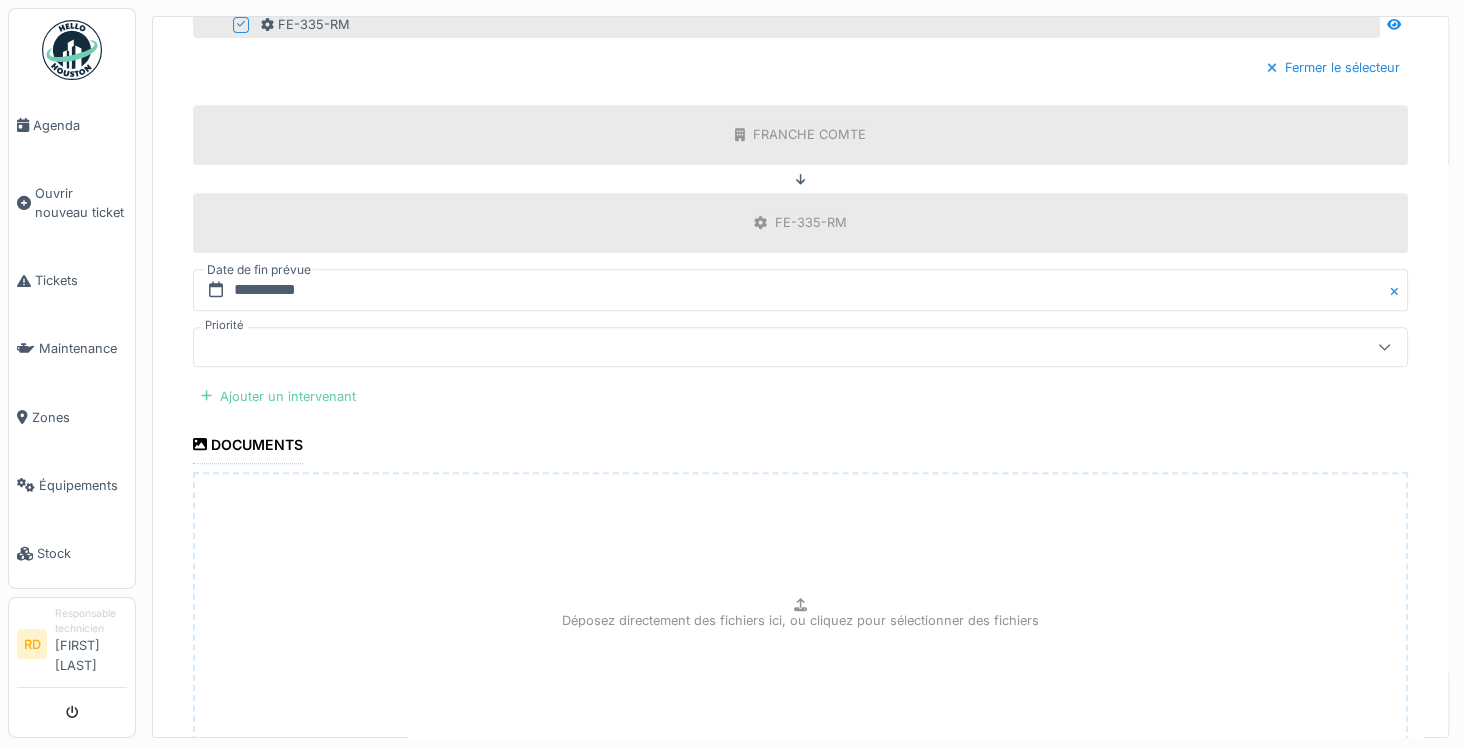 click on "Ajouter un intervenant" at bounding box center (278, 396) 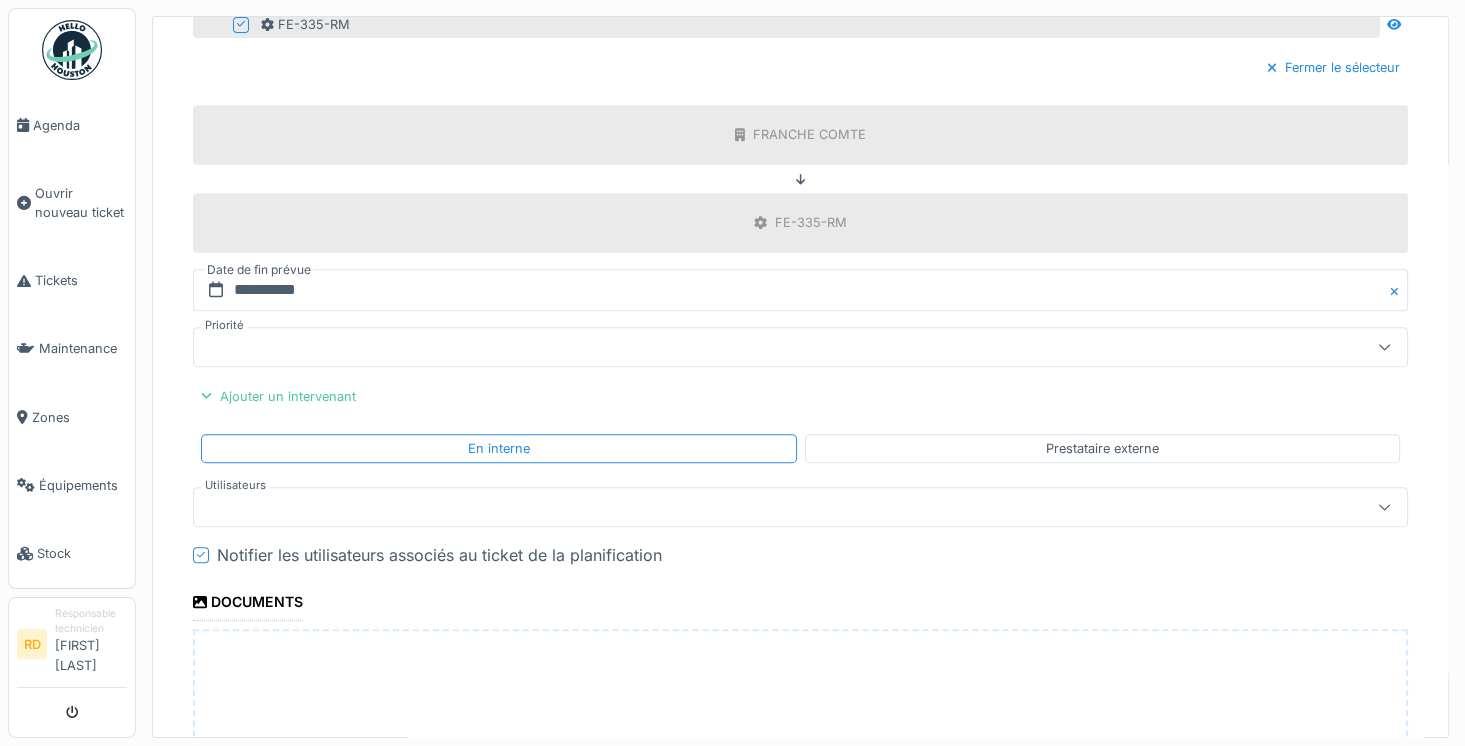 click at bounding box center [740, 507] 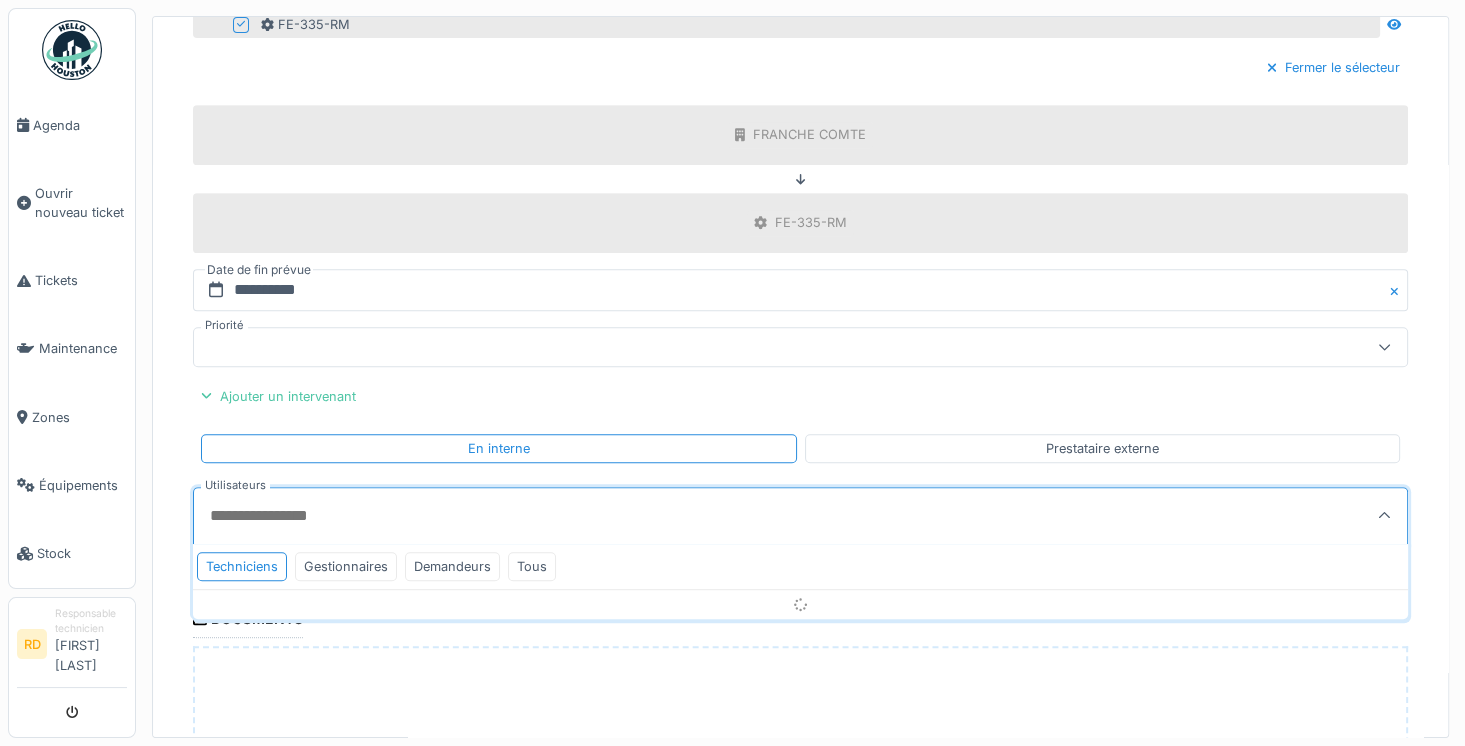 scroll, scrollTop: 4, scrollLeft: 0, axis: vertical 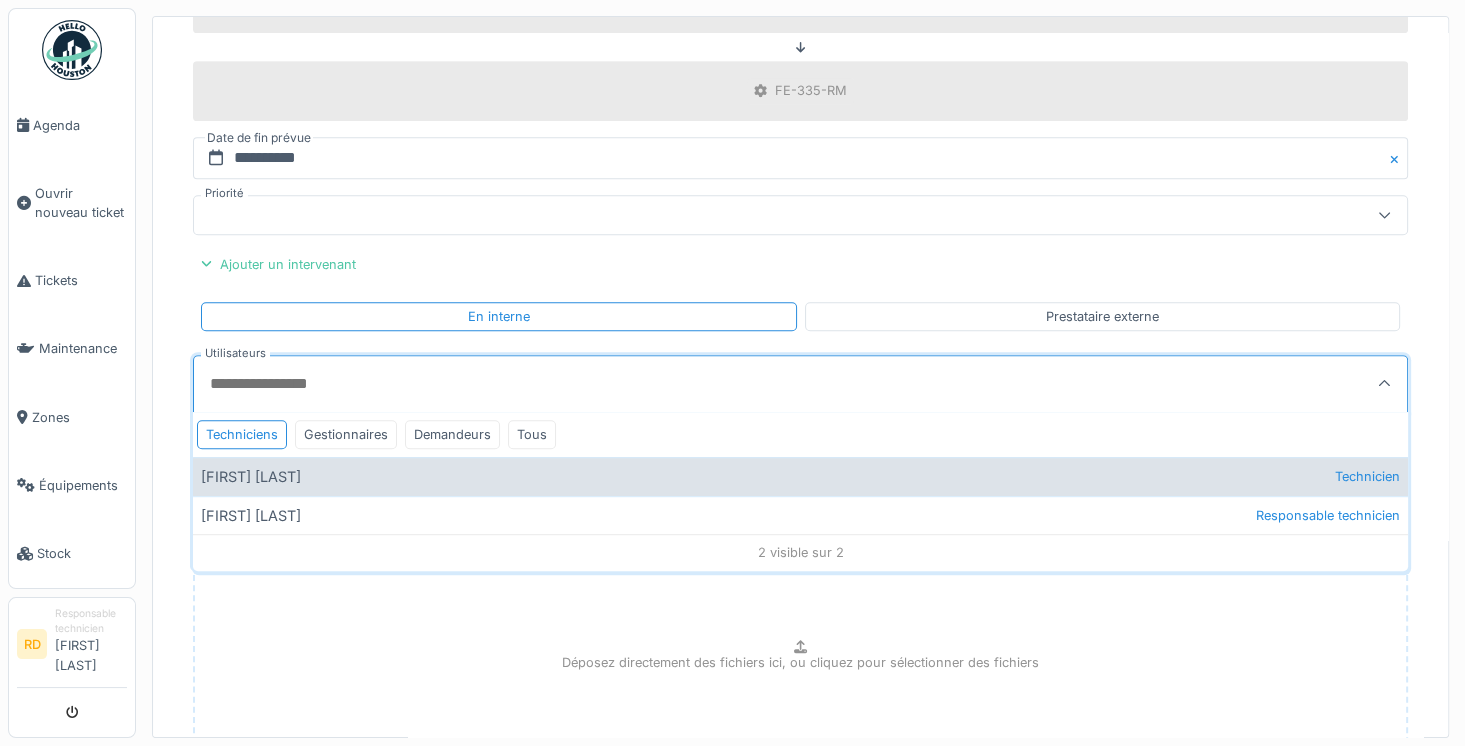 click on "Florian Arbelot   Technicien" at bounding box center [800, 476] 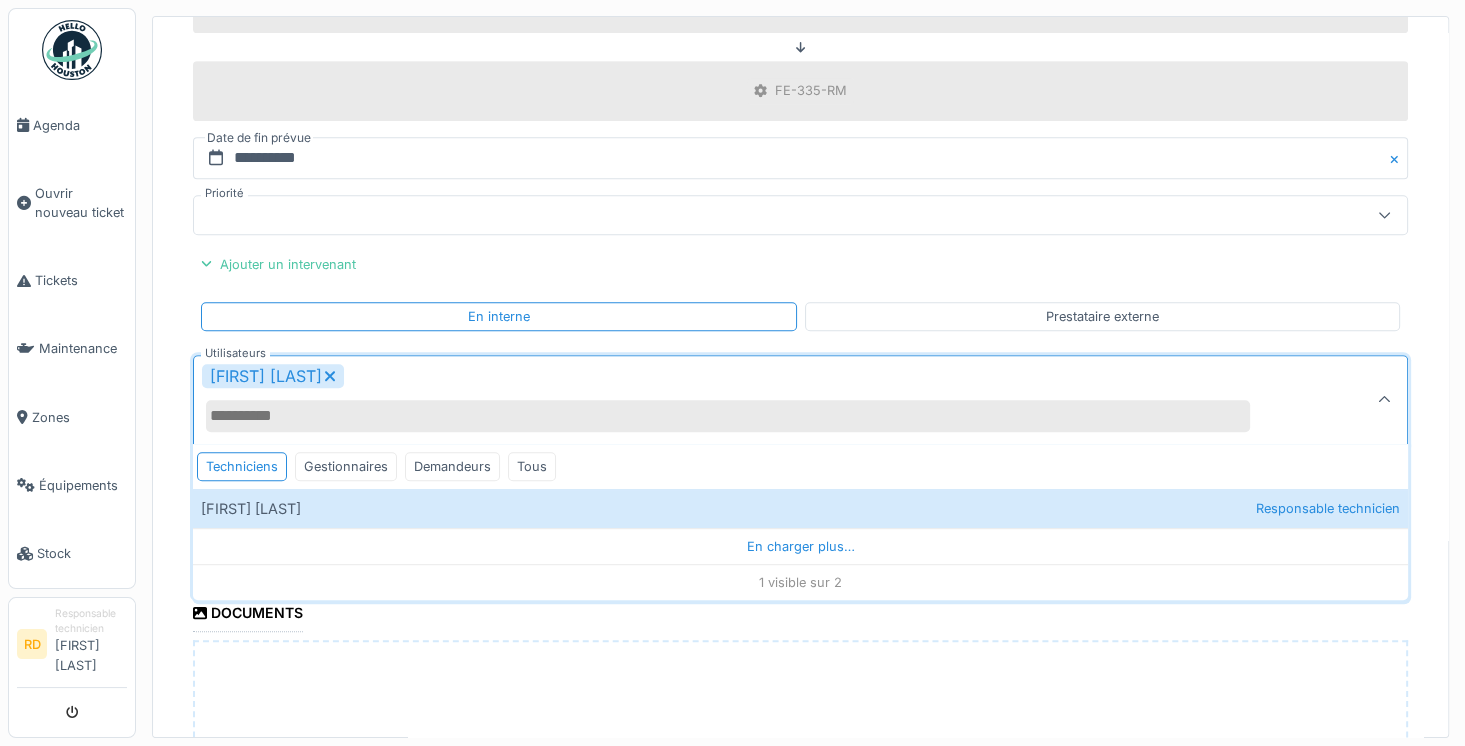 click on "**********" at bounding box center [800, 99] 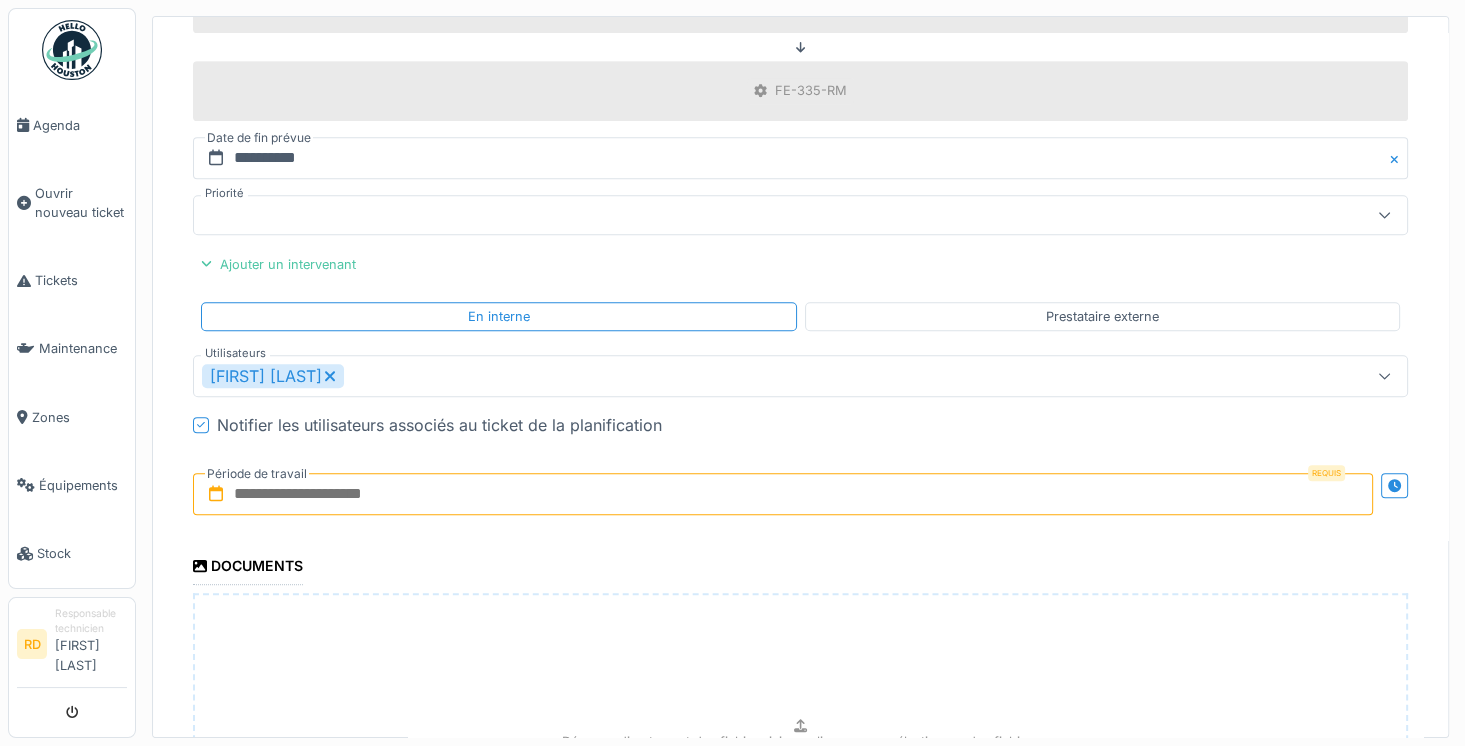 click at bounding box center [783, 494] 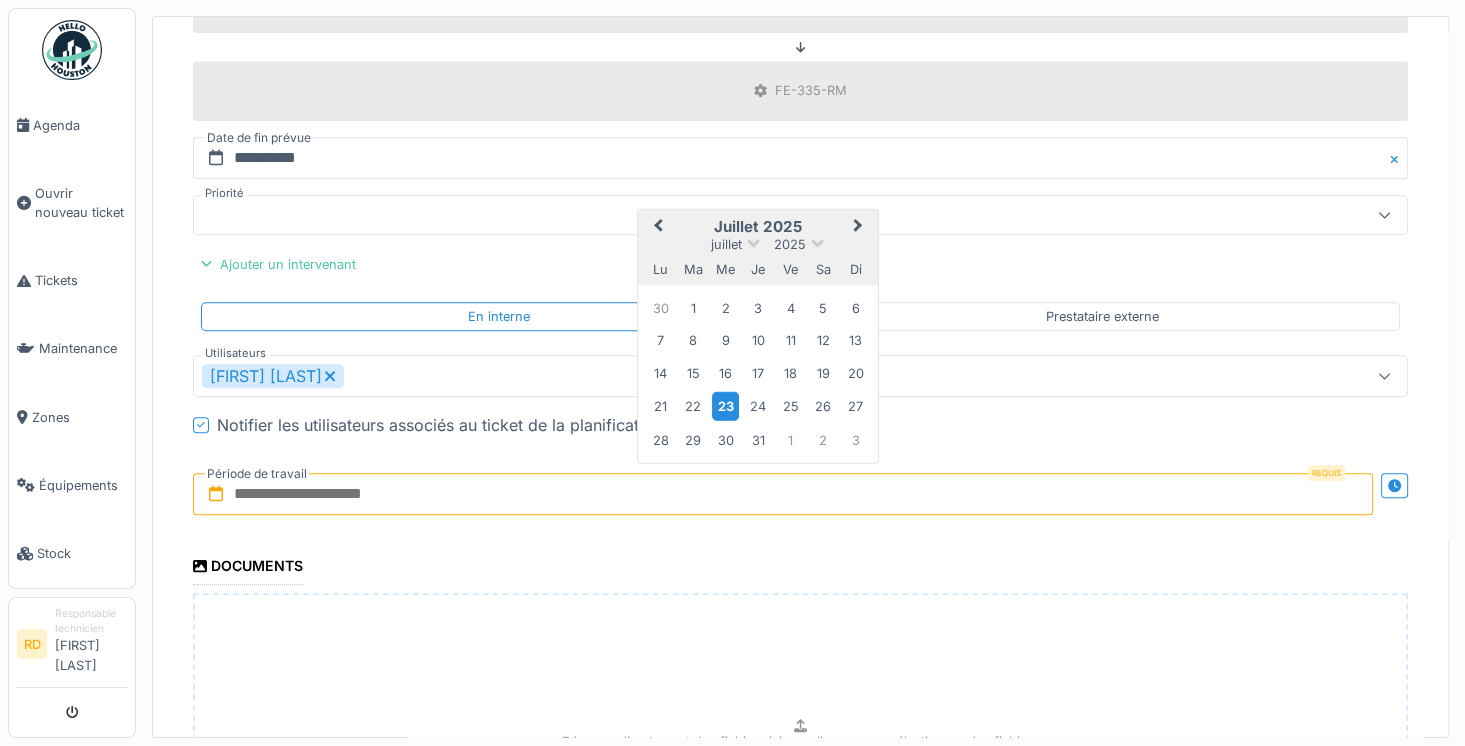 click on "23" at bounding box center (725, 406) 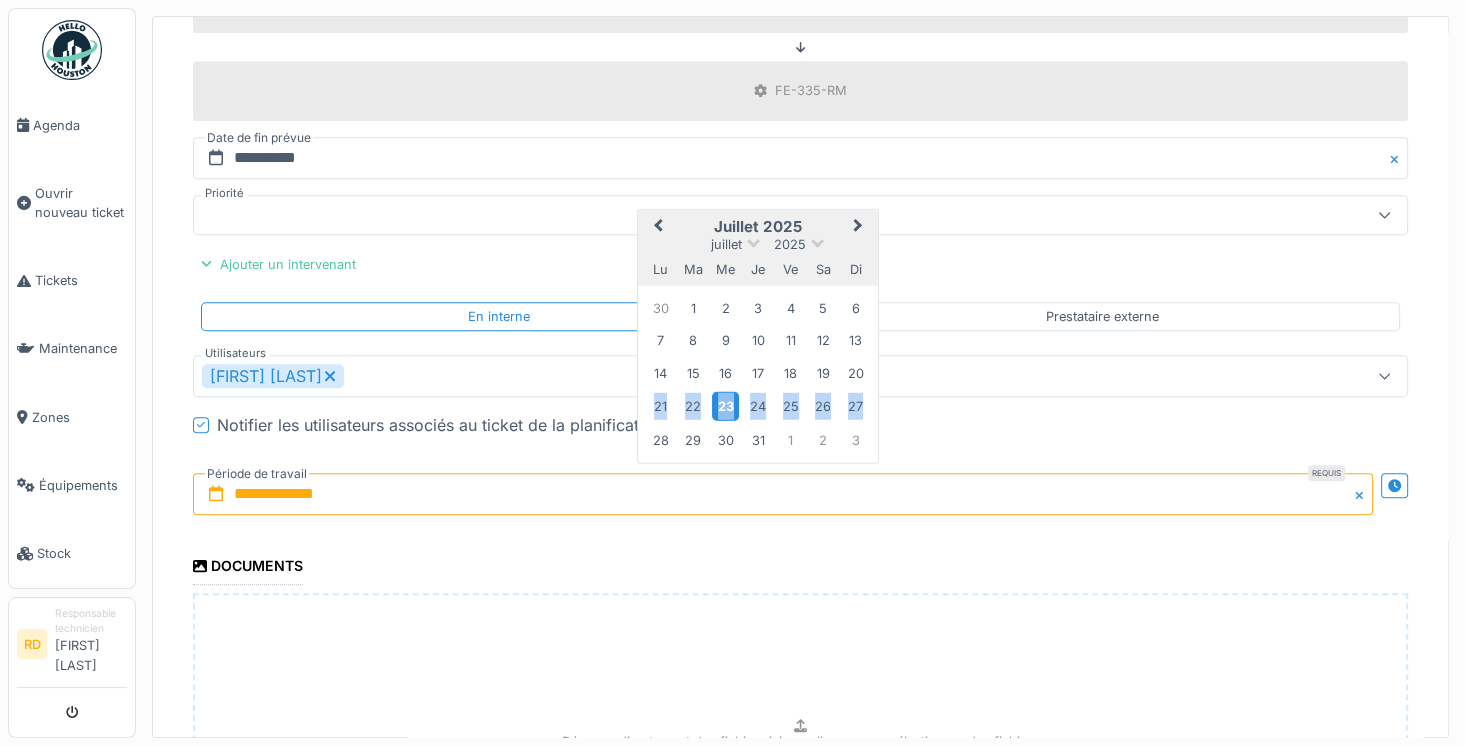 click on "23" at bounding box center (725, 406) 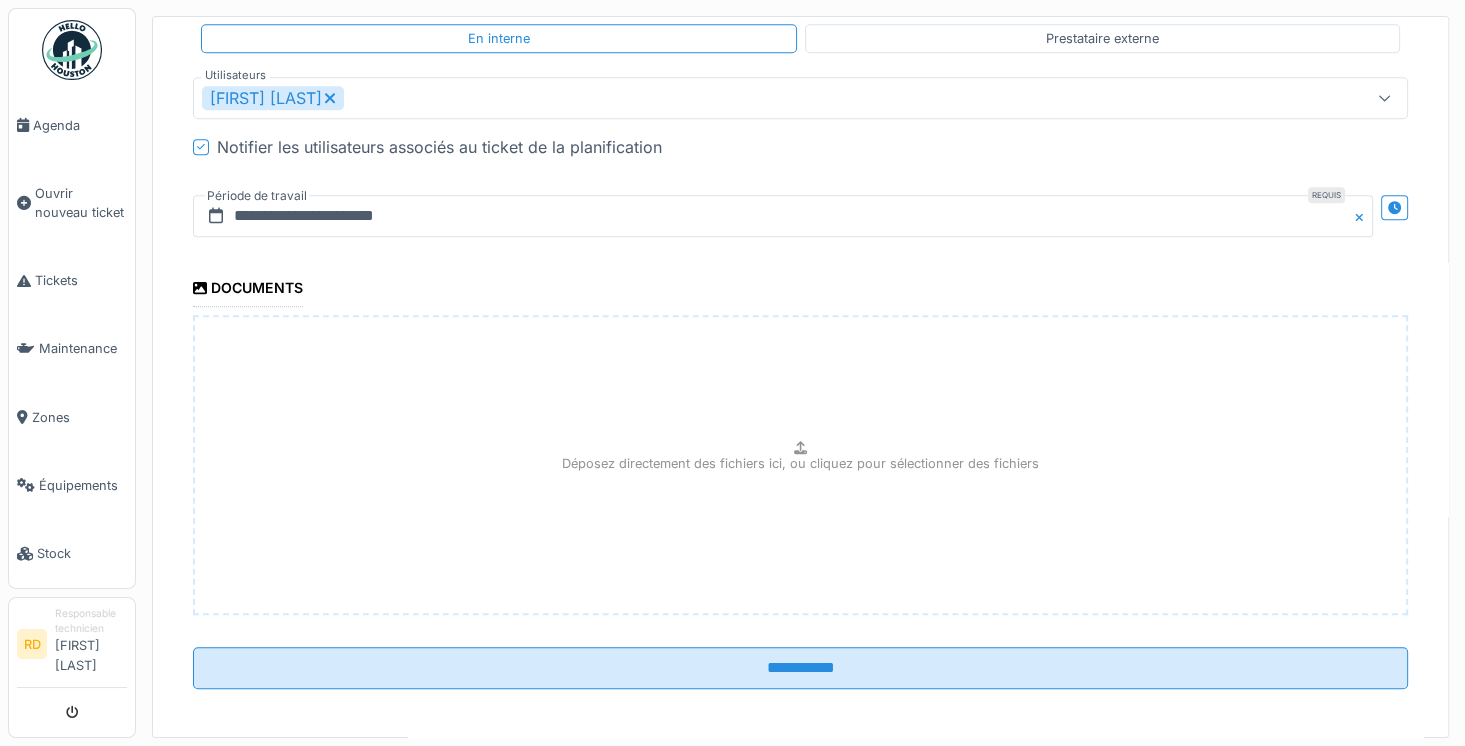 scroll, scrollTop: 1280, scrollLeft: 0, axis: vertical 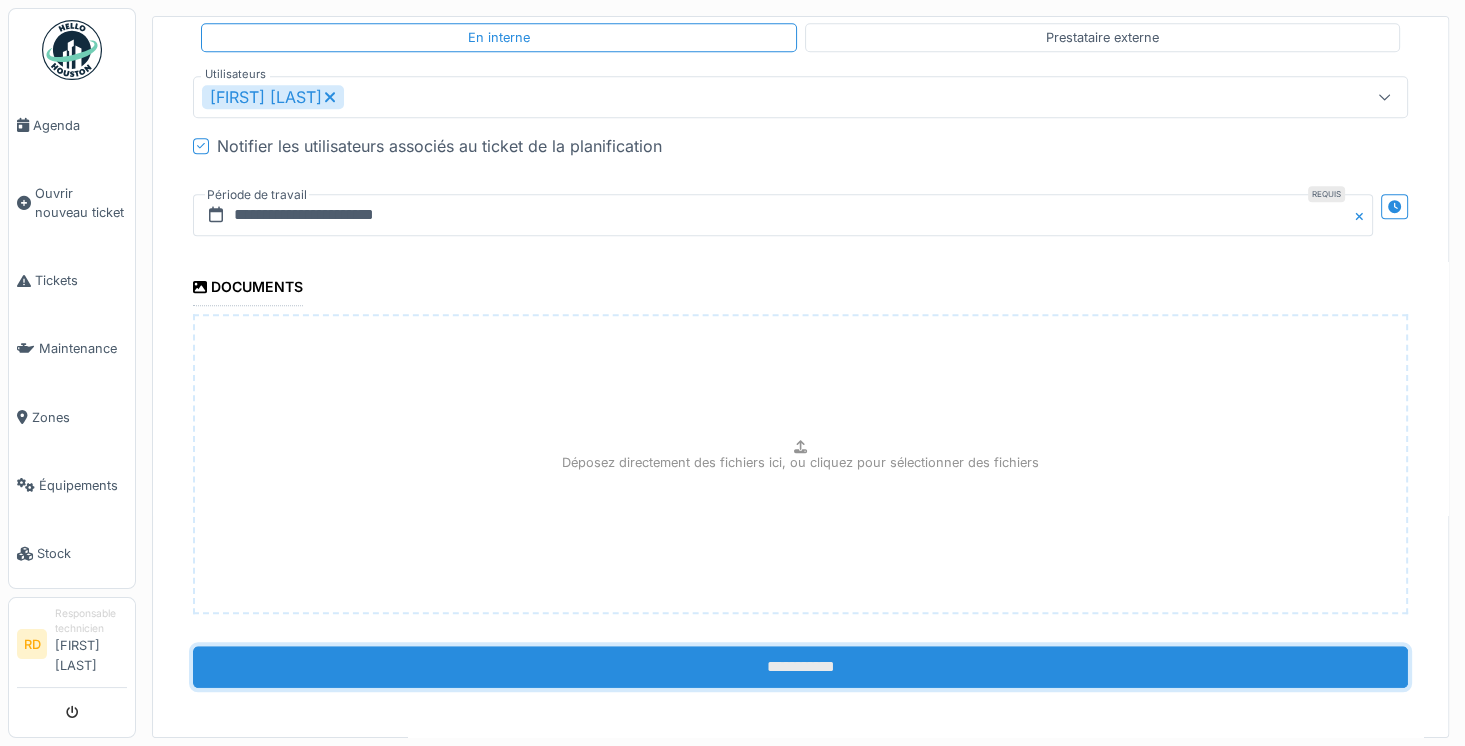 click on "**********" at bounding box center [800, 667] 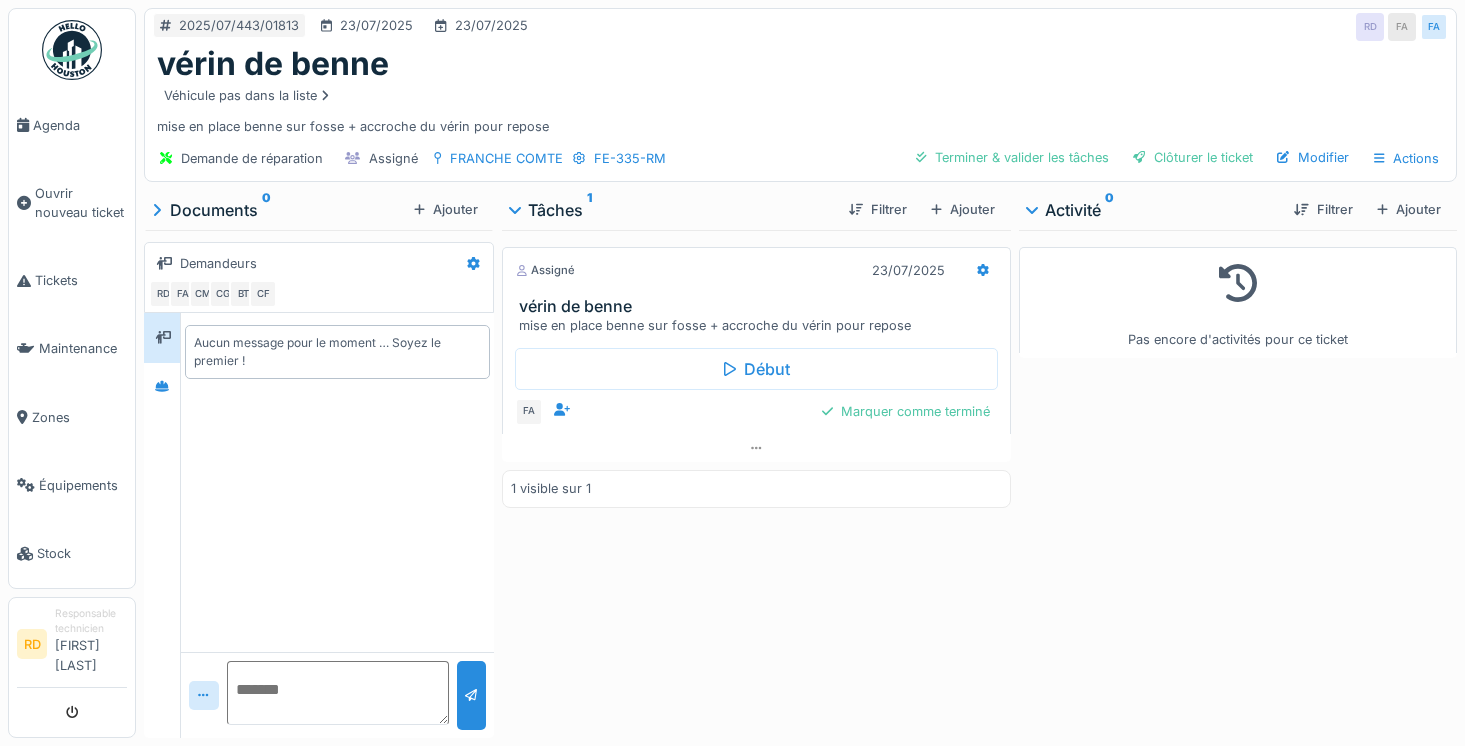 scroll, scrollTop: 0, scrollLeft: 0, axis: both 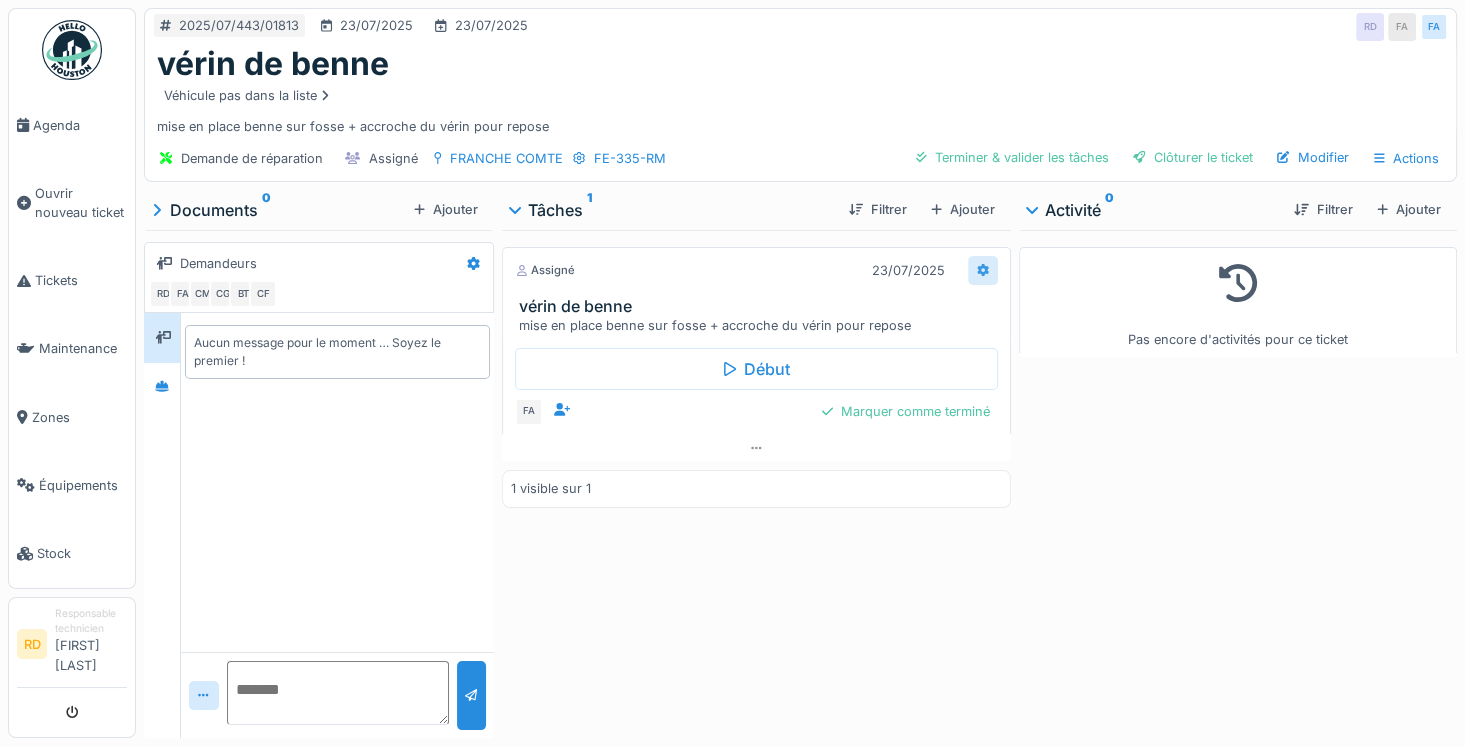 click 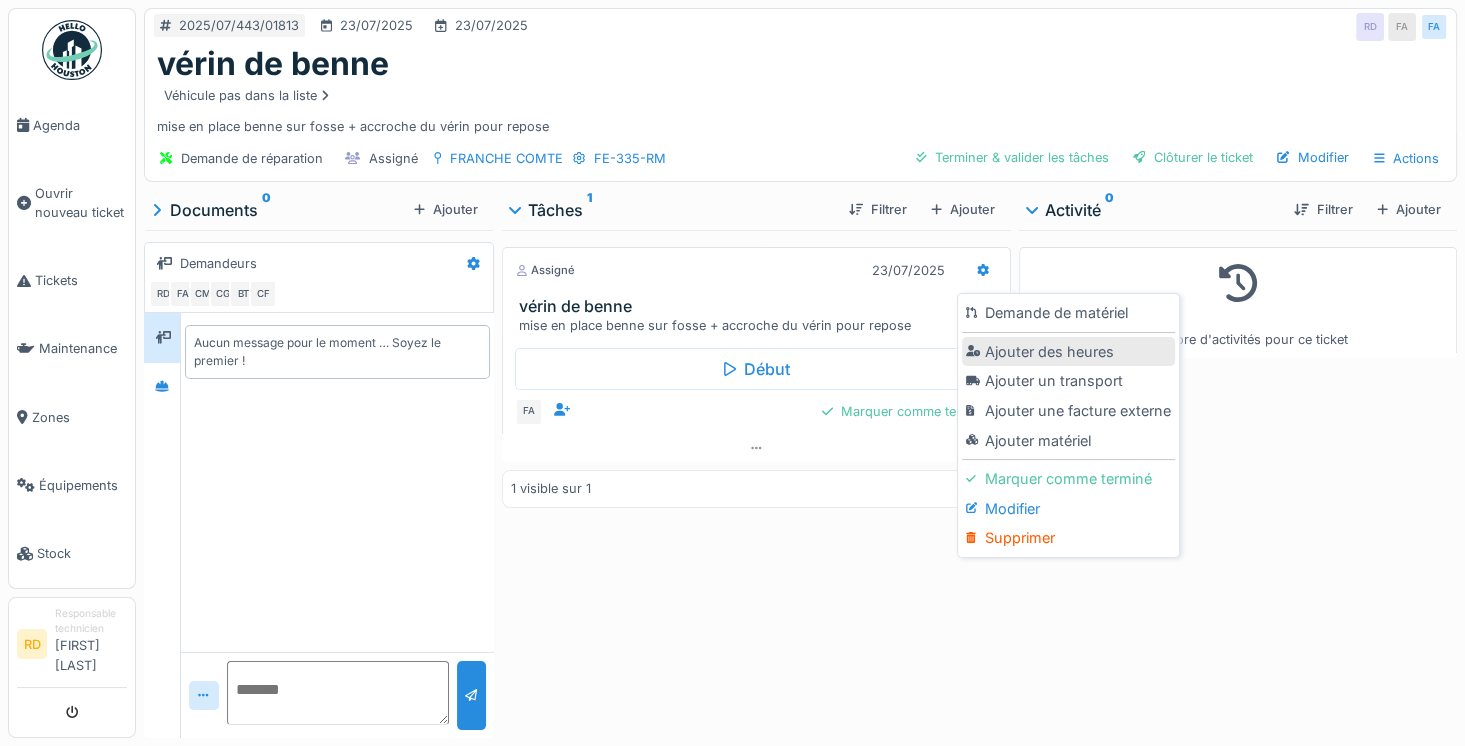 click on "Ajouter des heures" at bounding box center [1068, 352] 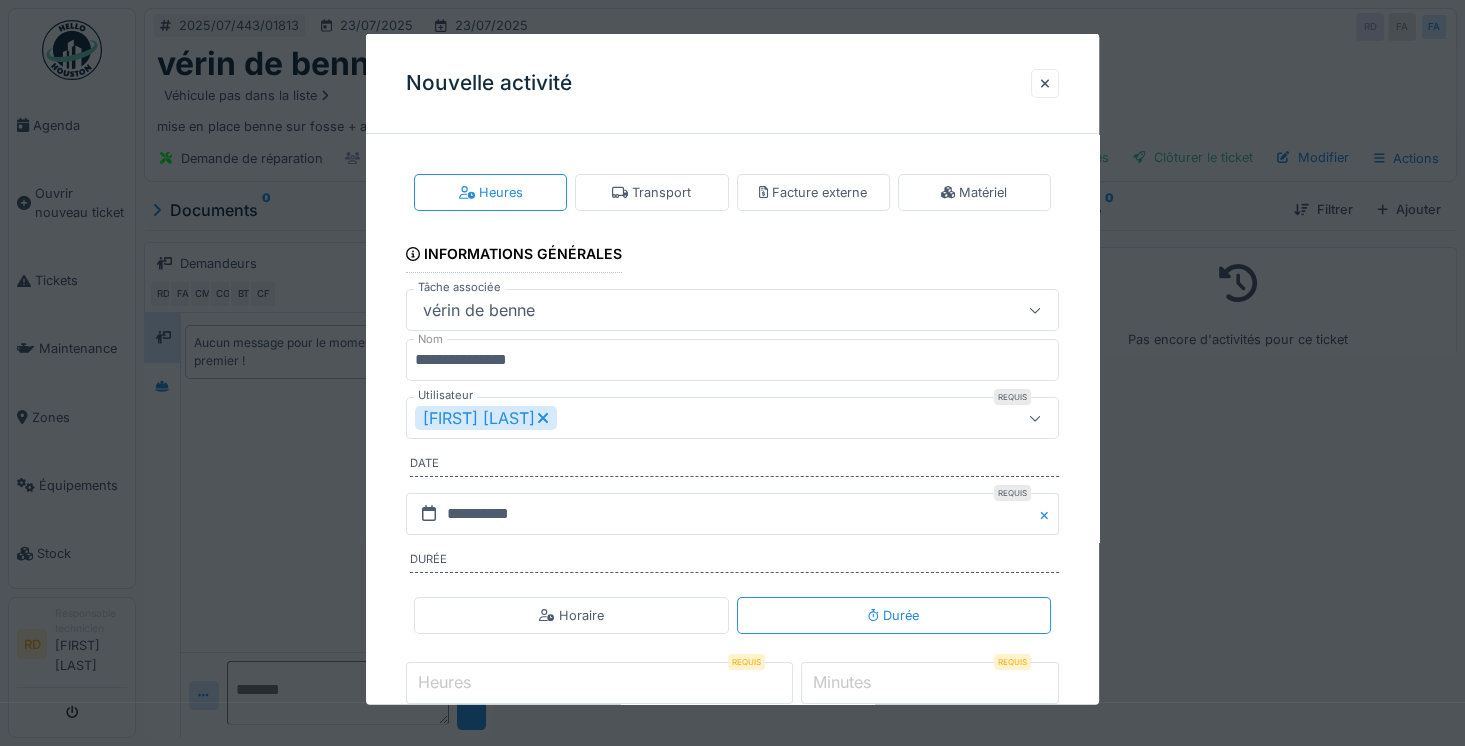 click 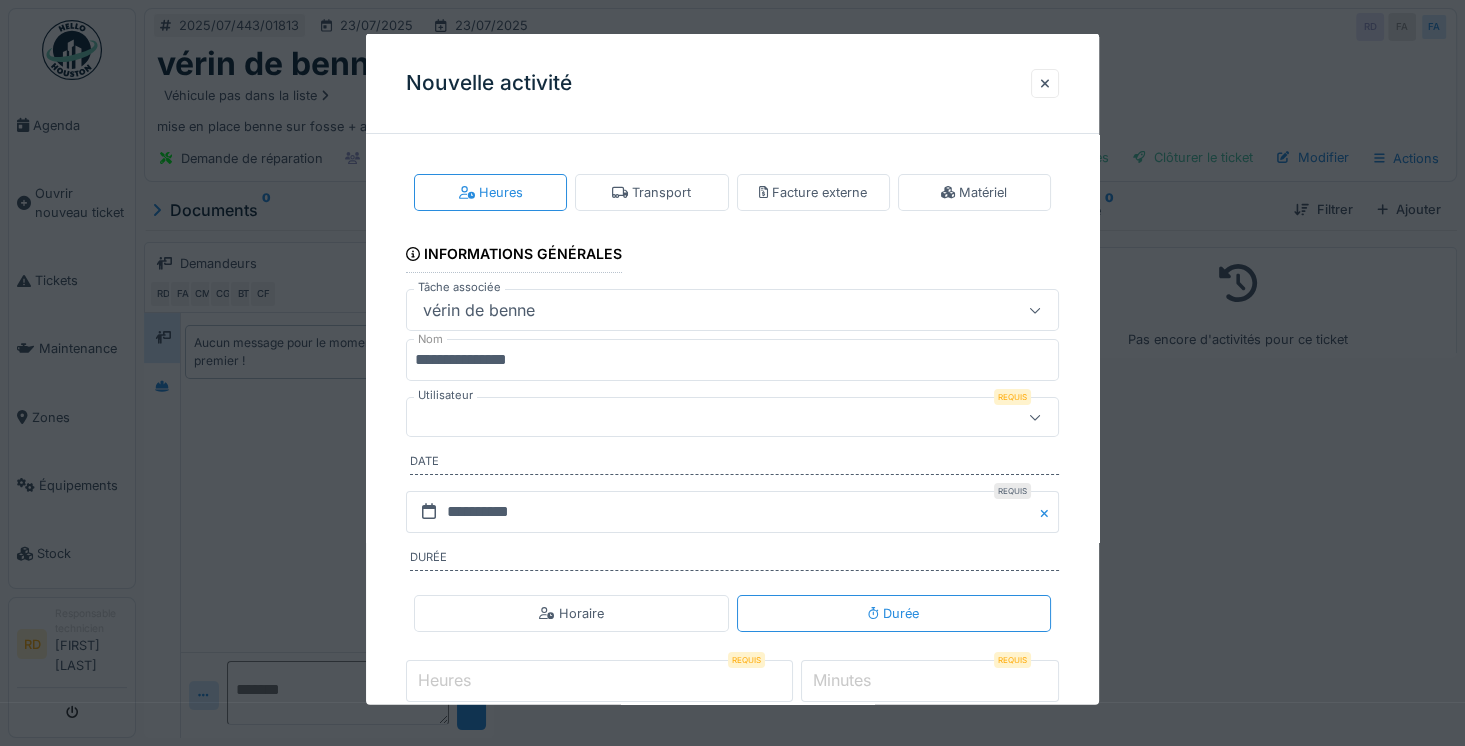 click at bounding box center [699, 417] 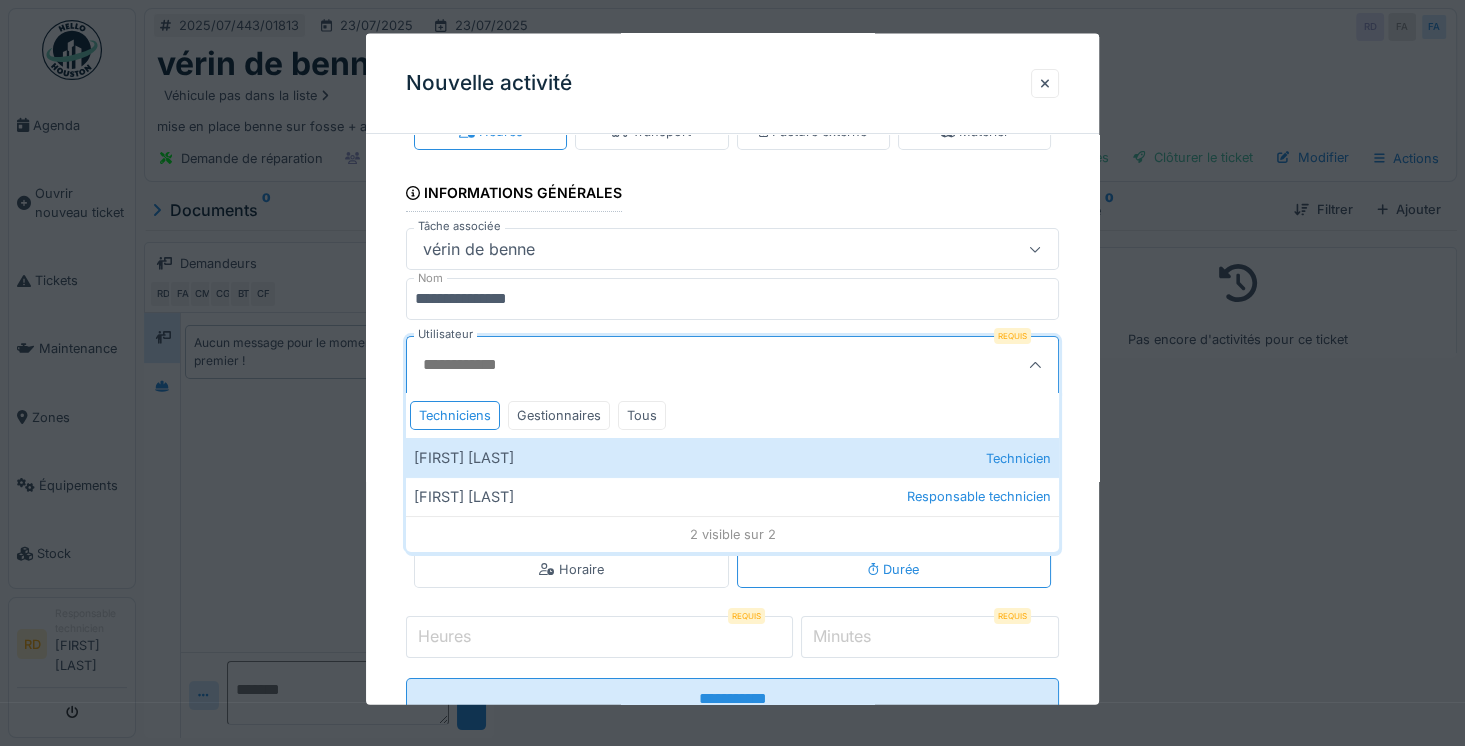 scroll, scrollTop: 63, scrollLeft: 0, axis: vertical 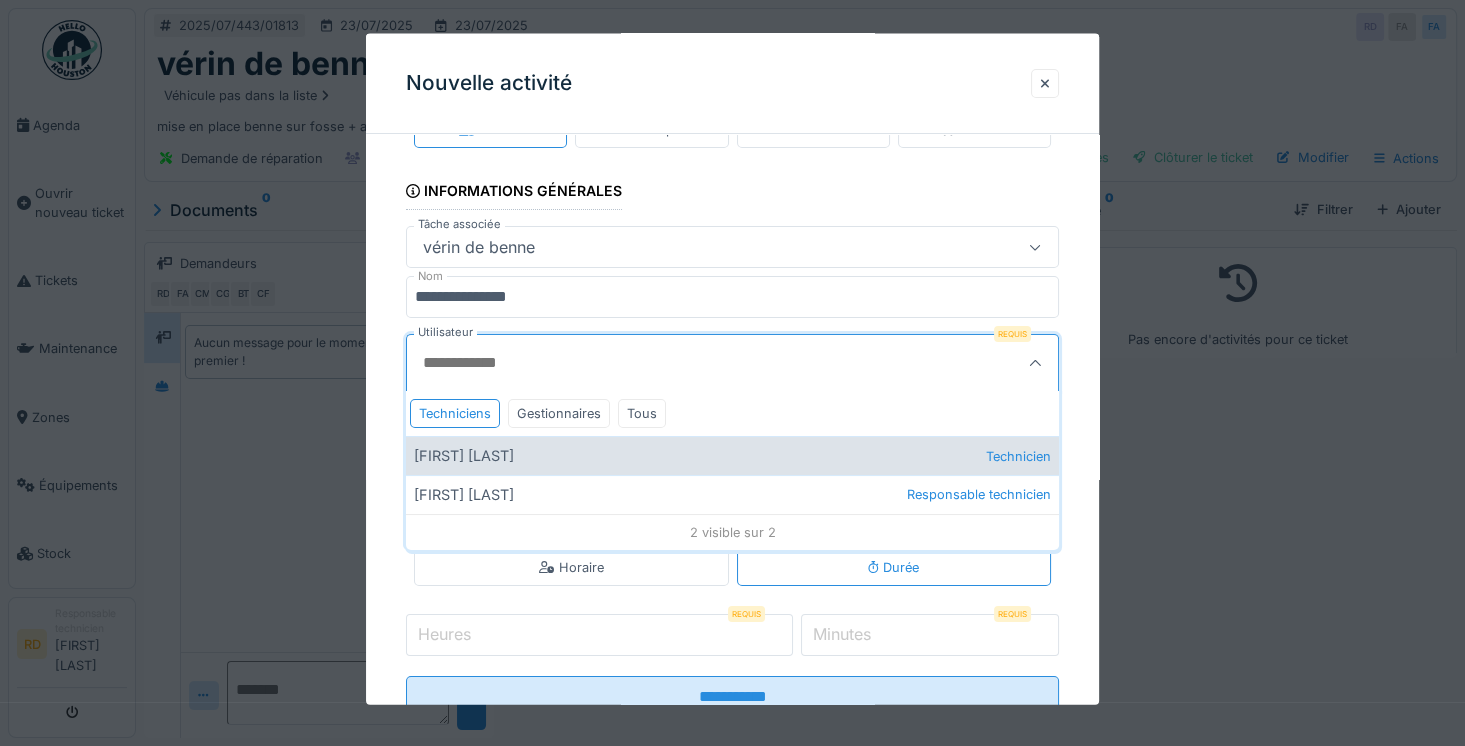 click on "Raphael Desessert   Responsable technicien" at bounding box center [732, 494] 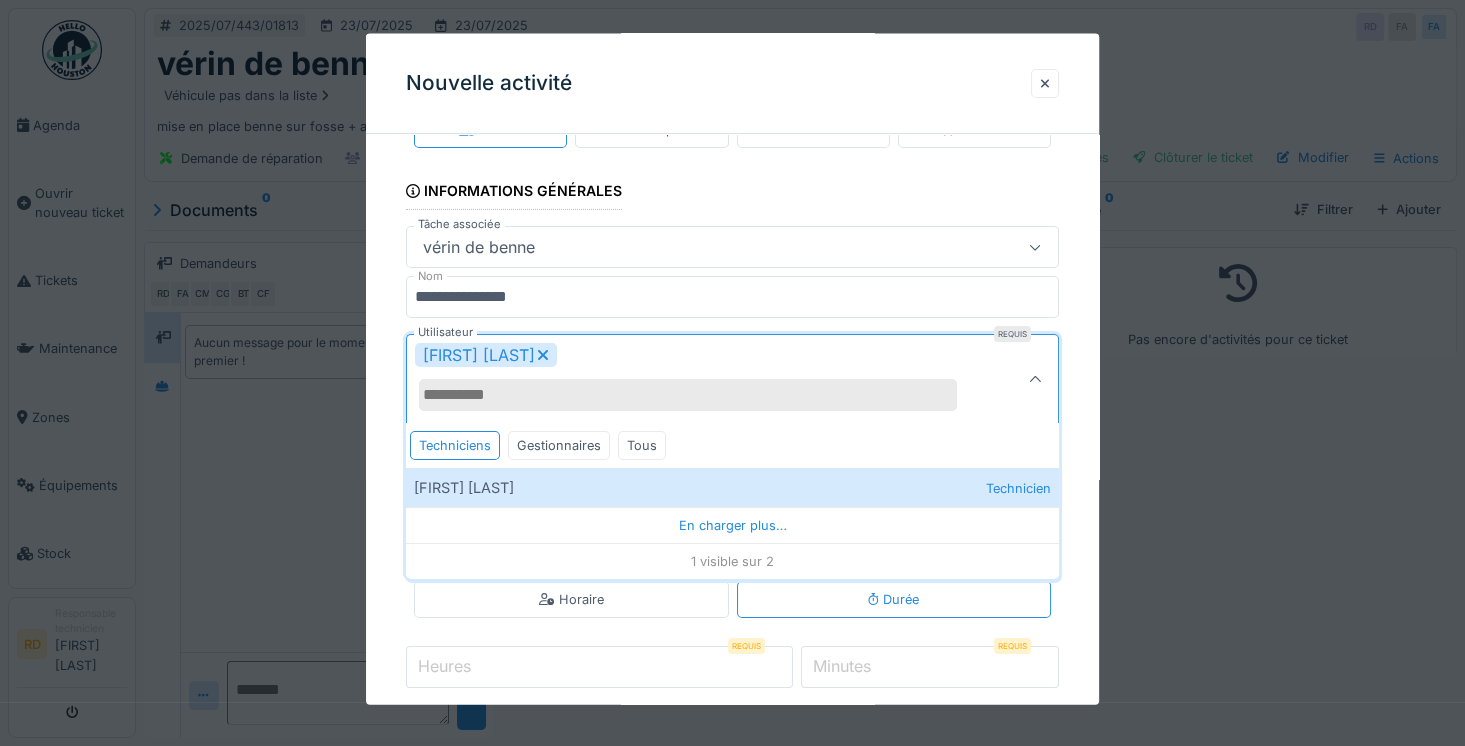 click 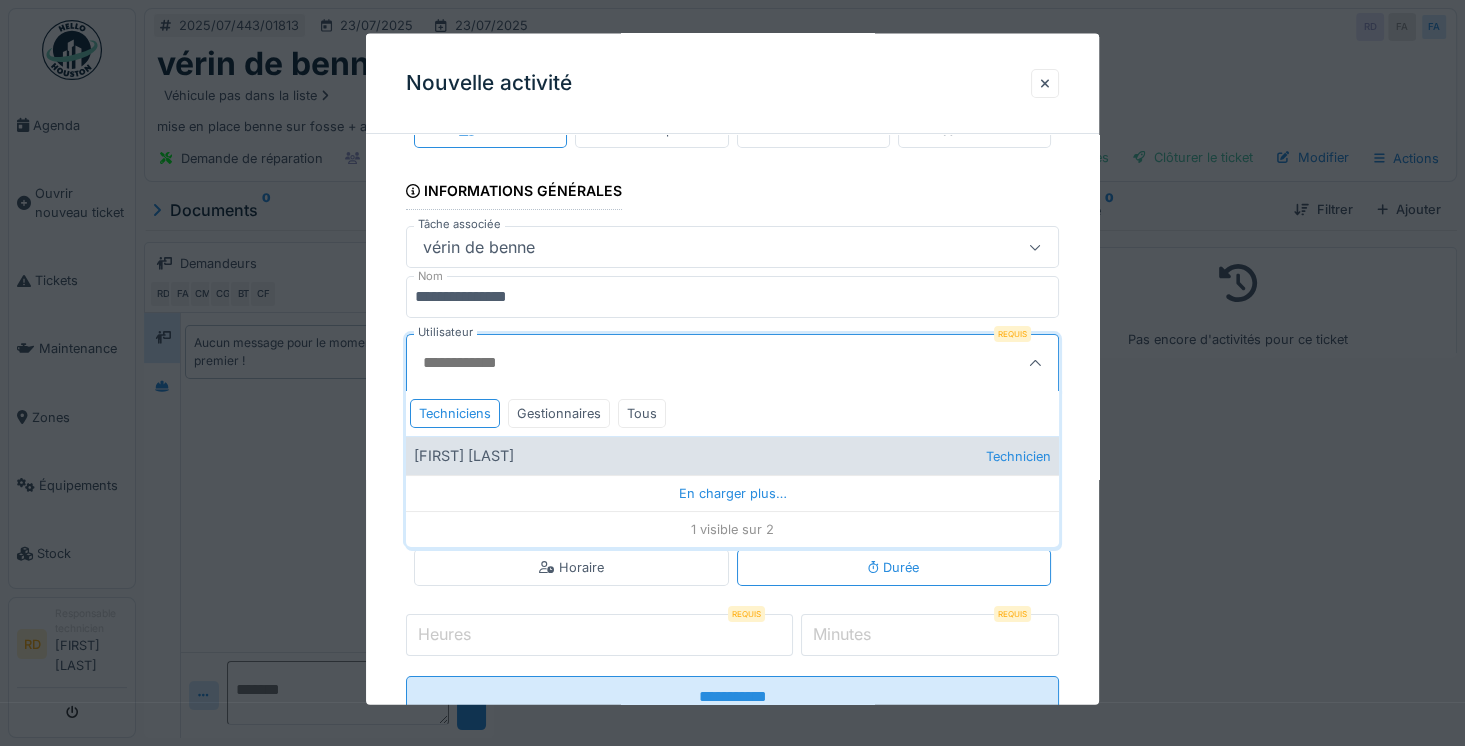 click on "Florian Arbelot   Technicien" at bounding box center [732, 455] 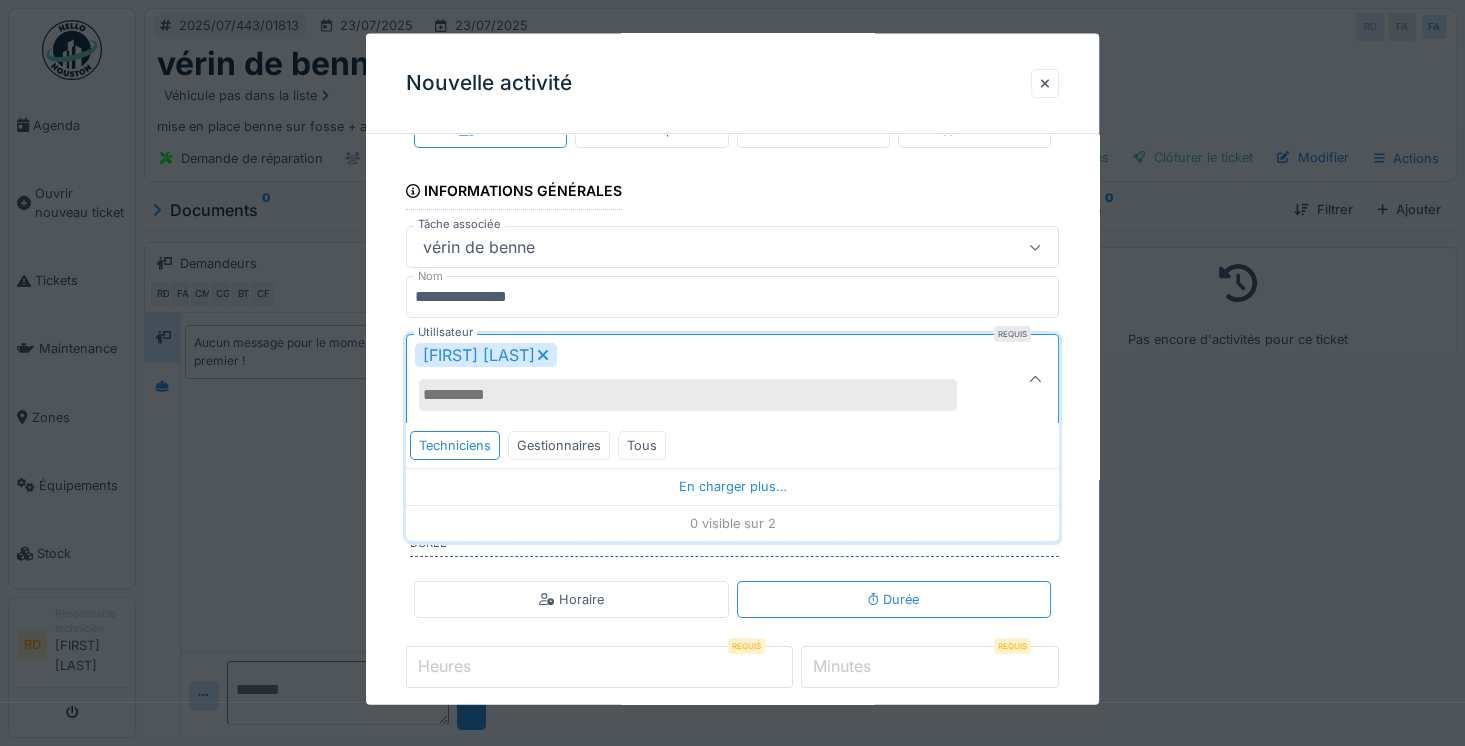 click on "**********" at bounding box center [732, 446] 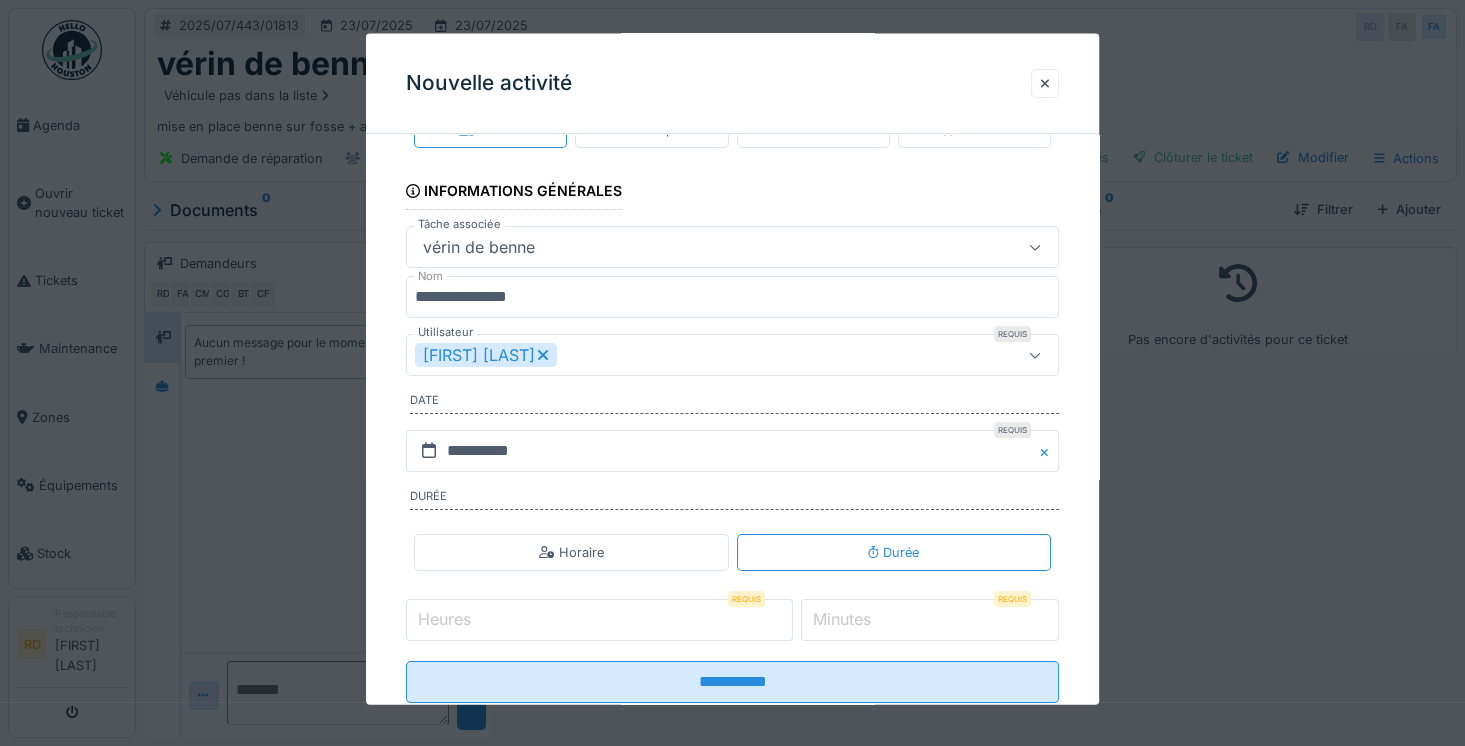 click on "Heures" at bounding box center (599, 620) 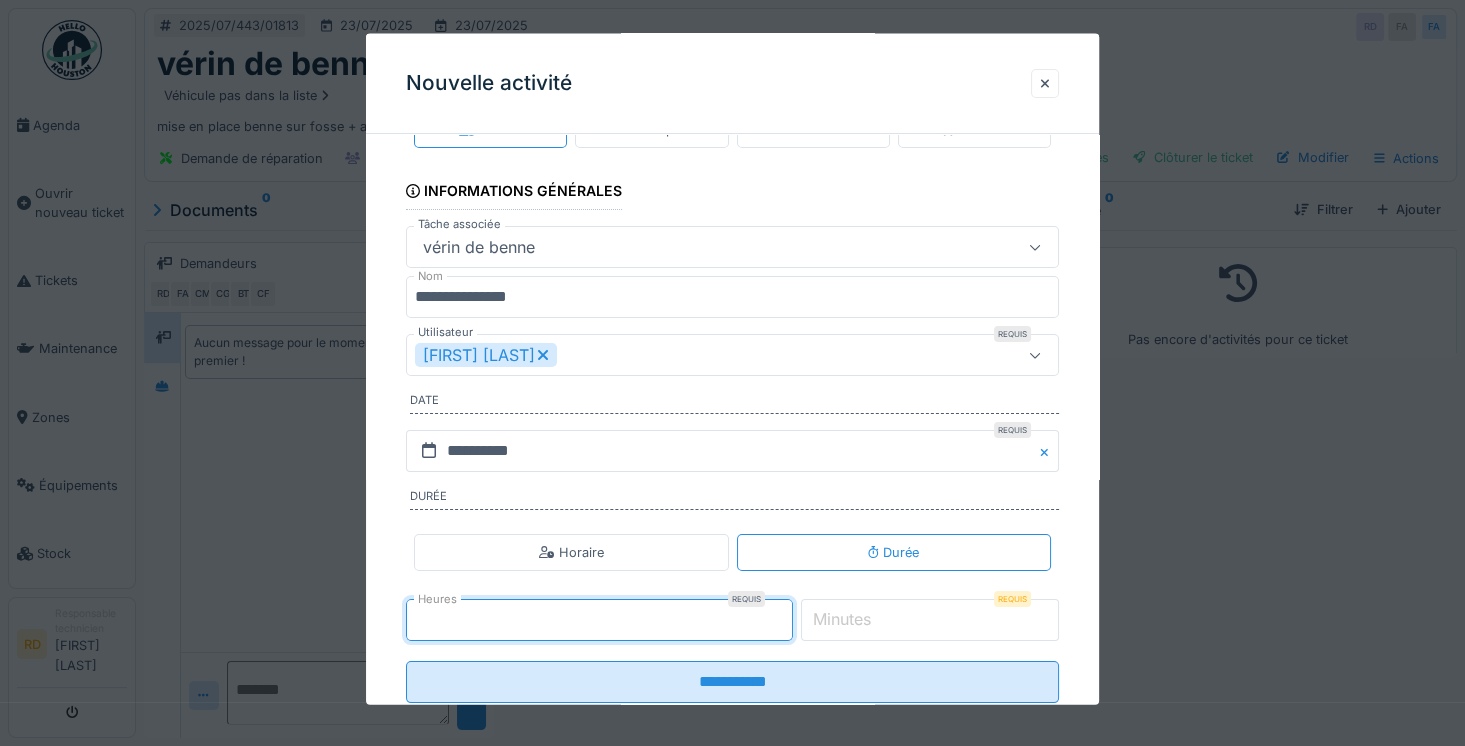 type on "*" 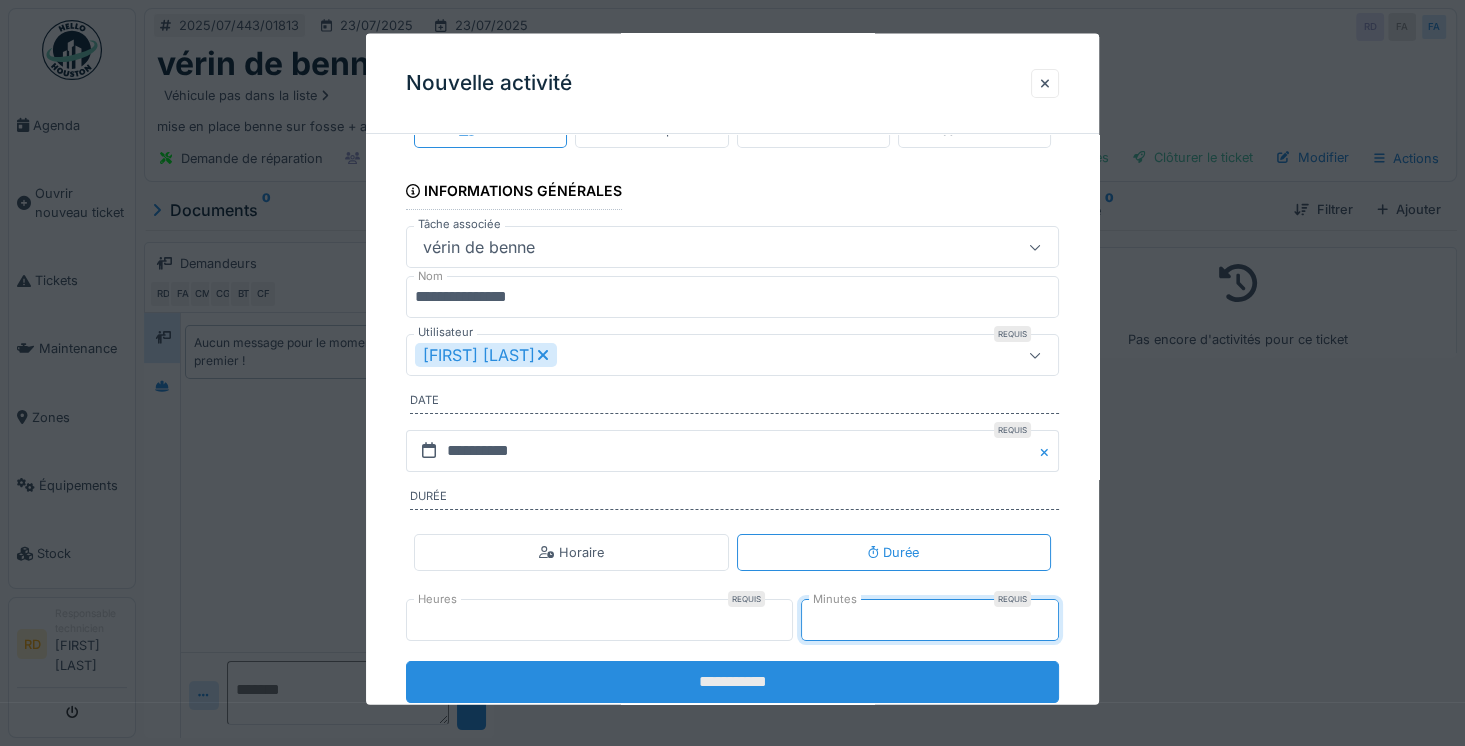 type on "**" 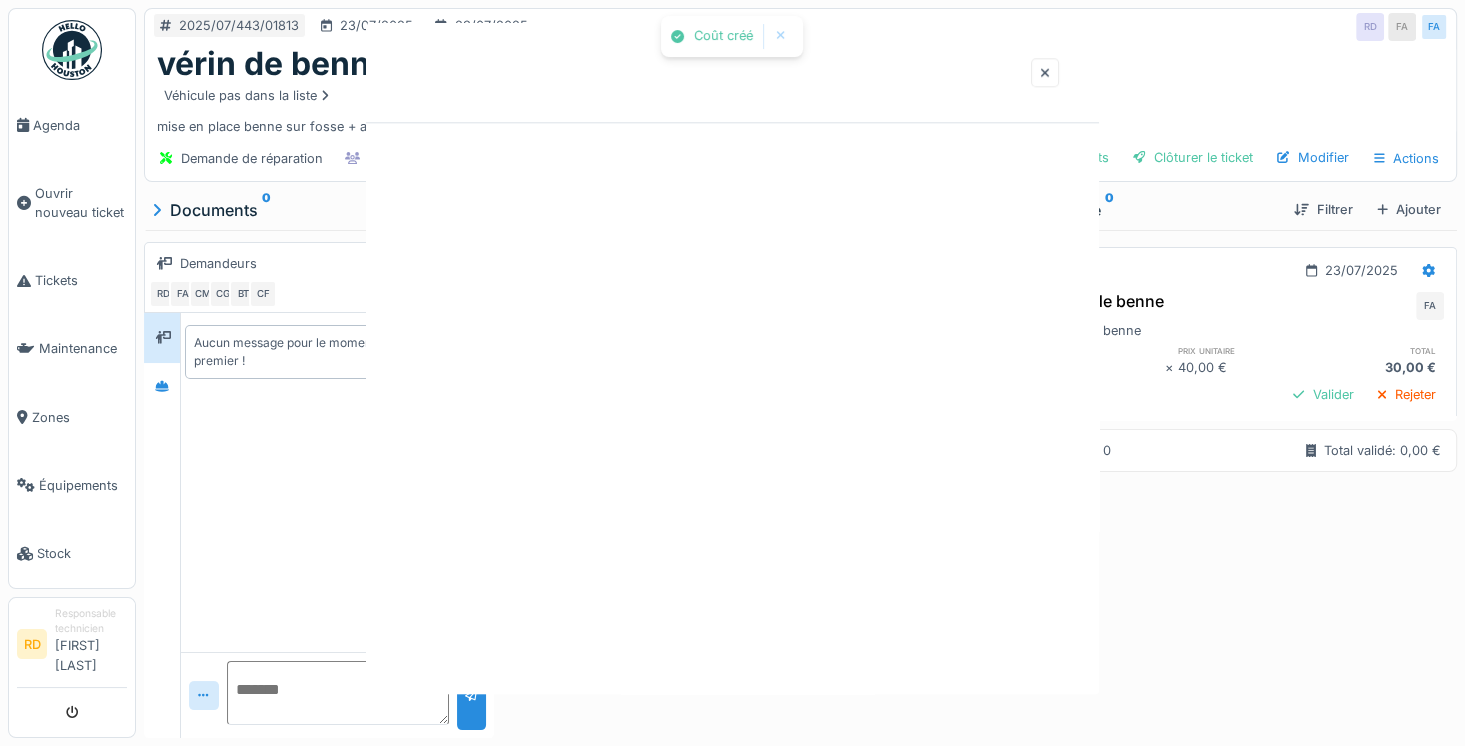 scroll, scrollTop: 0, scrollLeft: 0, axis: both 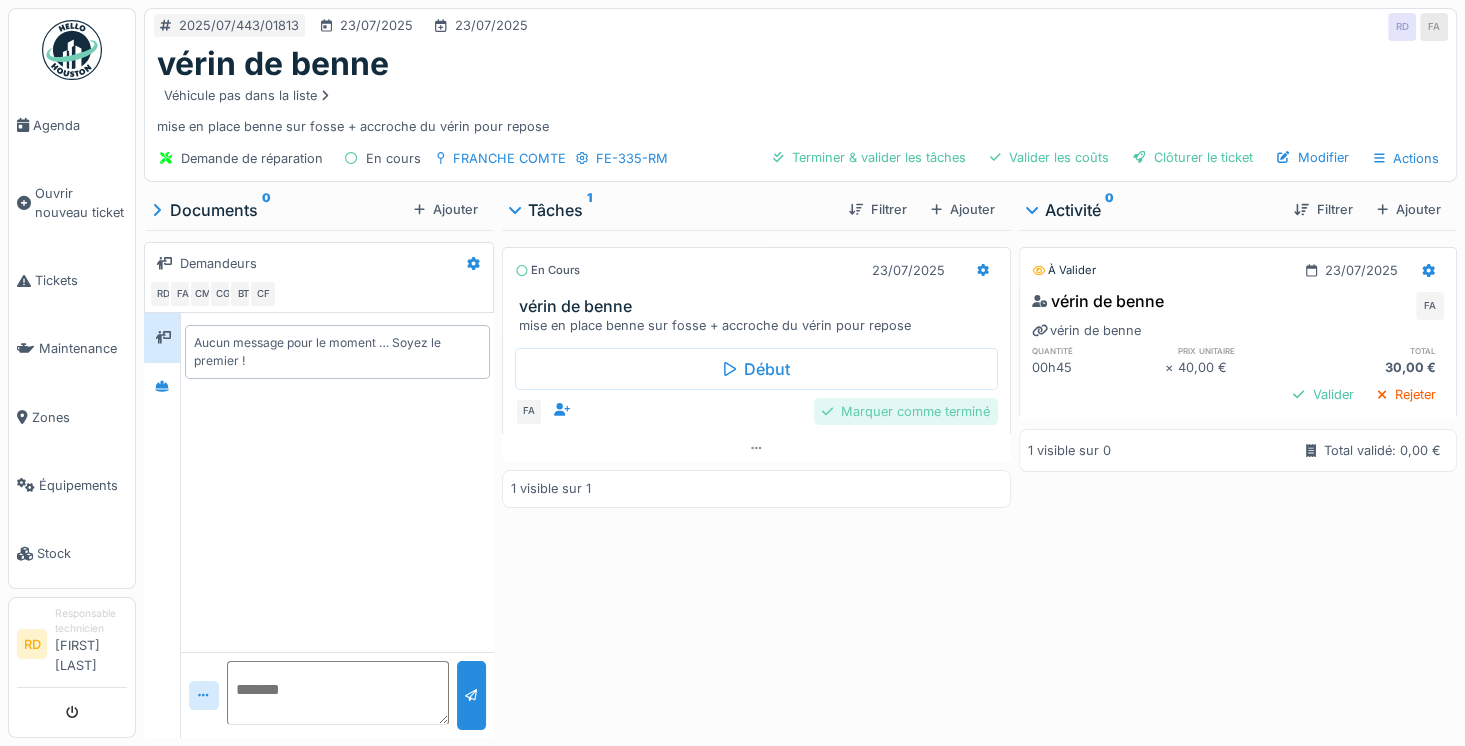 click on "Marquer comme terminé" at bounding box center [906, 411] 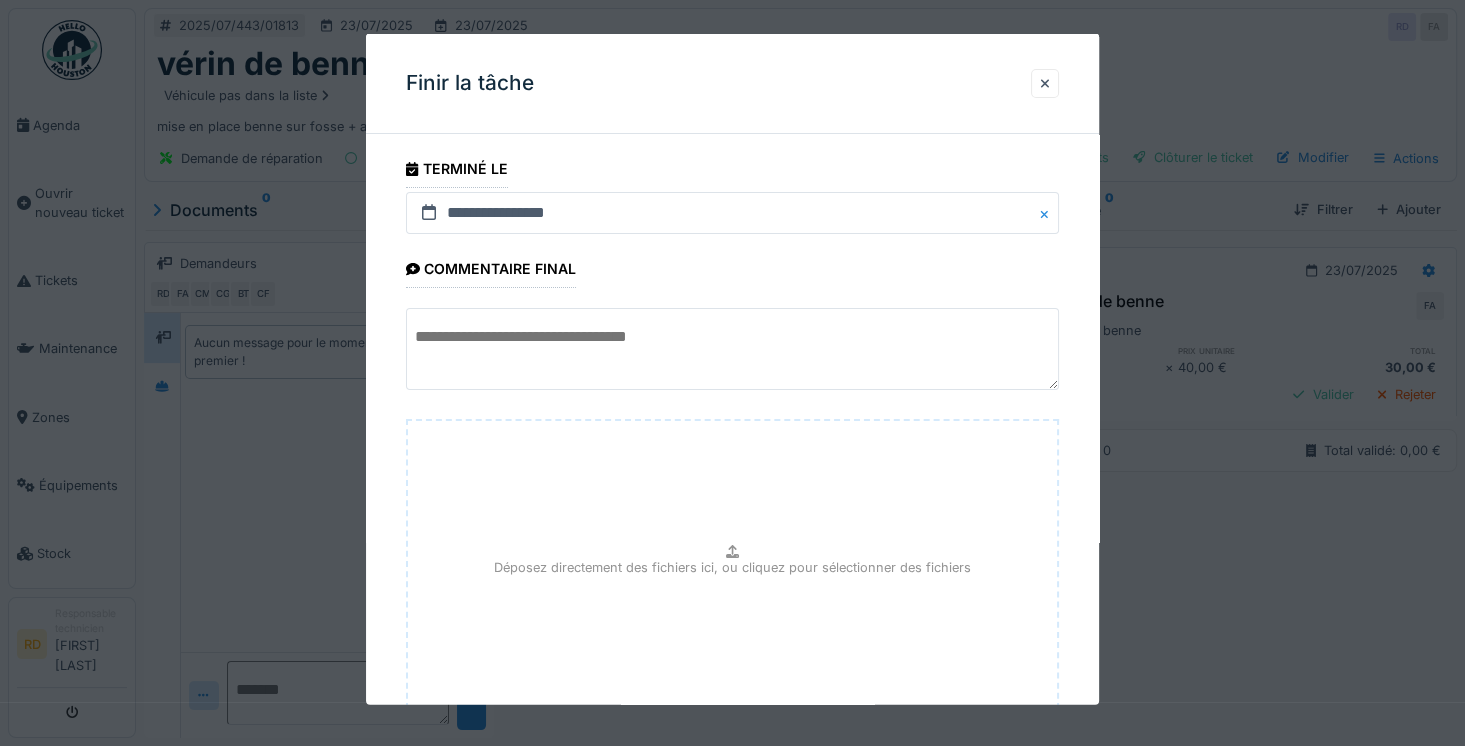 click at bounding box center [732, 349] 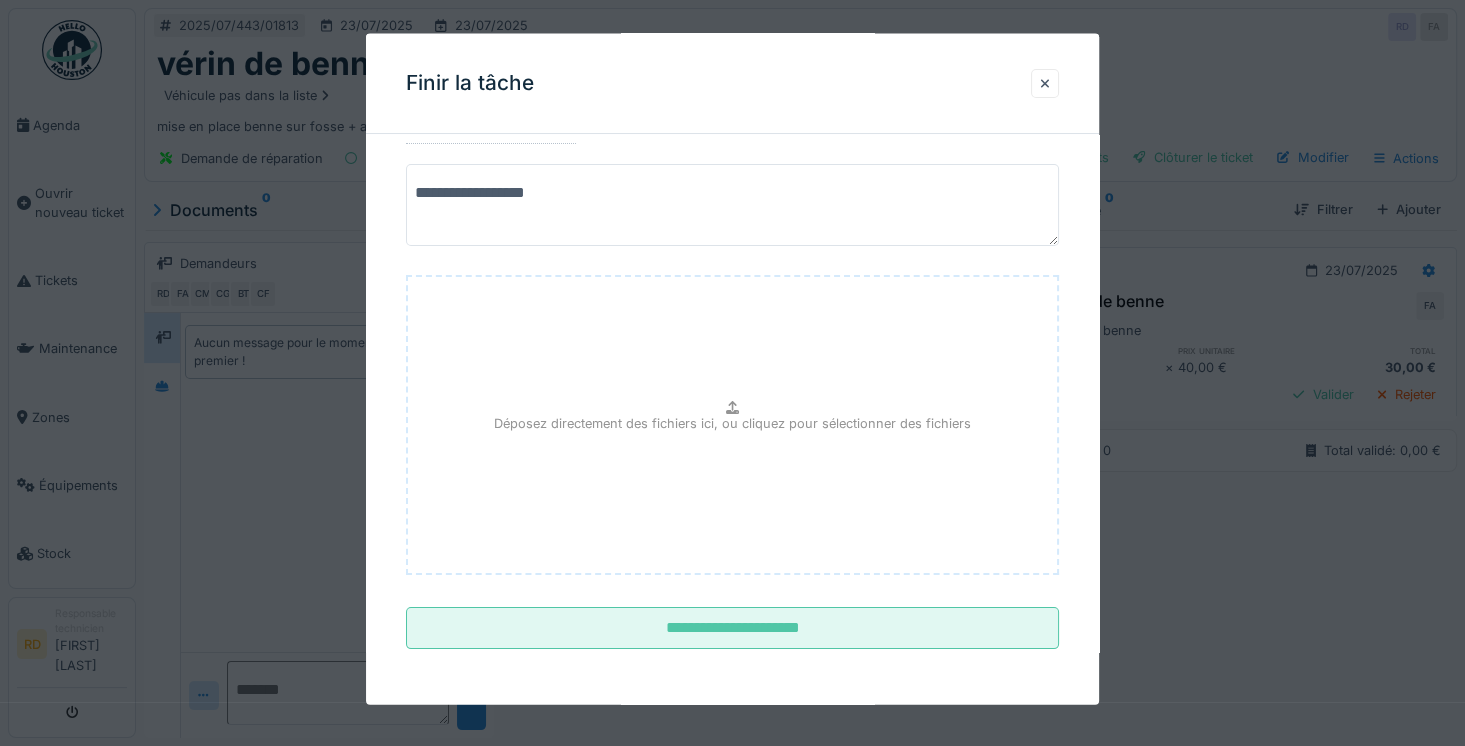 scroll, scrollTop: 159, scrollLeft: 0, axis: vertical 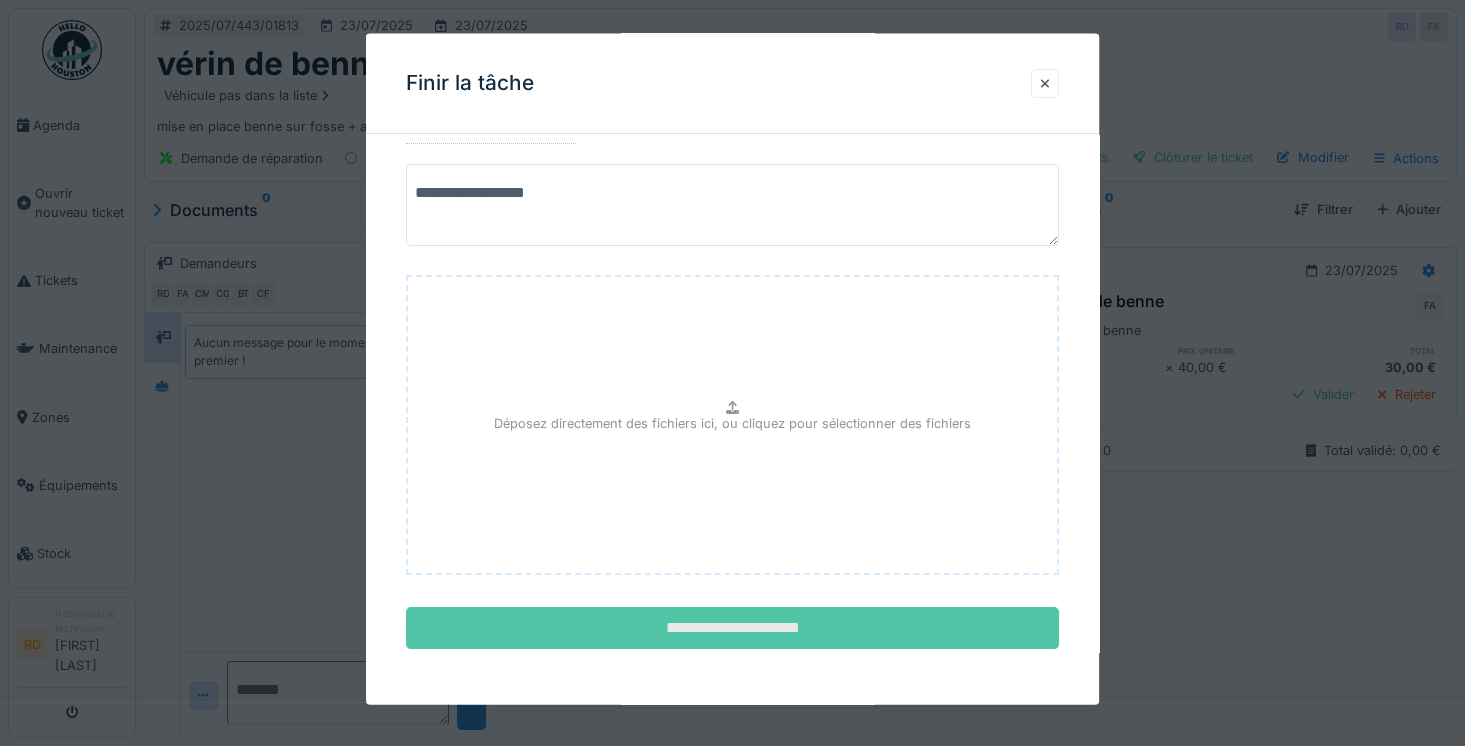 type on "**********" 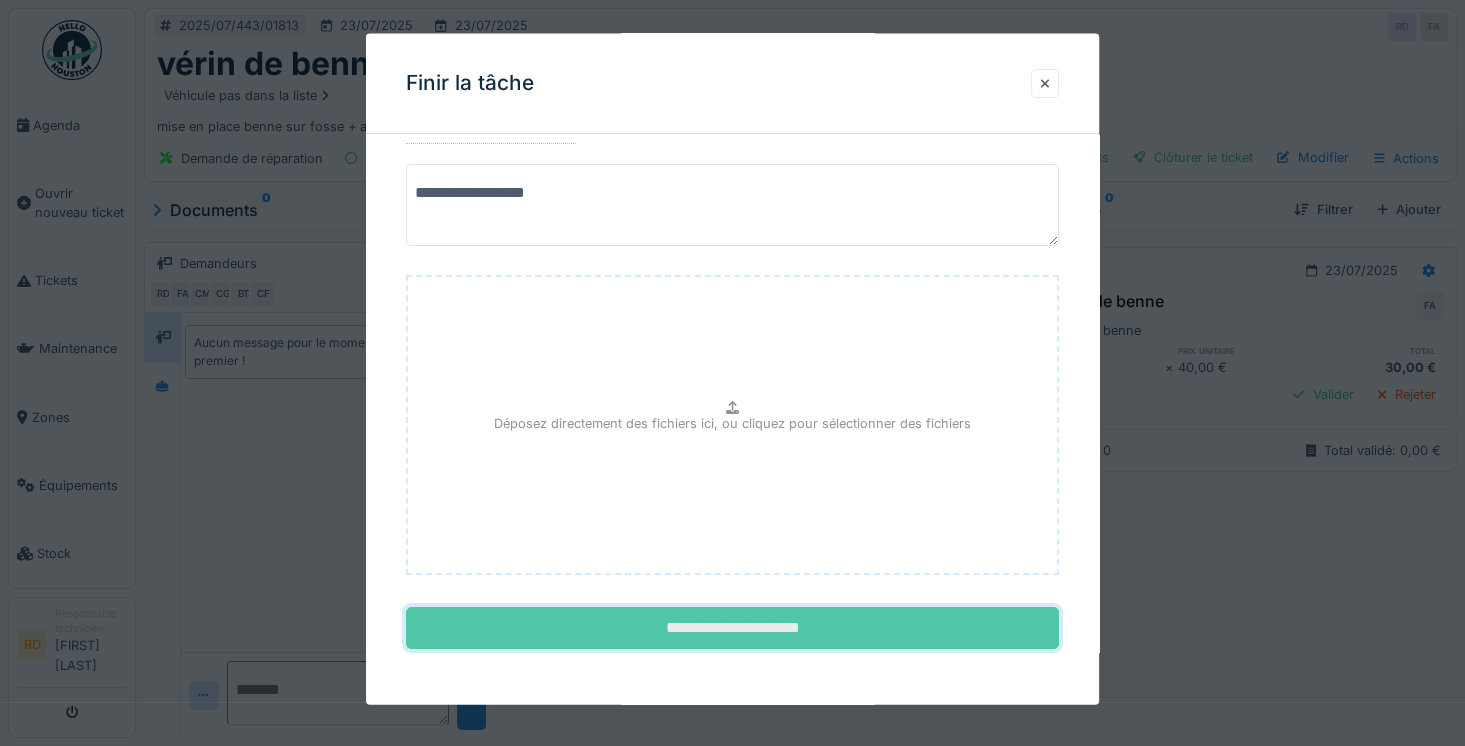 click on "**********" at bounding box center (732, 628) 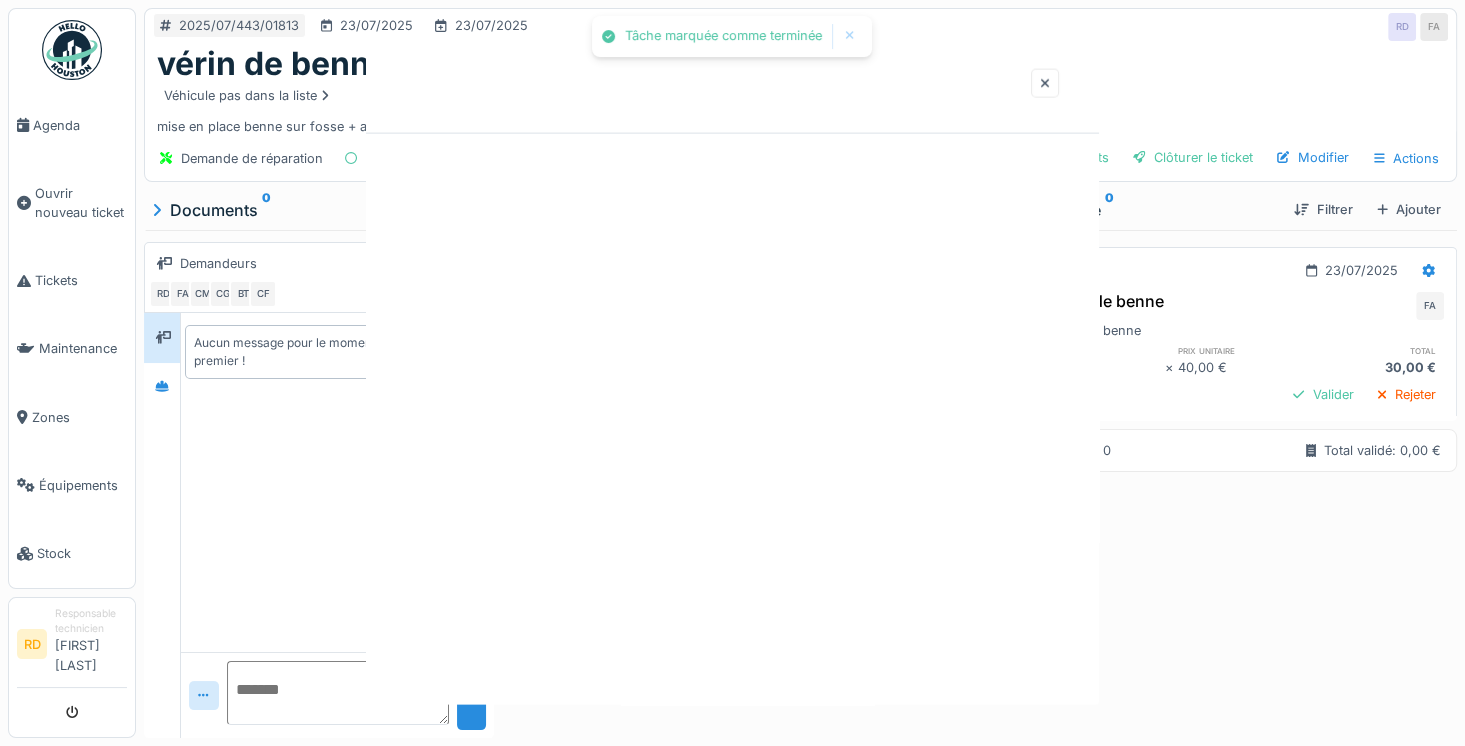scroll, scrollTop: 0, scrollLeft: 0, axis: both 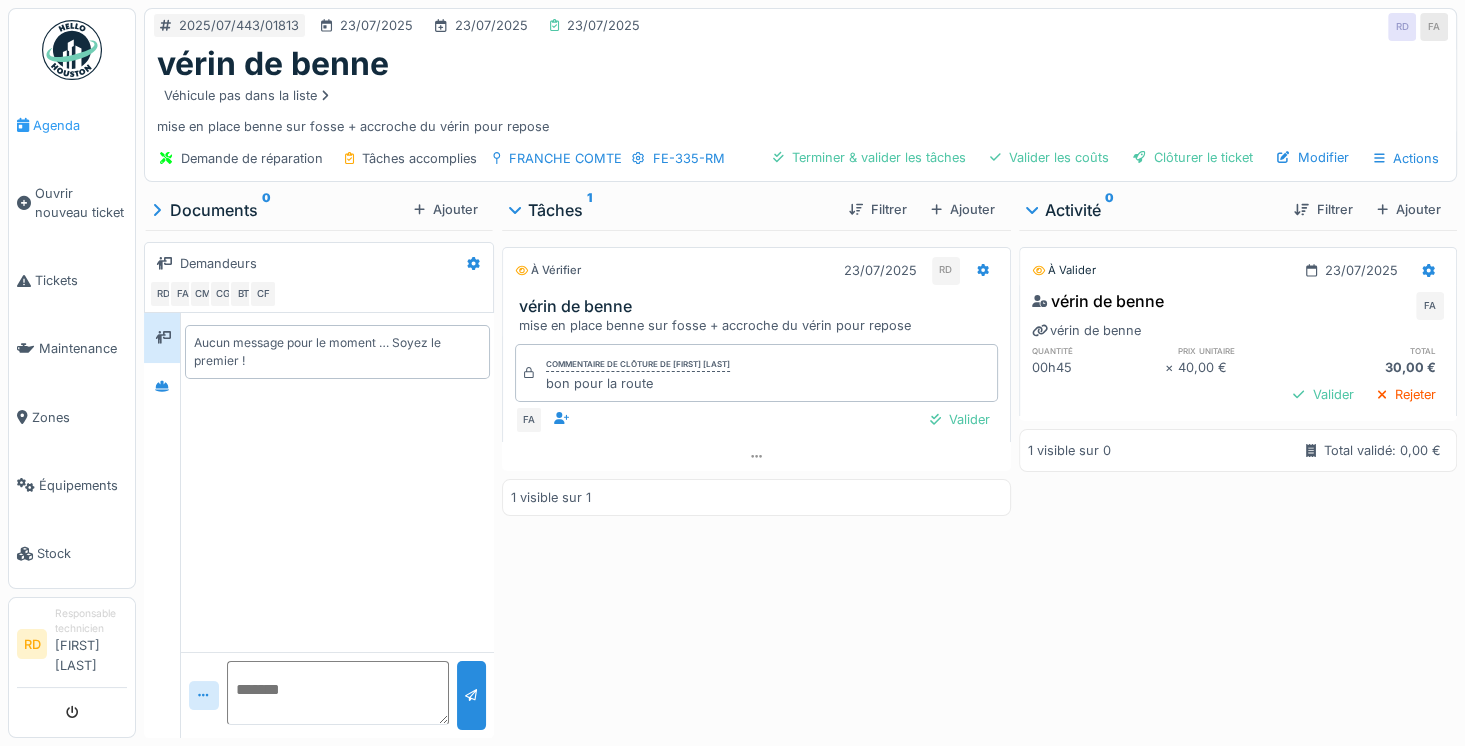 click on "Agenda" at bounding box center (72, 125) 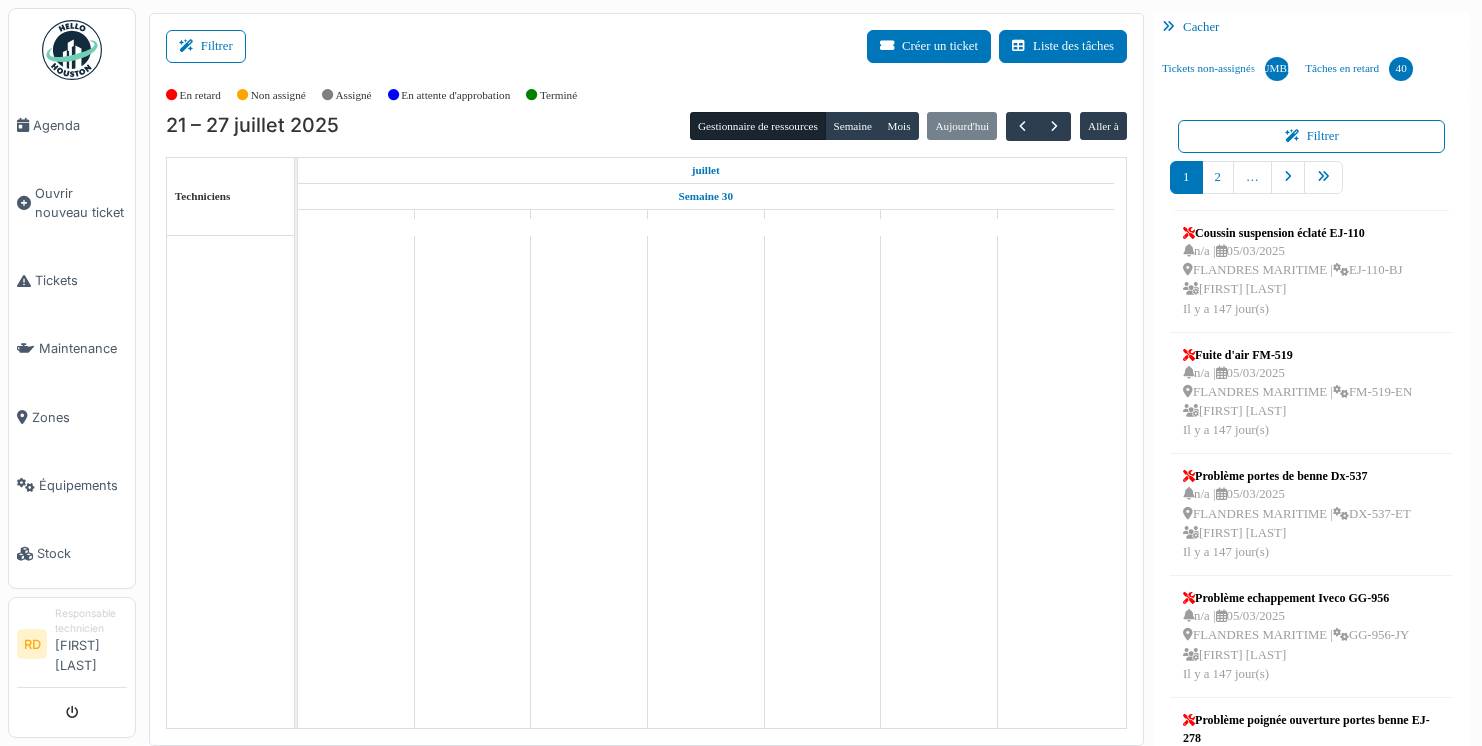 scroll, scrollTop: 0, scrollLeft: 0, axis: both 